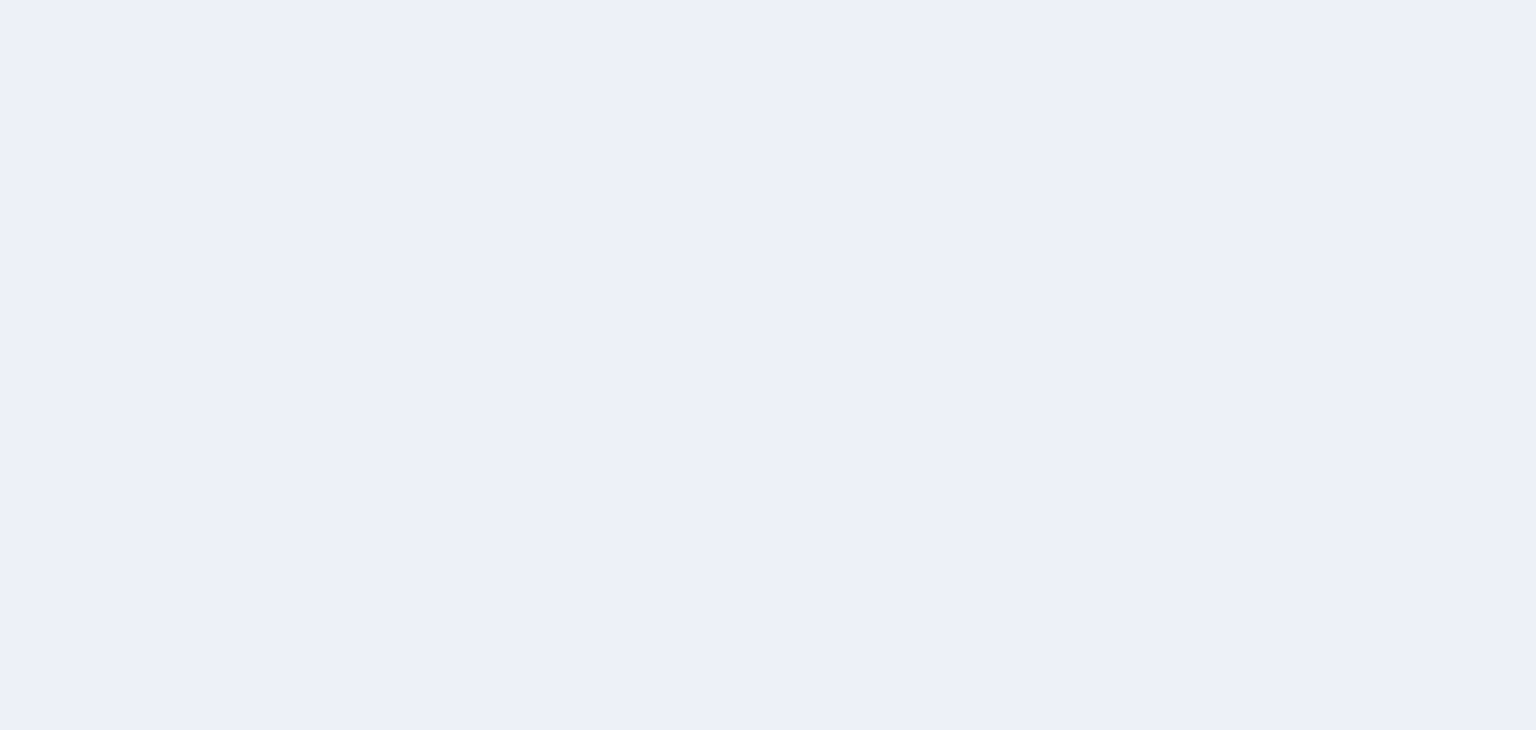 scroll, scrollTop: 0, scrollLeft: 0, axis: both 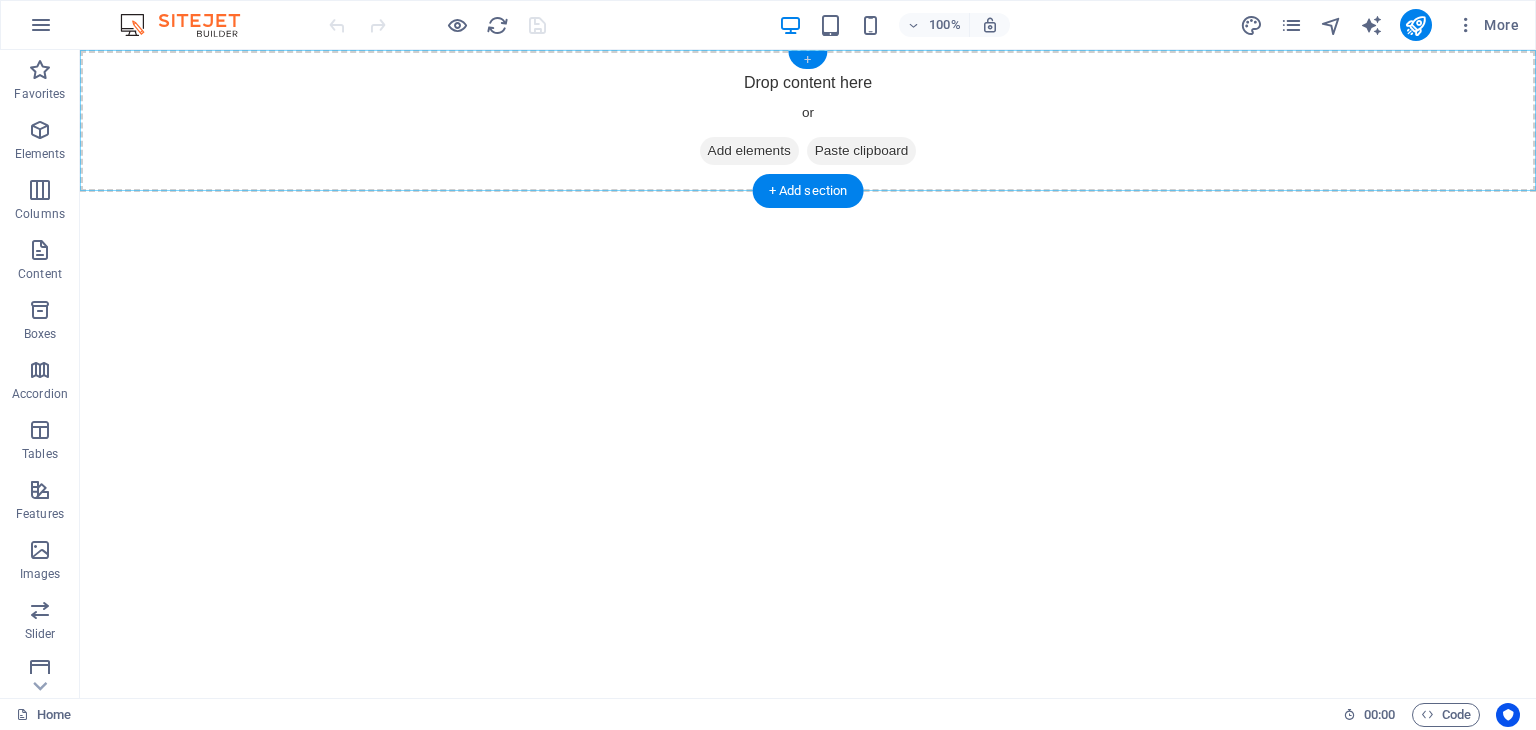 click on "+" at bounding box center [807, 60] 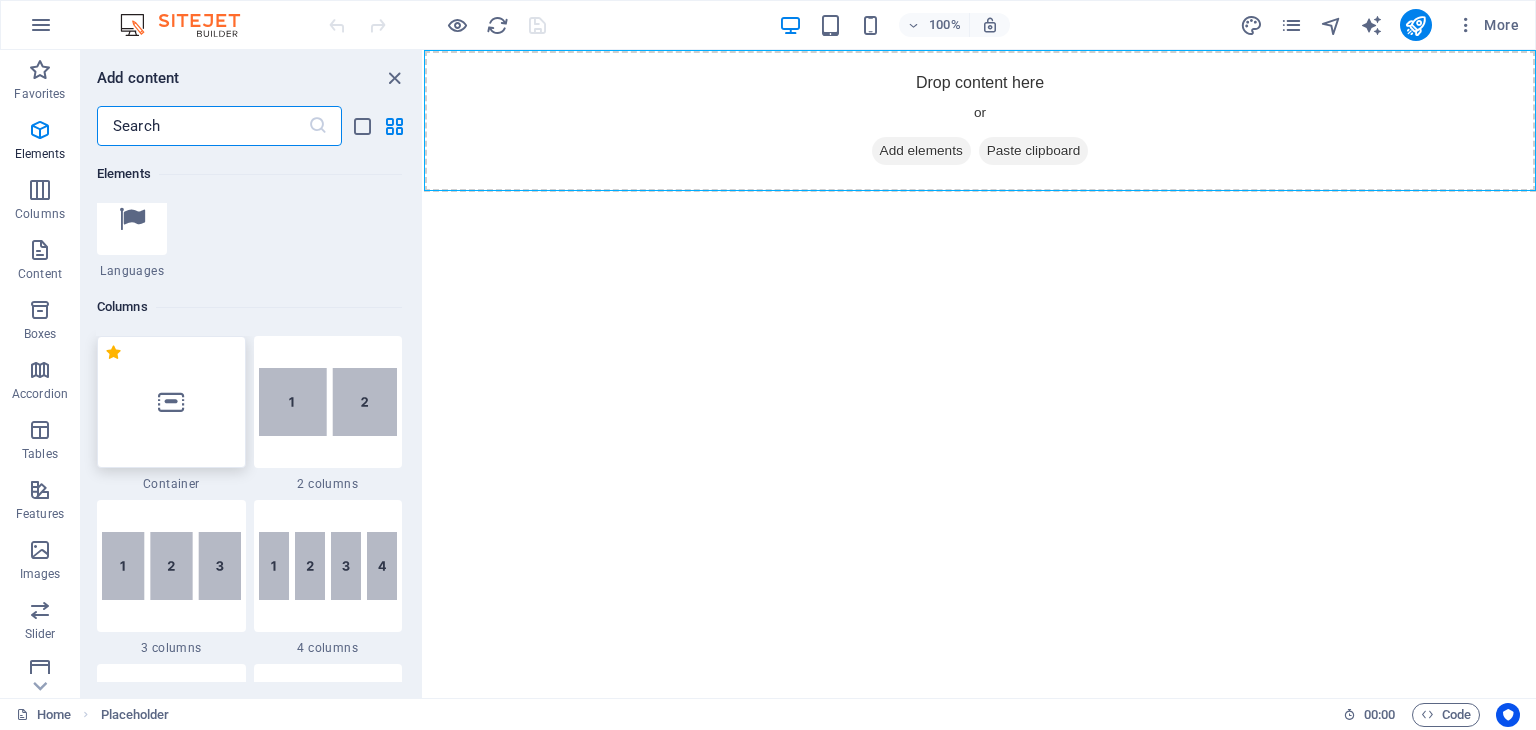 scroll, scrollTop: 832, scrollLeft: 0, axis: vertical 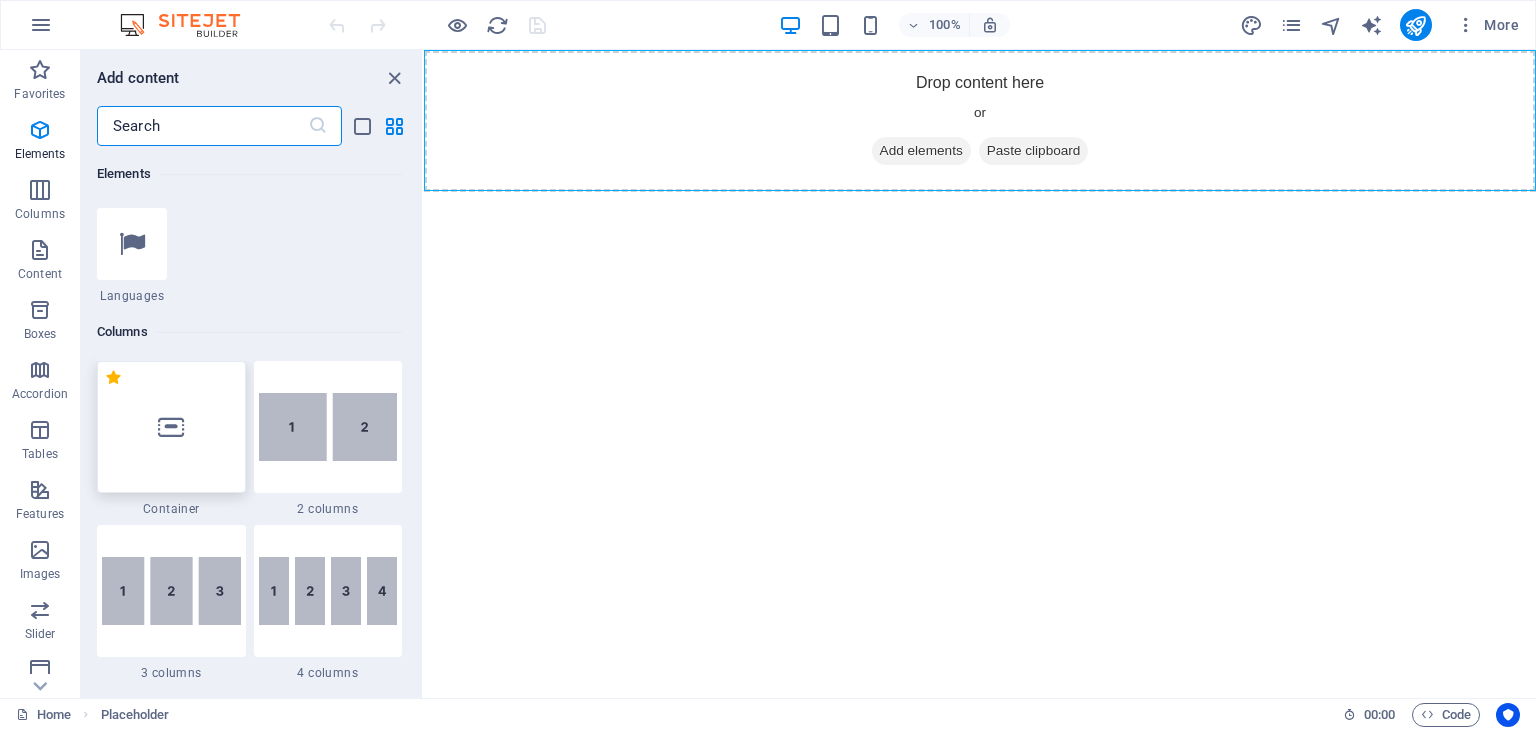 click at bounding box center [171, 427] 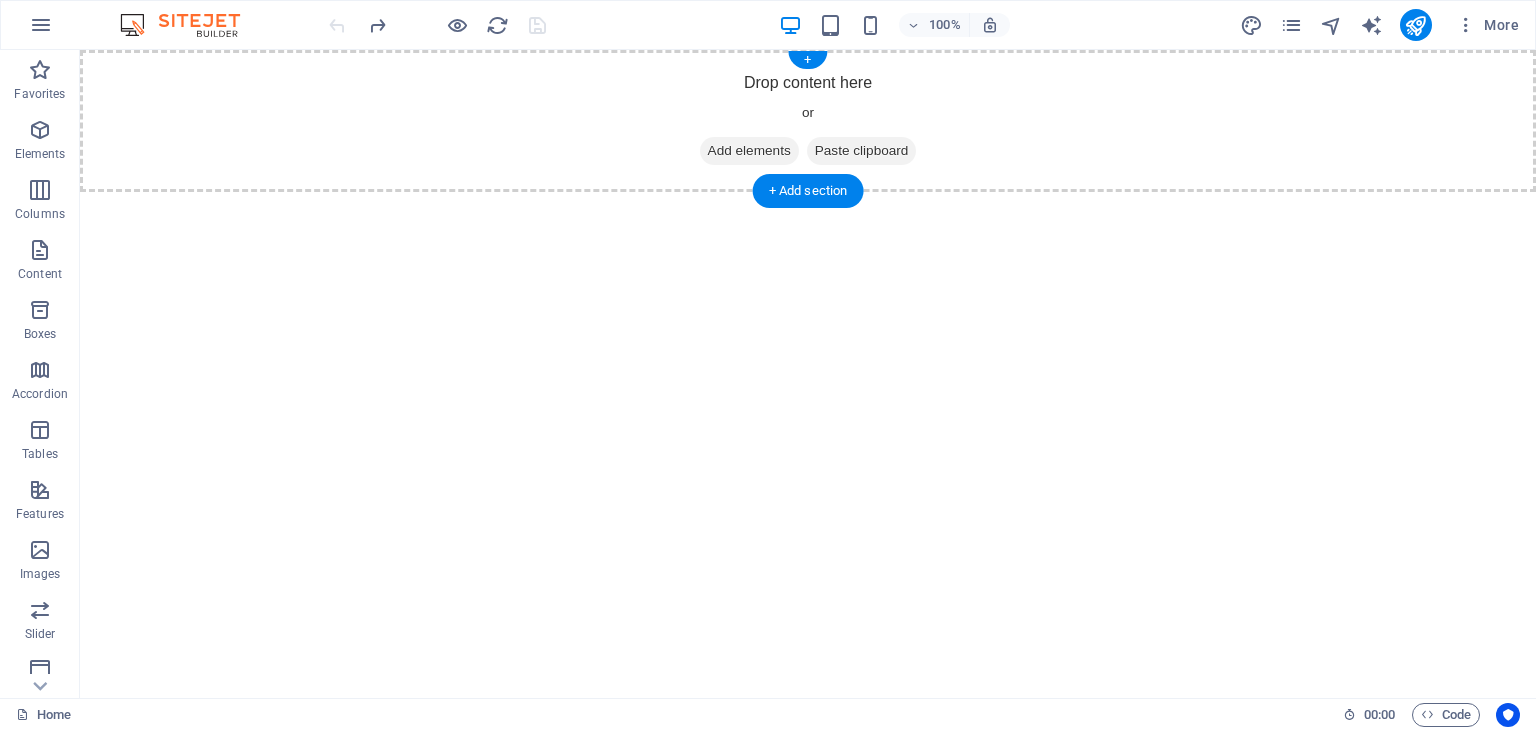 click on "Add elements" at bounding box center (749, 151) 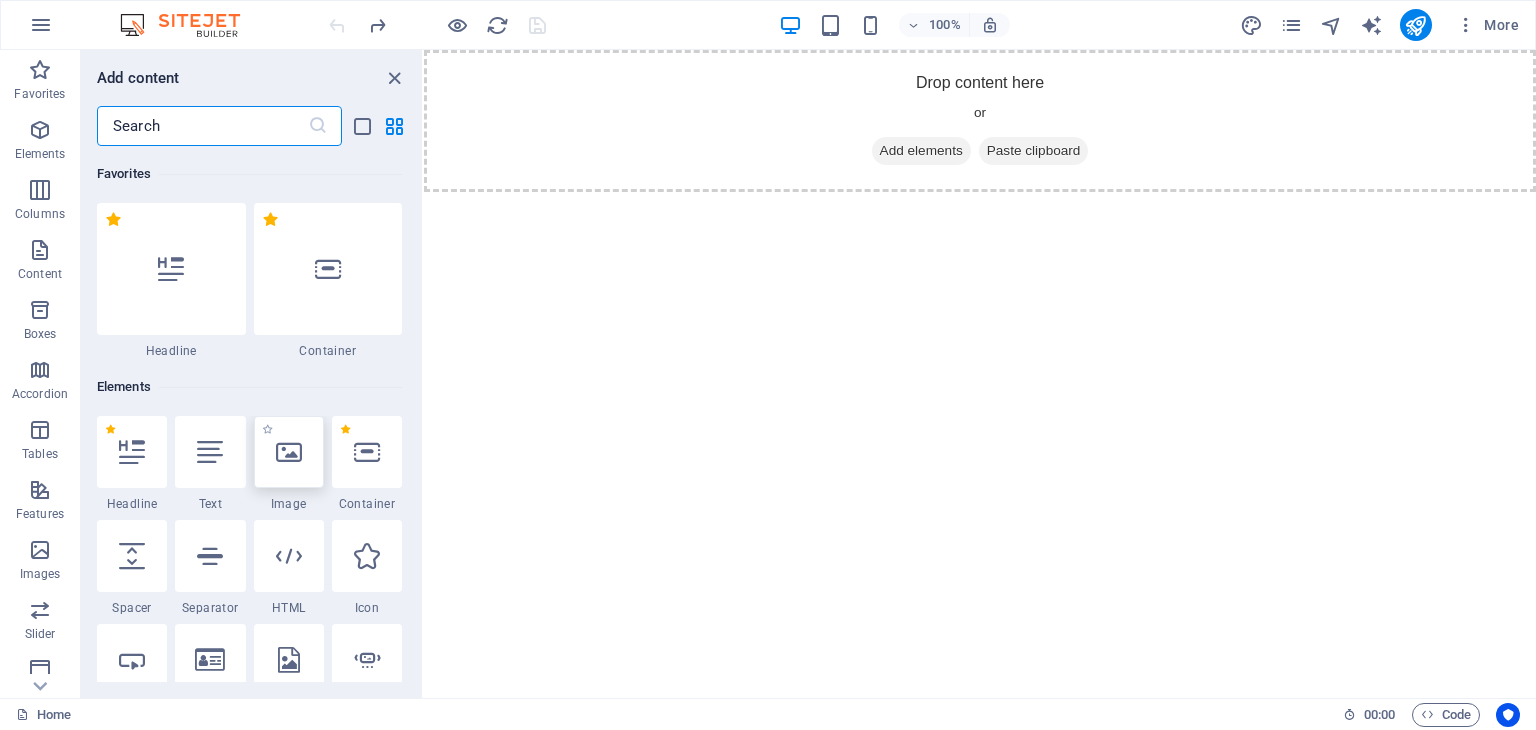 click at bounding box center [289, 452] 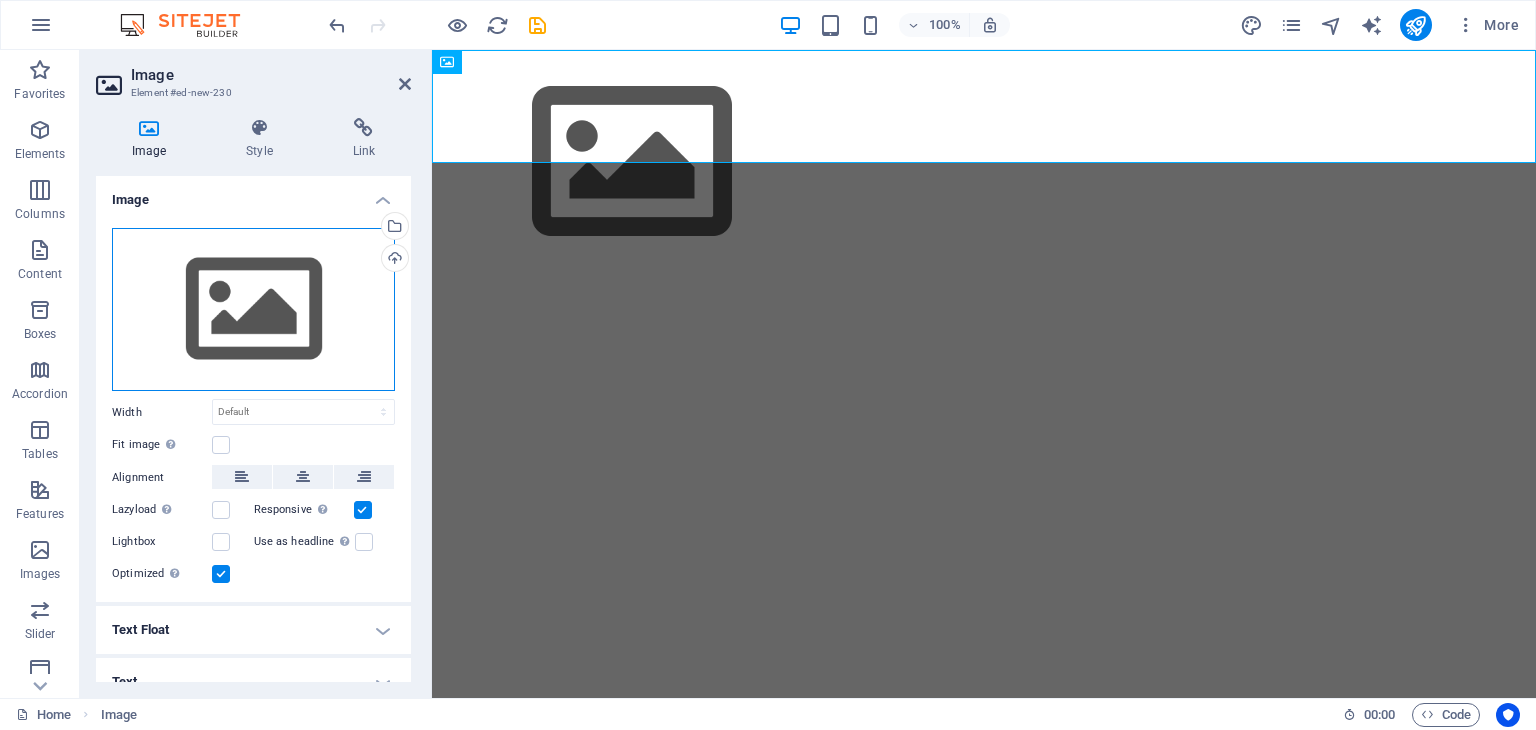 click on "Drag files here, click to choose files or select files from Files or our free stock photos & videos" at bounding box center [253, 310] 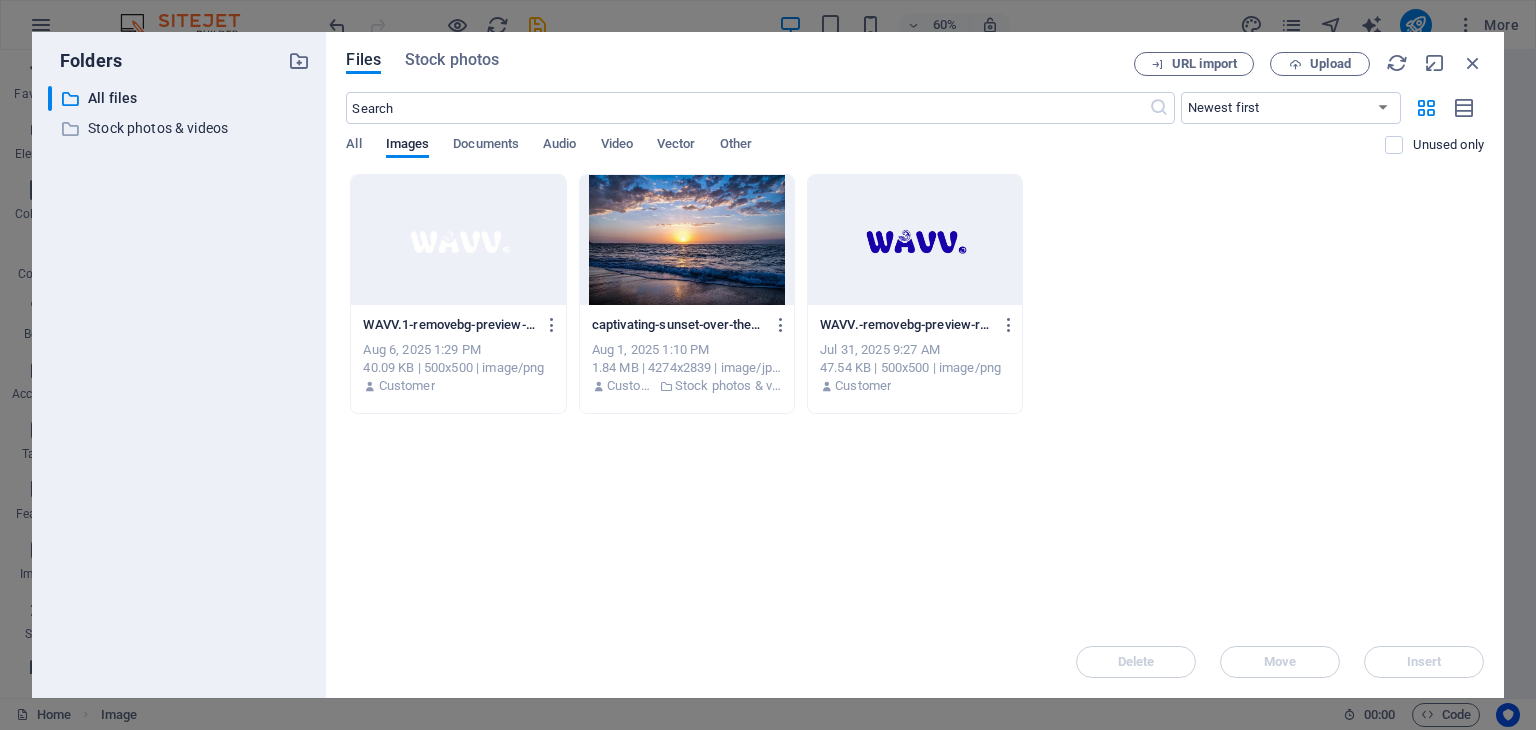 click at bounding box center [687, 240] 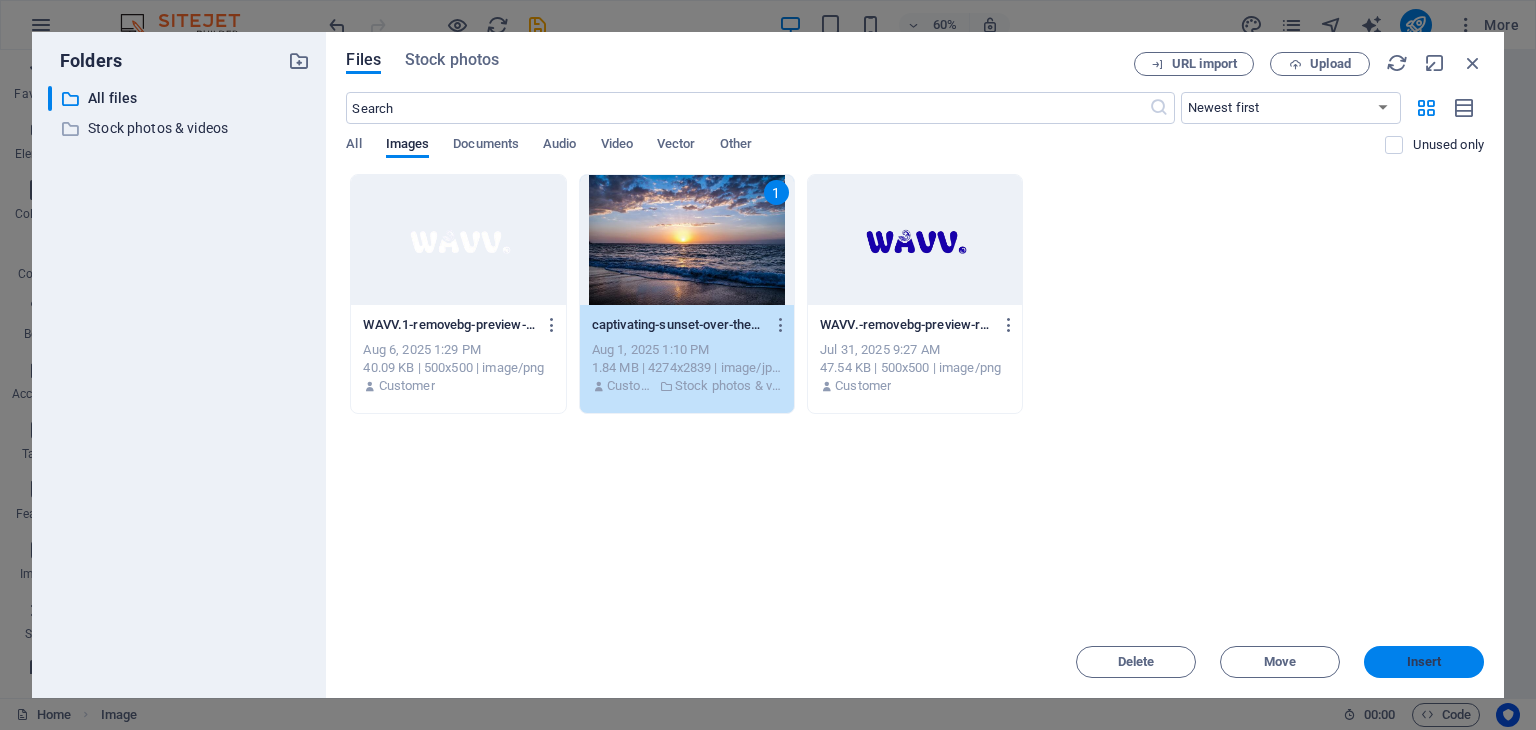 click on "Insert" at bounding box center (1424, 662) 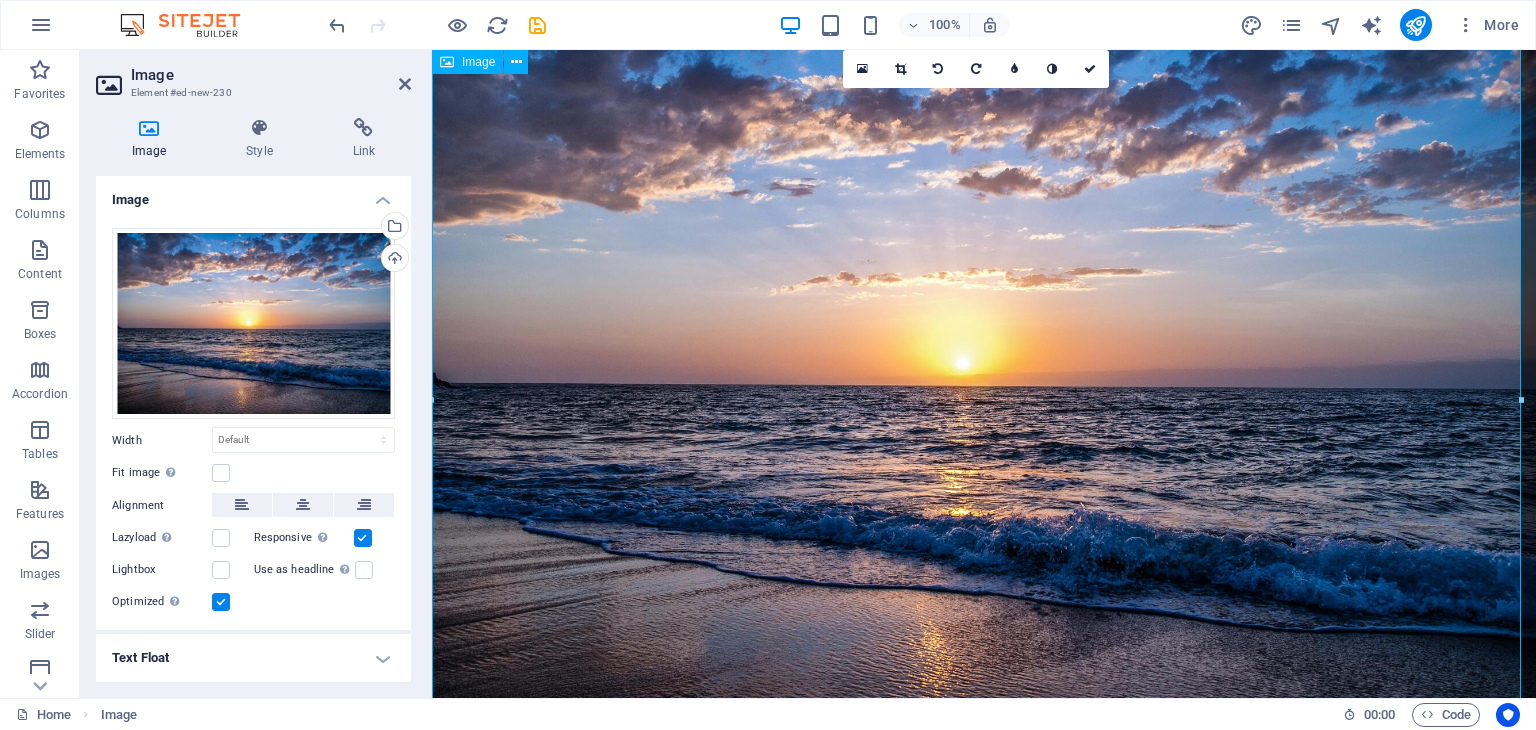 scroll, scrollTop: 0, scrollLeft: 0, axis: both 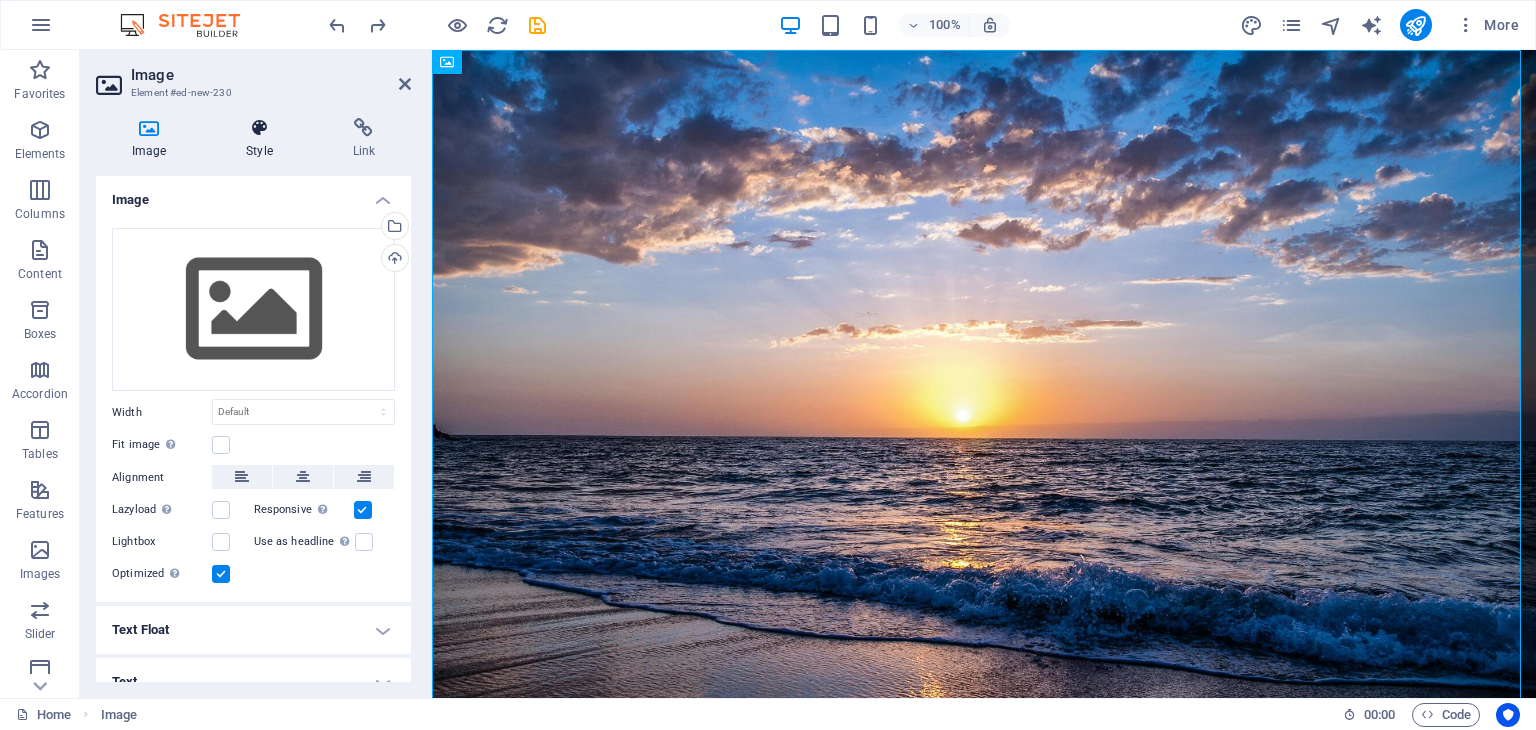 click on "Style" at bounding box center [263, 139] 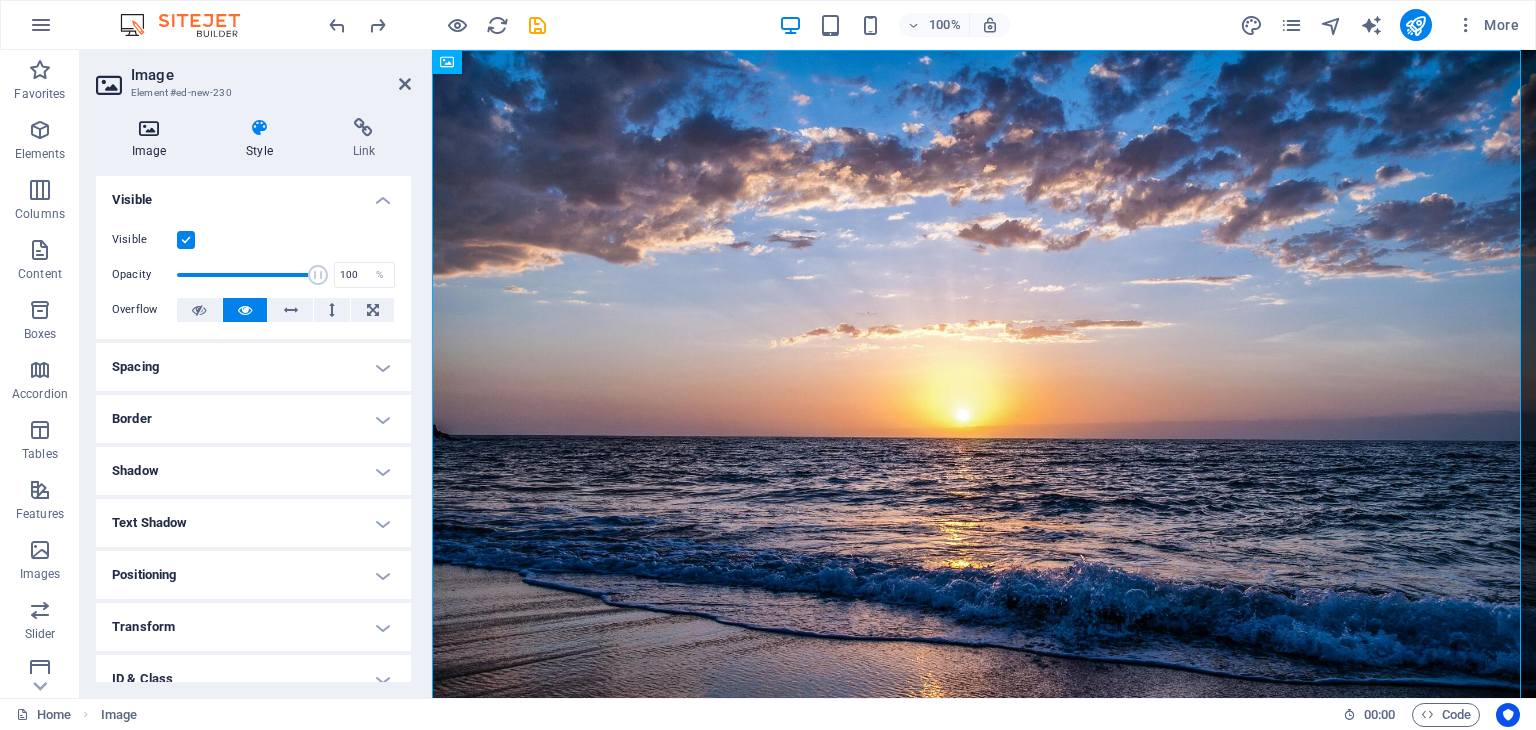 click on "Image" at bounding box center [153, 139] 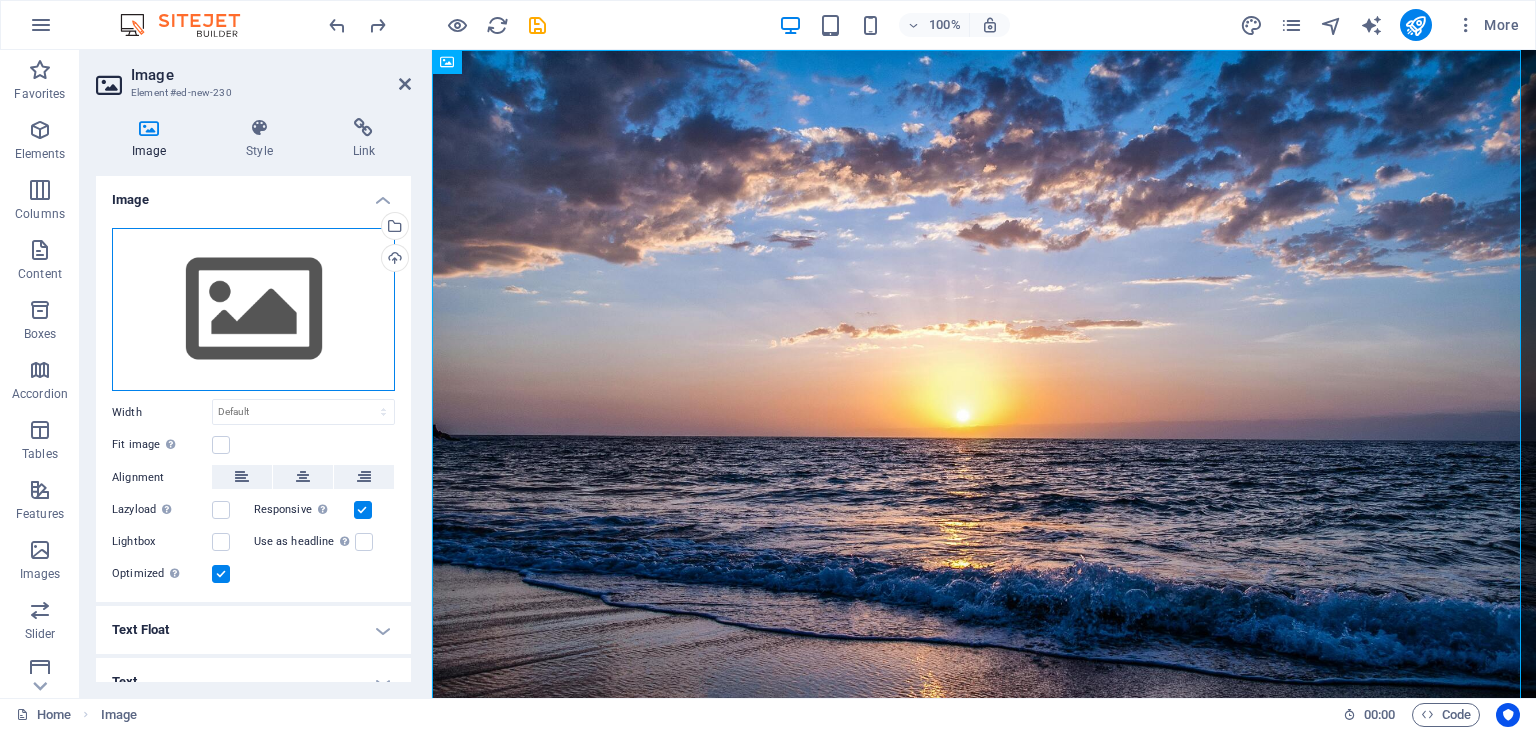 click on "Drag files here, click to choose files or select files from Files or our free stock photos & videos" at bounding box center (253, 310) 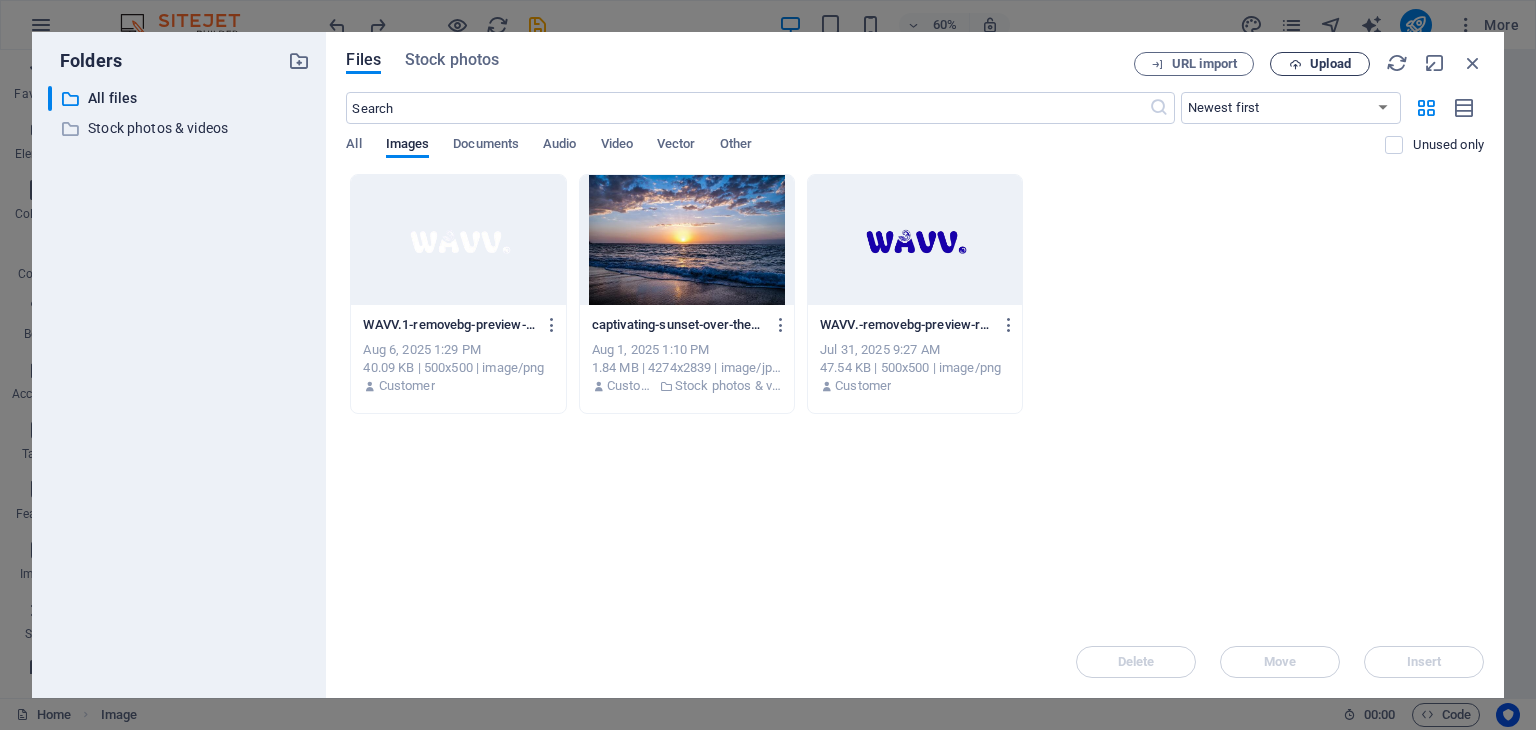 click on "Upload" at bounding box center [1330, 64] 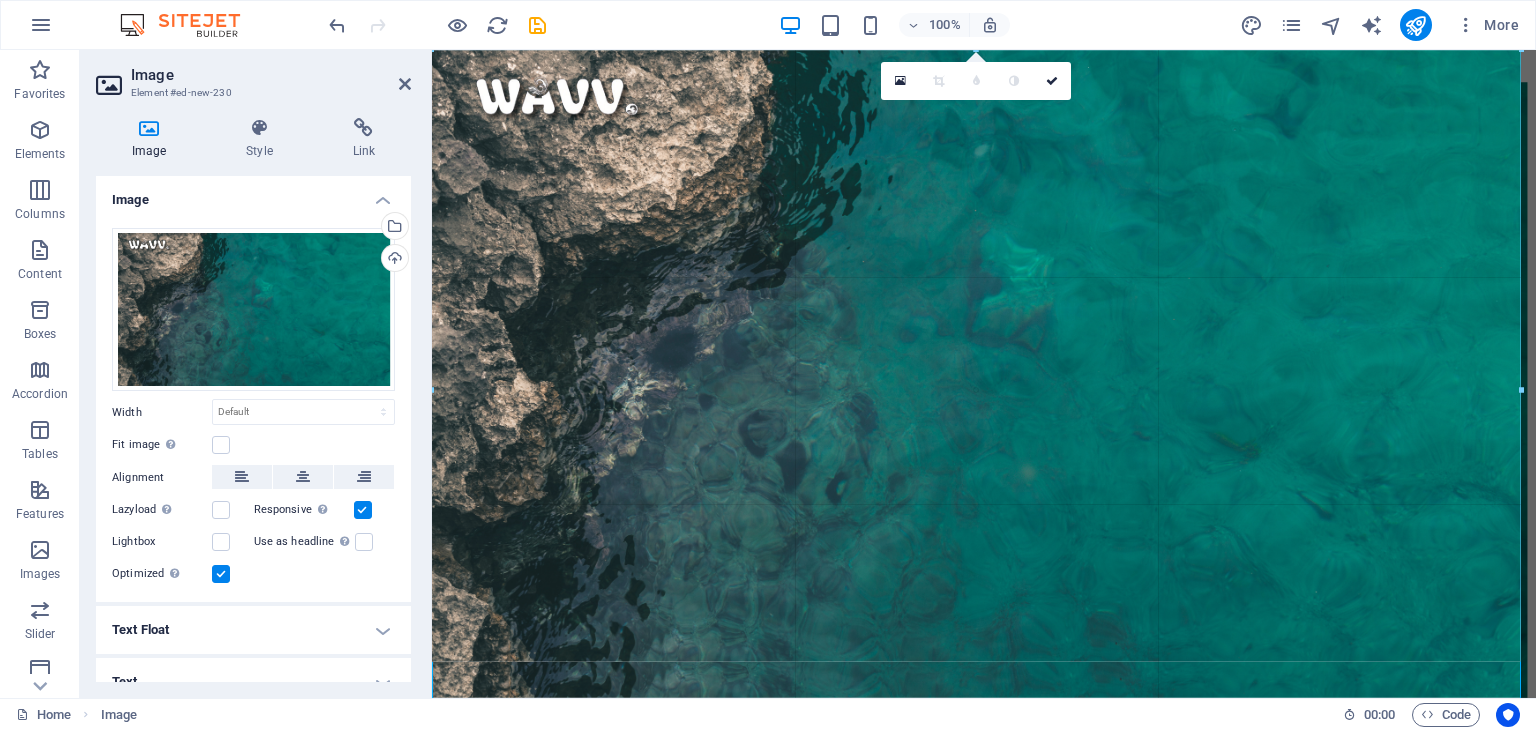 drag, startPoint x: 1116, startPoint y: 433, endPoint x: 1529, endPoint y: 717, distance: 501.2235 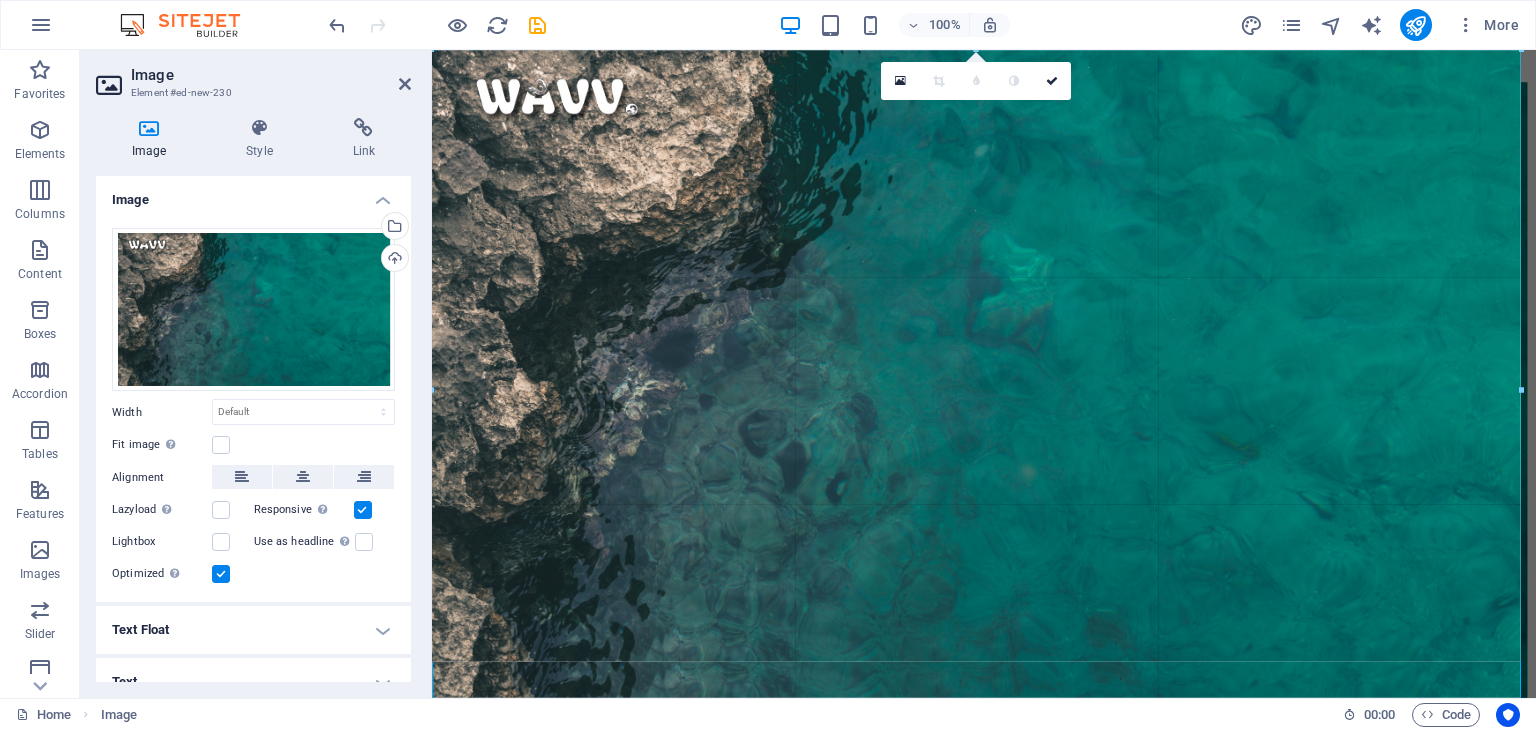 type on "1088" 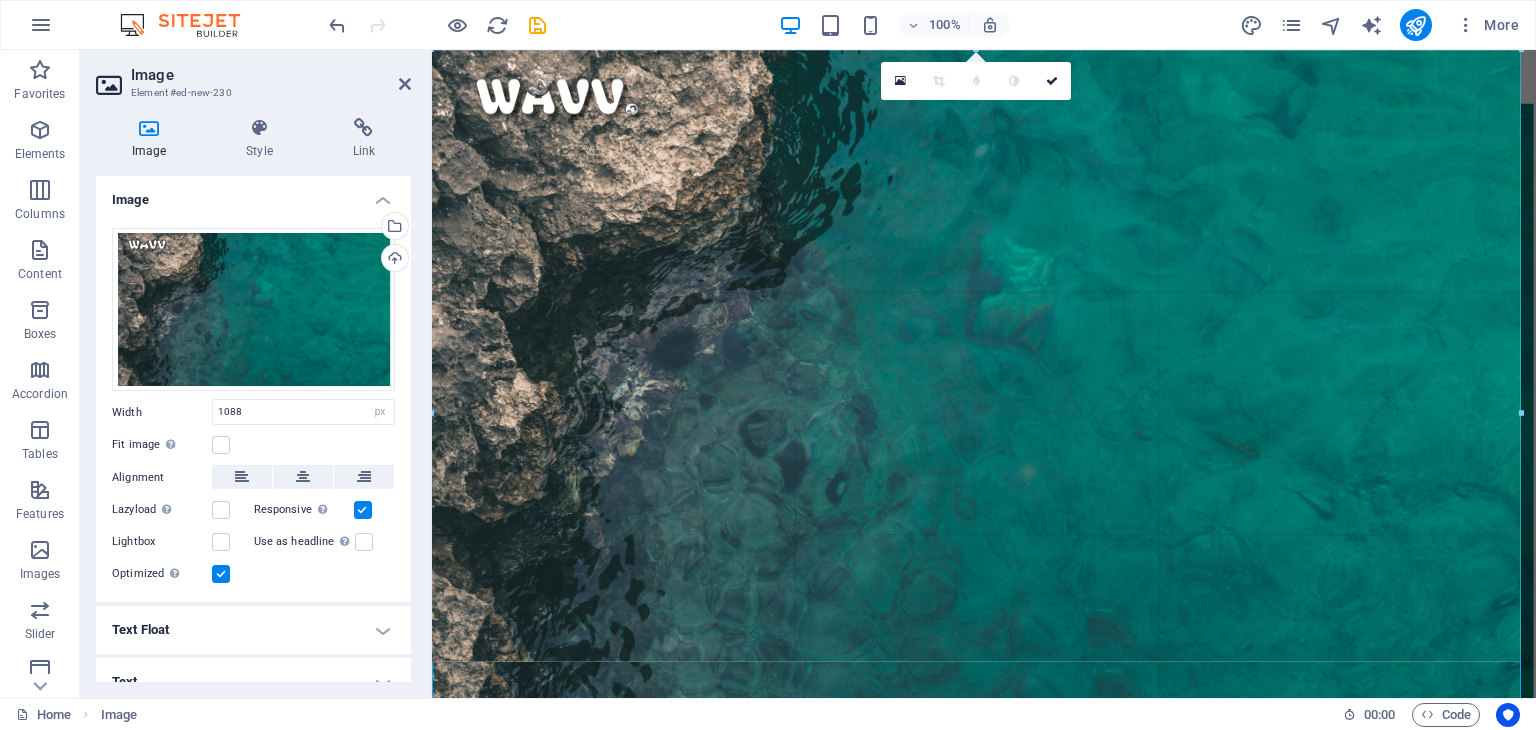 drag, startPoint x: 1521, startPoint y: 662, endPoint x: 1535, endPoint y: 739, distance: 78.26238 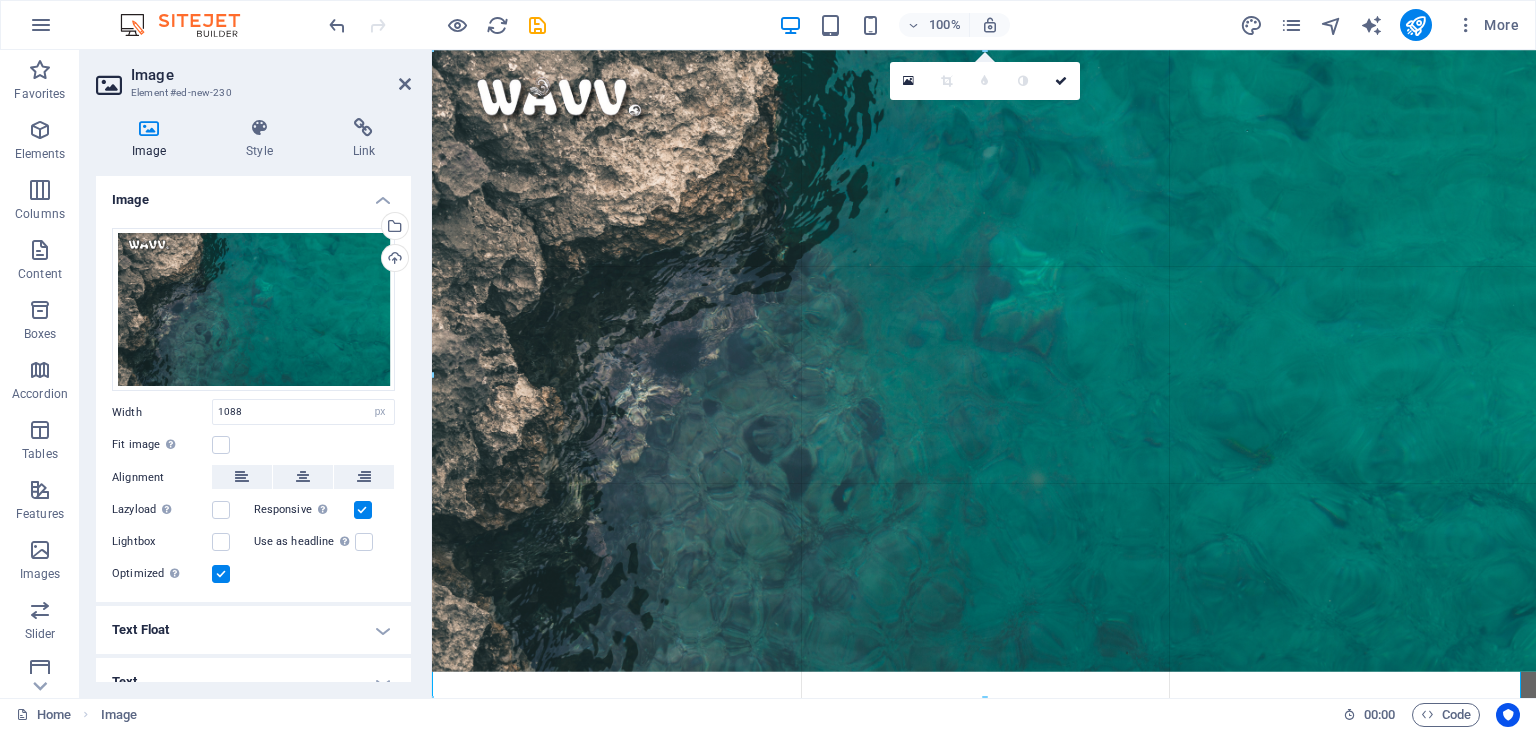 drag, startPoint x: 980, startPoint y: 665, endPoint x: 980, endPoint y: 702, distance: 37 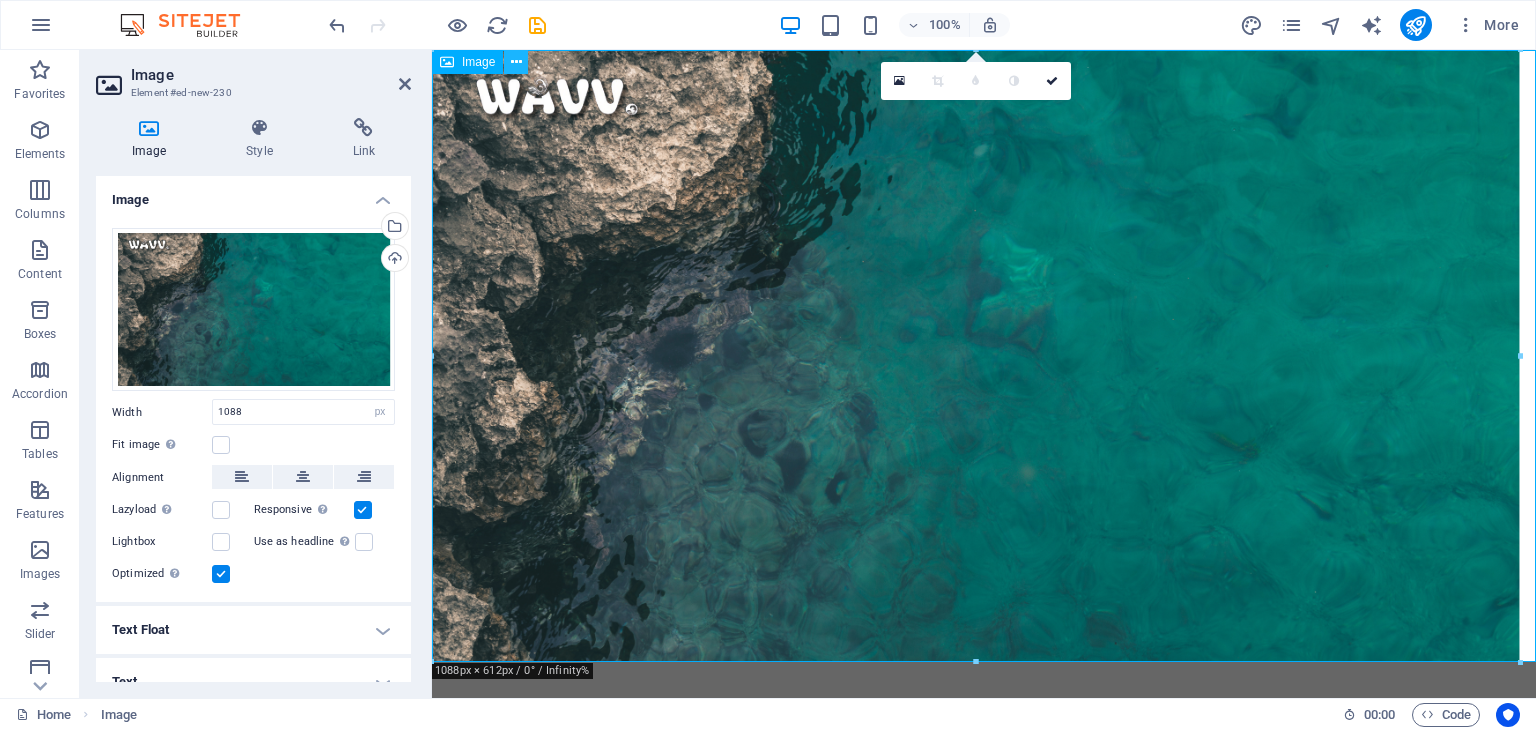 click at bounding box center [516, 62] 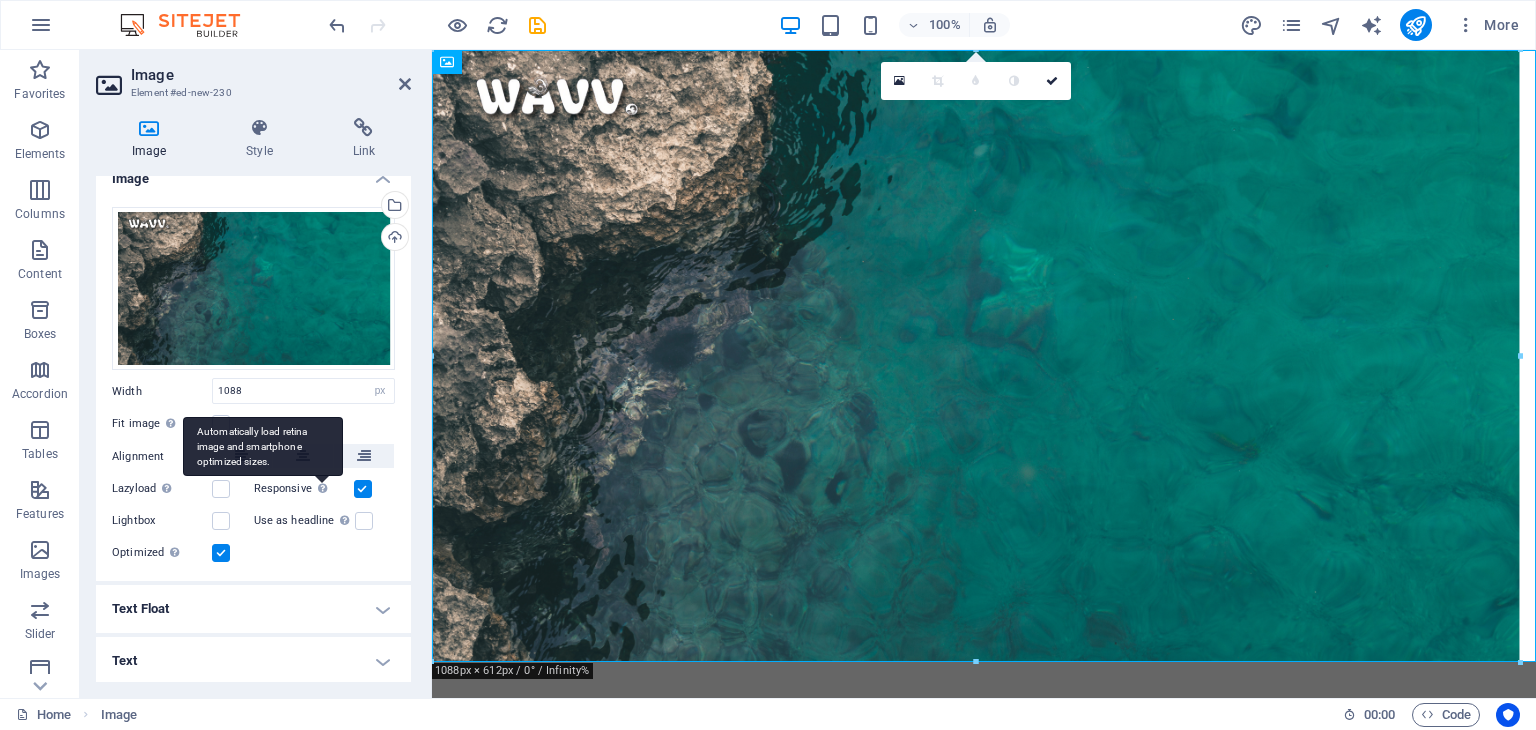 scroll, scrollTop: 0, scrollLeft: 0, axis: both 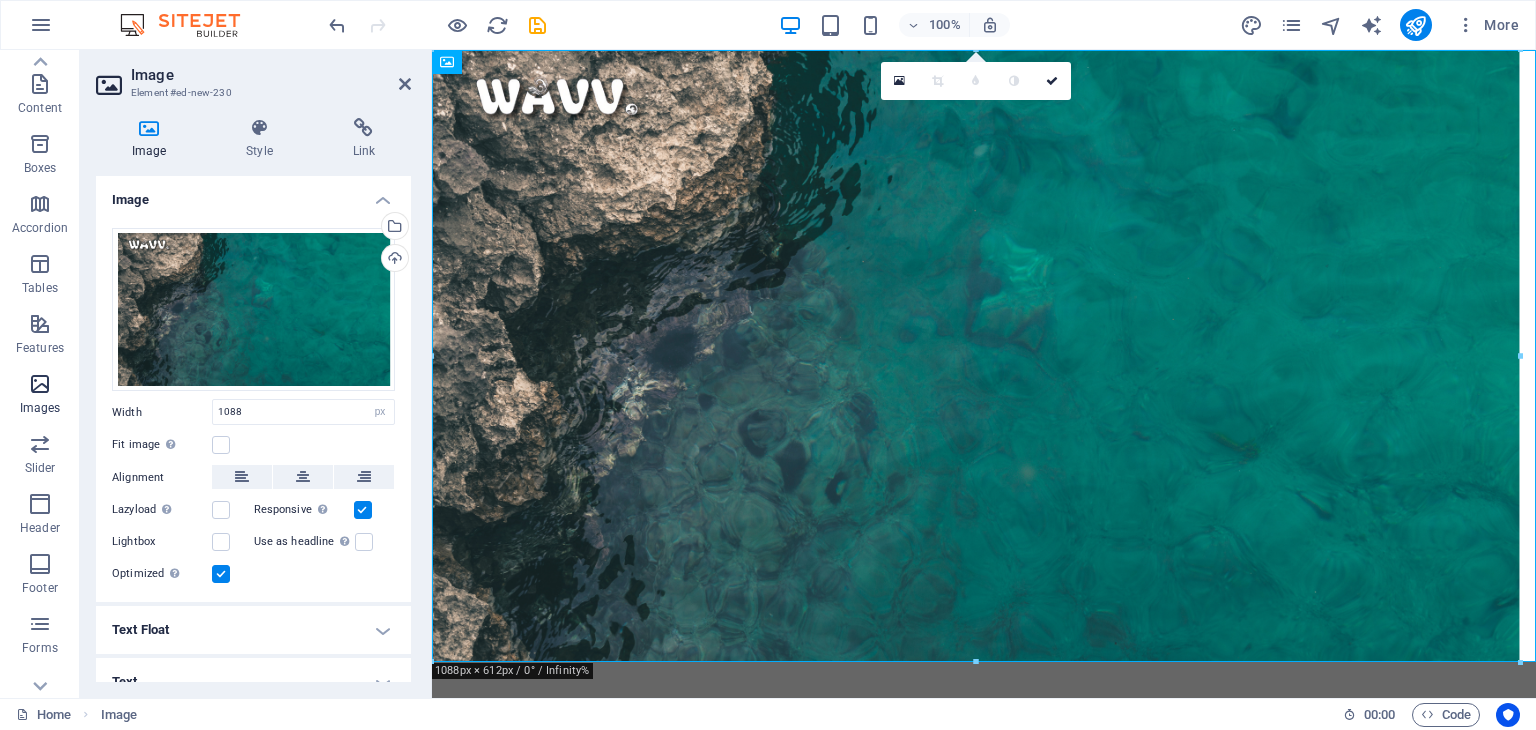 click at bounding box center [40, 384] 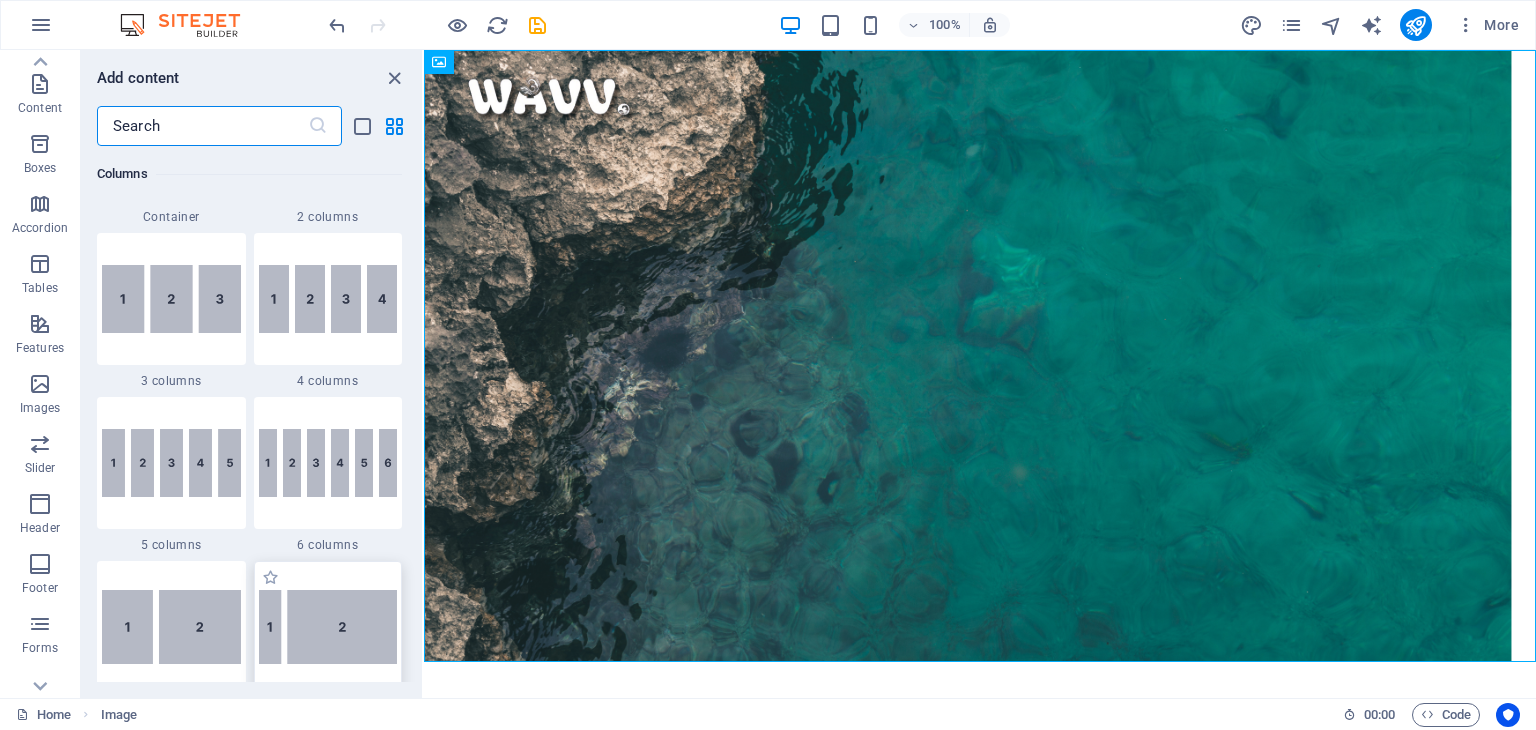 scroll, scrollTop: 973, scrollLeft: 0, axis: vertical 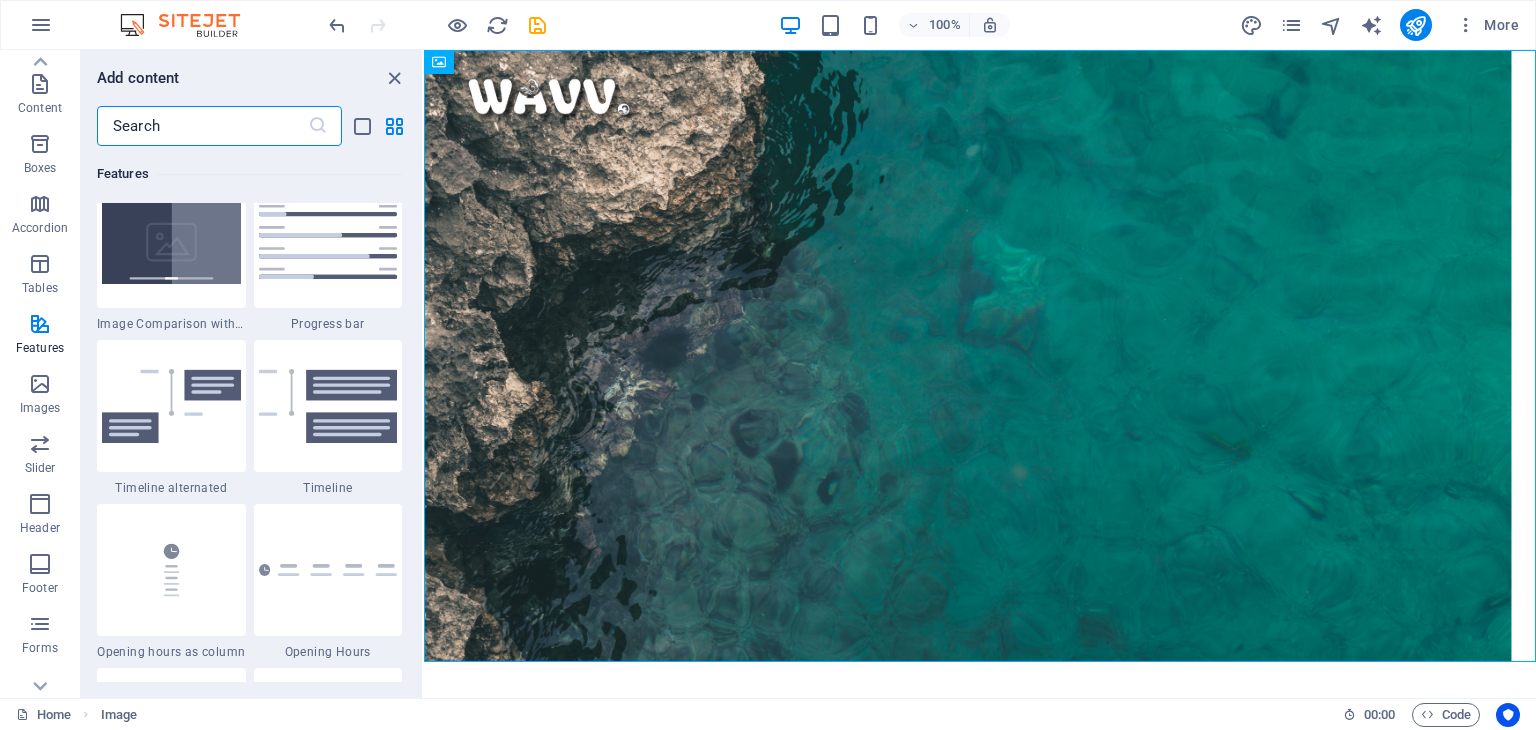 click at bounding box center [171, 242] 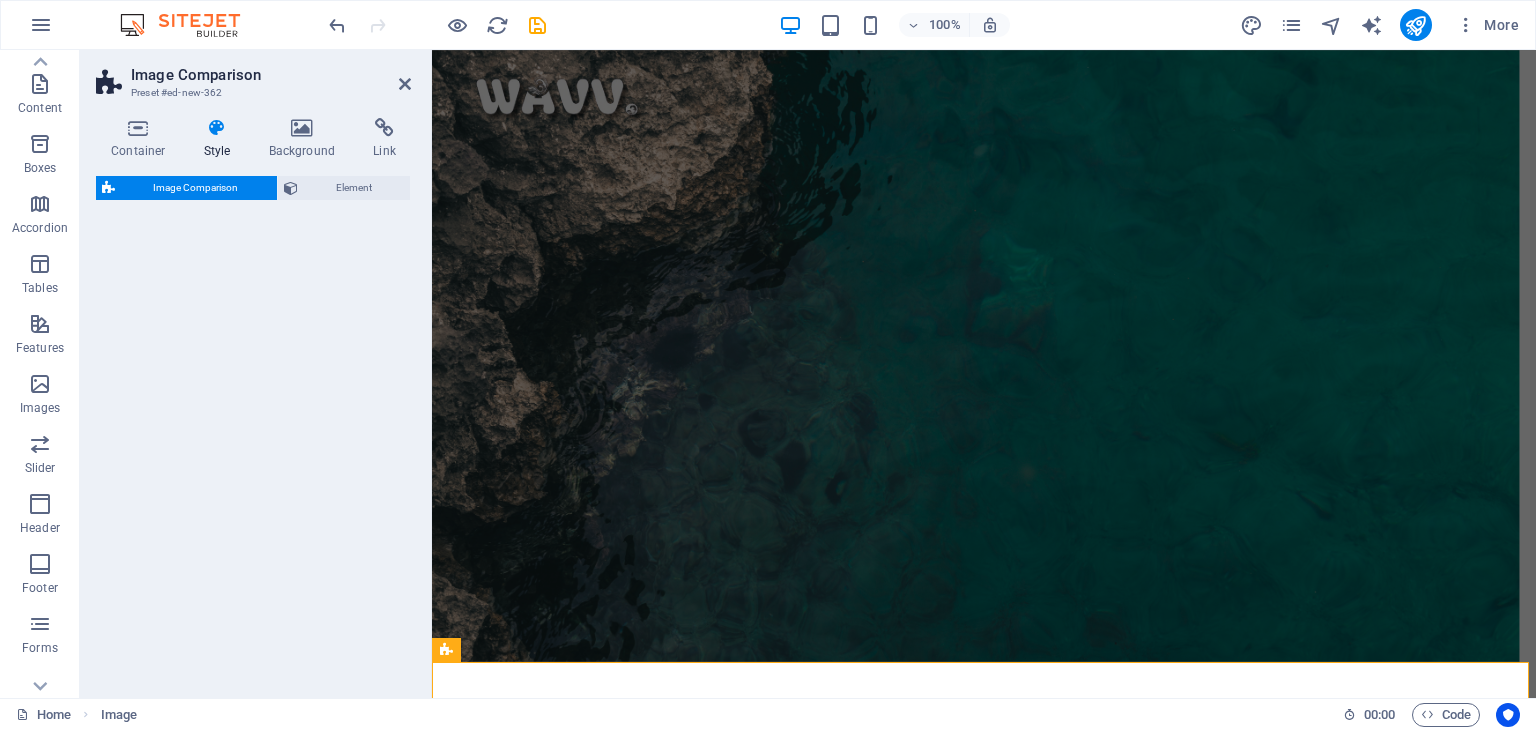 select on "rem" 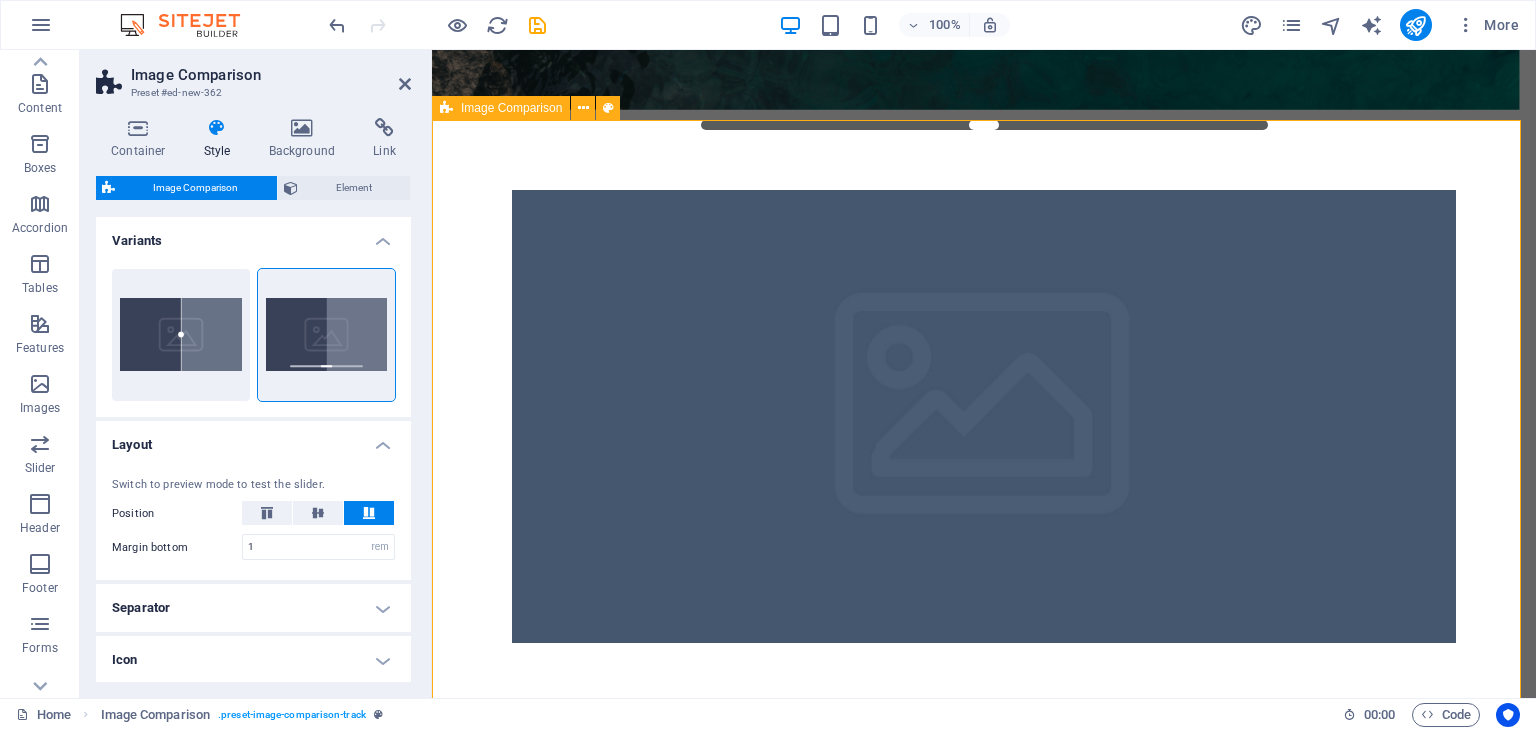 scroll, scrollTop: 577, scrollLeft: 0, axis: vertical 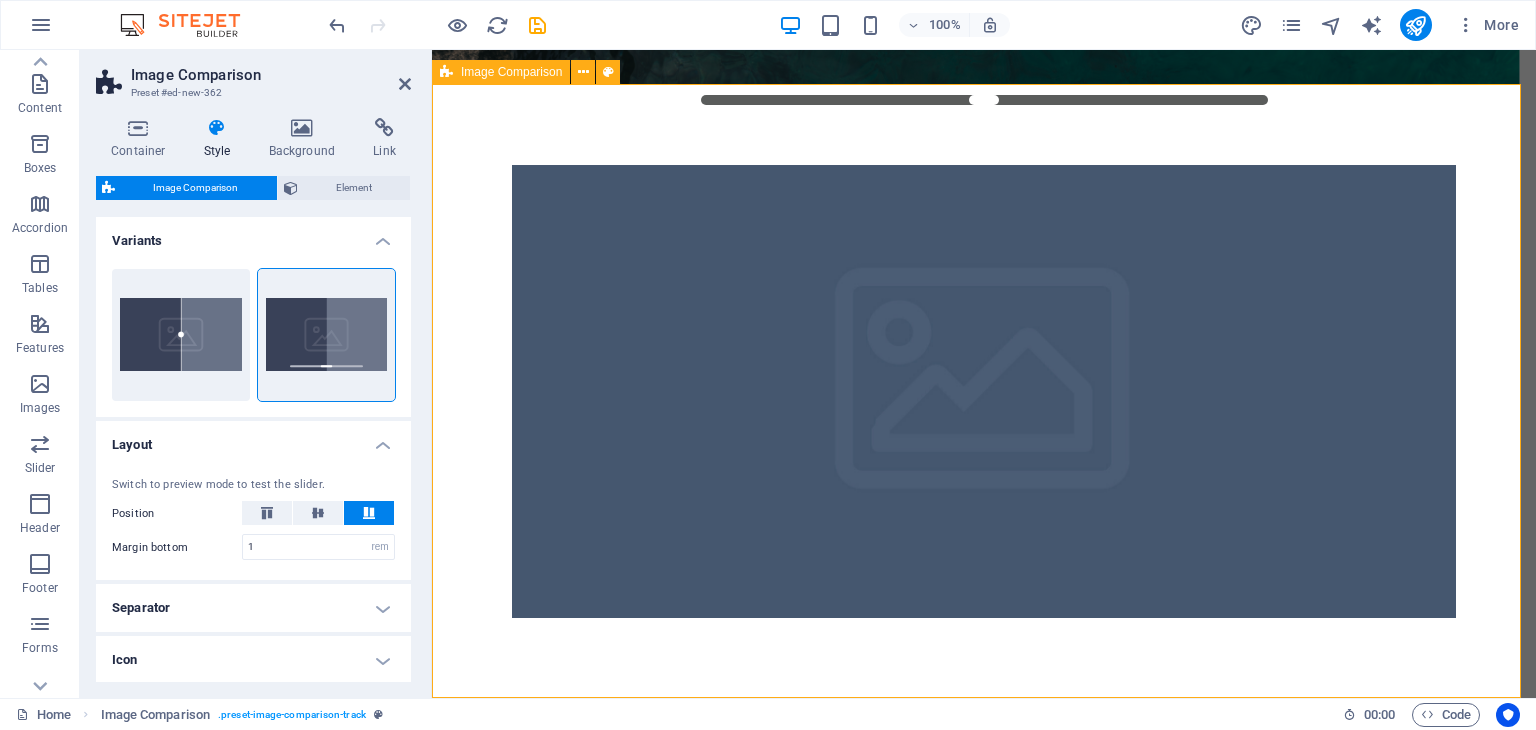 drag, startPoint x: 982, startPoint y: 597, endPoint x: 866, endPoint y: 597, distance: 116 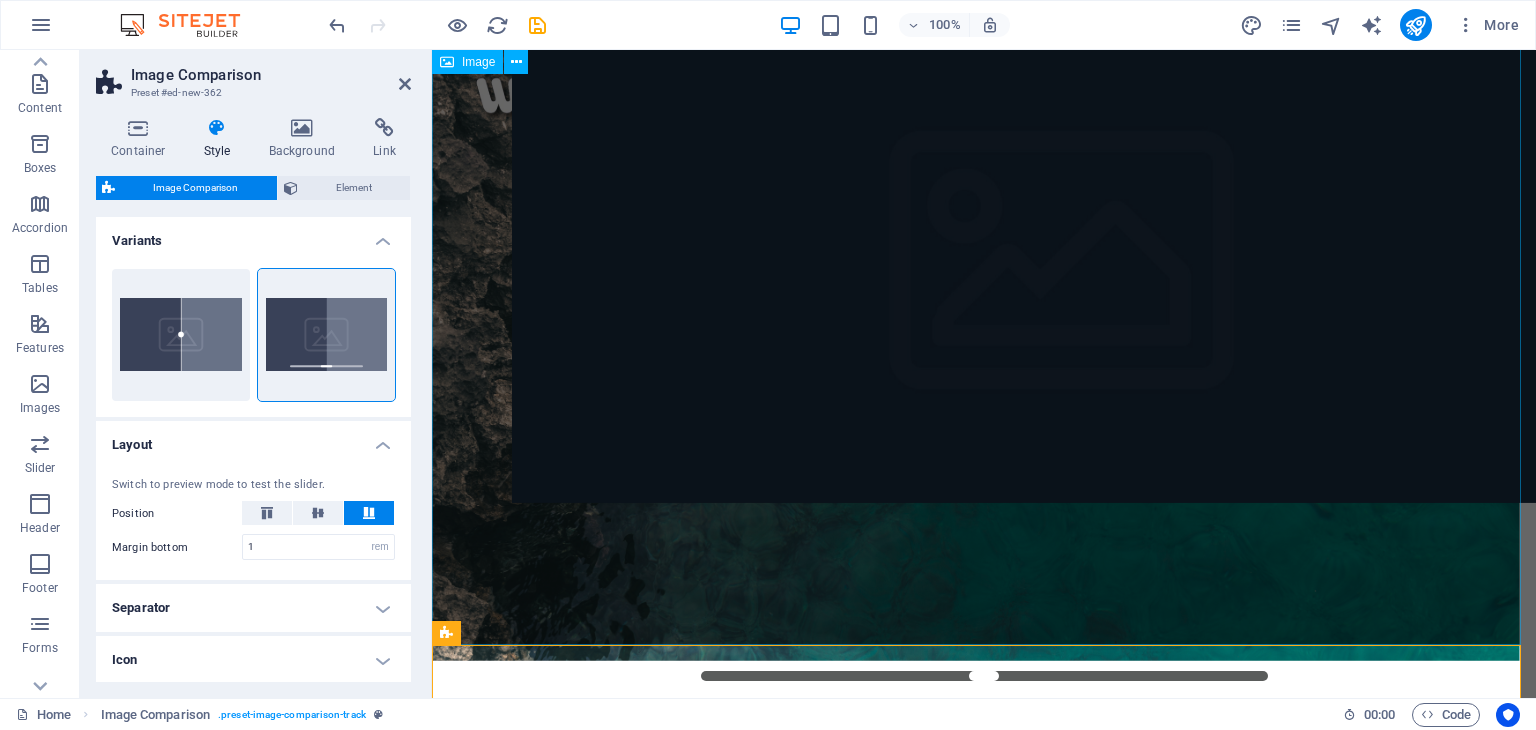 scroll, scrollTop: 0, scrollLeft: 0, axis: both 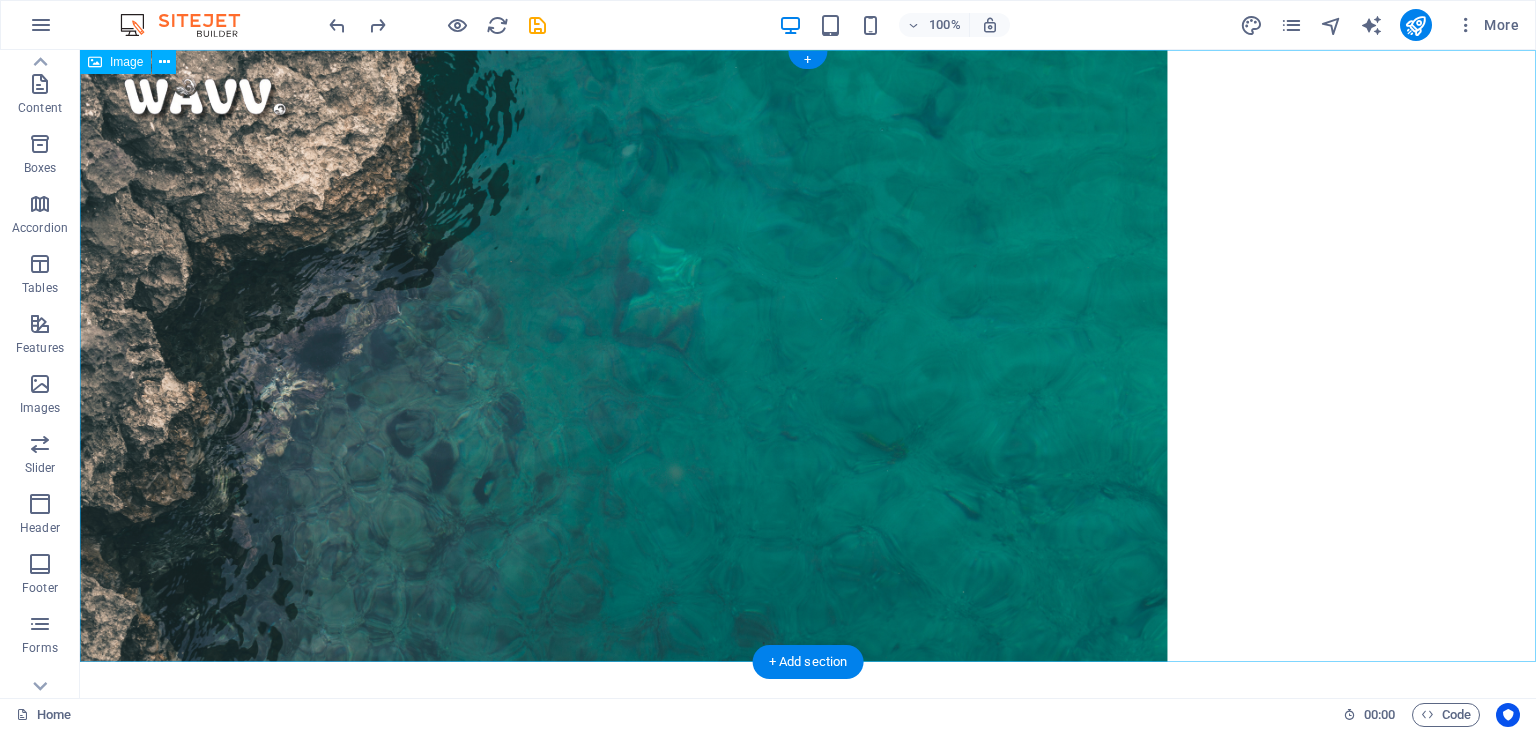 drag, startPoint x: 1053, startPoint y: 259, endPoint x: 1051, endPoint y: 242, distance: 17.117243 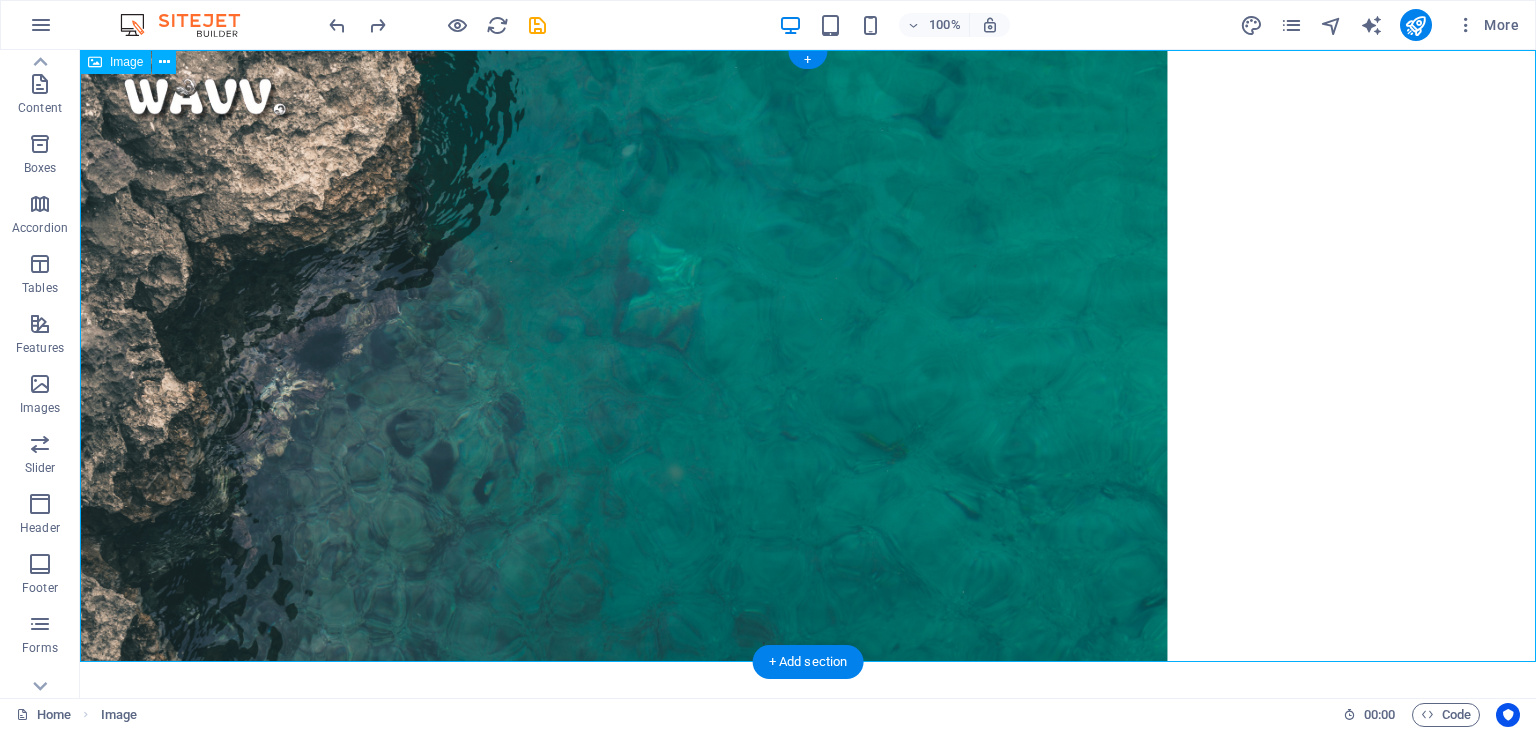 click at bounding box center (808, 356) 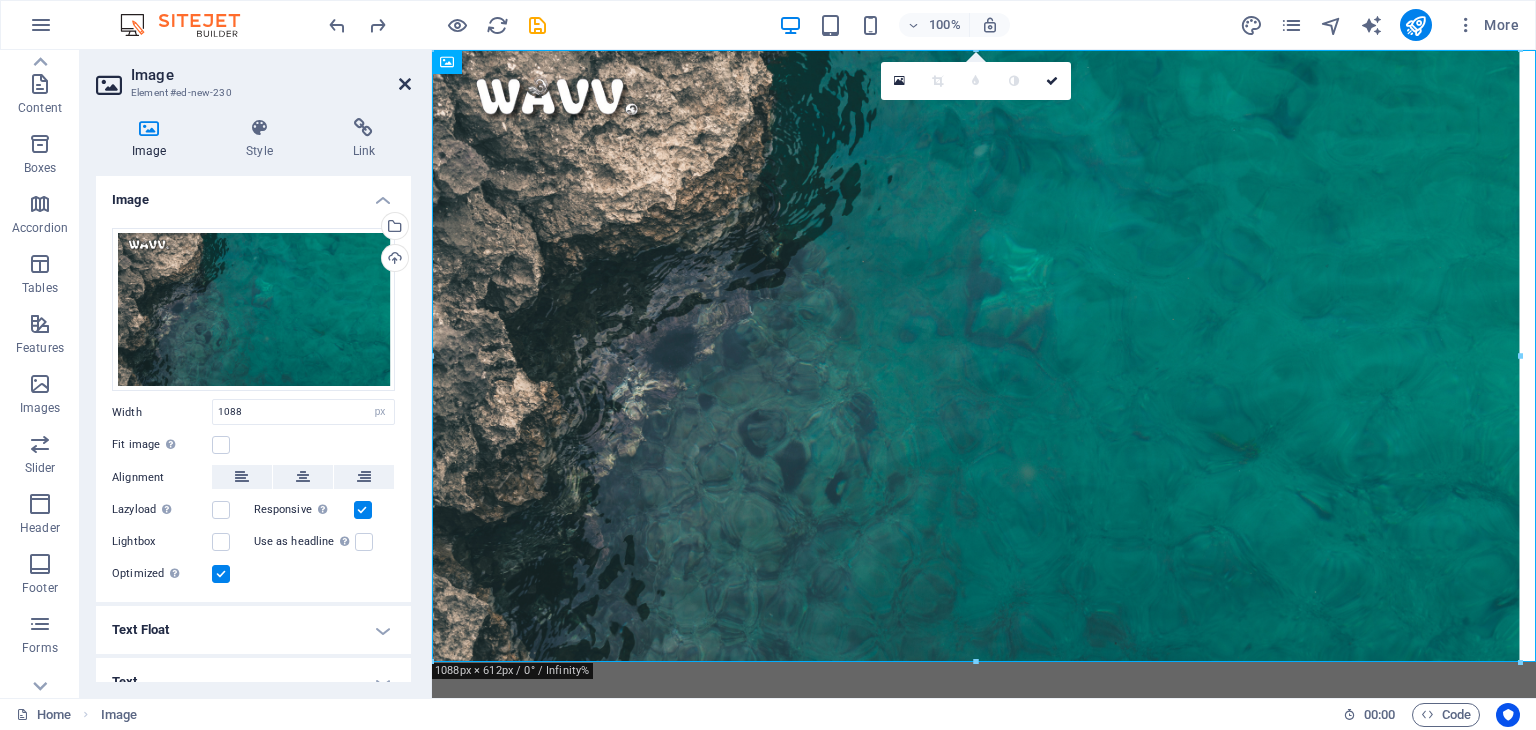 drag, startPoint x: 398, startPoint y: 86, endPoint x: 329, endPoint y: 36, distance: 85.2115 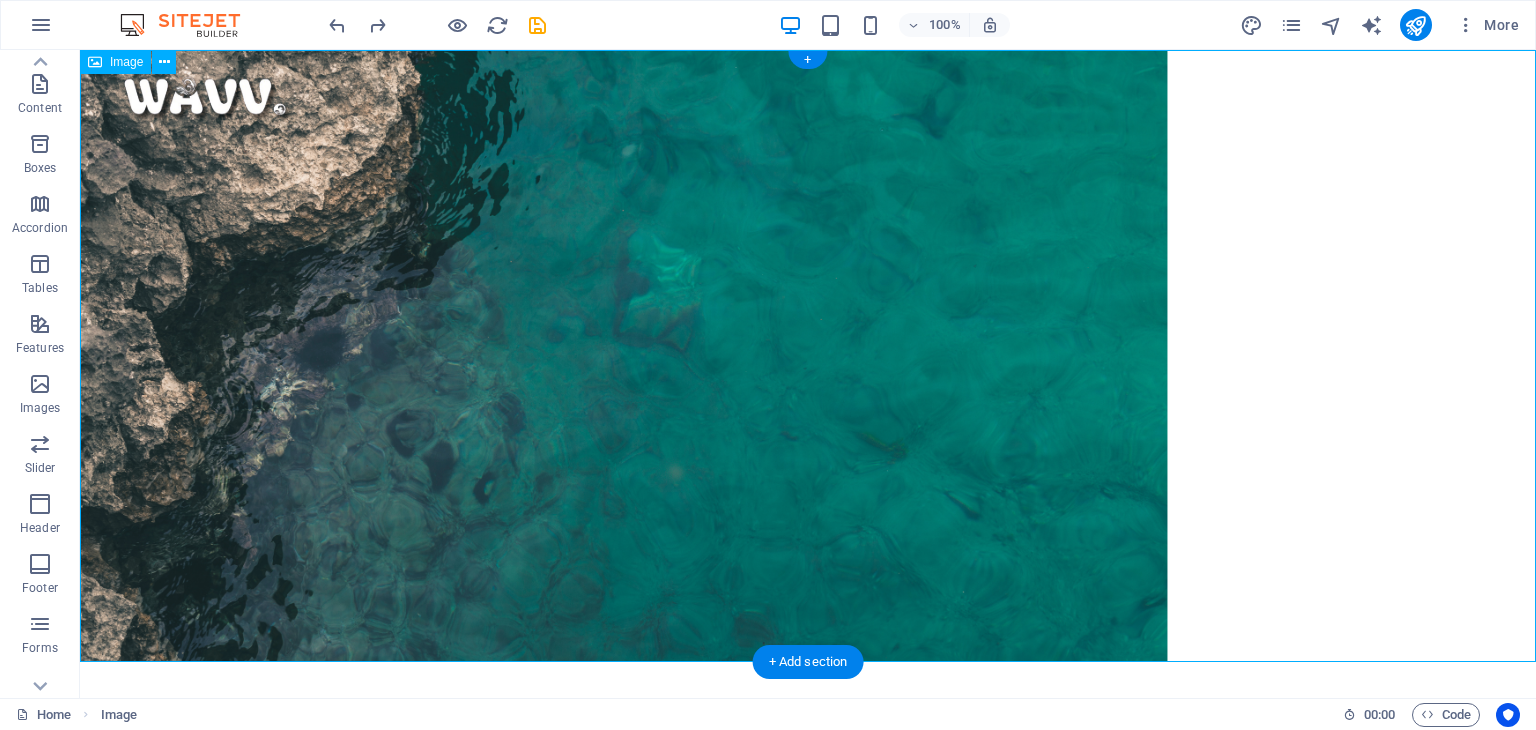 click at bounding box center (808, 356) 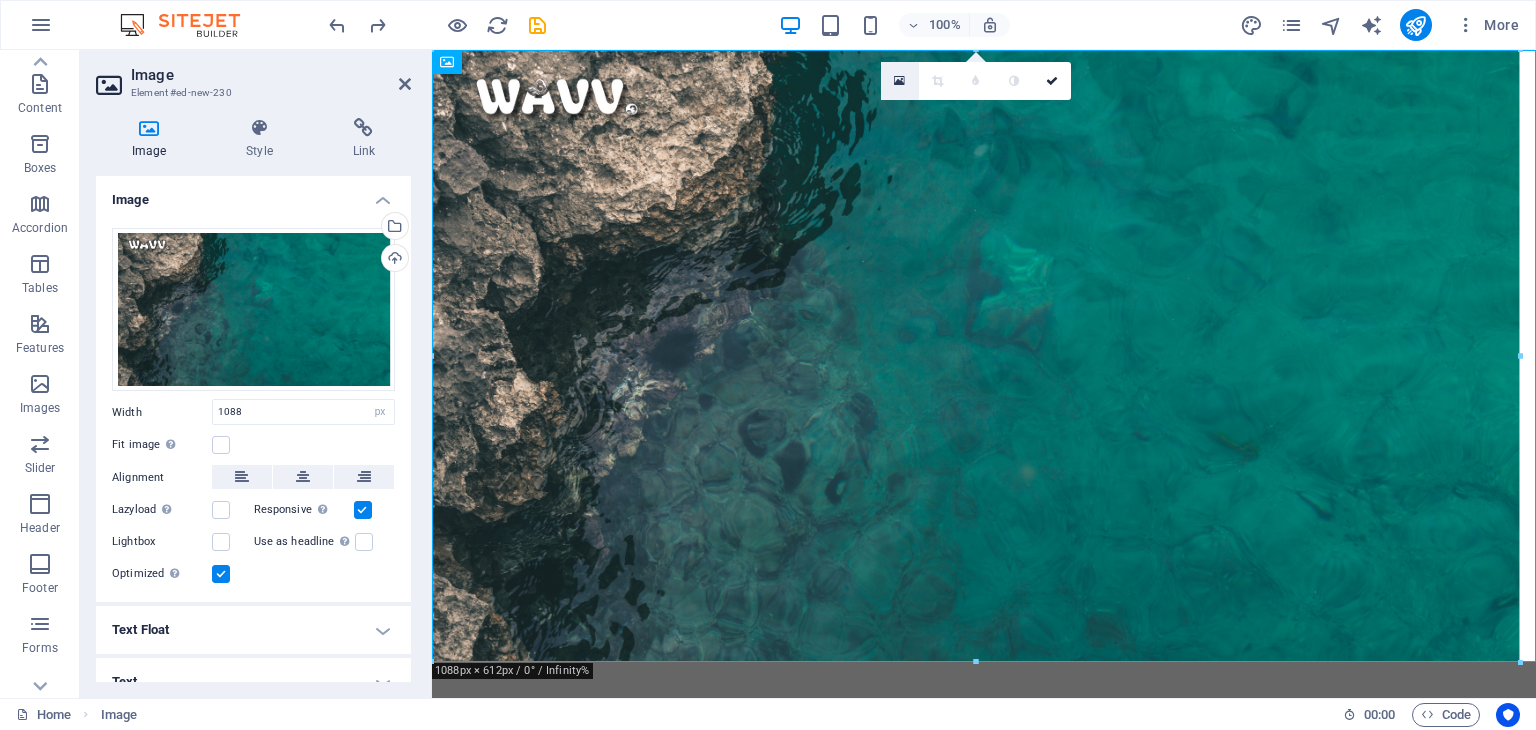 click at bounding box center (900, 81) 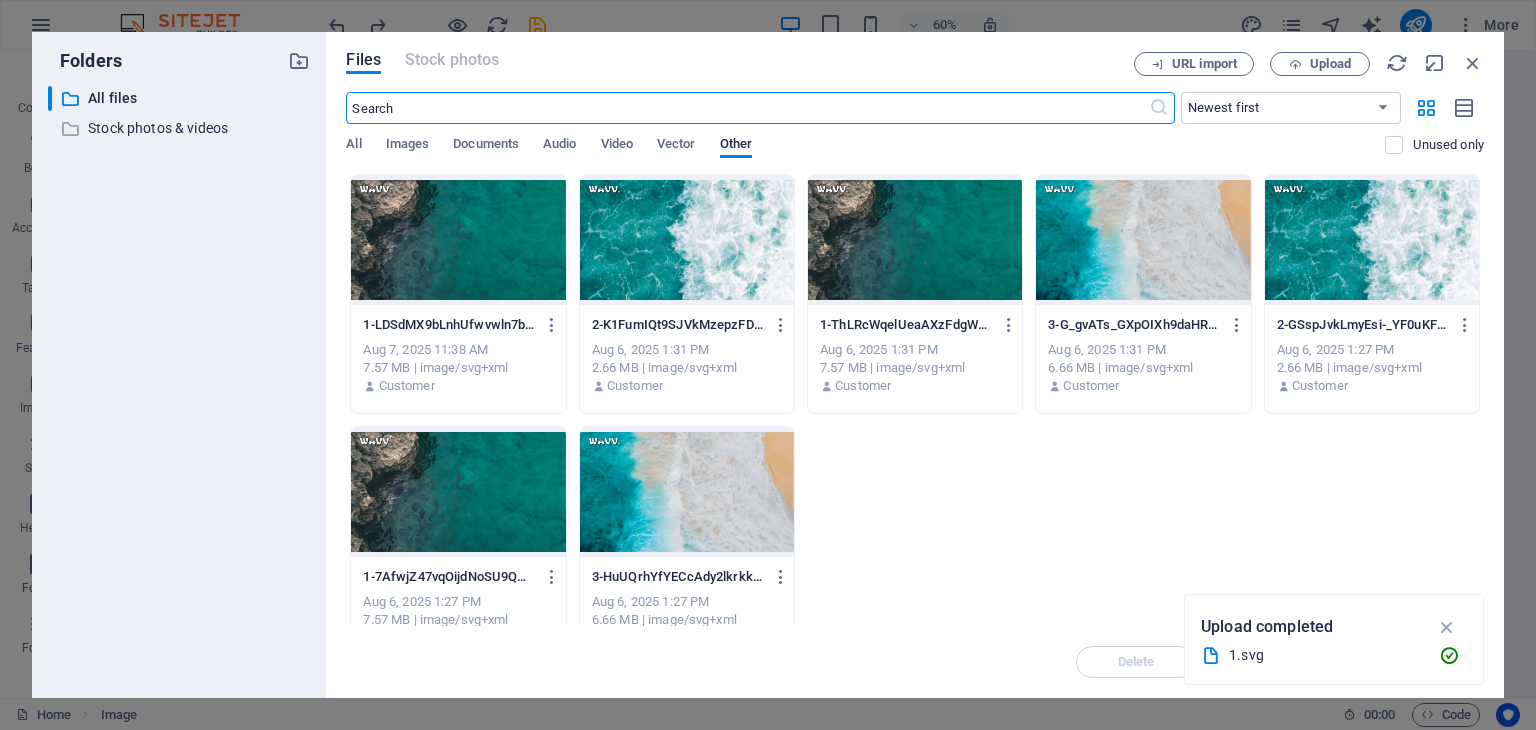 click at bounding box center (687, 240) 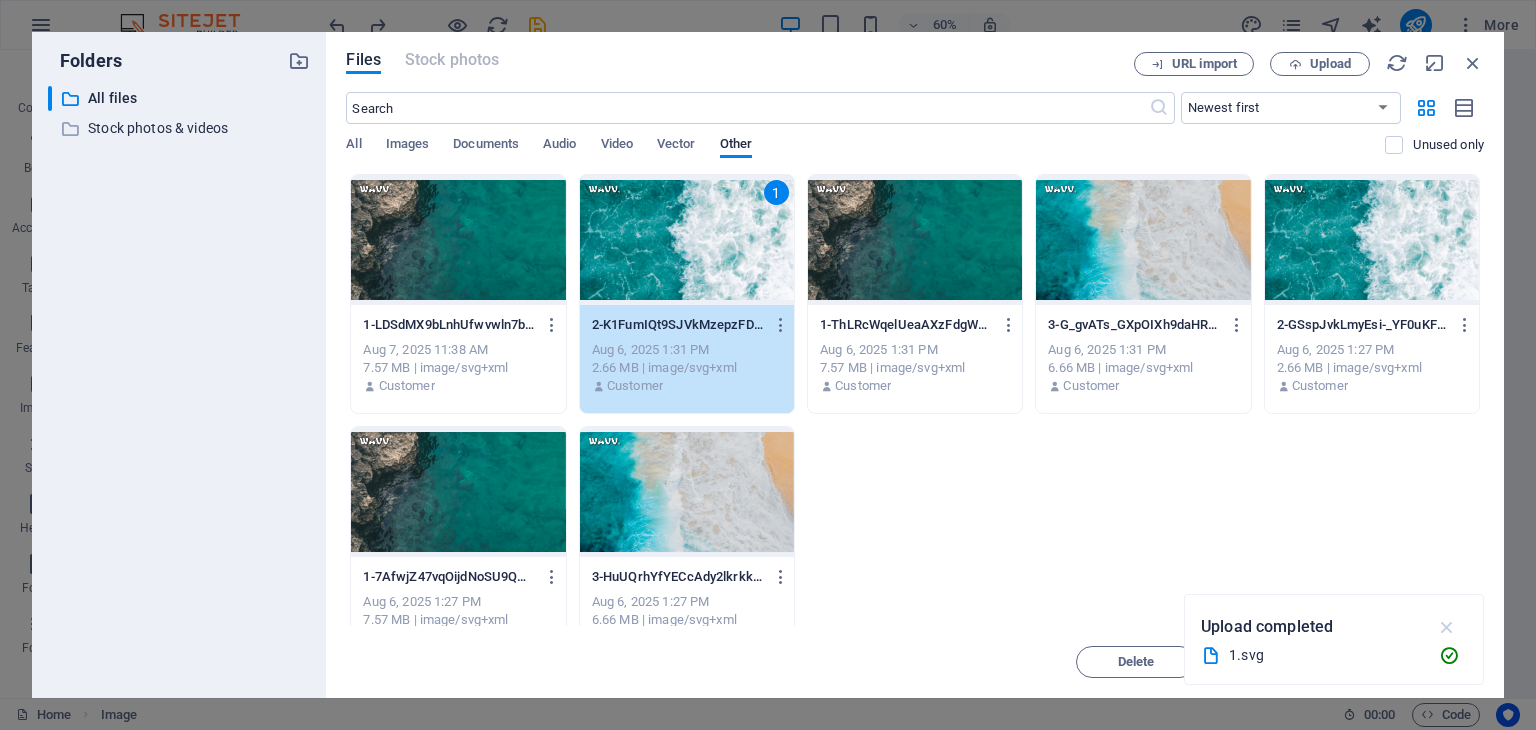 click at bounding box center (1447, 627) 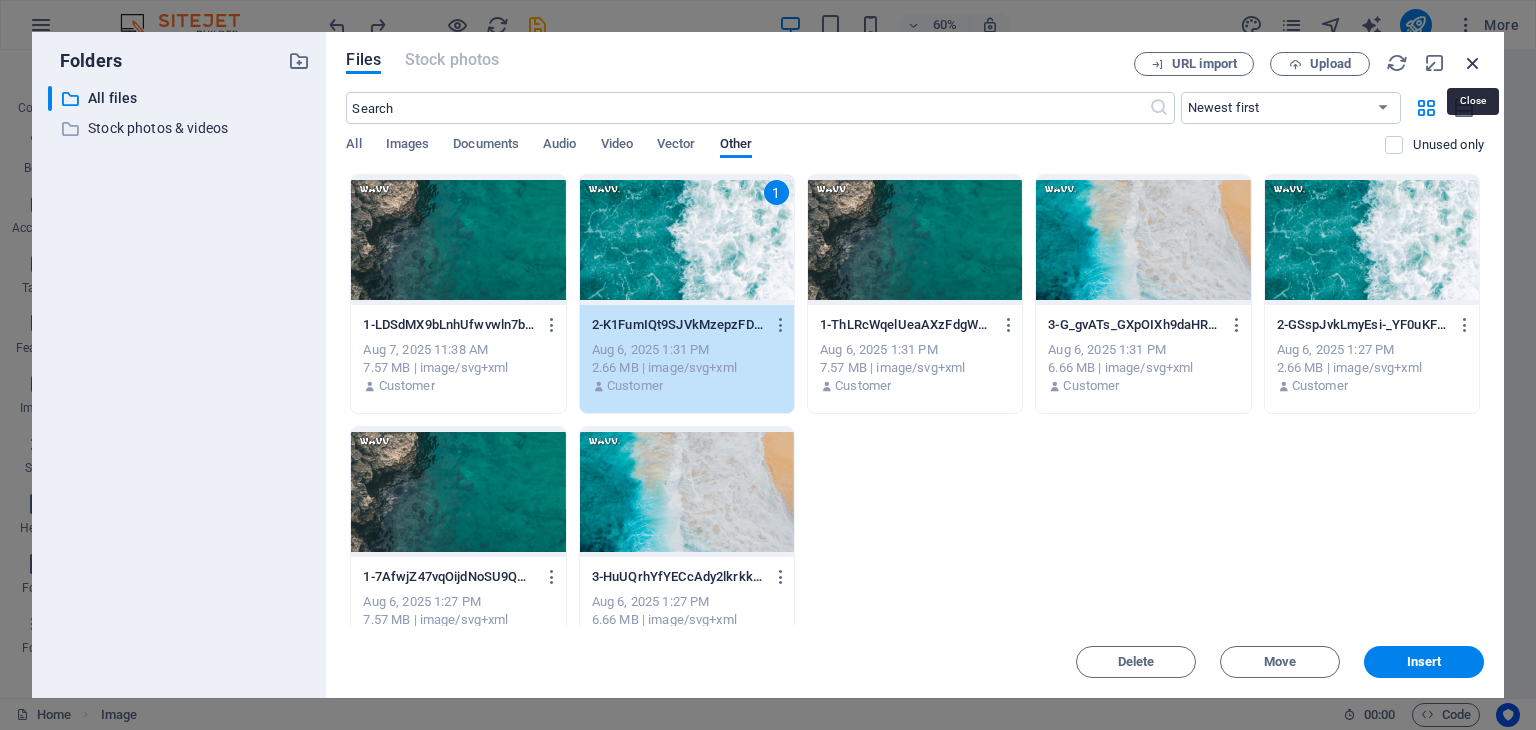 drag, startPoint x: 1464, startPoint y: 64, endPoint x: 1020, endPoint y: 11, distance: 447.1521 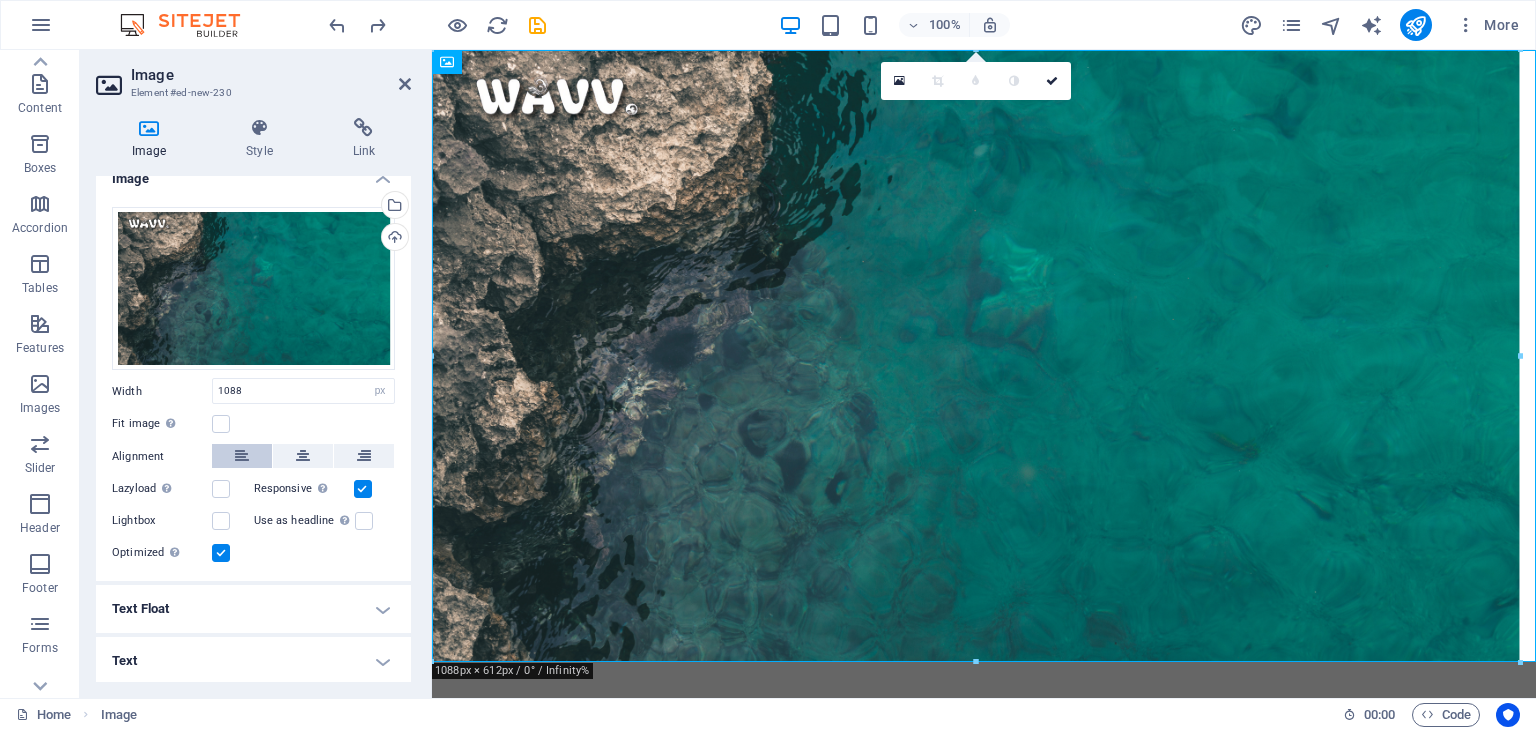 scroll, scrollTop: 0, scrollLeft: 0, axis: both 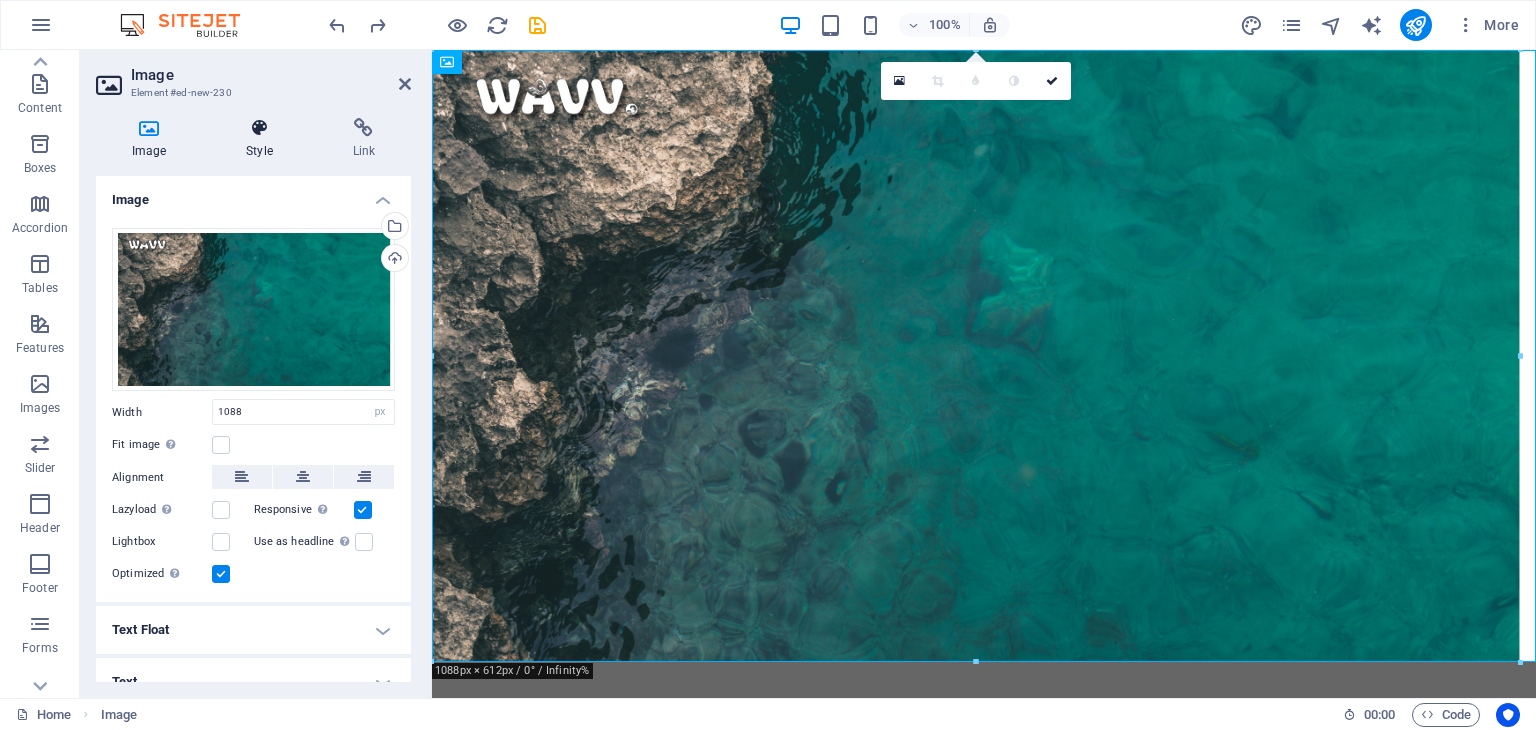 click on "Style" at bounding box center [263, 139] 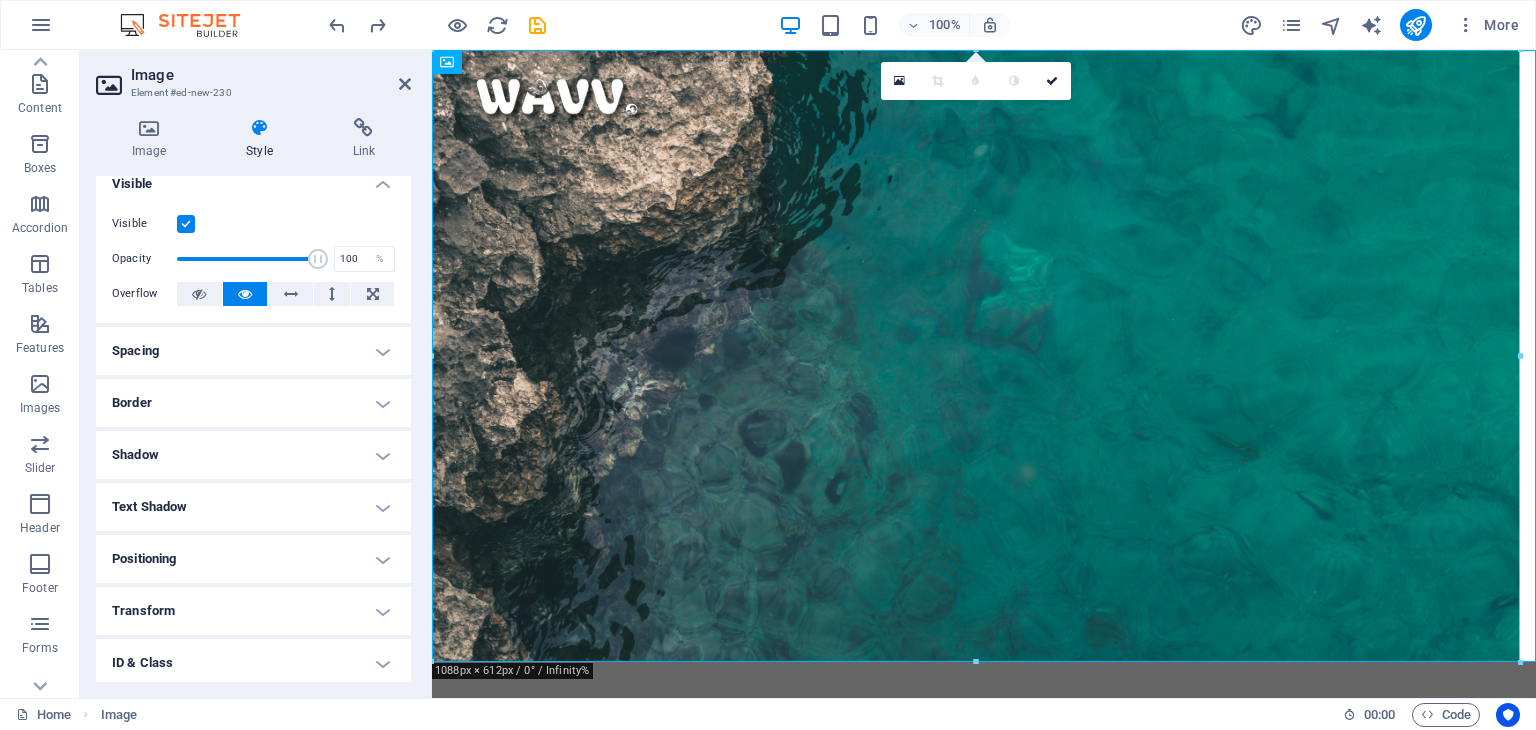scroll, scrollTop: 0, scrollLeft: 0, axis: both 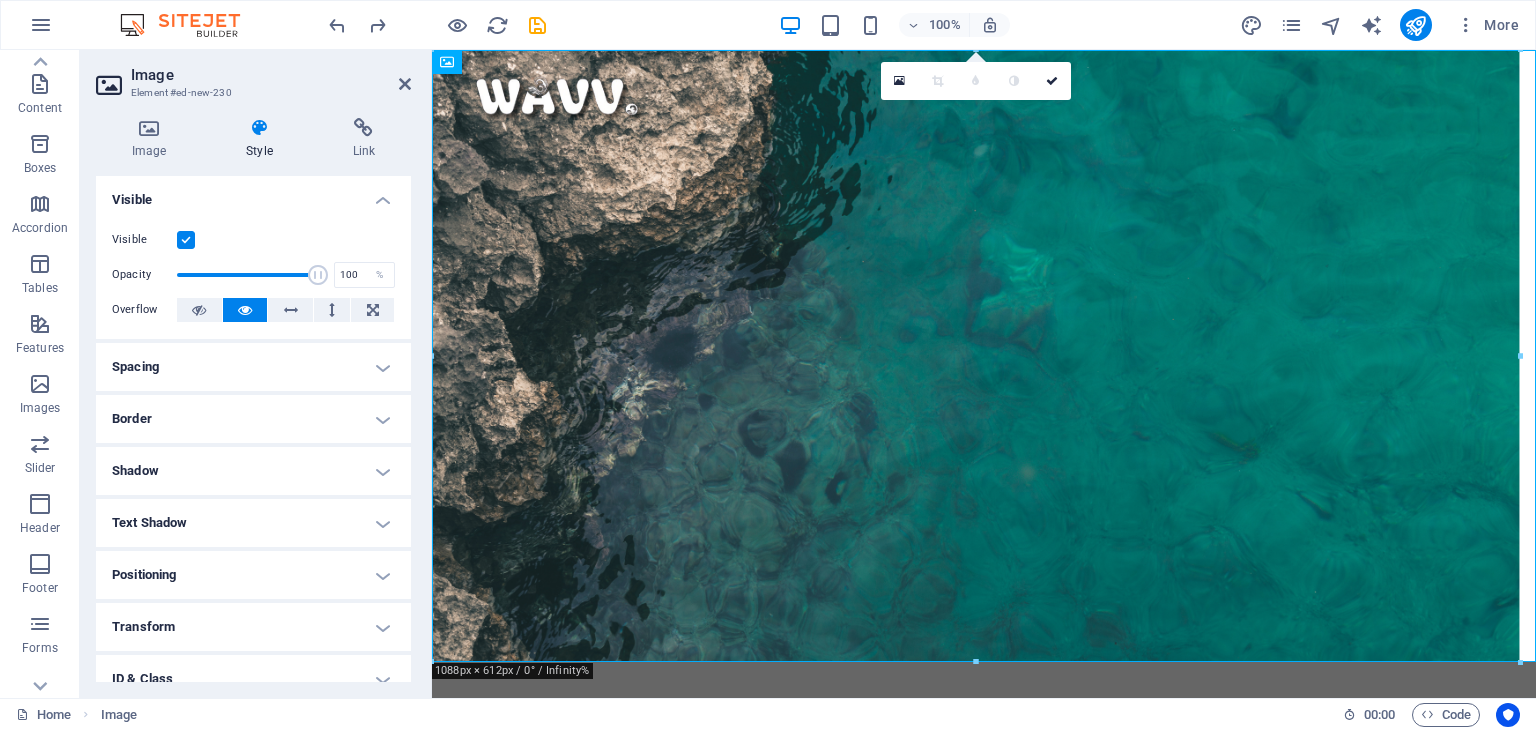 click on "Text Shadow" at bounding box center [253, 523] 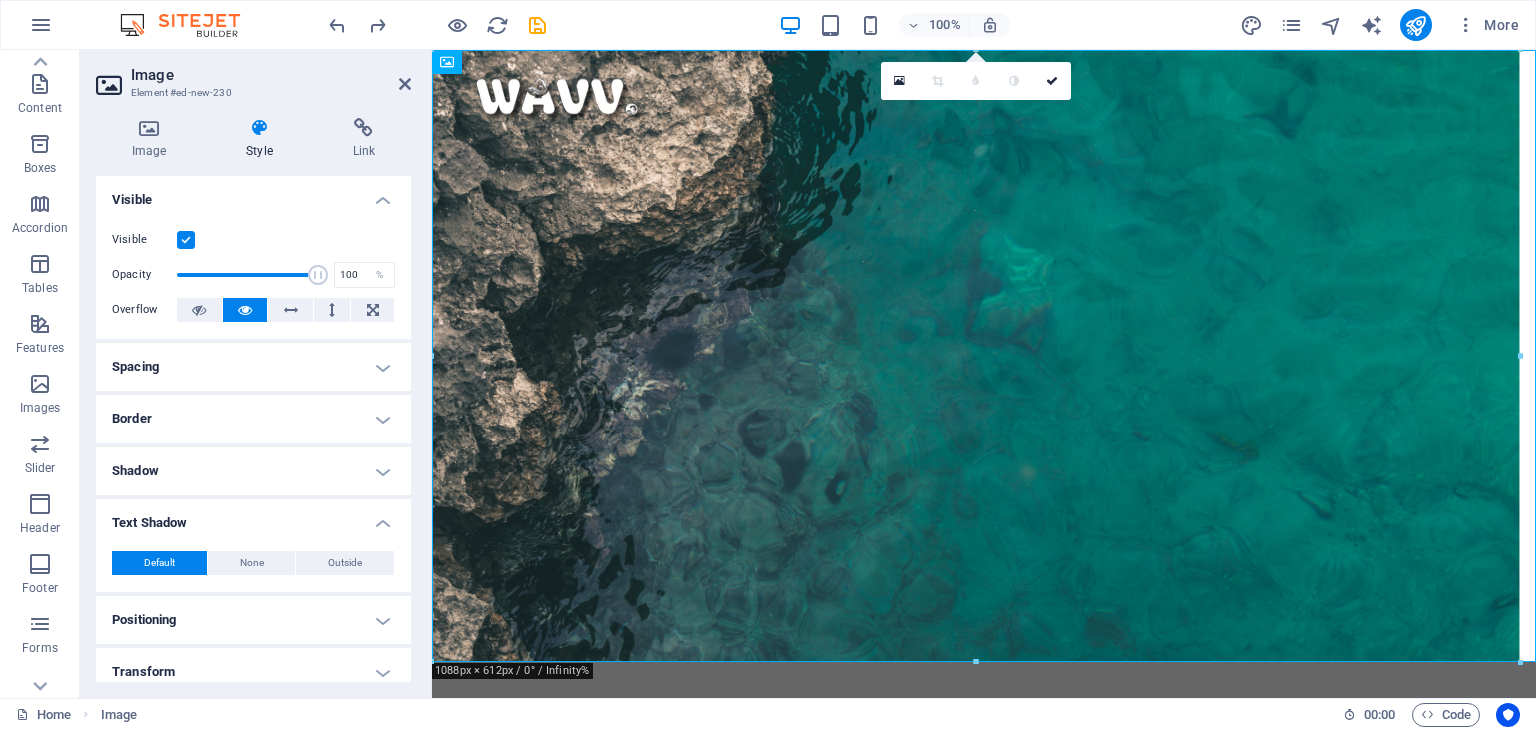 click on "Text Shadow" at bounding box center (253, 517) 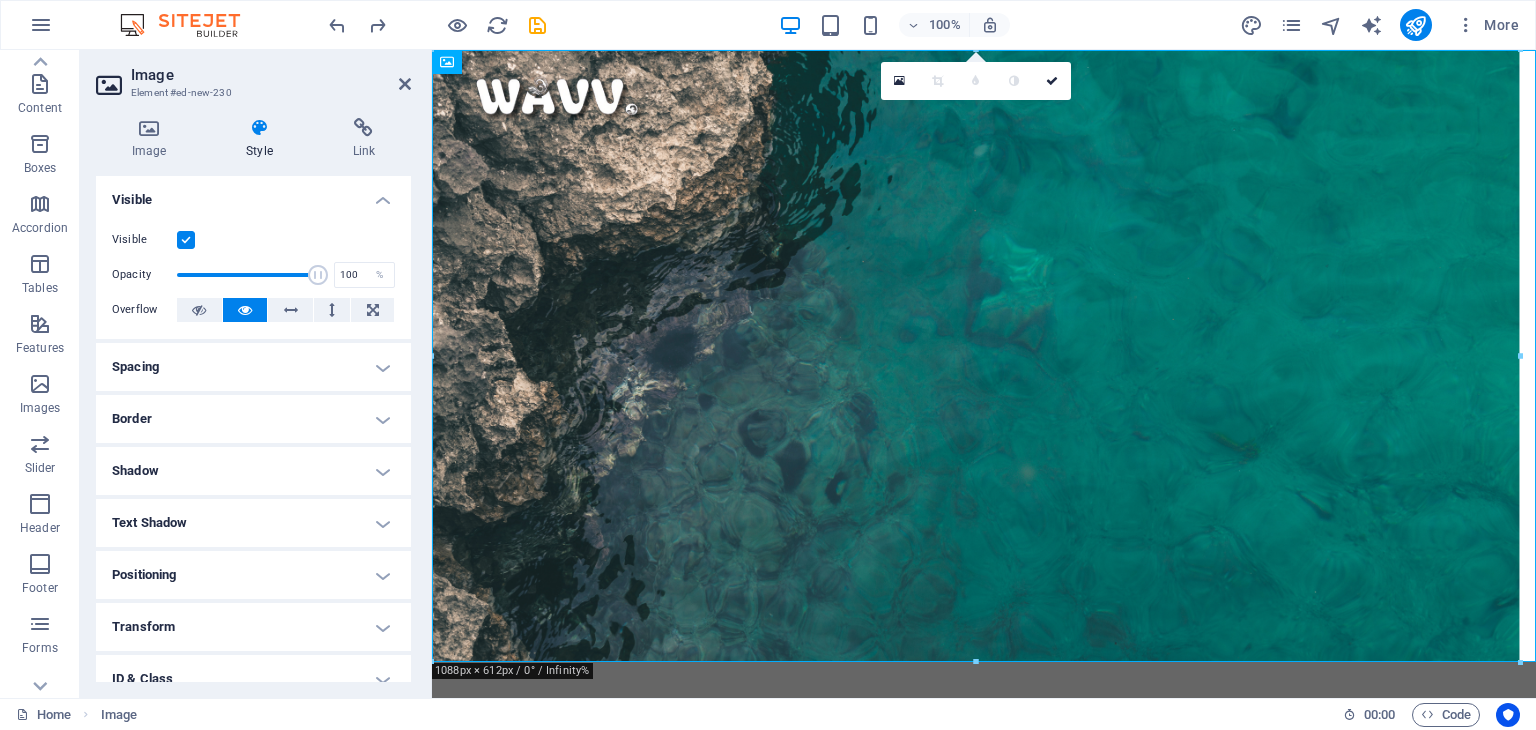 click on "Transform" at bounding box center (253, 627) 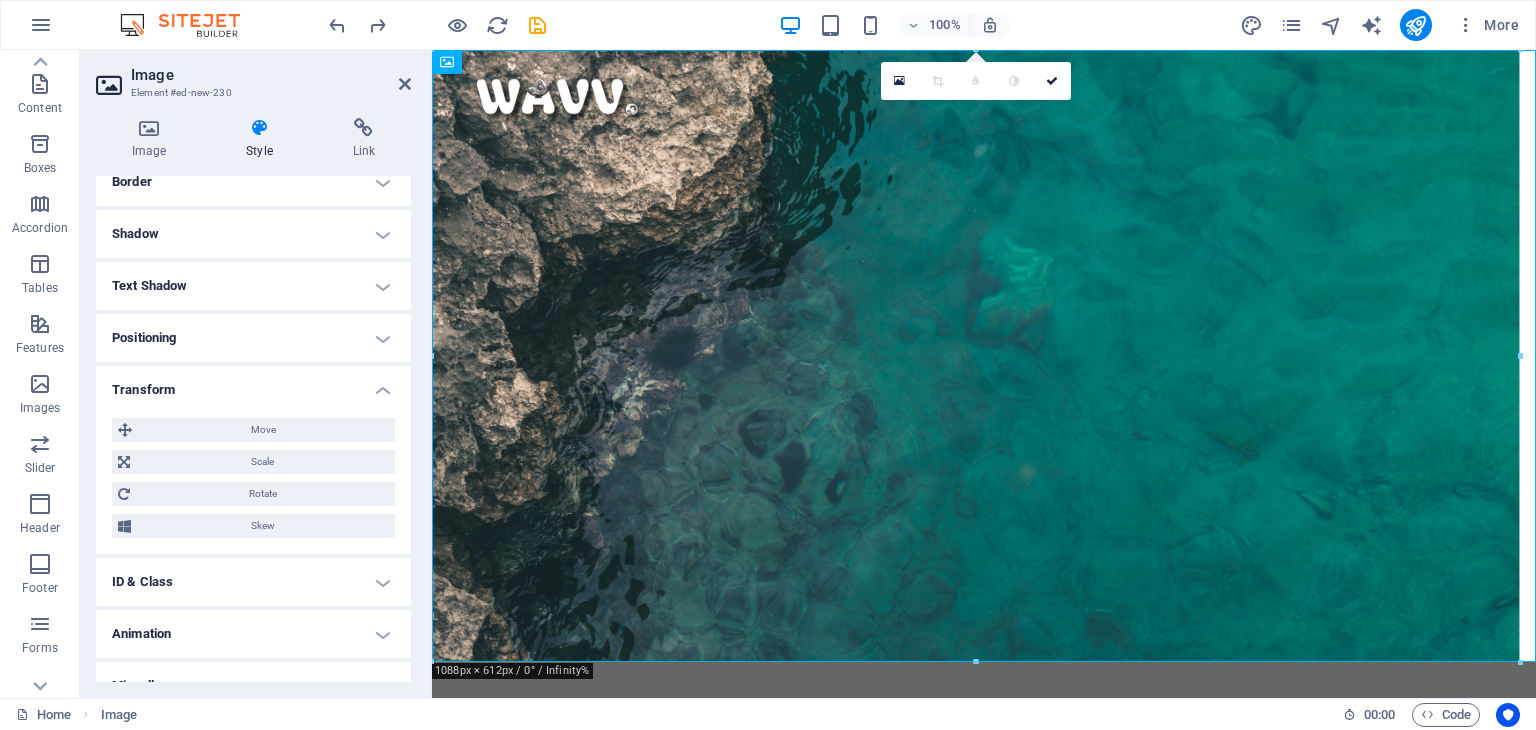 scroll, scrollTop: 264, scrollLeft: 0, axis: vertical 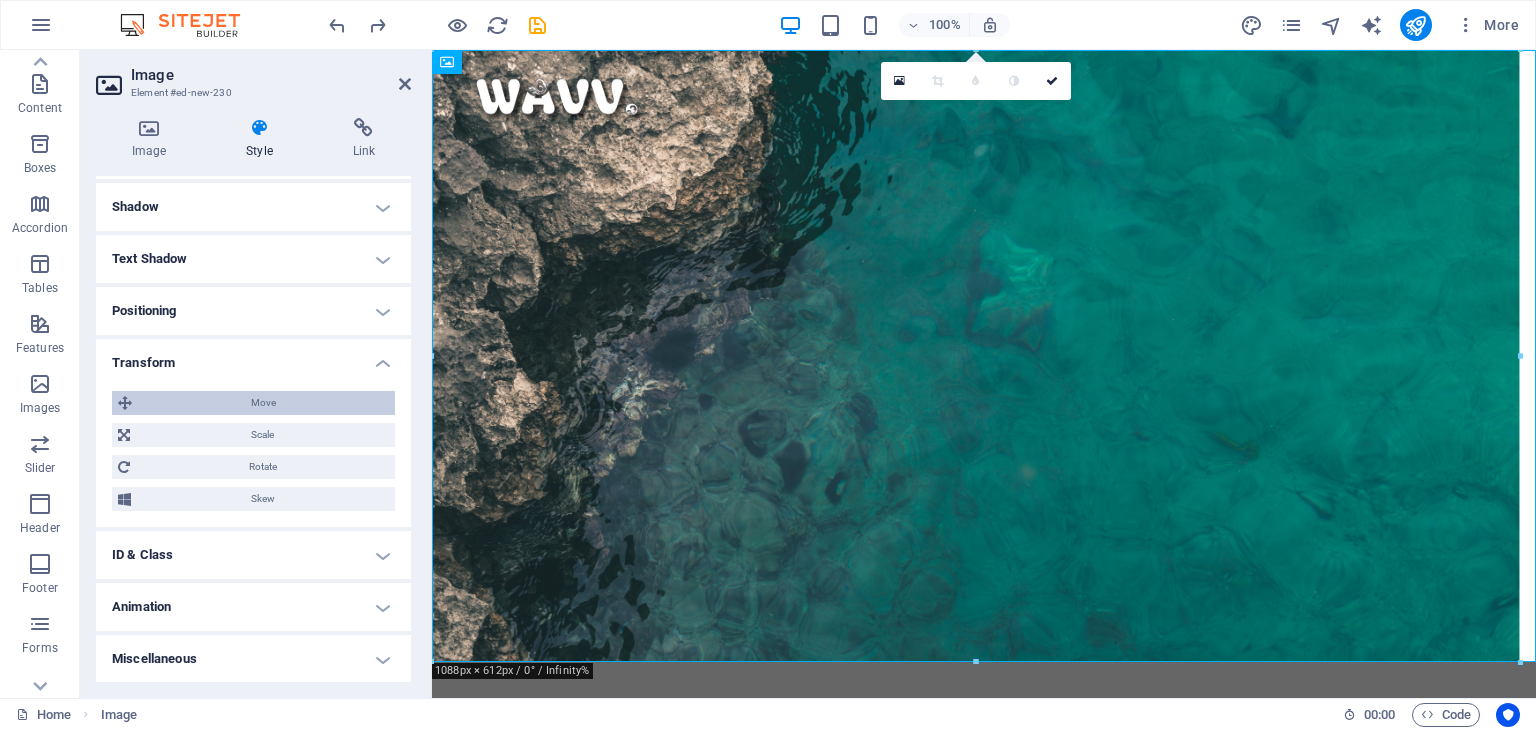 drag, startPoint x: 131, startPoint y: 409, endPoint x: 202, endPoint y: 408, distance: 71.00704 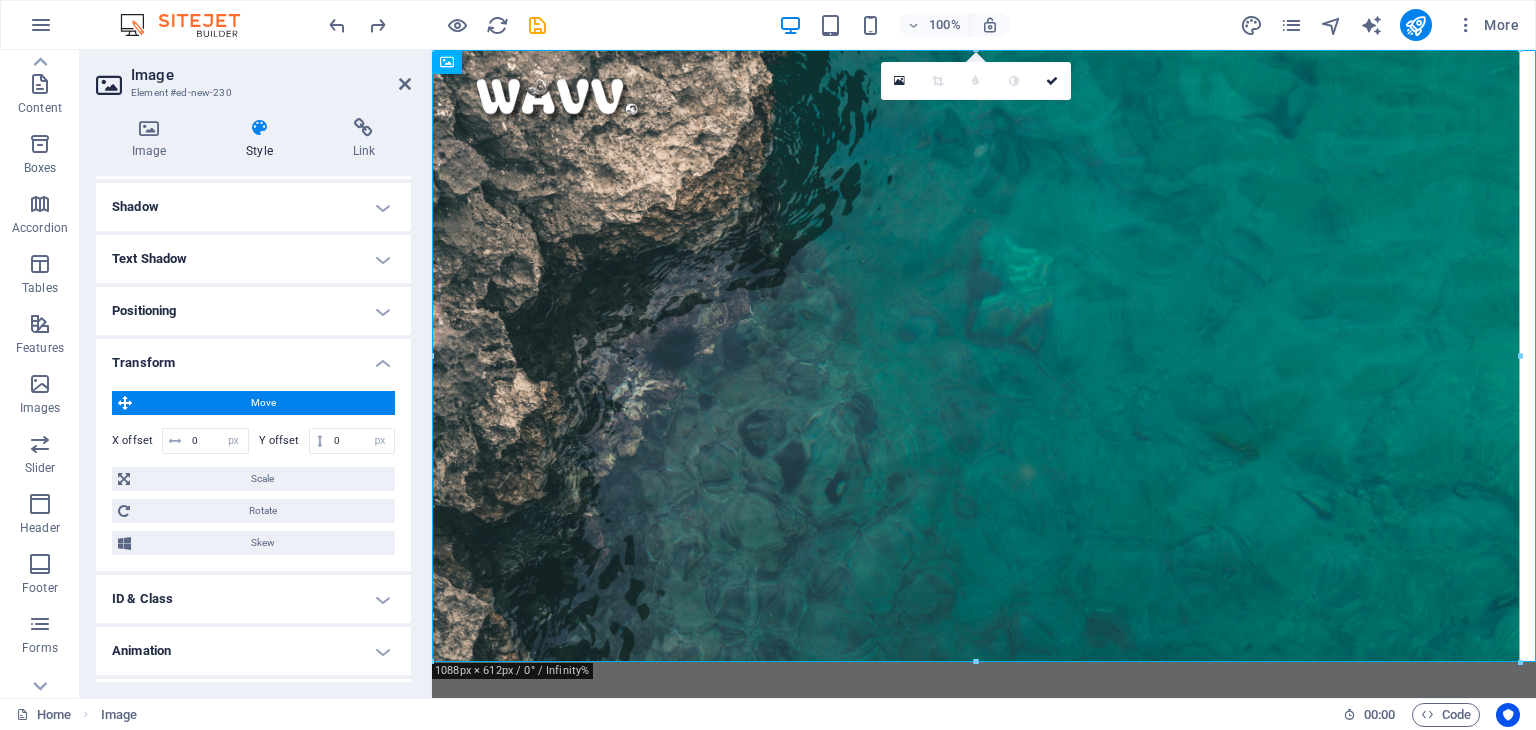 click on "Transform" at bounding box center [253, 357] 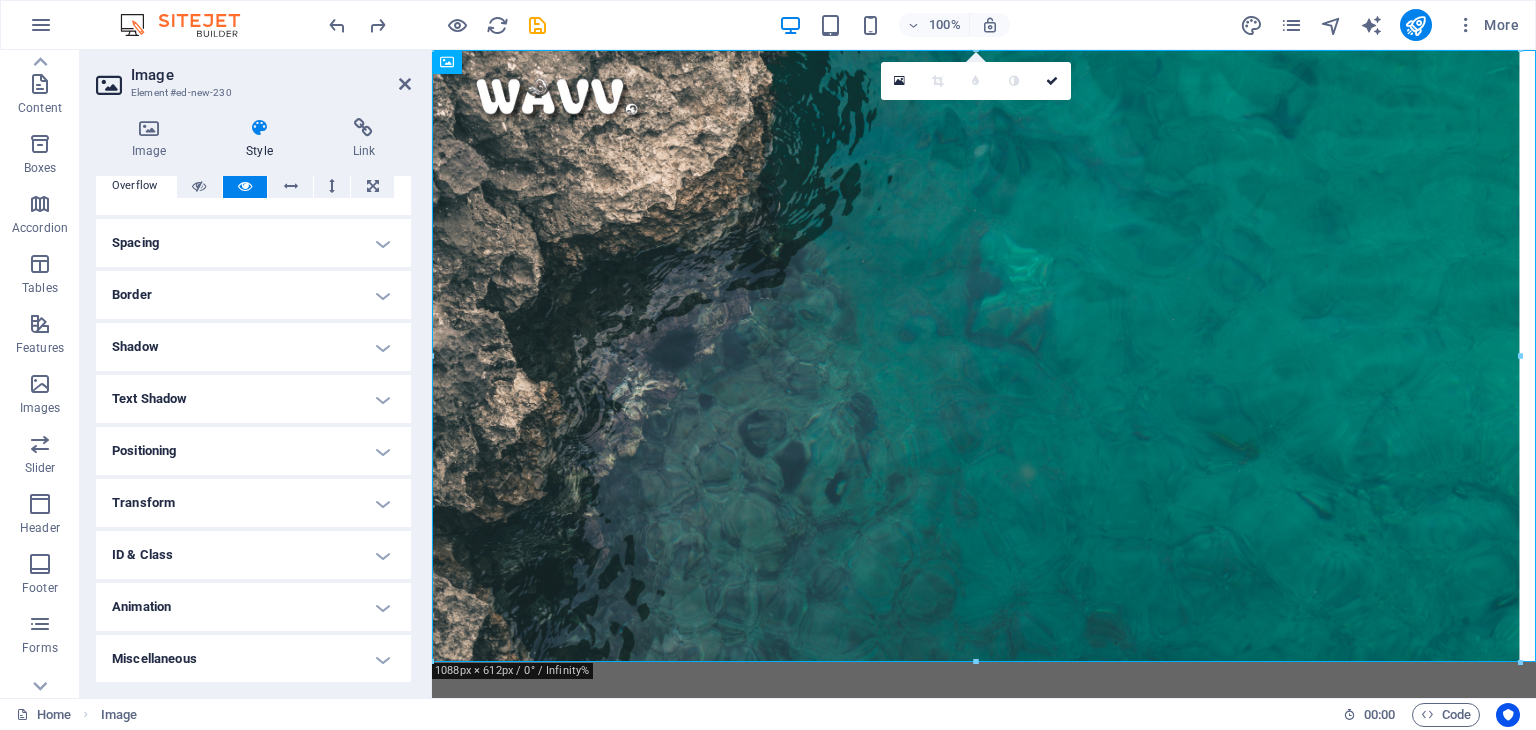 click on "Positioning" at bounding box center (253, 451) 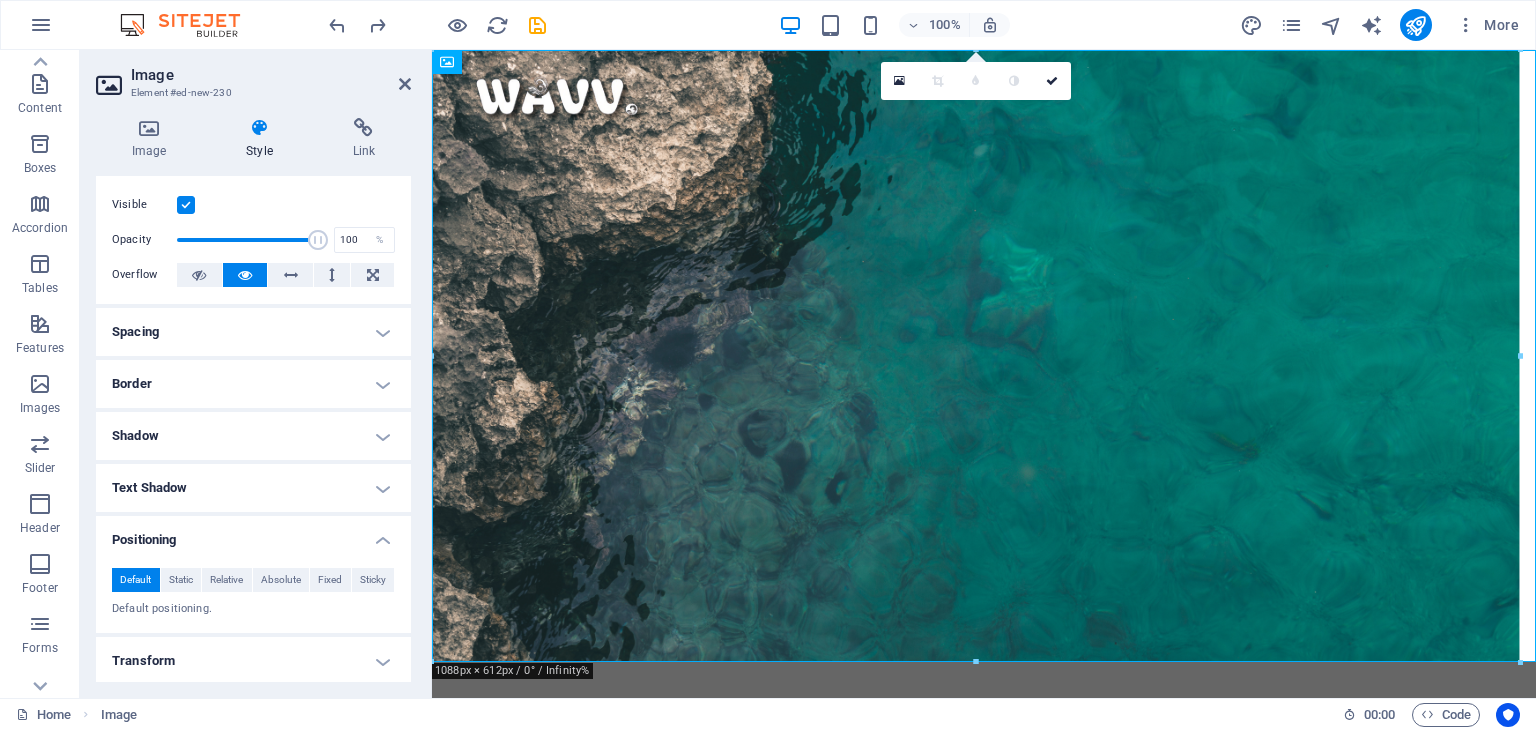 scroll, scrollTop: 0, scrollLeft: 0, axis: both 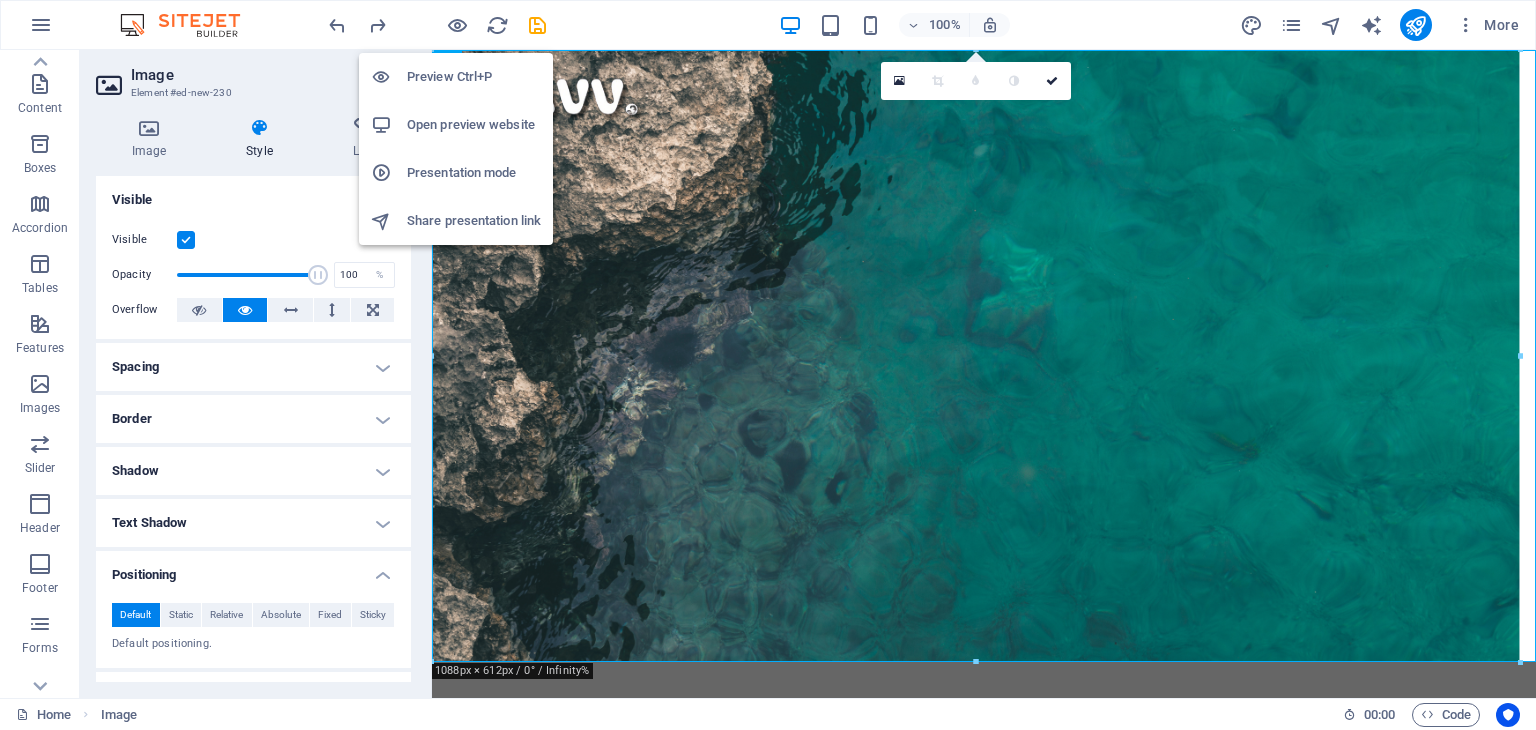 click on "Open preview website" at bounding box center (474, 125) 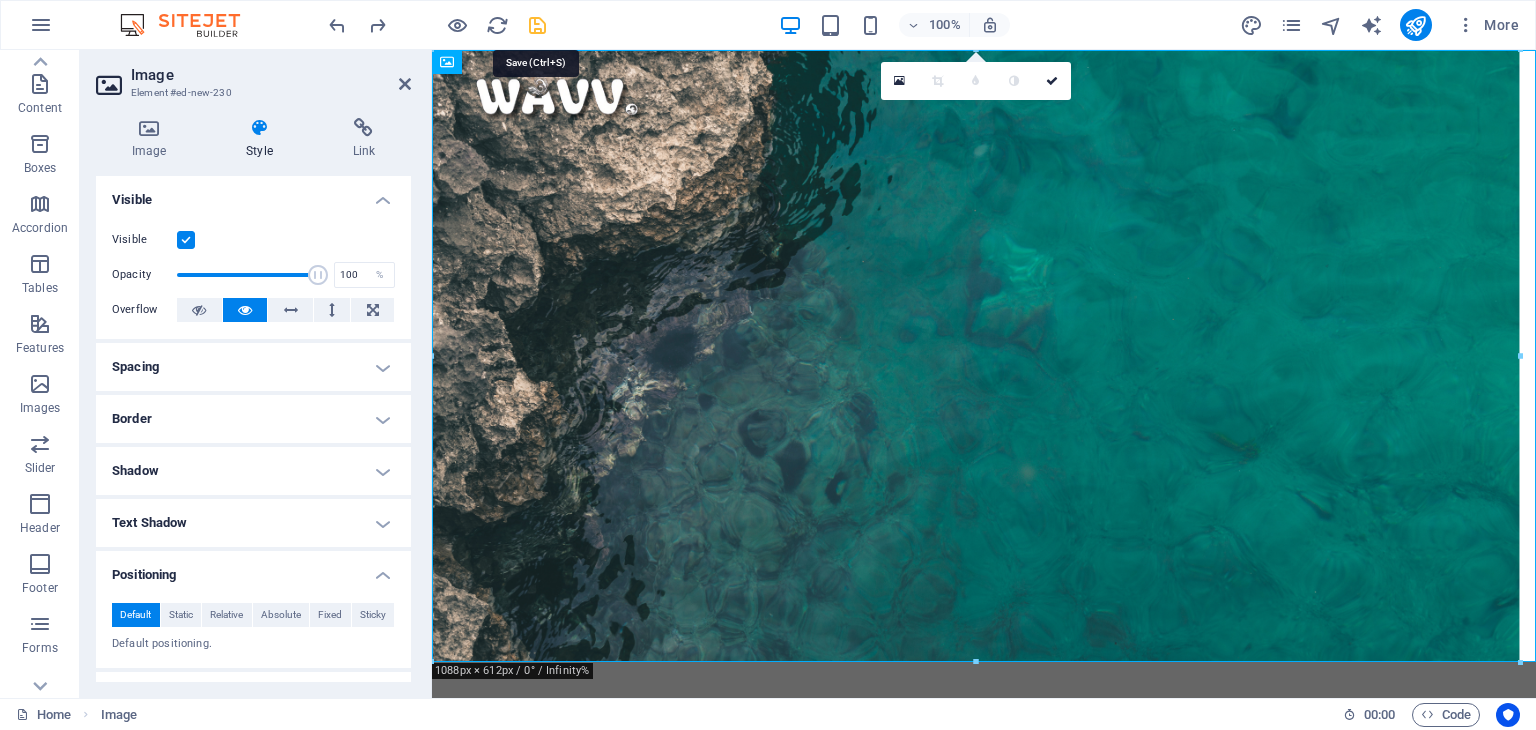click at bounding box center [537, 25] 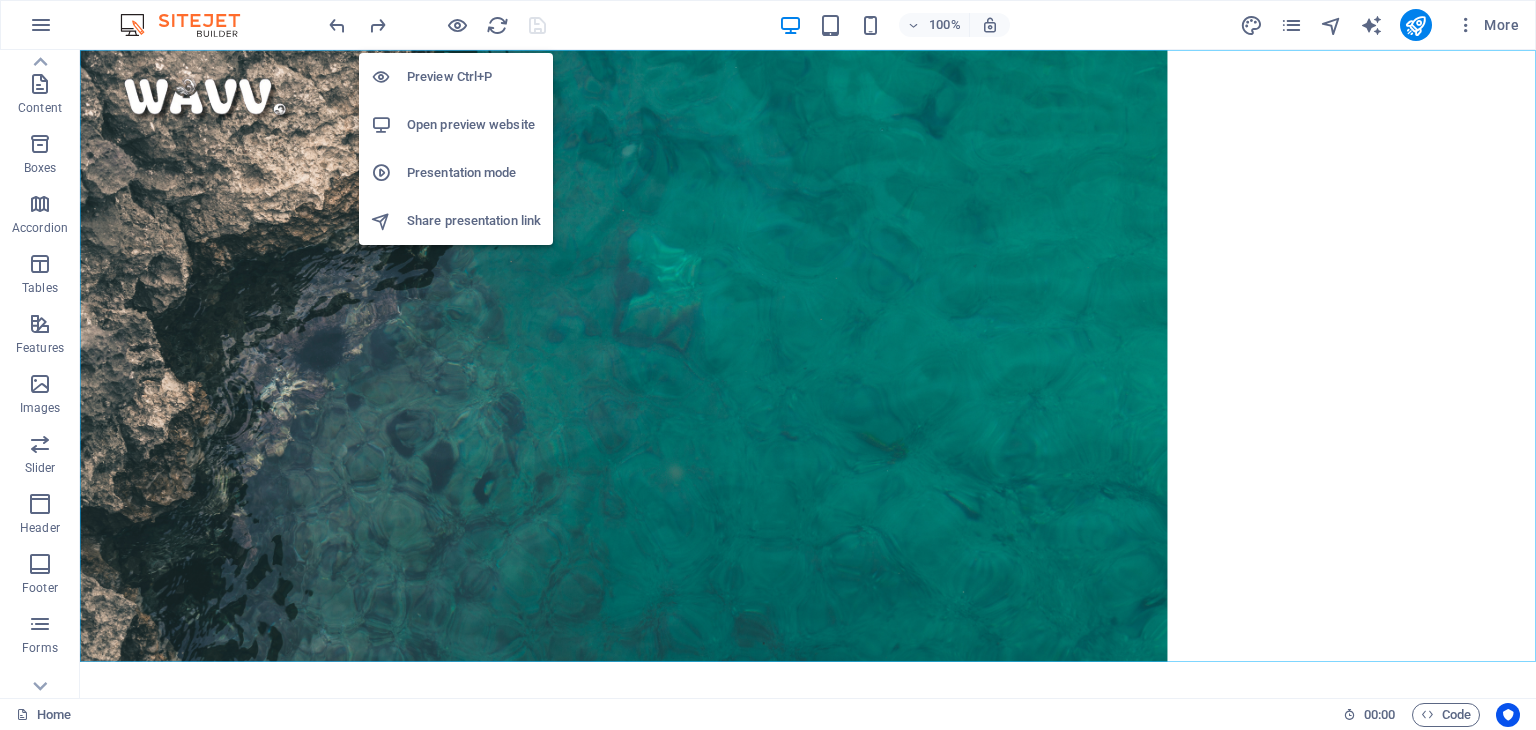 click on "Open preview website" at bounding box center (456, 125) 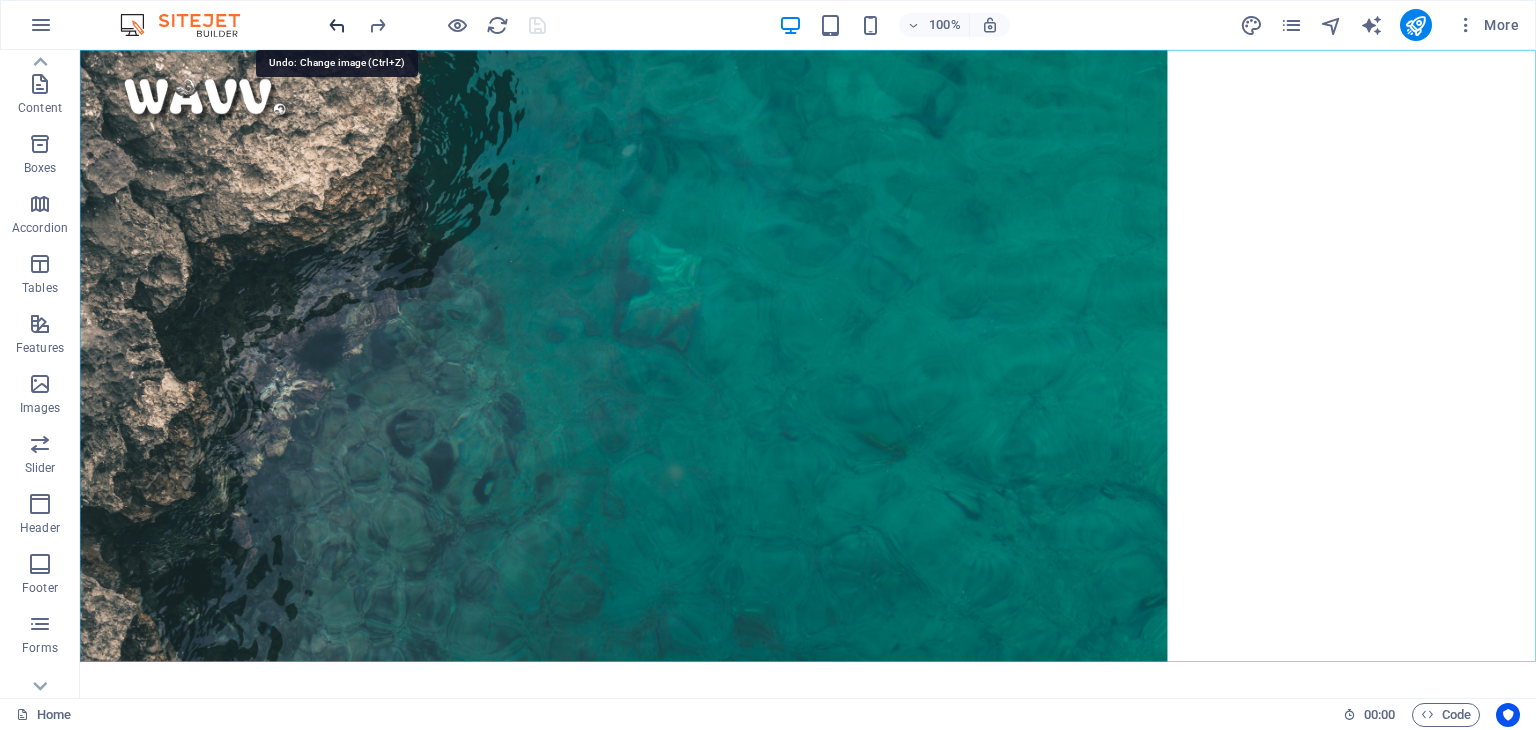 click at bounding box center [337, 25] 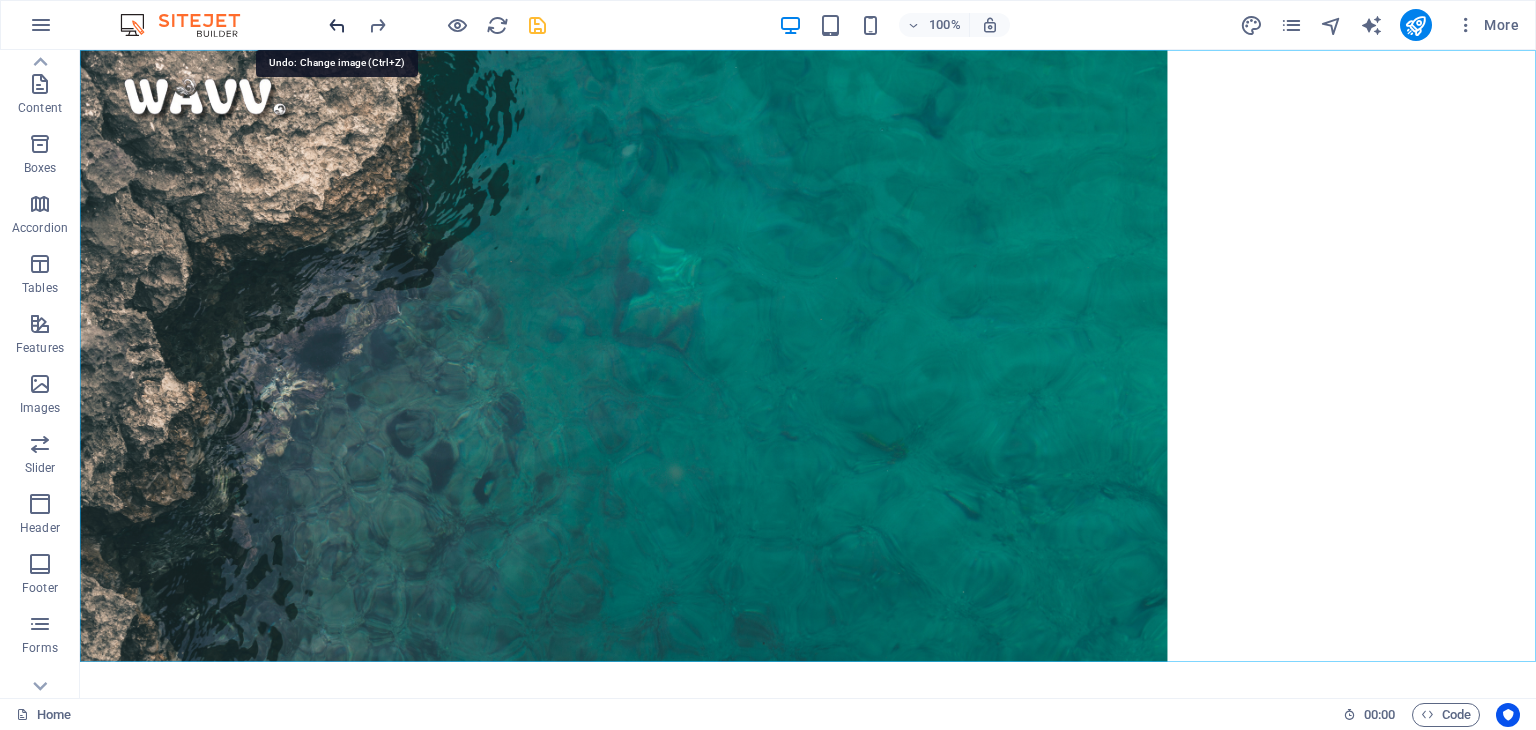click at bounding box center [337, 25] 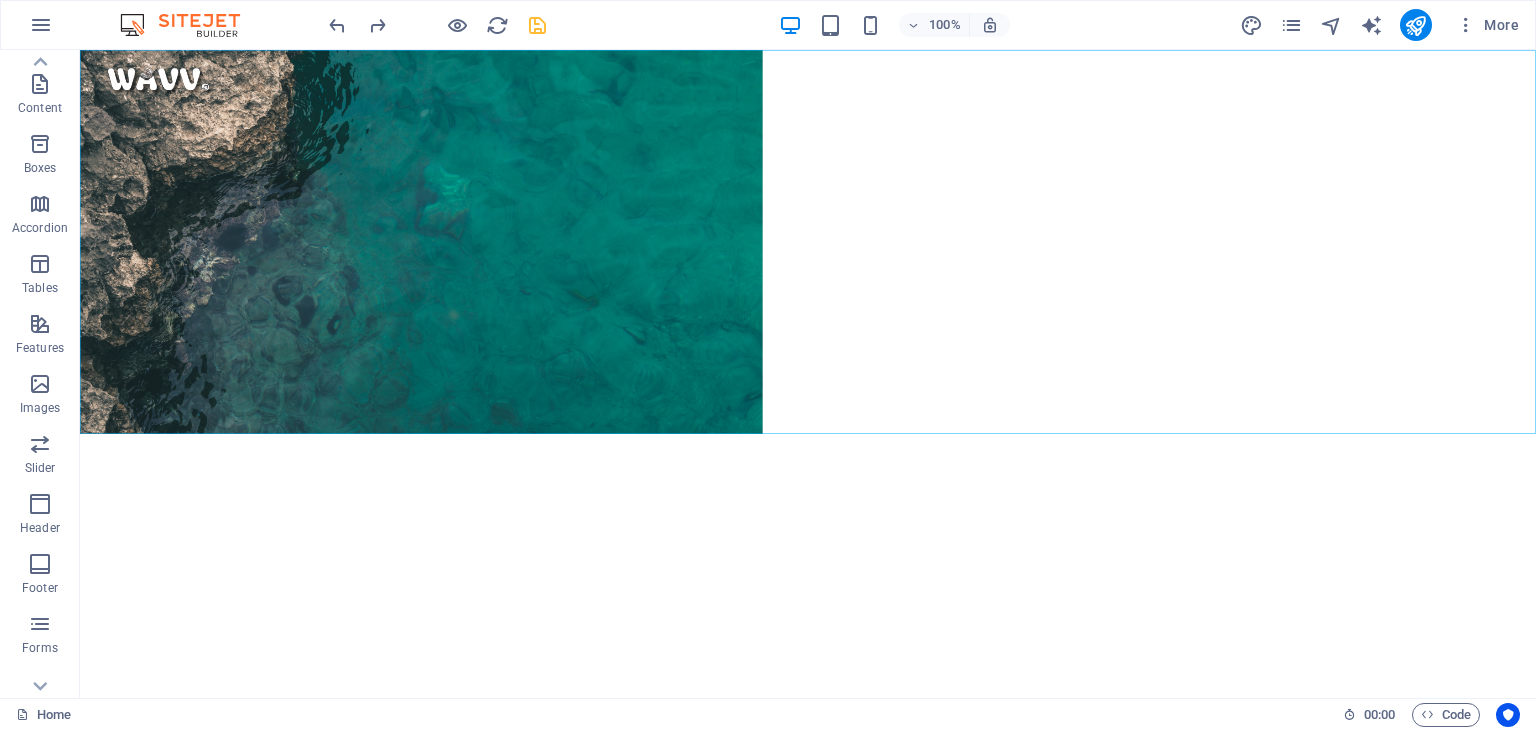 click on "100% More" at bounding box center (768, 25) 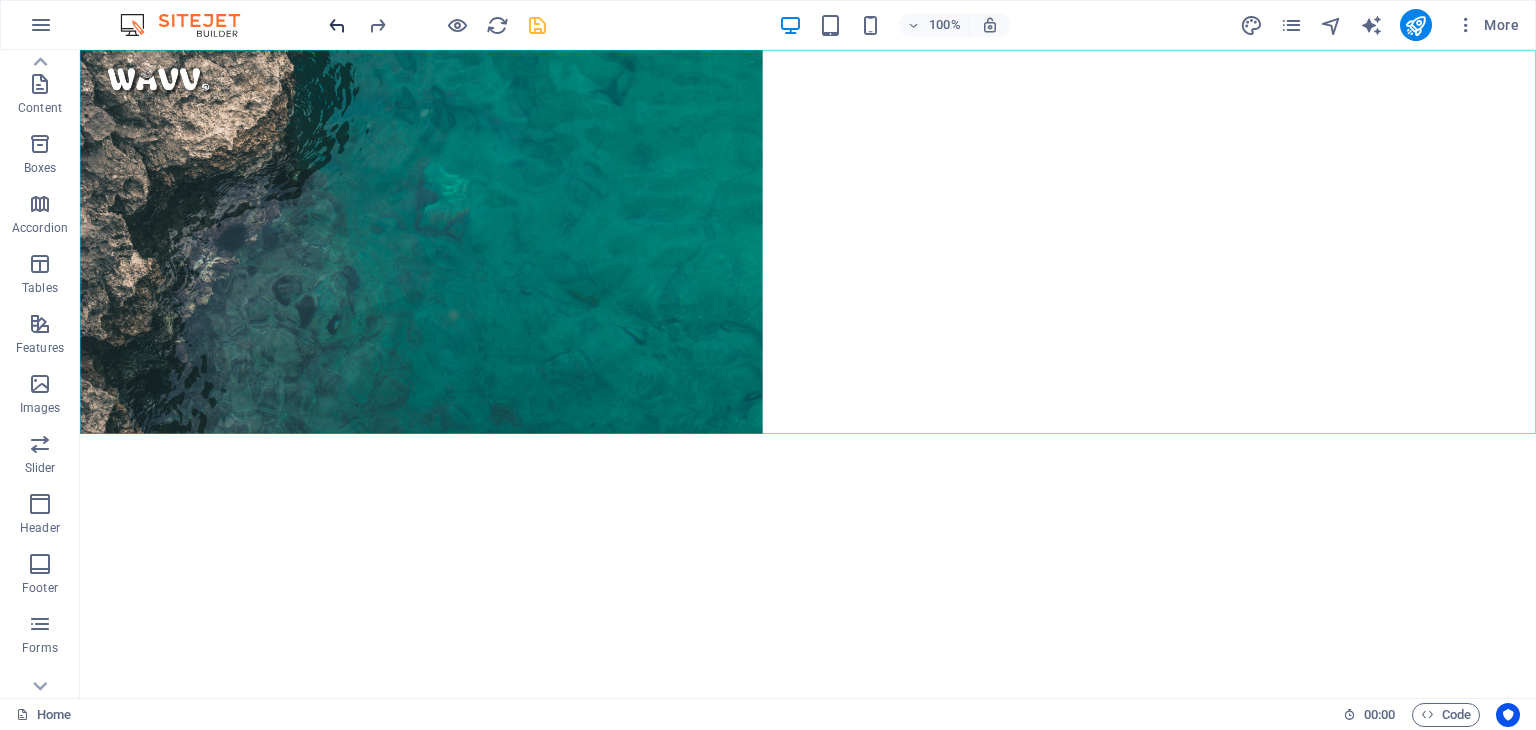 click at bounding box center (337, 25) 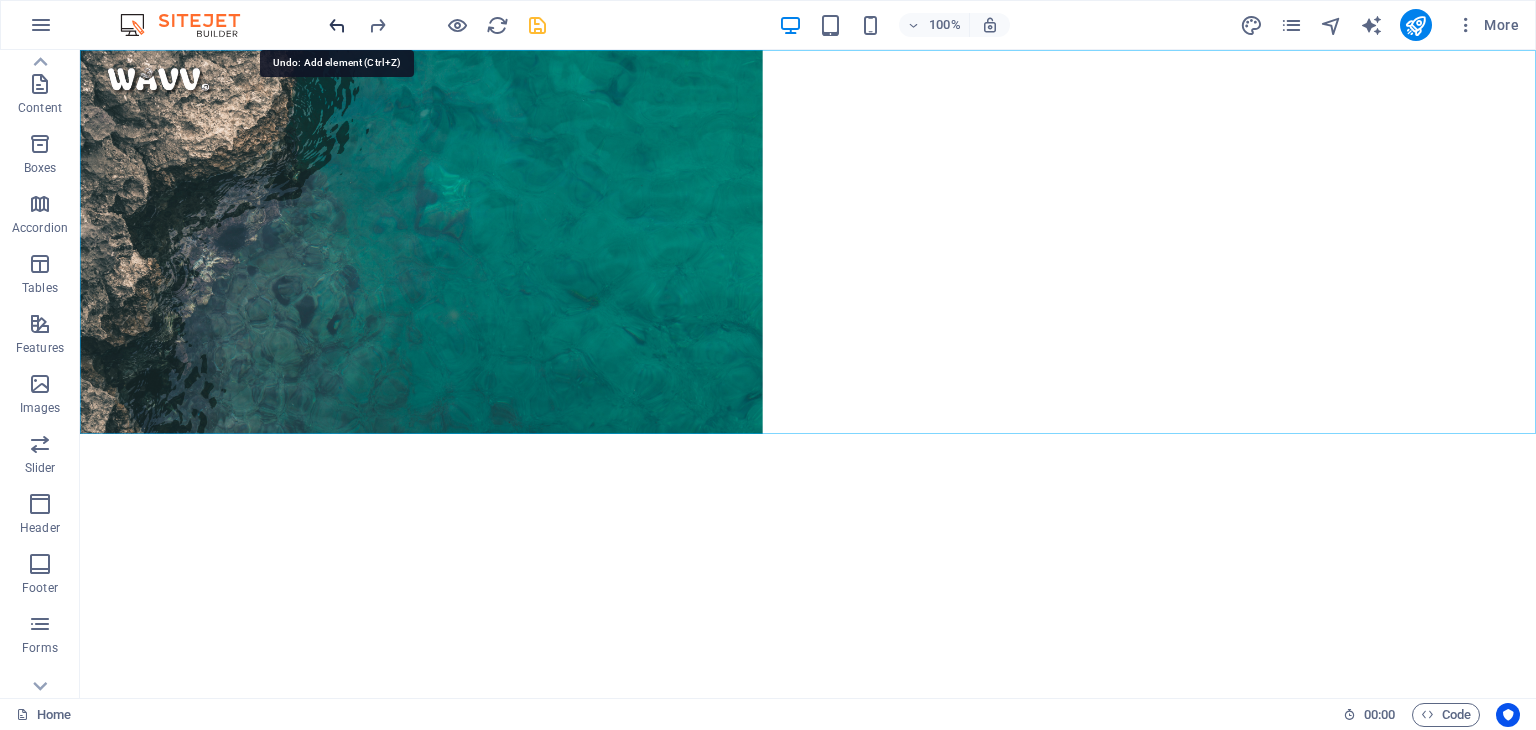 click at bounding box center (337, 25) 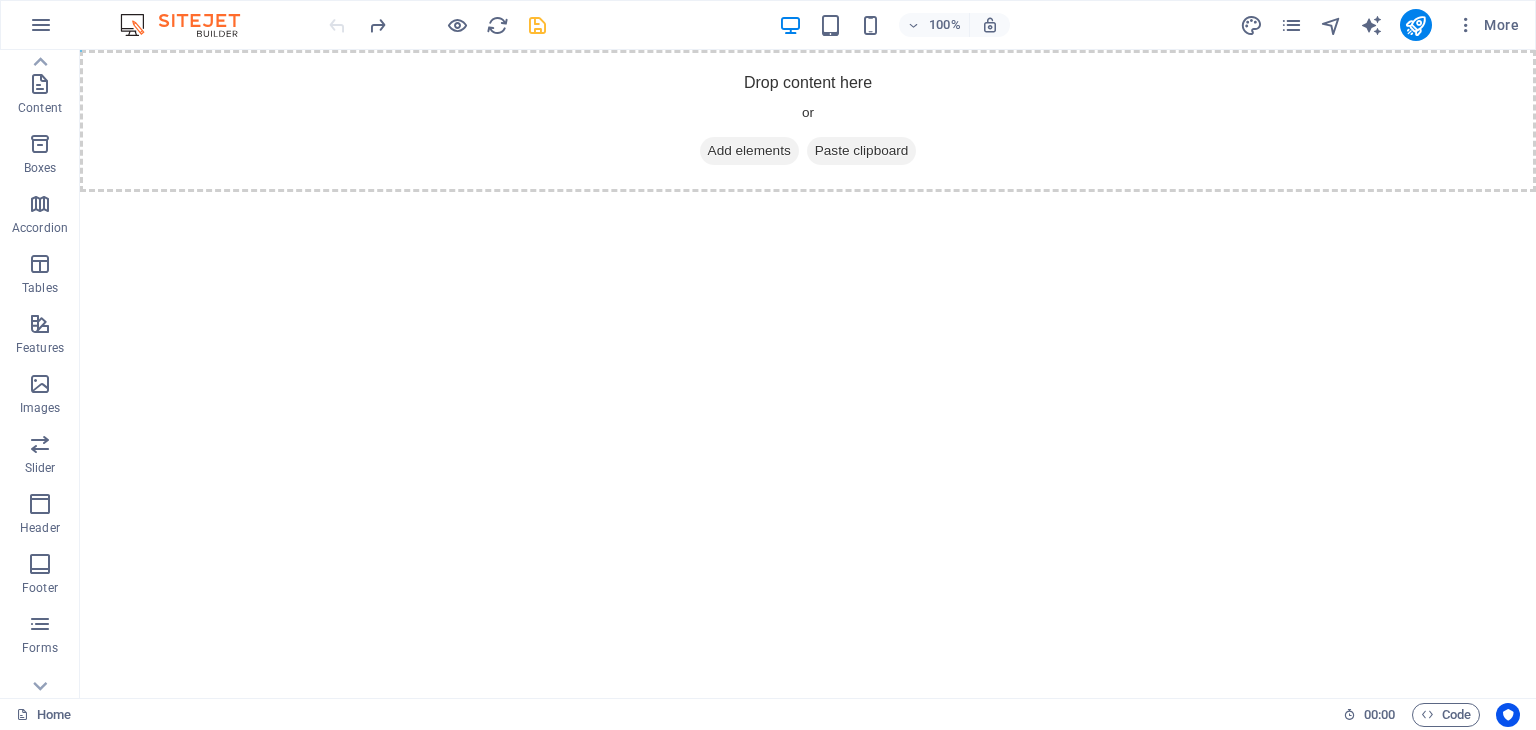 click at bounding box center (437, 25) 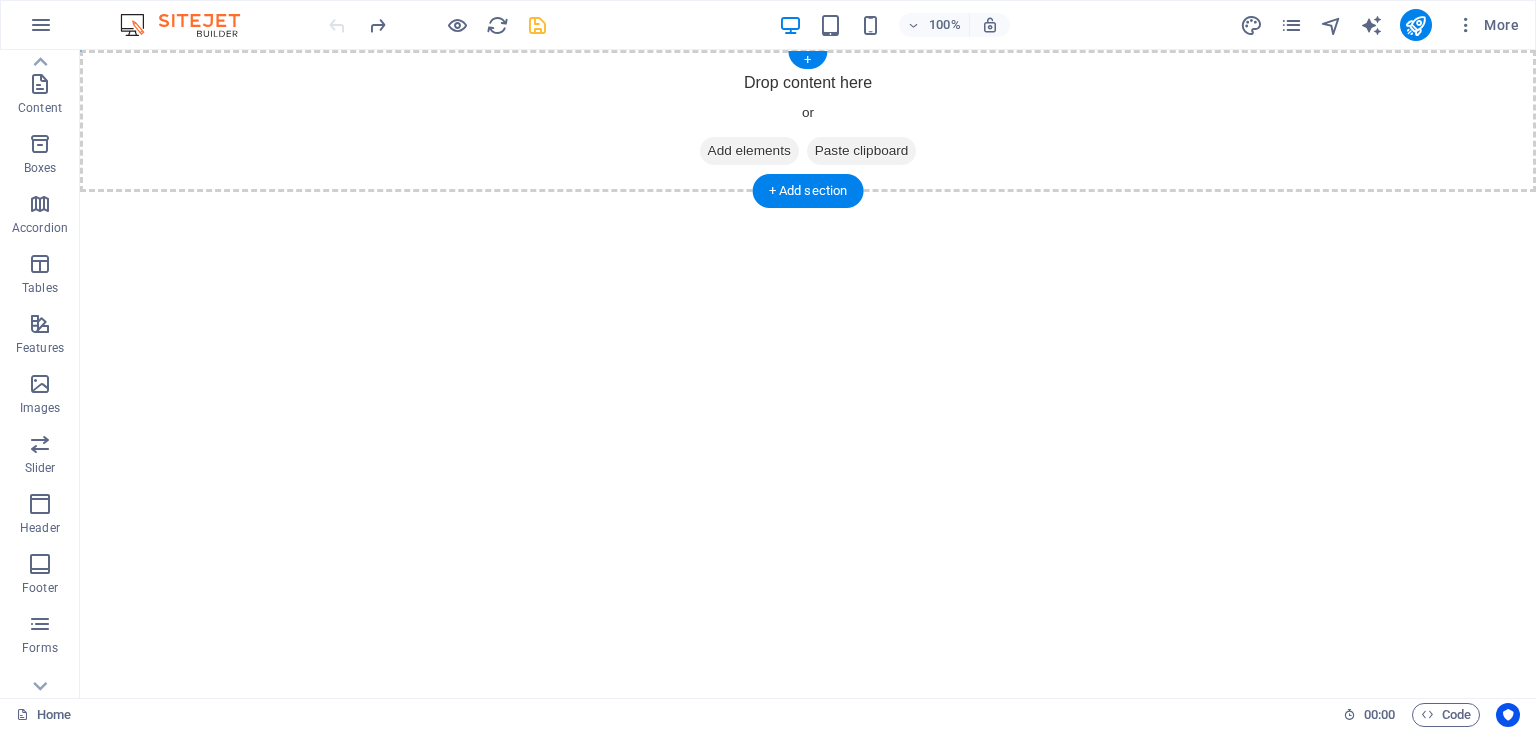 click on "Add elements" at bounding box center (749, 151) 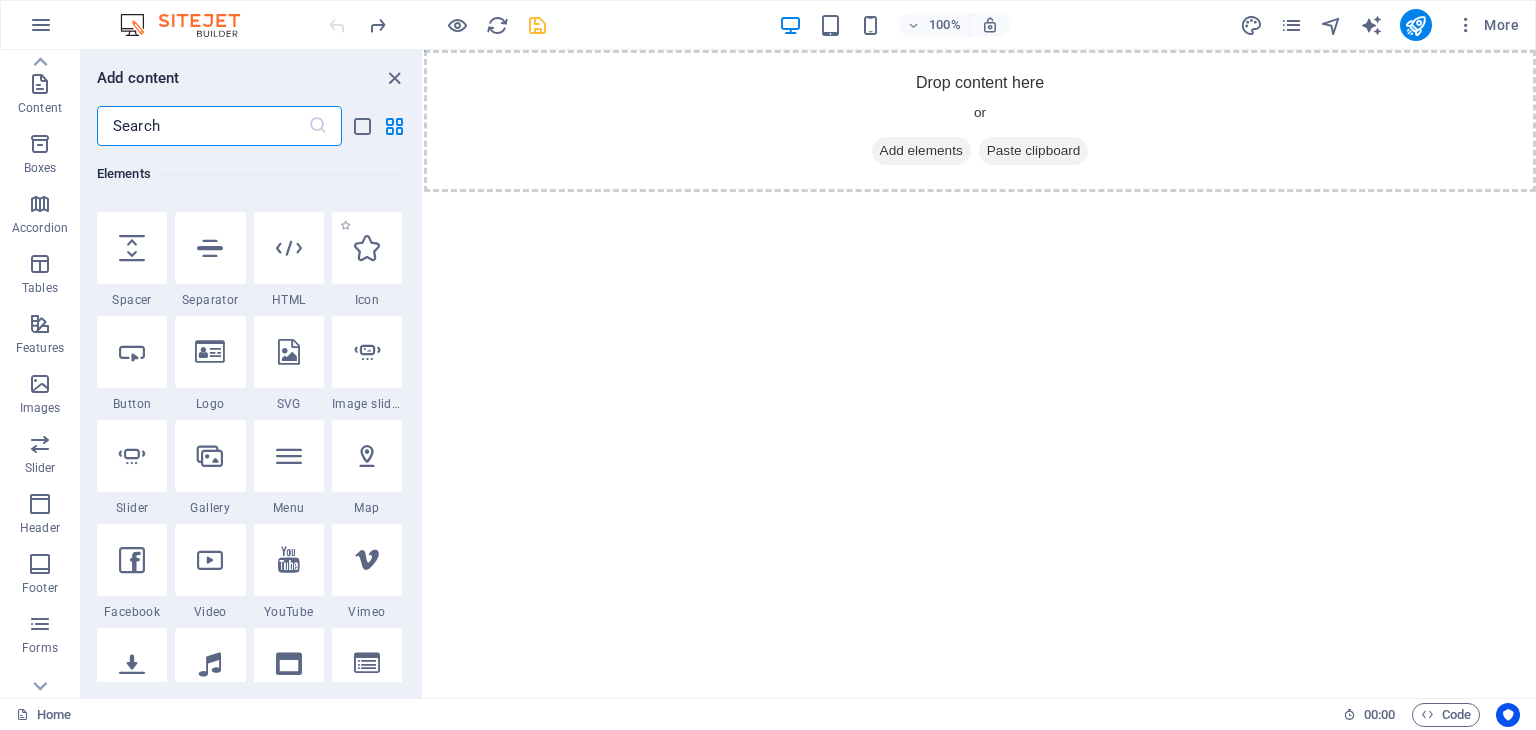 scroll, scrollTop: 333, scrollLeft: 0, axis: vertical 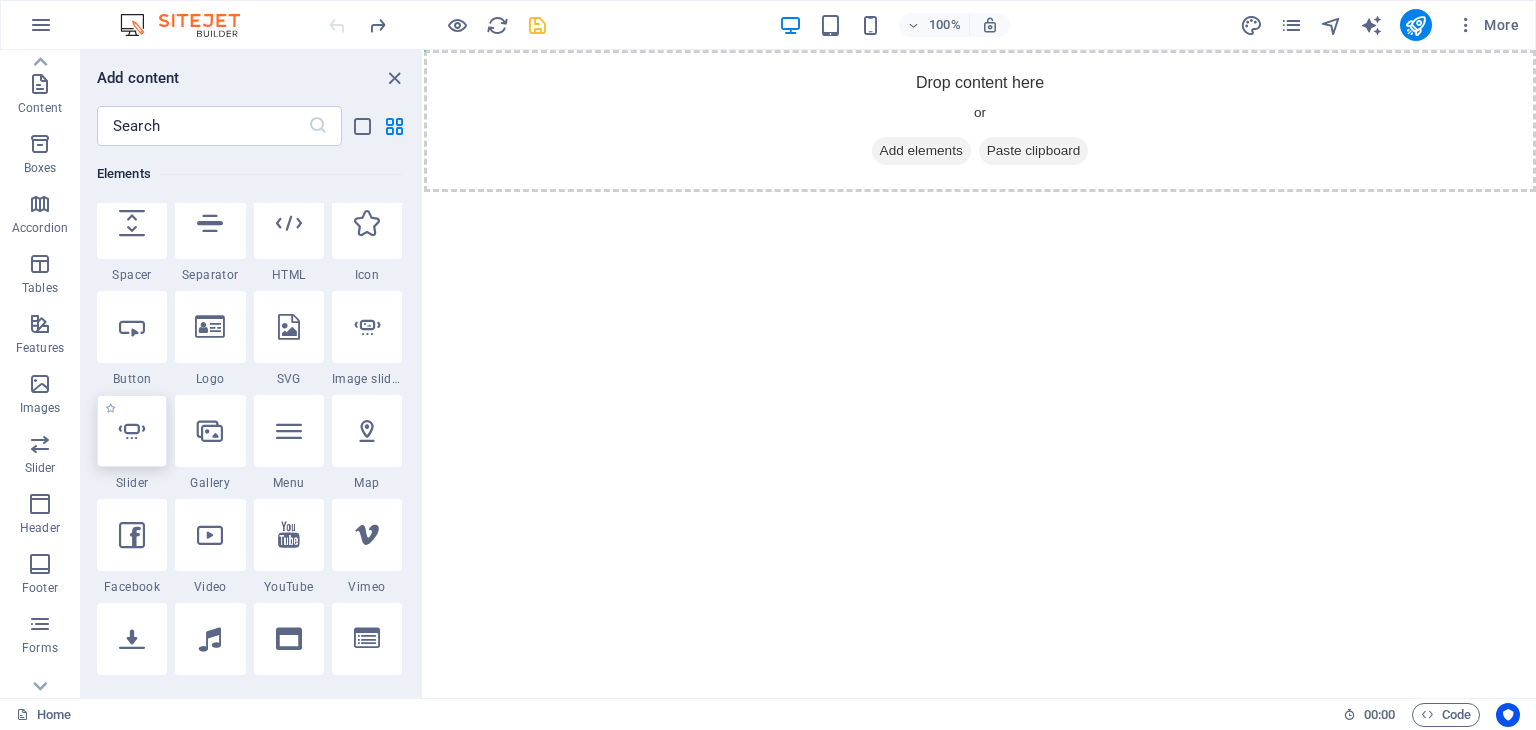 click at bounding box center (132, 431) 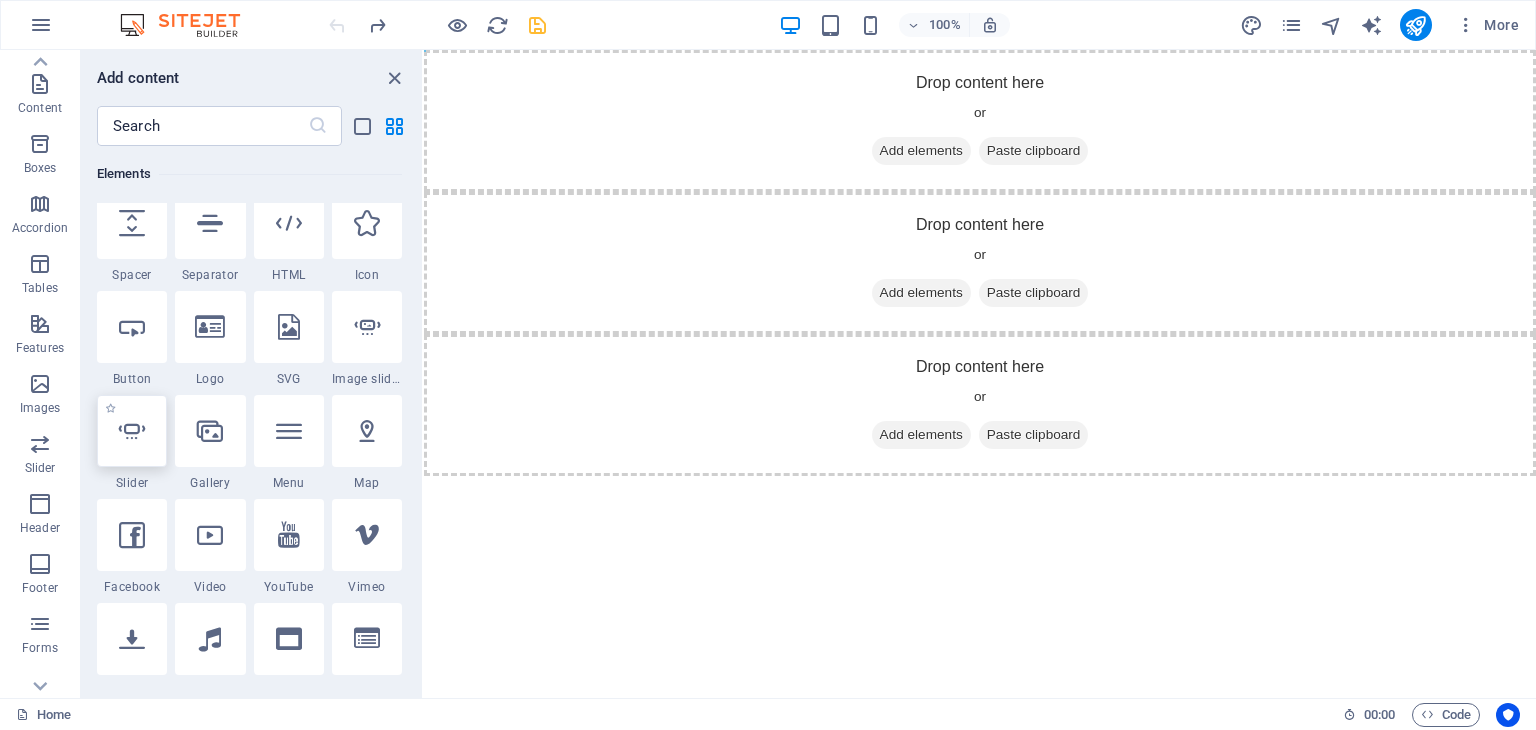 select on "ms" 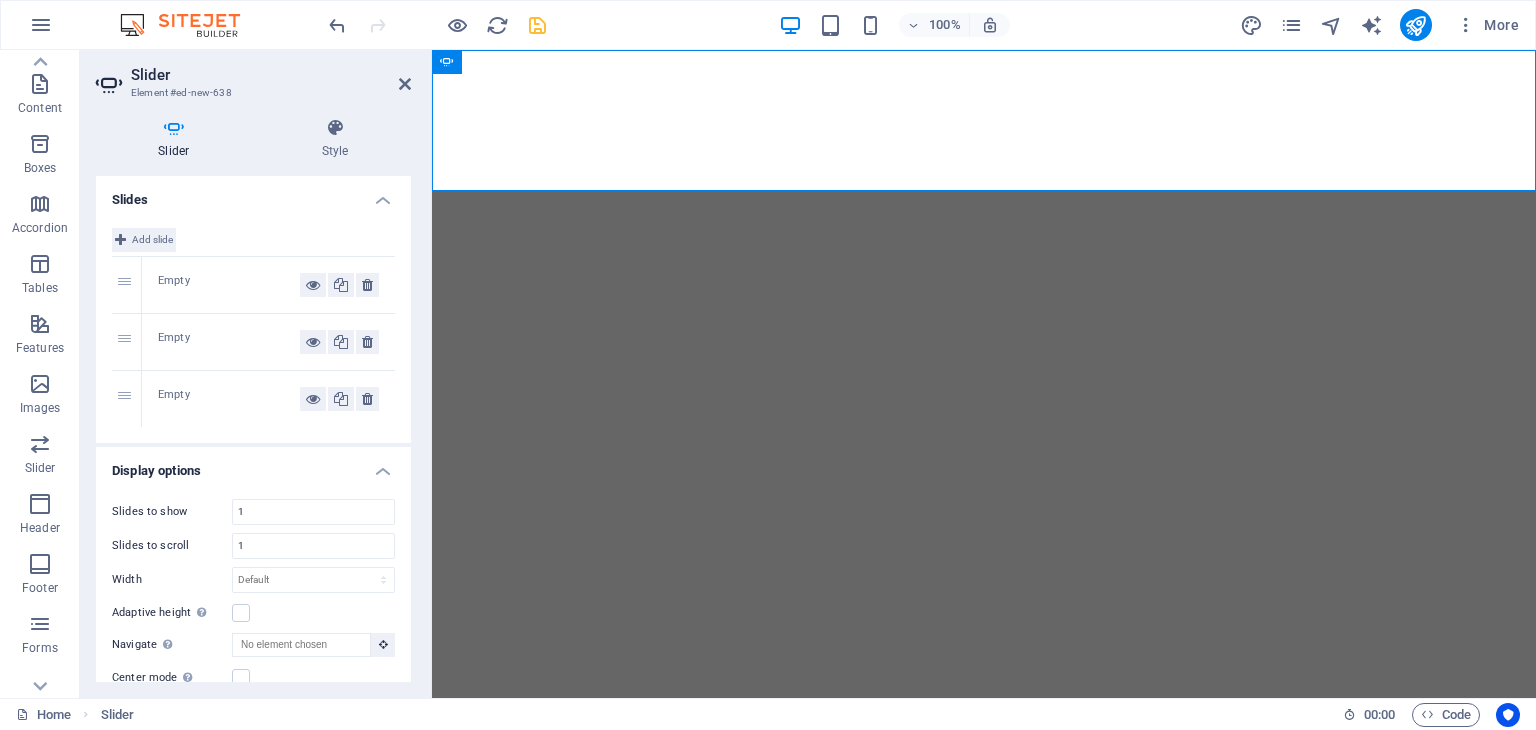 click on "Add slide" at bounding box center (152, 240) 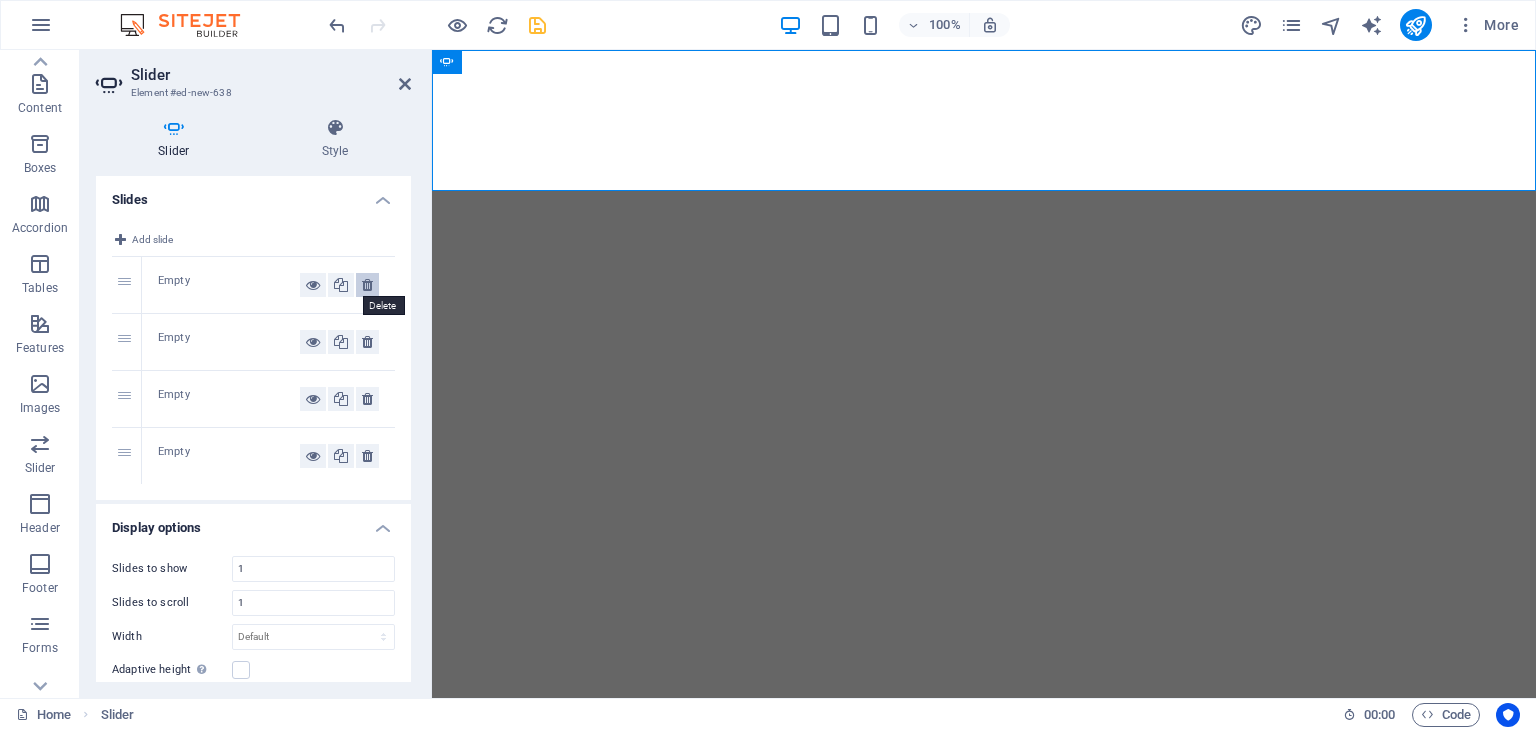 click at bounding box center [367, 285] 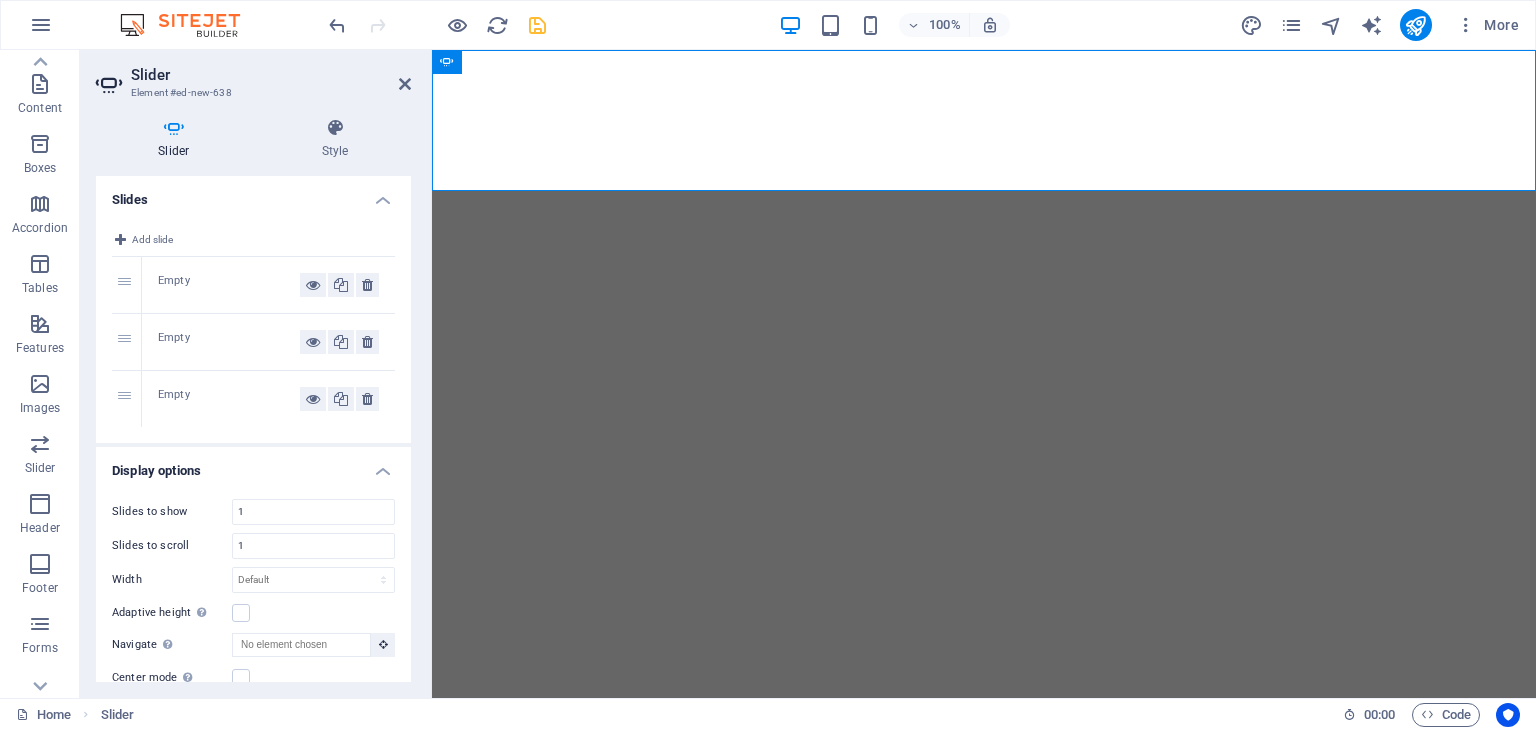 click on "Empty" at bounding box center [229, 285] 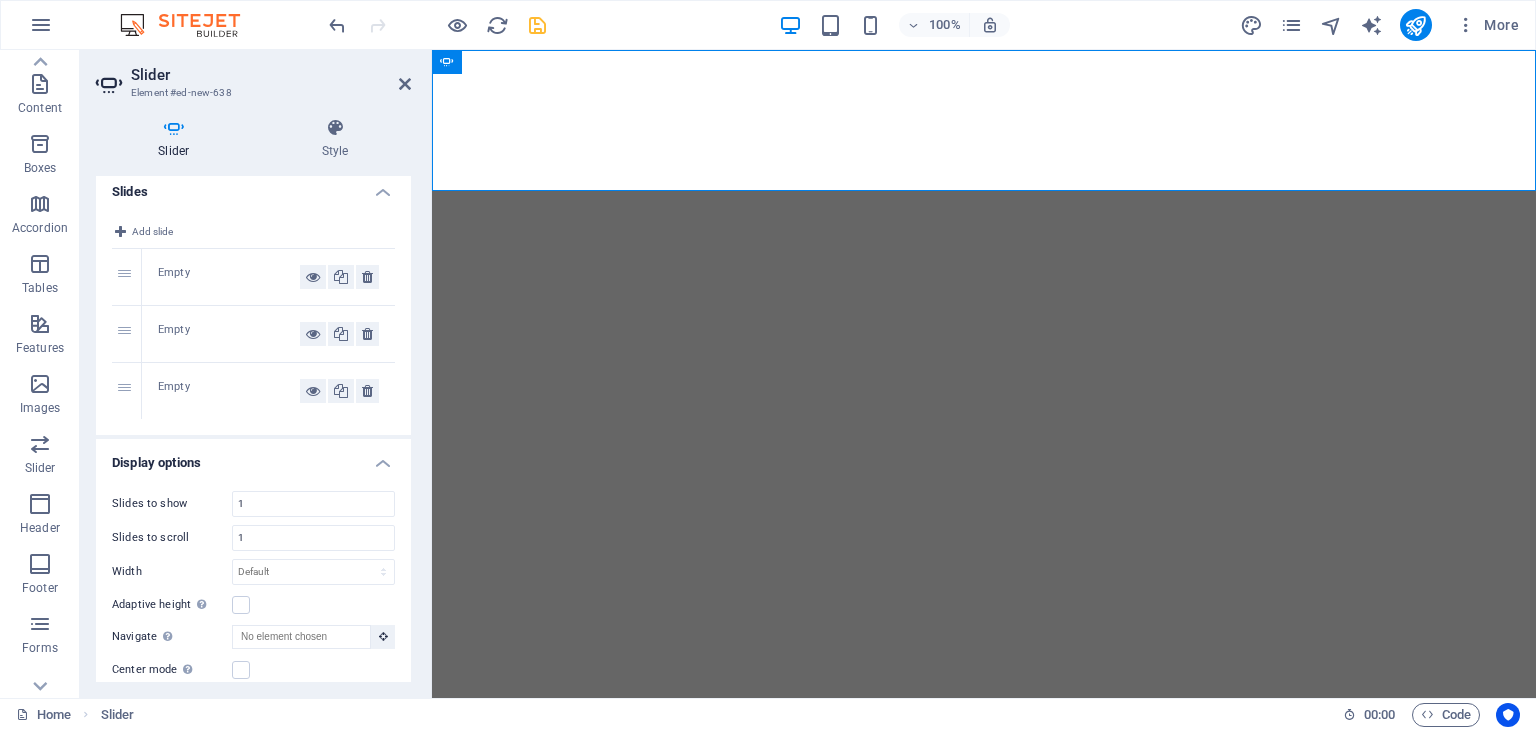 scroll, scrollTop: 0, scrollLeft: 0, axis: both 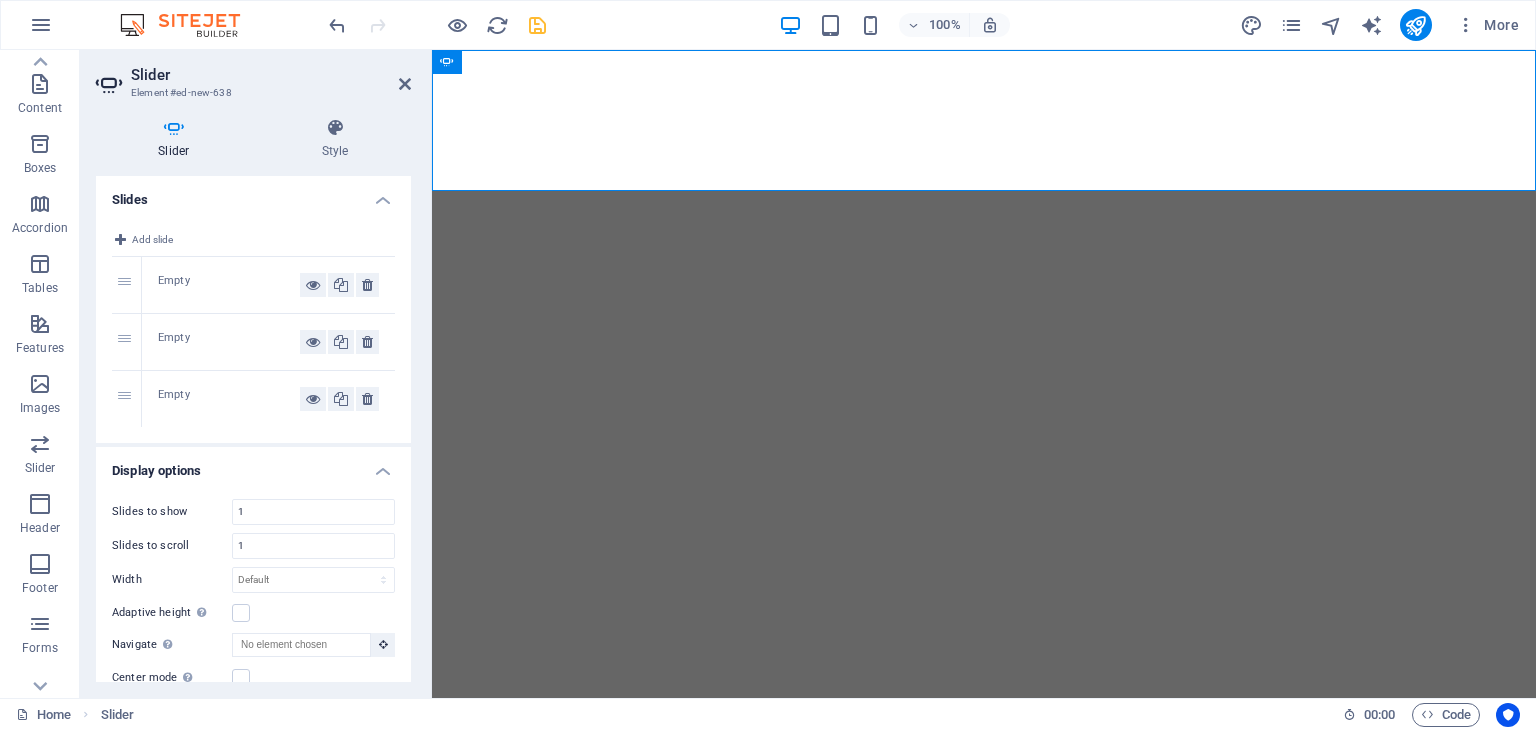 click on "Empty" at bounding box center (229, 285) 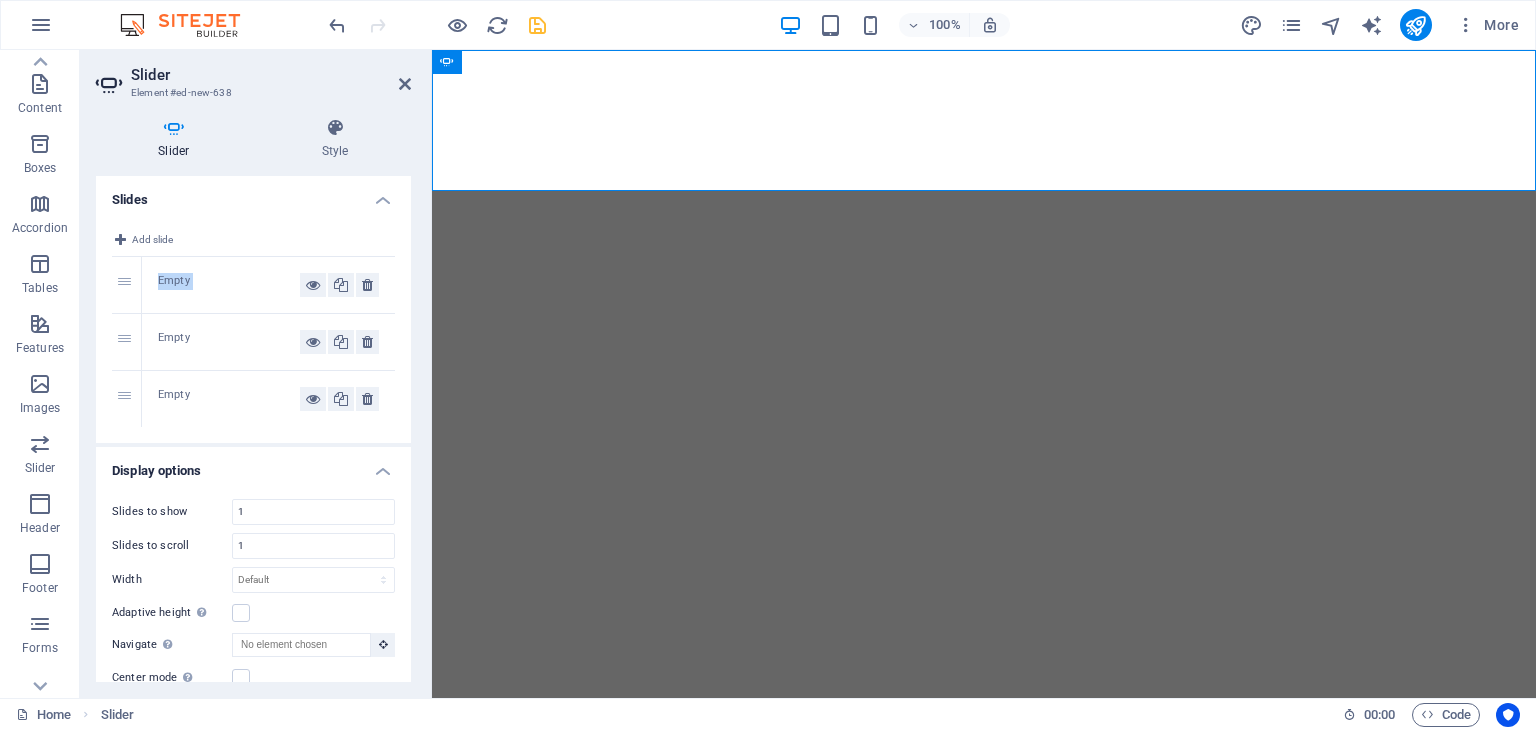 click on "1" at bounding box center [127, 285] 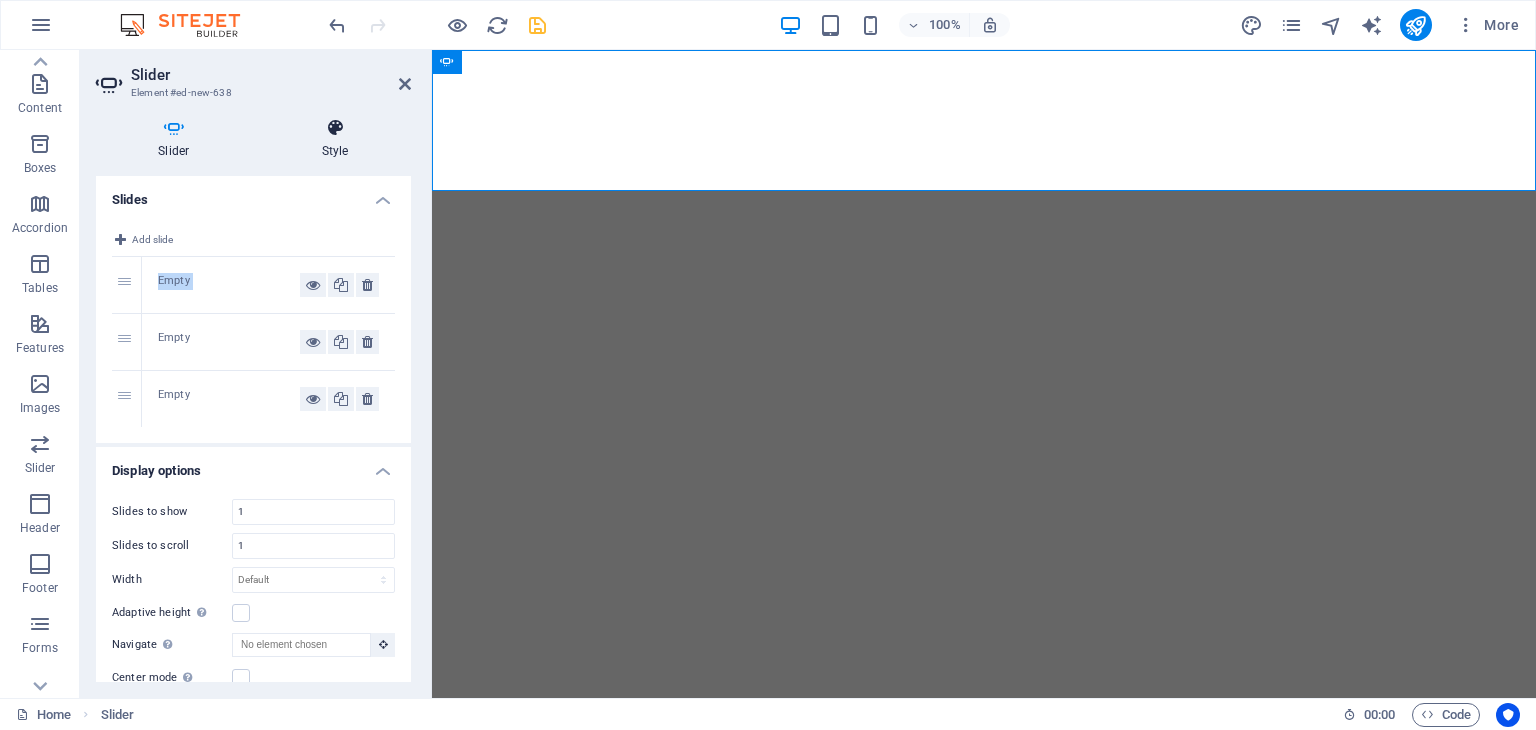 click on "Style" at bounding box center [335, 139] 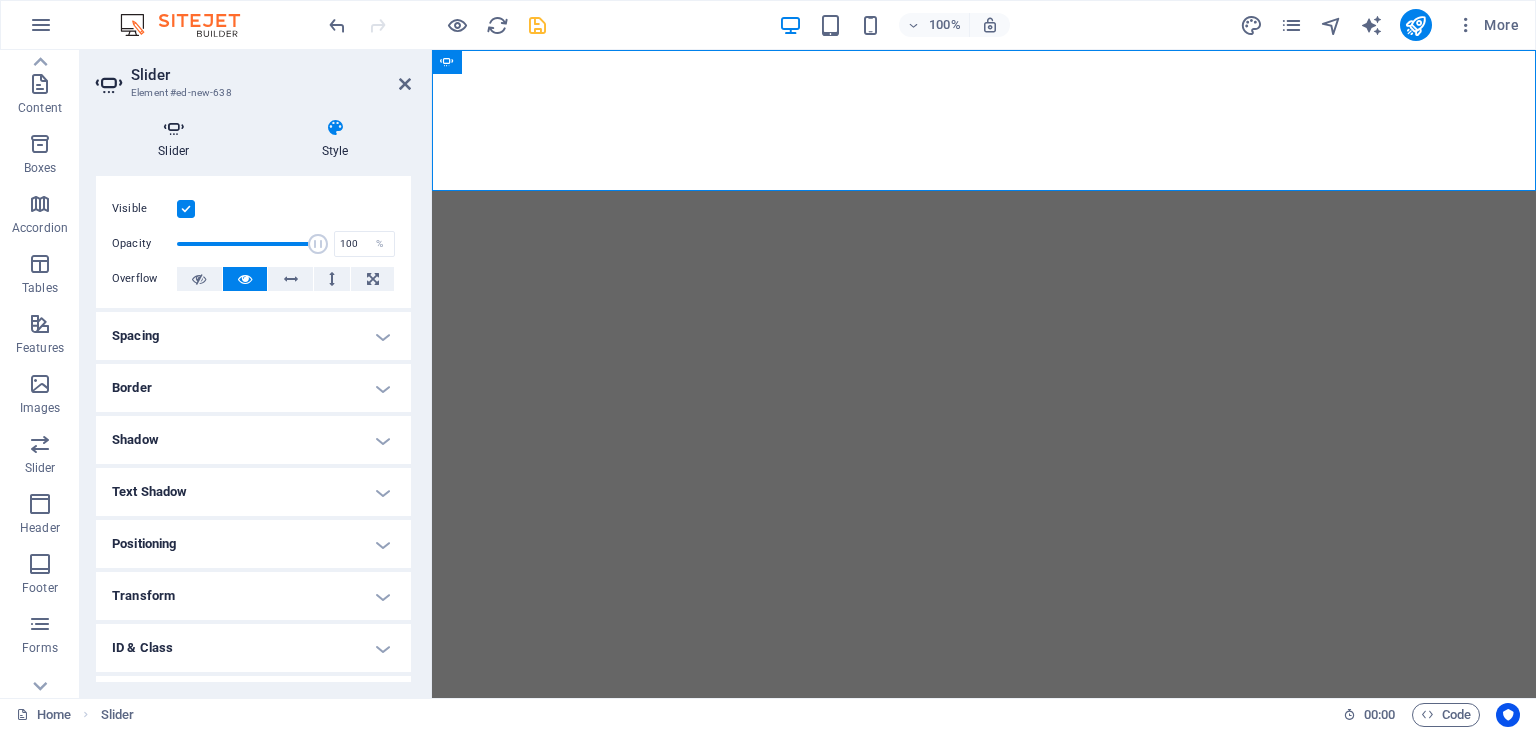 scroll, scrollTop: 124, scrollLeft: 0, axis: vertical 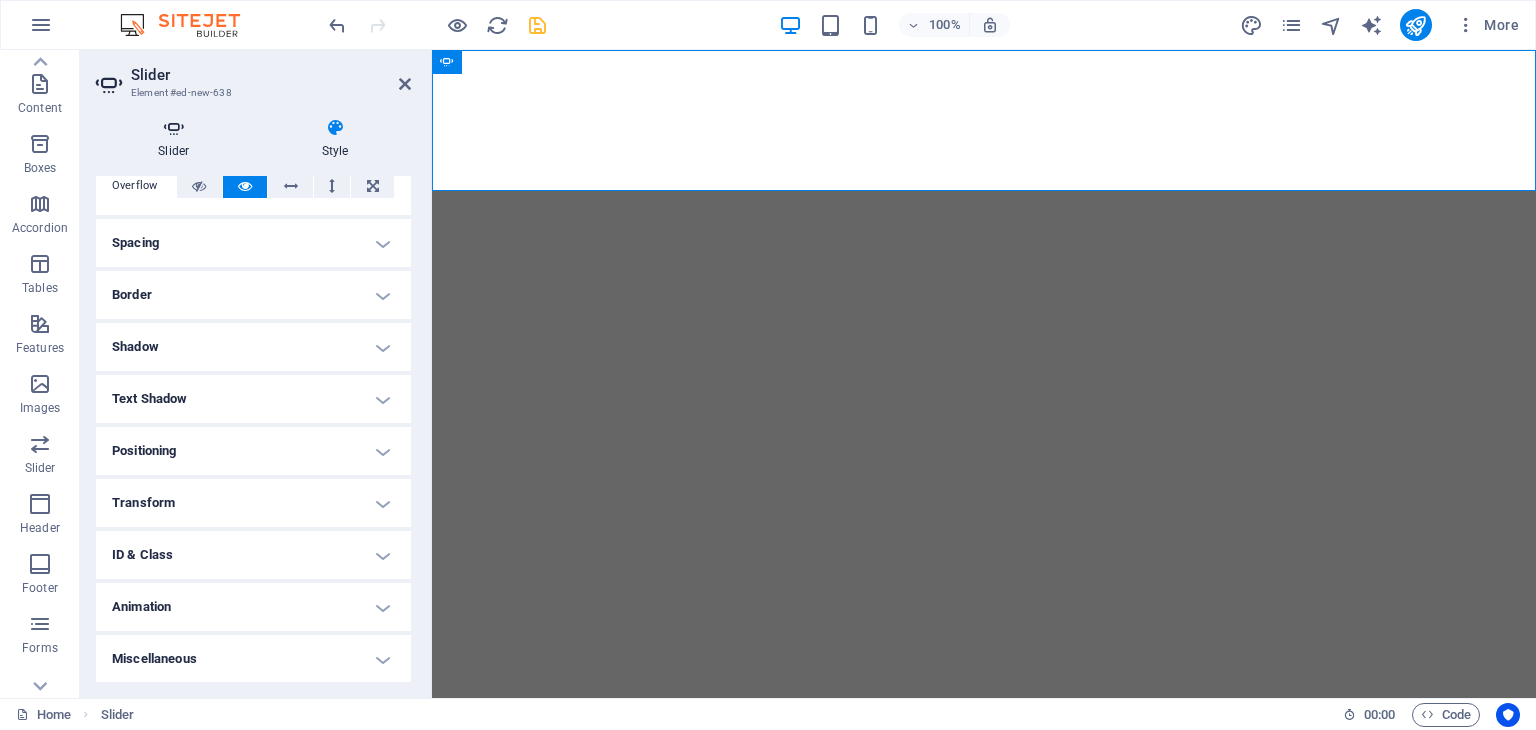 click at bounding box center (174, 128) 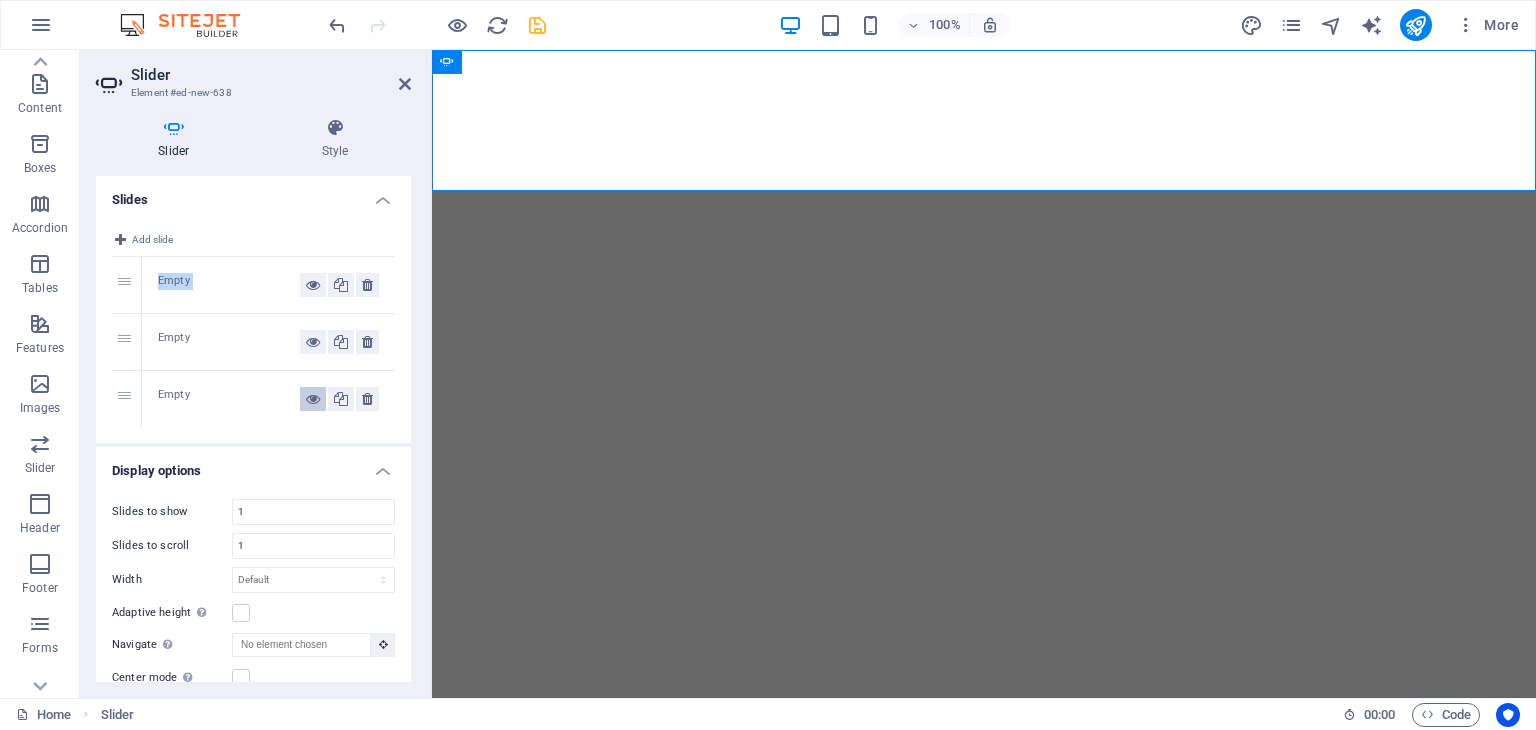 click at bounding box center [313, 399] 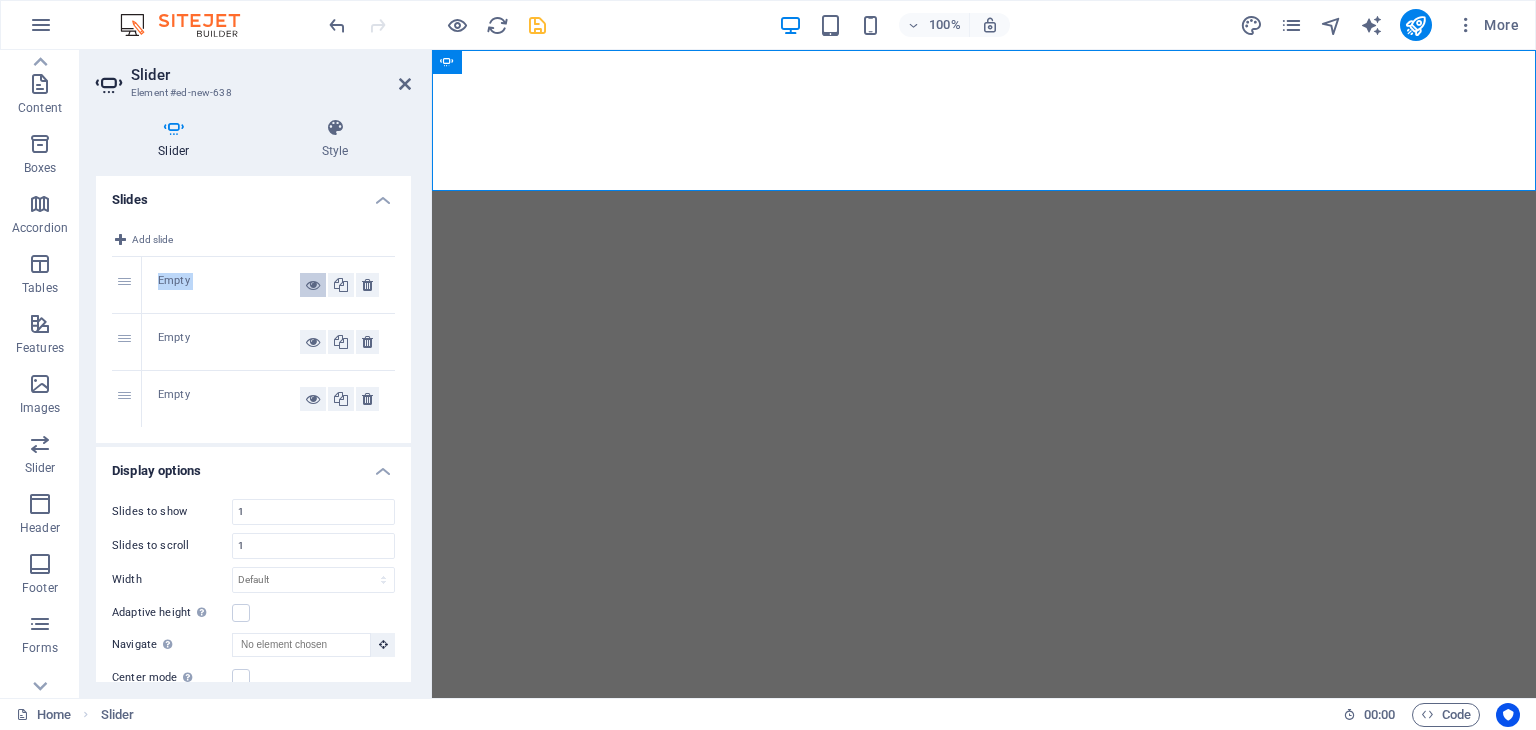 click at bounding box center [313, 285] 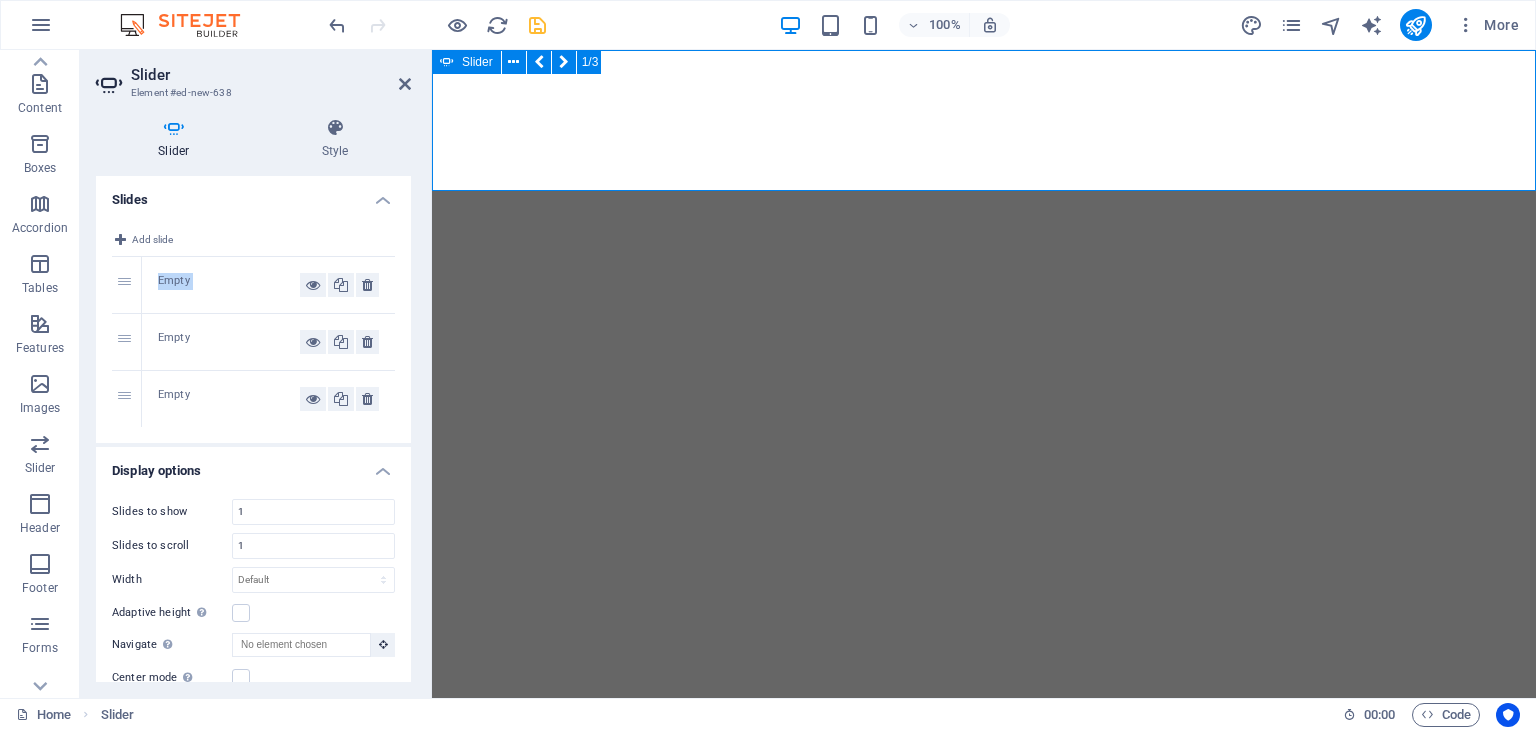 click on "Add elements" at bounding box center (-179, 317) 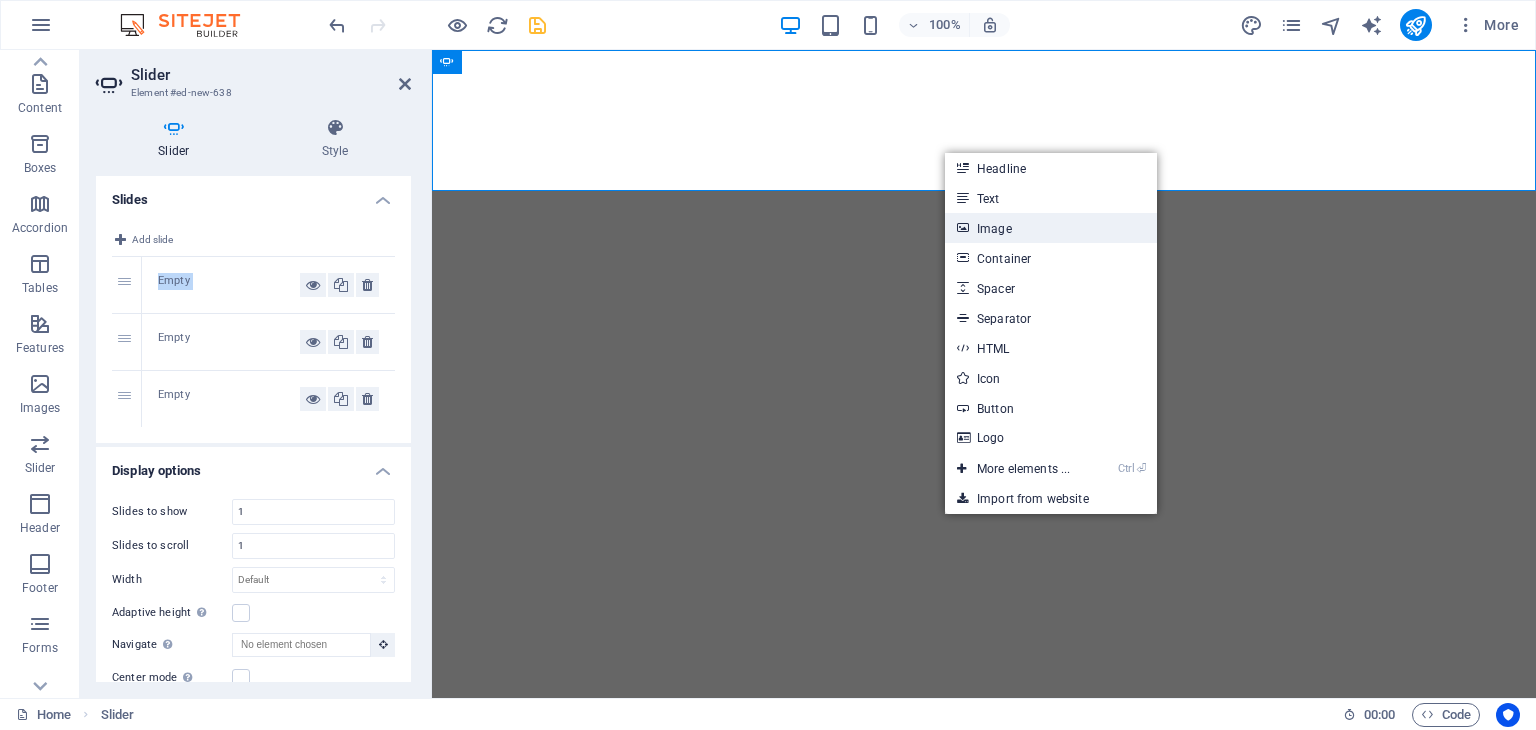 click on "Image" at bounding box center (1051, 228) 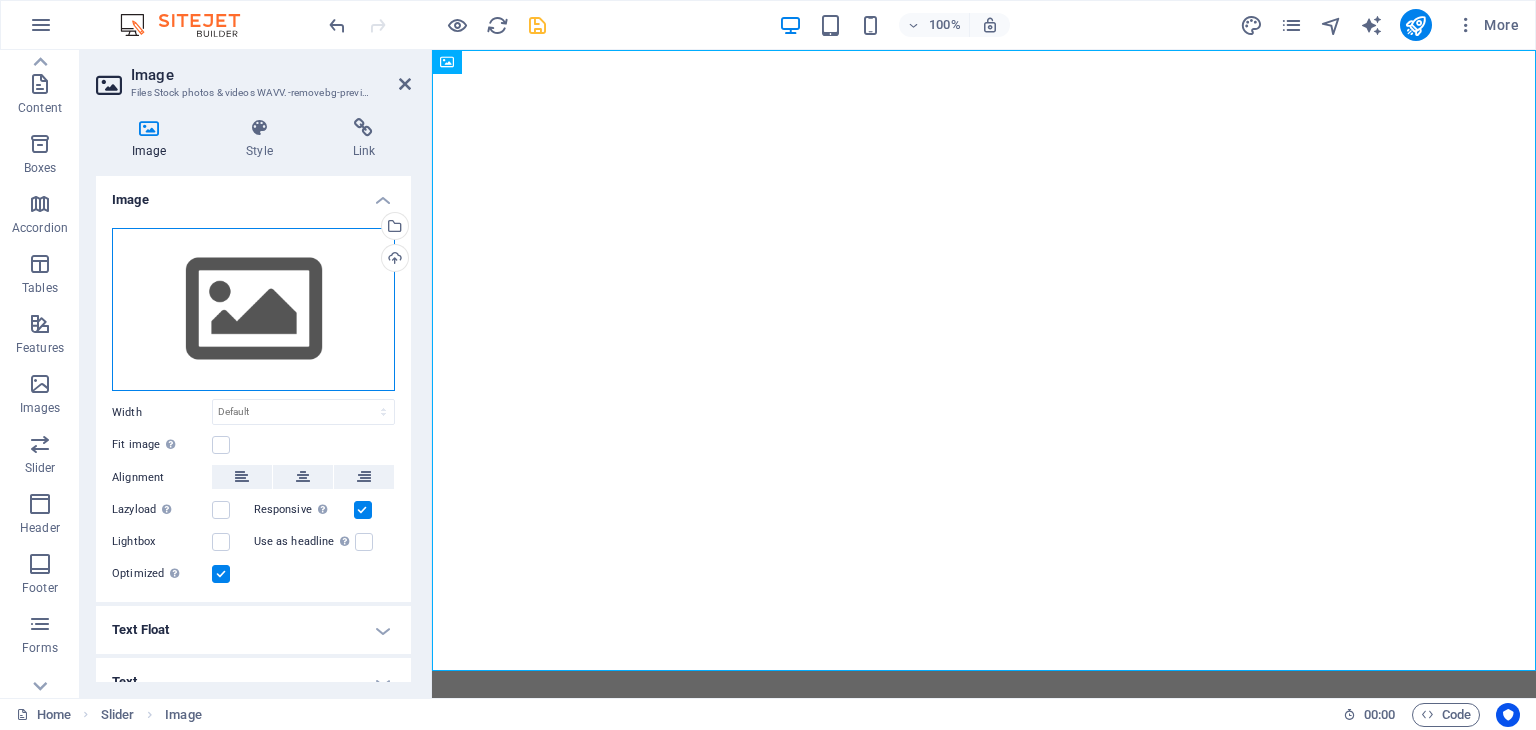 click on "Drag files here, click to choose files or select files from Files or our free stock photos & videos" at bounding box center (253, 310) 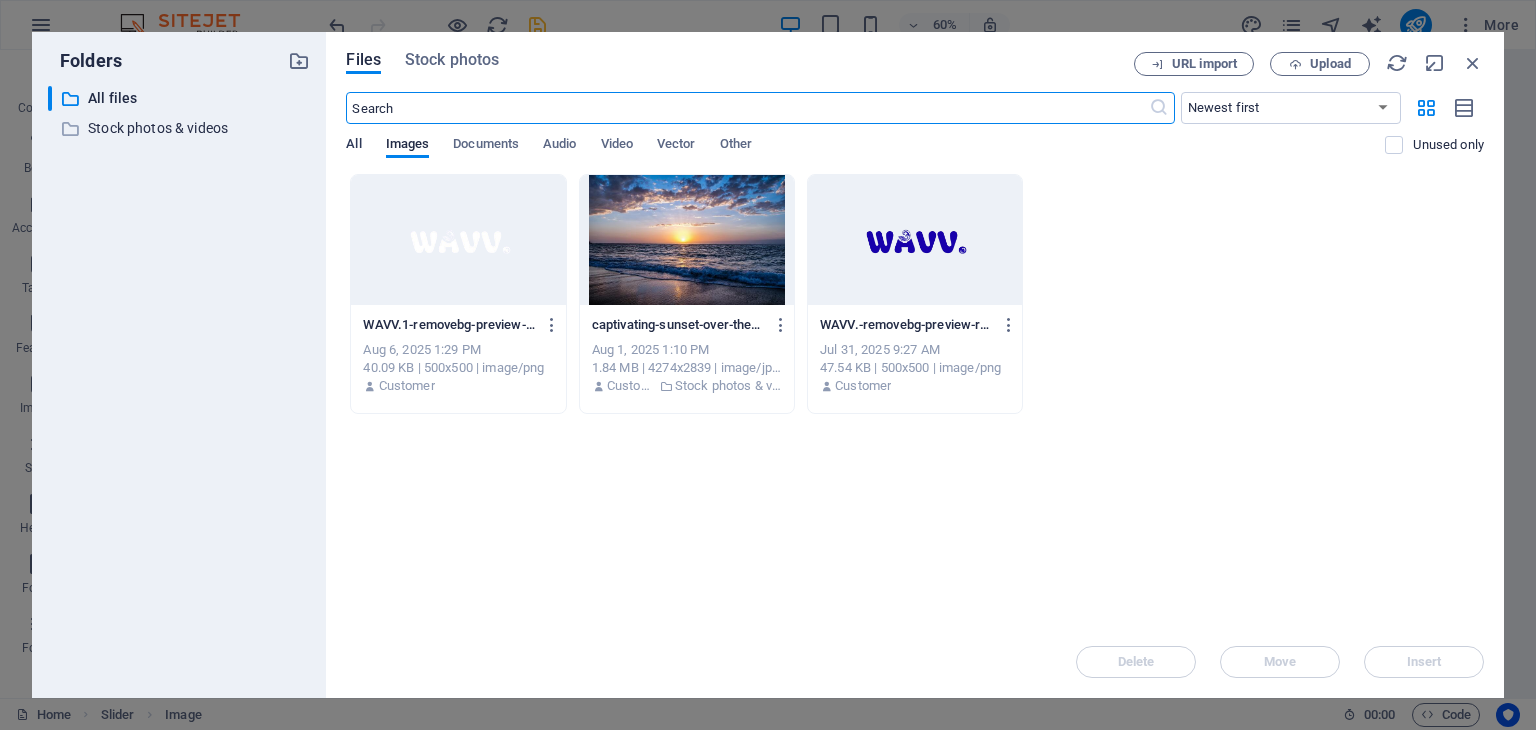 click on "All" at bounding box center (353, 146) 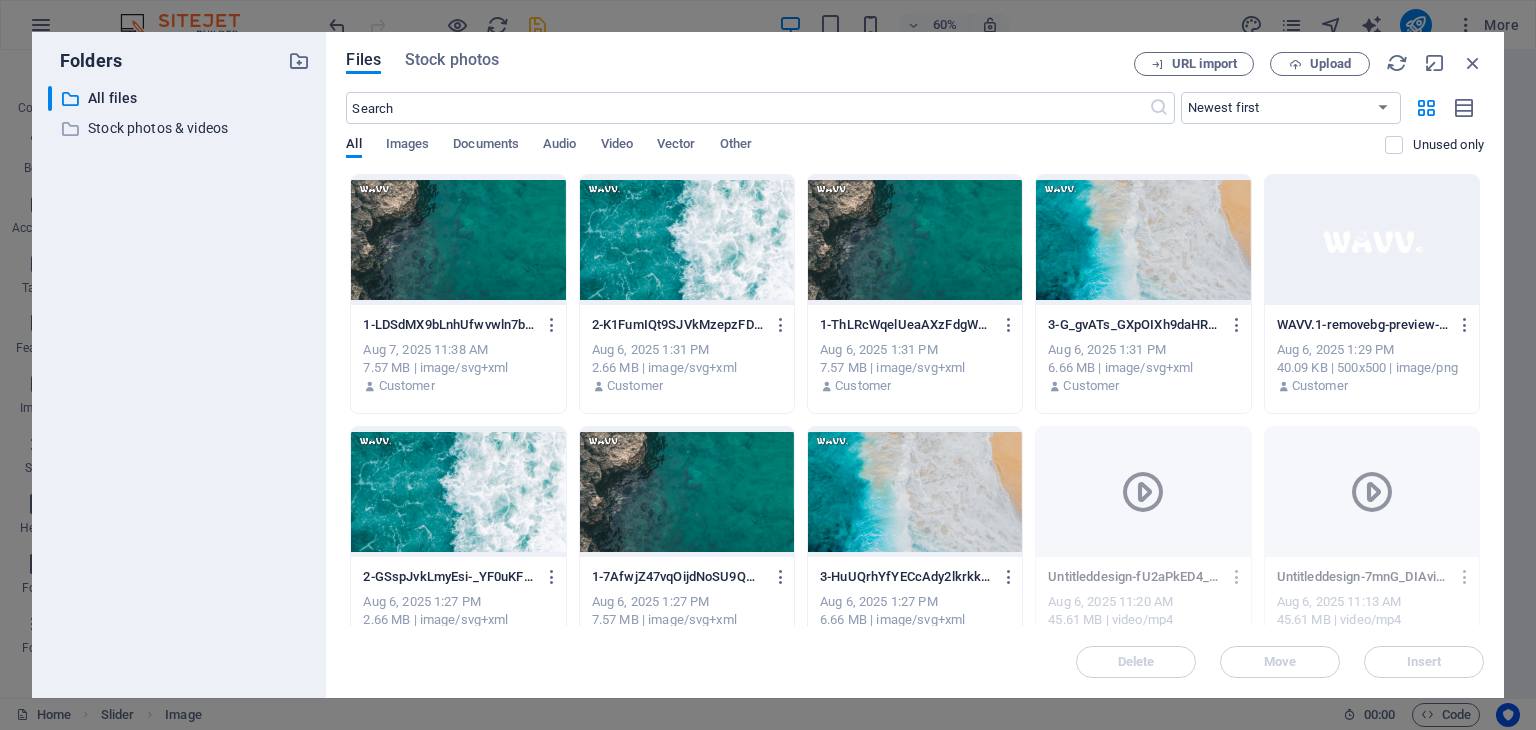 click at bounding box center [458, 240] 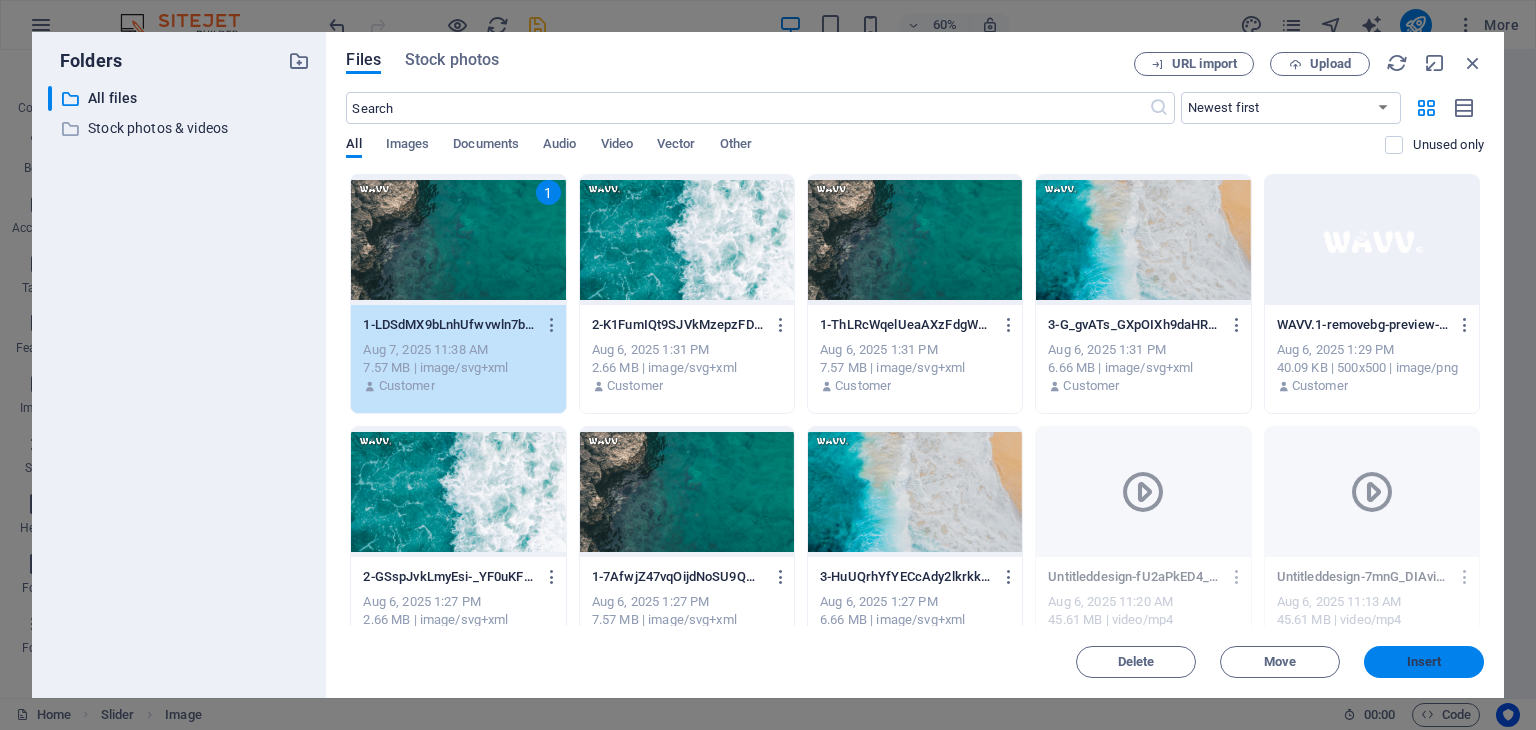 click on "Insert" at bounding box center [1424, 662] 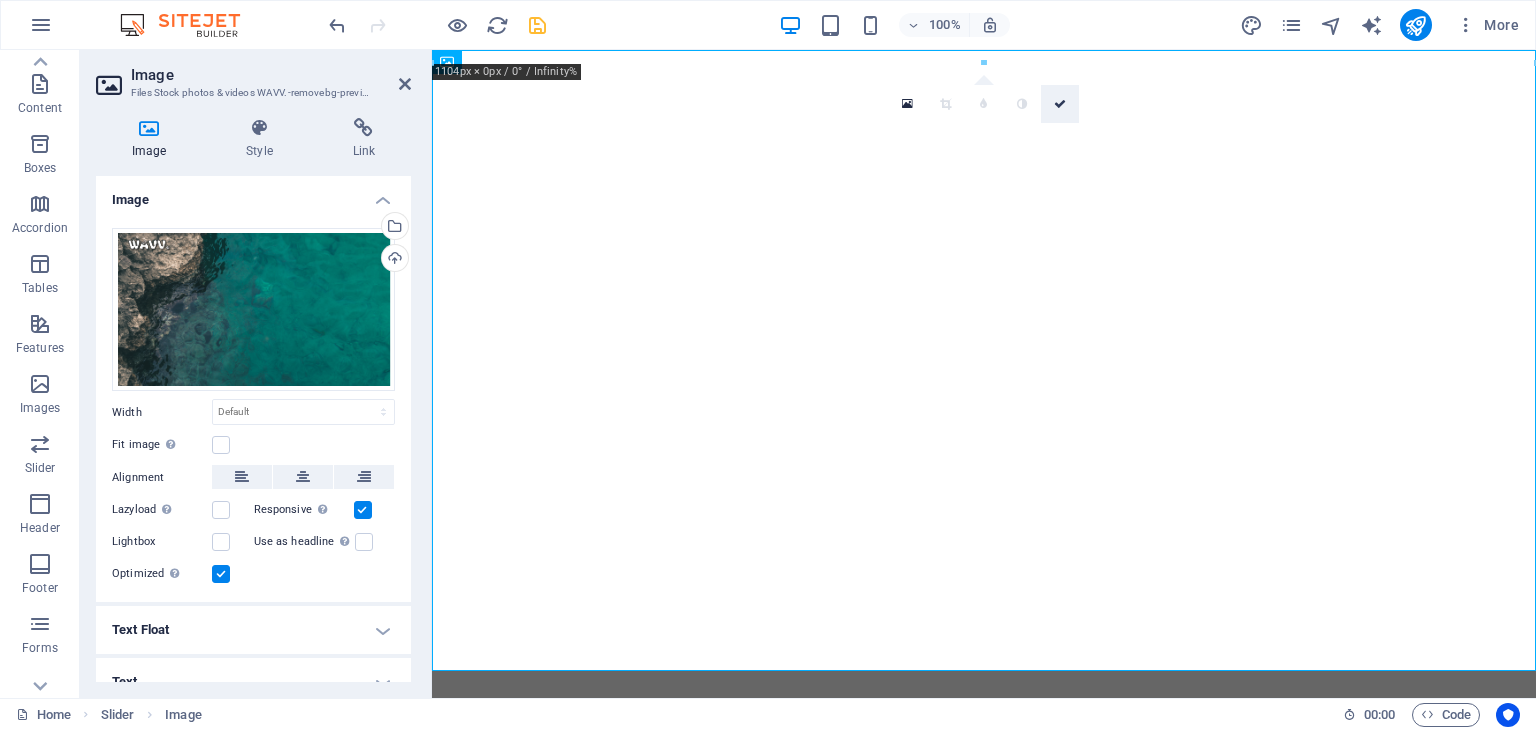 click at bounding box center [1060, 104] 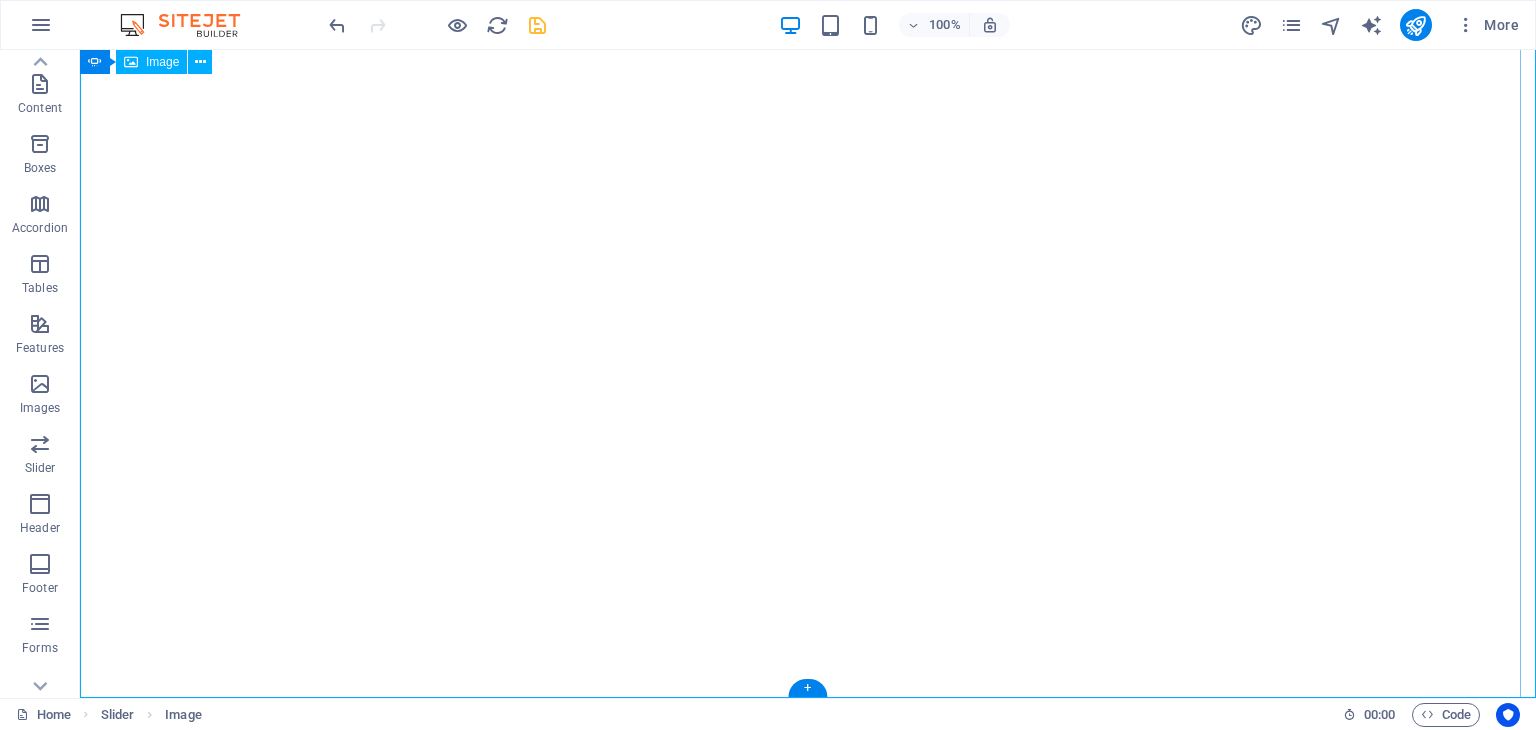 scroll, scrollTop: 0, scrollLeft: 0, axis: both 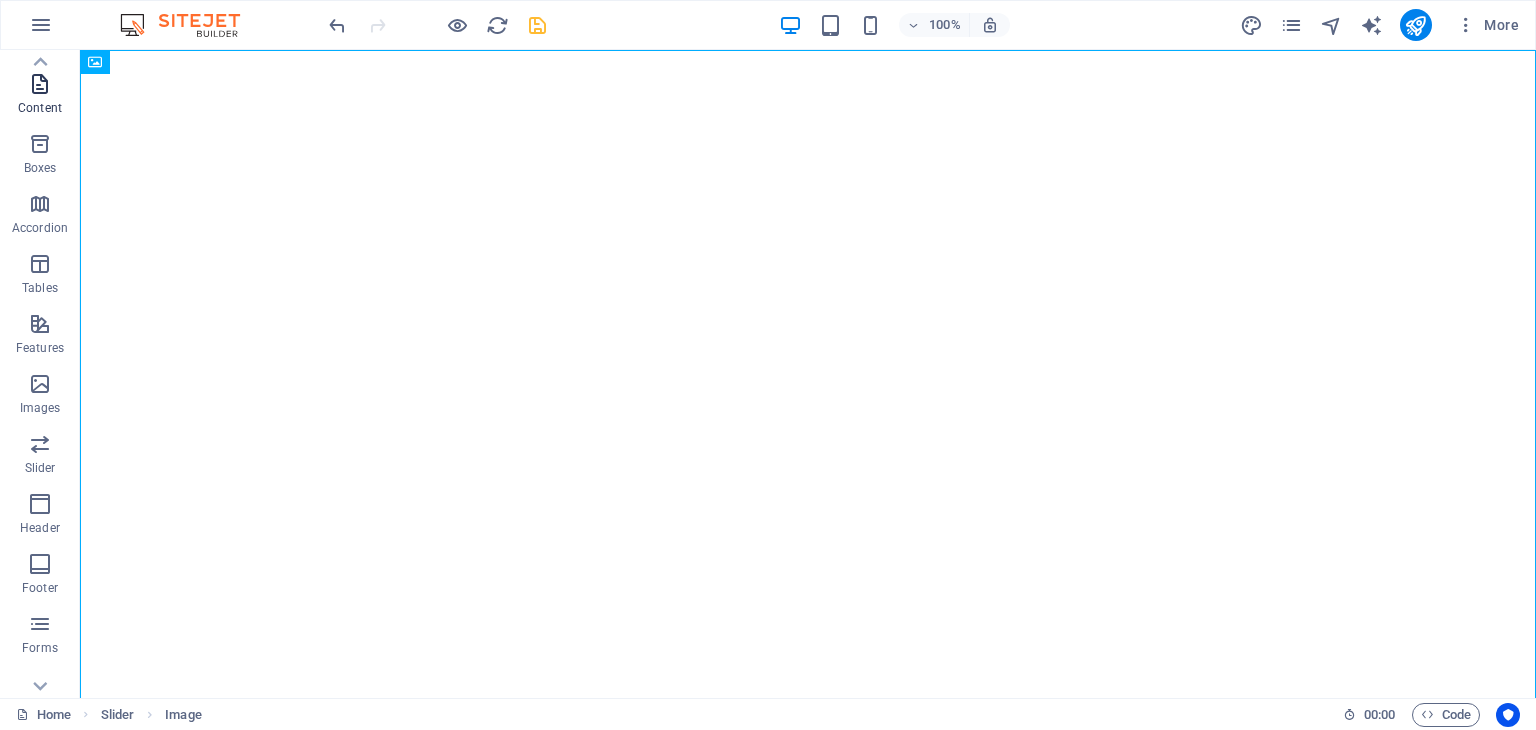 click at bounding box center [40, 84] 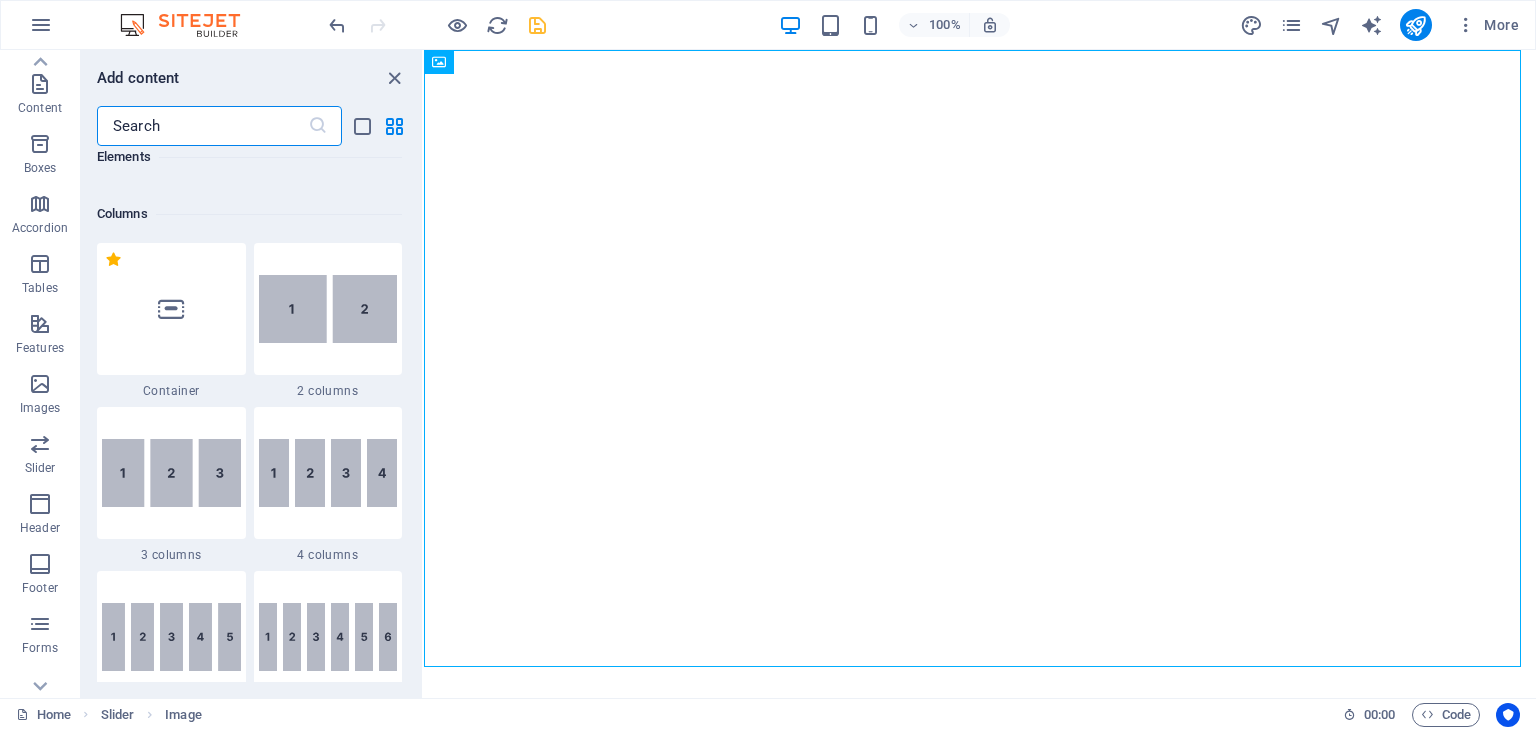 scroll, scrollTop: 832, scrollLeft: 0, axis: vertical 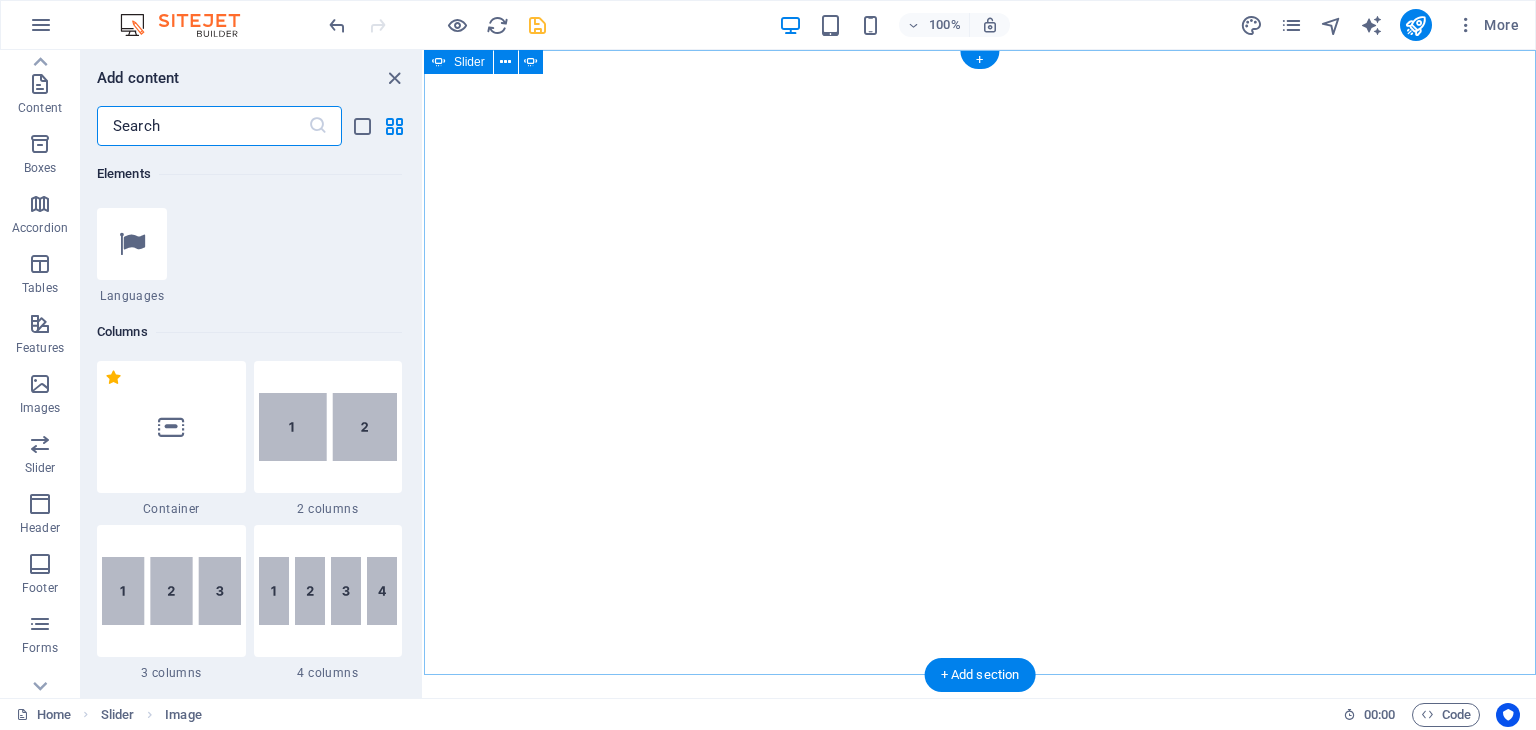click on "Add elements" at bounding box center [-1303, 701] 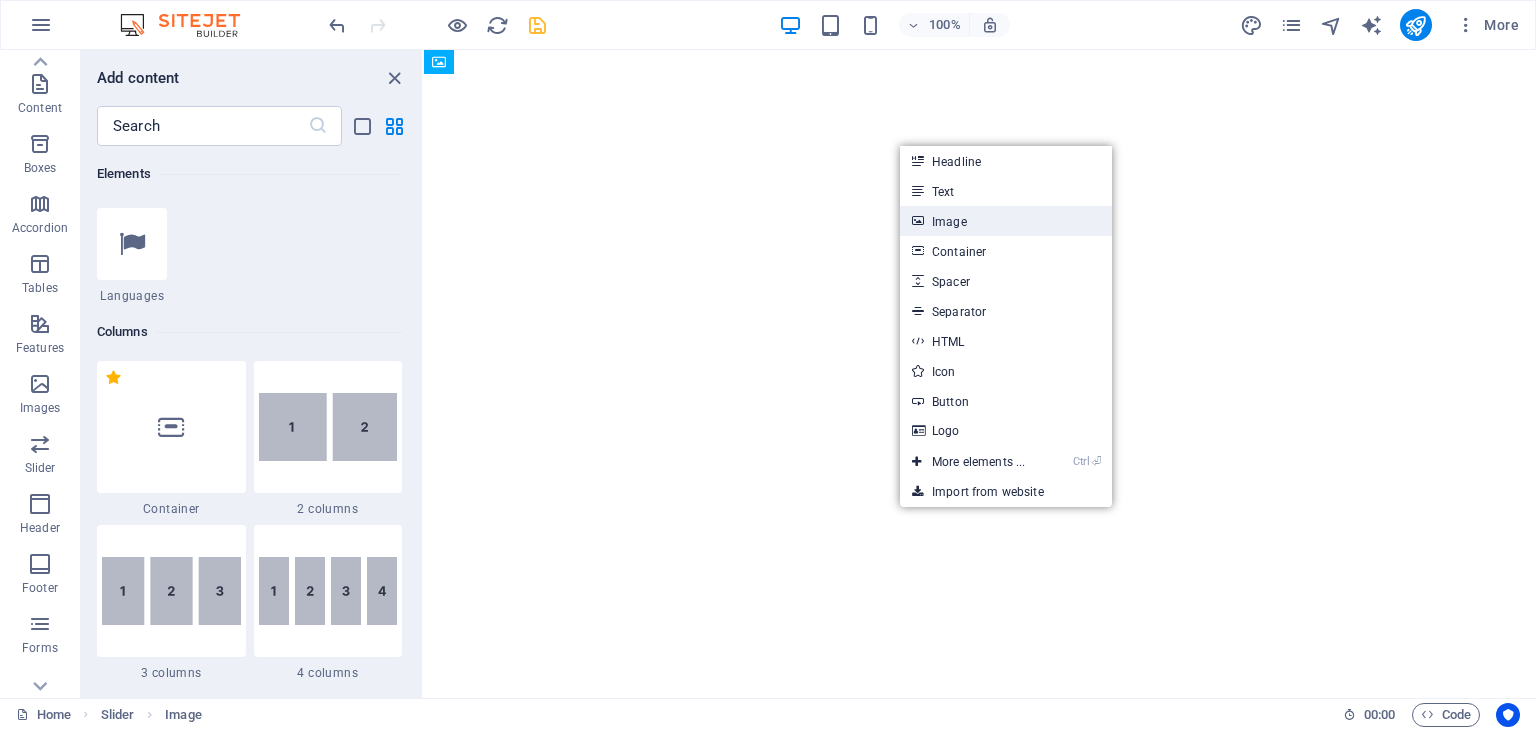 click on "Image" at bounding box center (1006, 221) 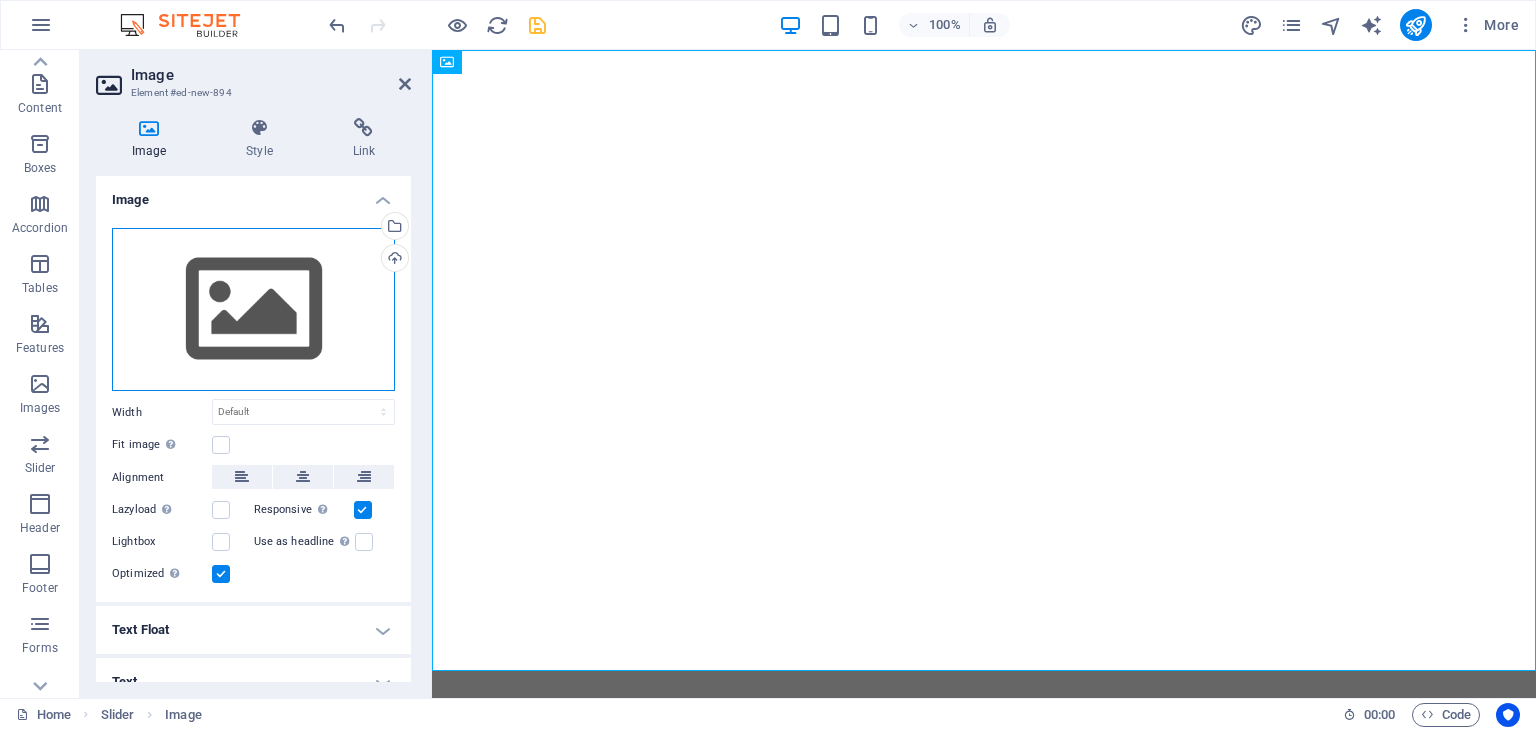 click on "Drag files here, click to choose files or select files from Files or our free stock photos & videos" at bounding box center (253, 310) 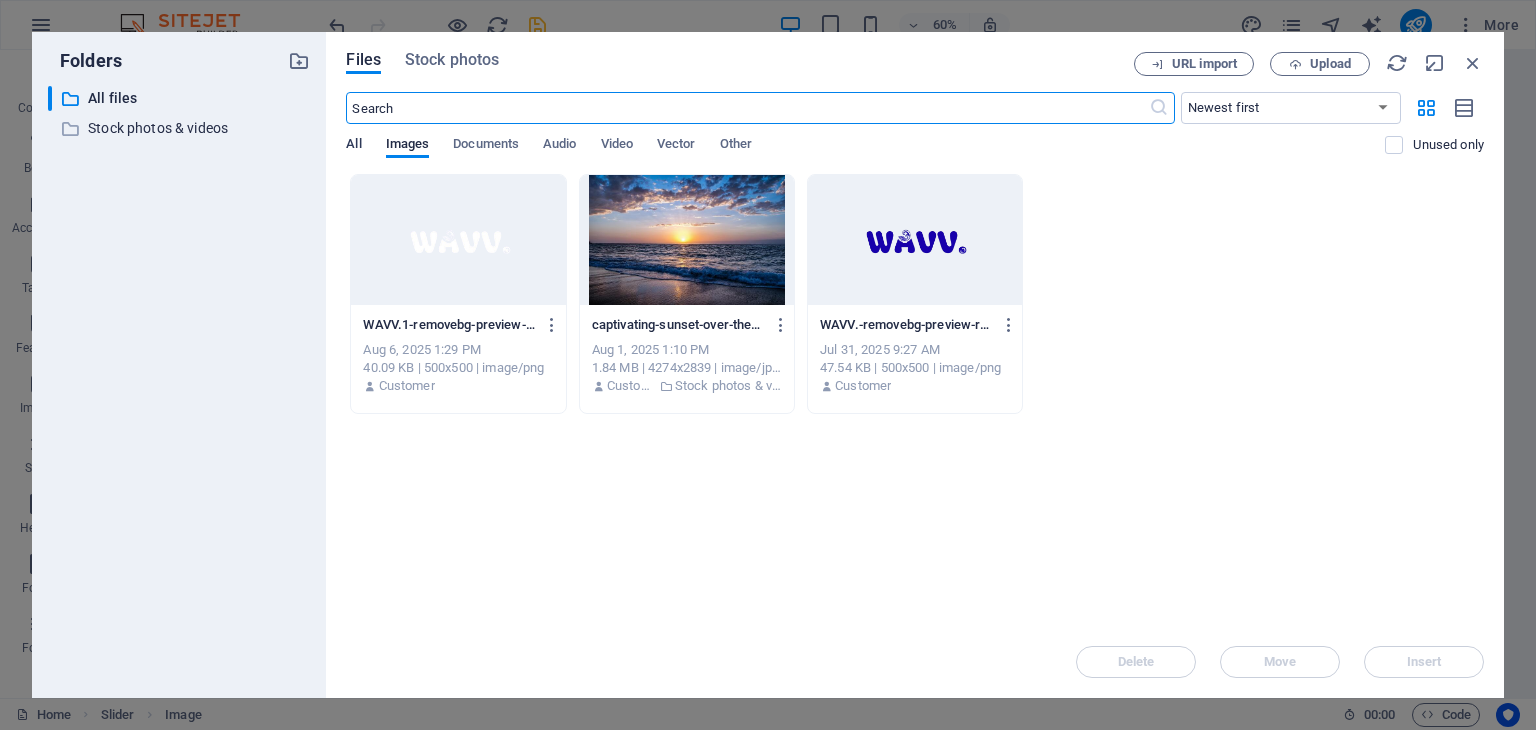 drag, startPoint x: 347, startPoint y: 137, endPoint x: 468, endPoint y: 151, distance: 121.80723 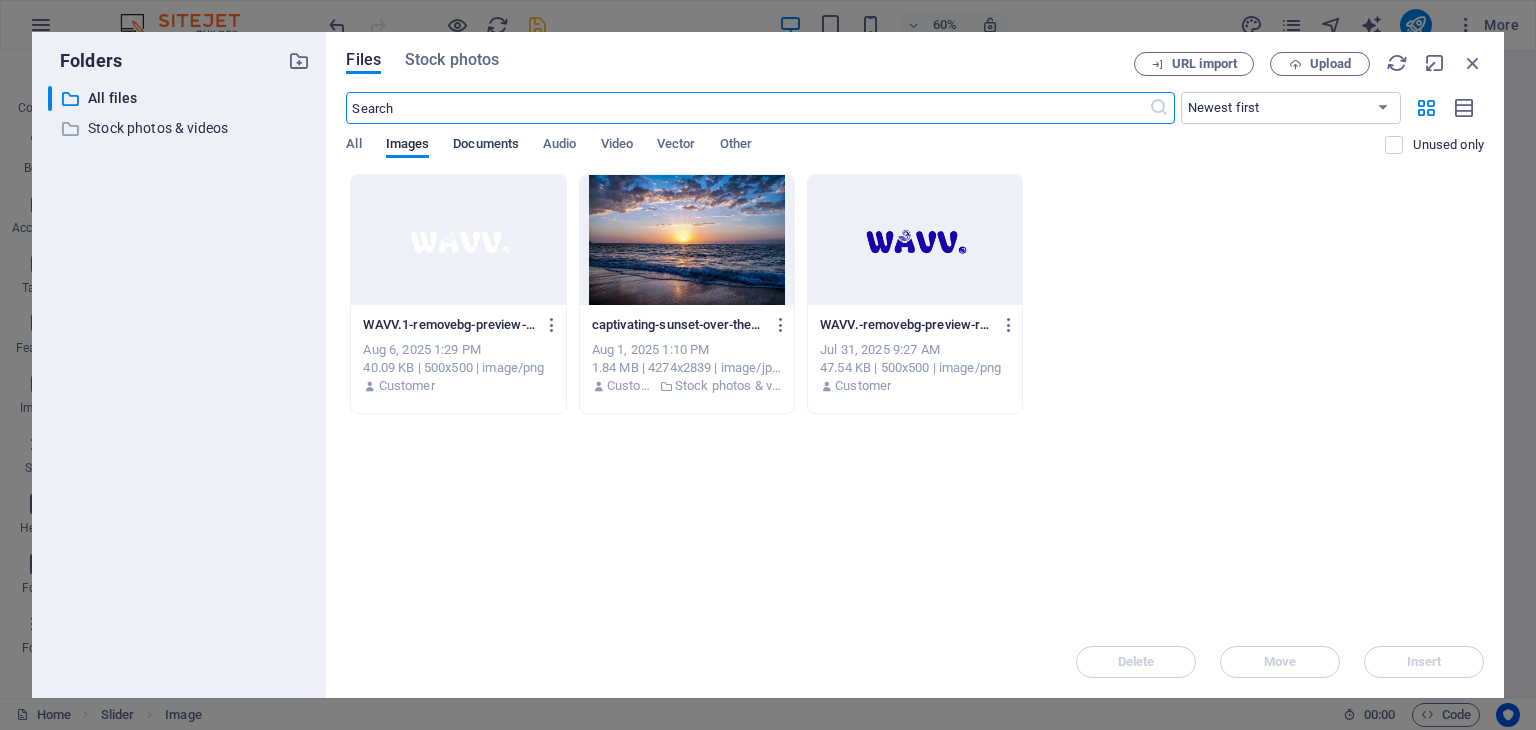 click on "All" at bounding box center [353, 146] 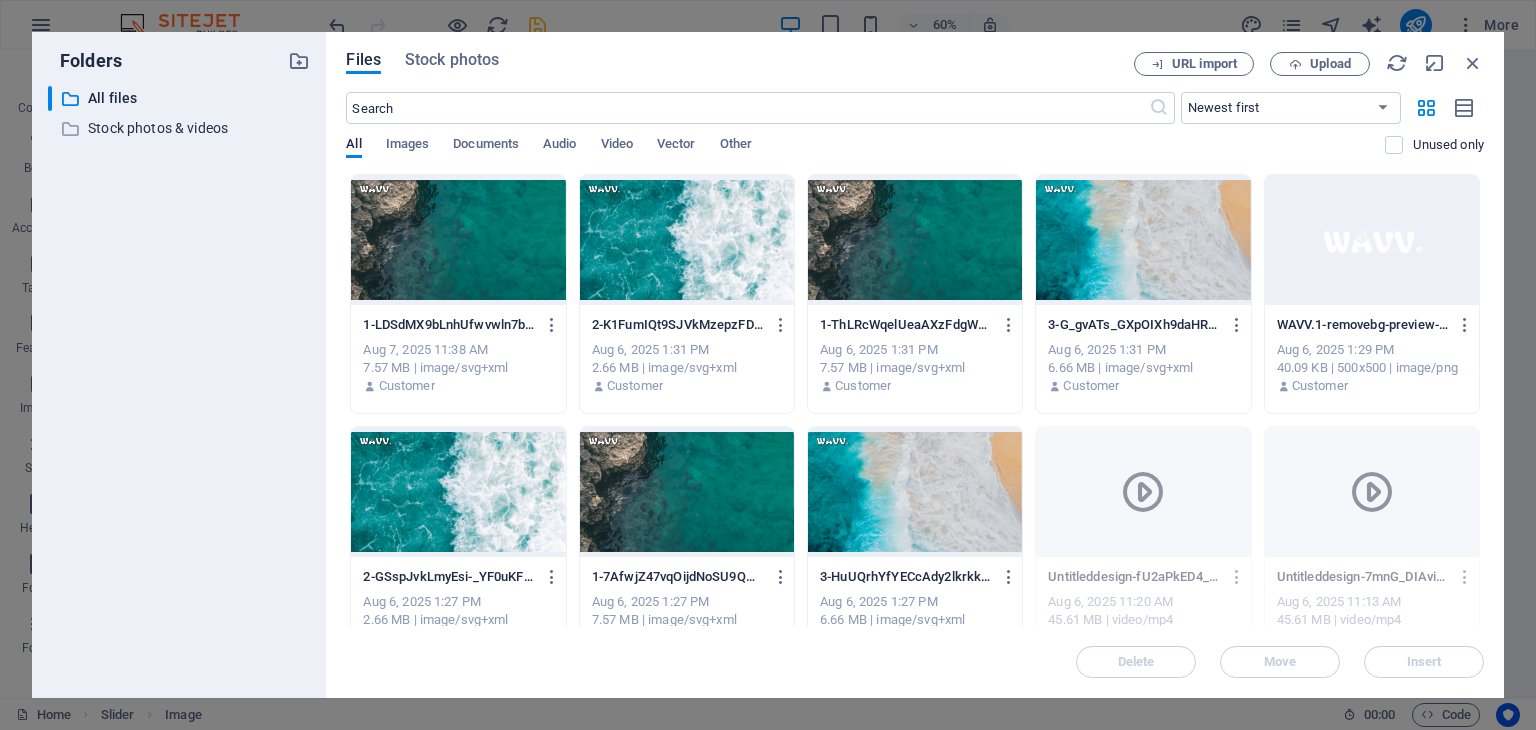 click at bounding box center [687, 240] 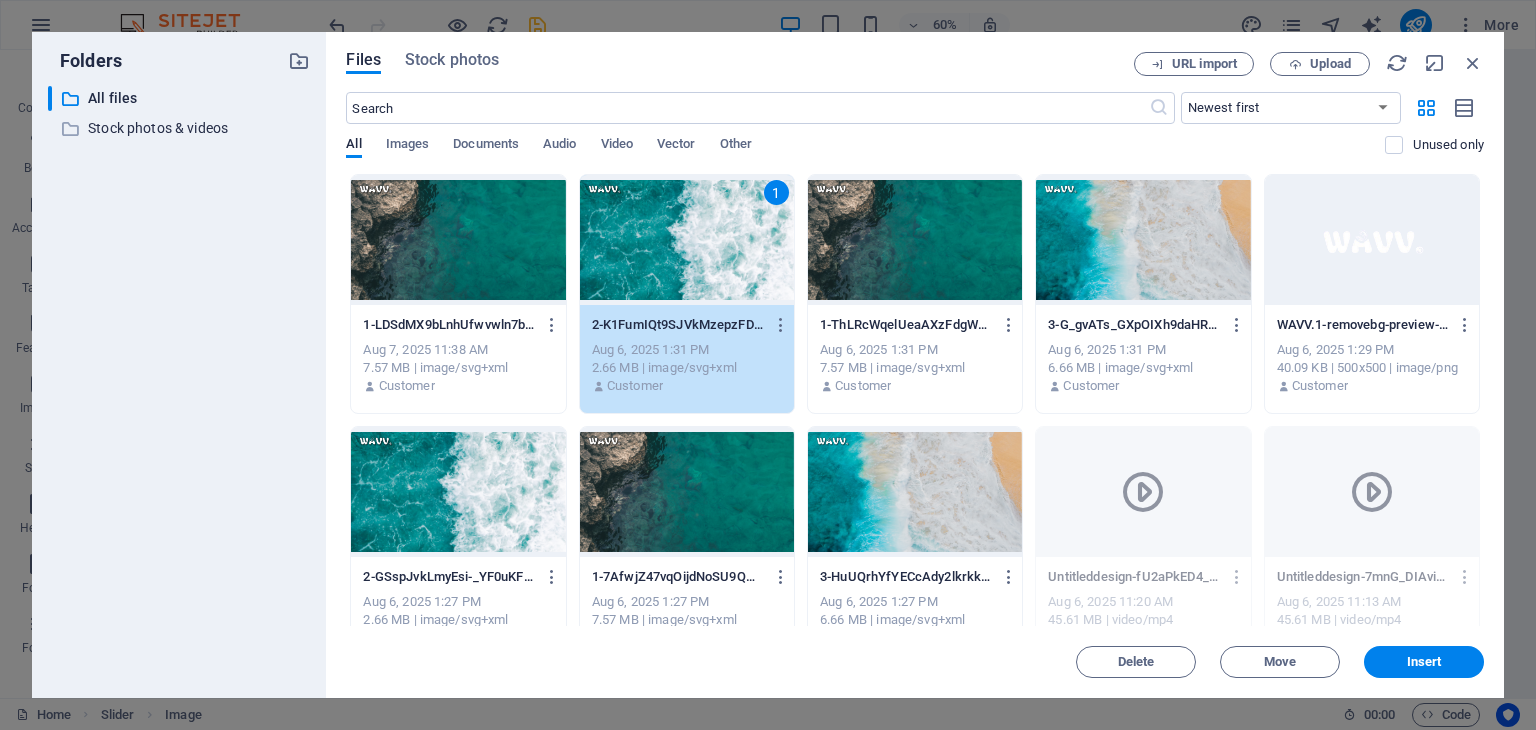 click on "Files Stock photos URL import Upload ​ Newest first Oldest first Name (A-Z) Name (Z-A) Size (0-9) Size (9-0) Resolution (0-9) Resolution (9-0) All Images Documents Audio Video Vector Other Unused only Drop files here to upload them instantly 1-LDSdMX9bLnhUfwvwln7bsg.svg 1-LDSdMX9bLnhUfwvwln7bsg.svg Aug 7, 2025 11:38 AM 7.57 MB | image/svg+xml Customer 2-K1FumIQt9SJVkMzepzFDHA.svg 2-K1FumIQt9SJVkMzepzFDHA.svg Aug 6, 2025 1:31 PM 2.66 MB | image/svg+xml Customer 1-ThLRcWqelUeaAXzFdgWoOQ.svg 1-ThLRcWqelUeaAXzFdgWoOQ.svg Aug 6, 2025 1:31 PM 7.57 MB | image/svg+xml Customer 3-G_gvATs_GXpOIXh9daHRcw.svg 3-G_gvATs_GXpOIXh9daHRcw.svg Aug 6, 2025 1:31 PM 6.66 MB | image/svg+xml Customer WAVV.1-removebg-preview--SNDsw8WRpcTuL-TQumxBg.png WAVV.1-removebg-preview--SNDsw8WRpcTuL-TQumxBg.png Aug 6, 2025 1:29 PM 40.09 KB | 500x500 | image/png Customer 2-GSspJvkLmyEsi-_YF0uKFQ.svg 2-GSspJvkLmyEsi-_YF0uKFQ.svg Aug 6, 2025 1:27 PM 2.66 MB | image/svg+xml Customer 1-7AfwjZ47vqOijdNoSU9QNg.svg 1-7AfwjZ47vqOijdNoSU9QNg.svg" at bounding box center (915, 365) 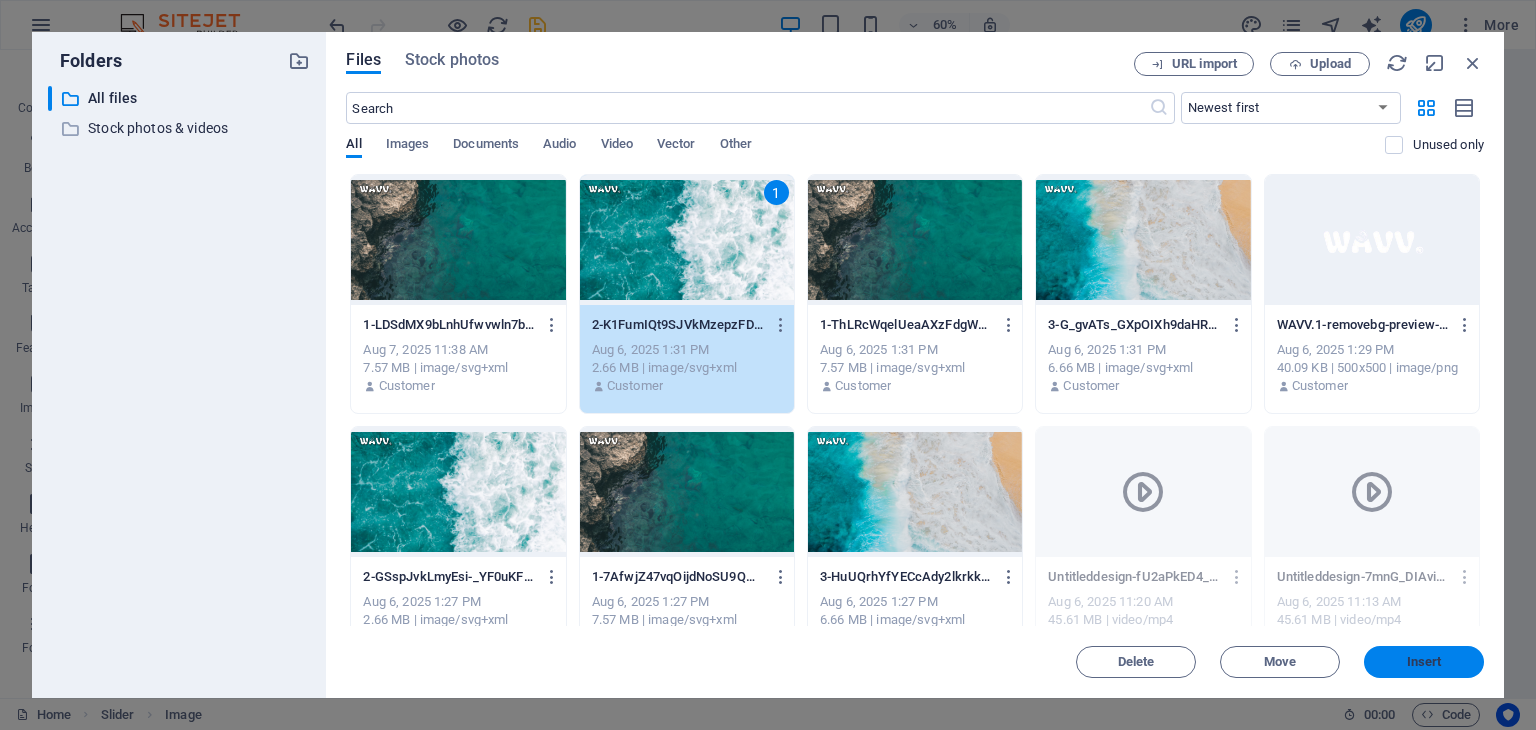 click on "Insert" at bounding box center (1424, 662) 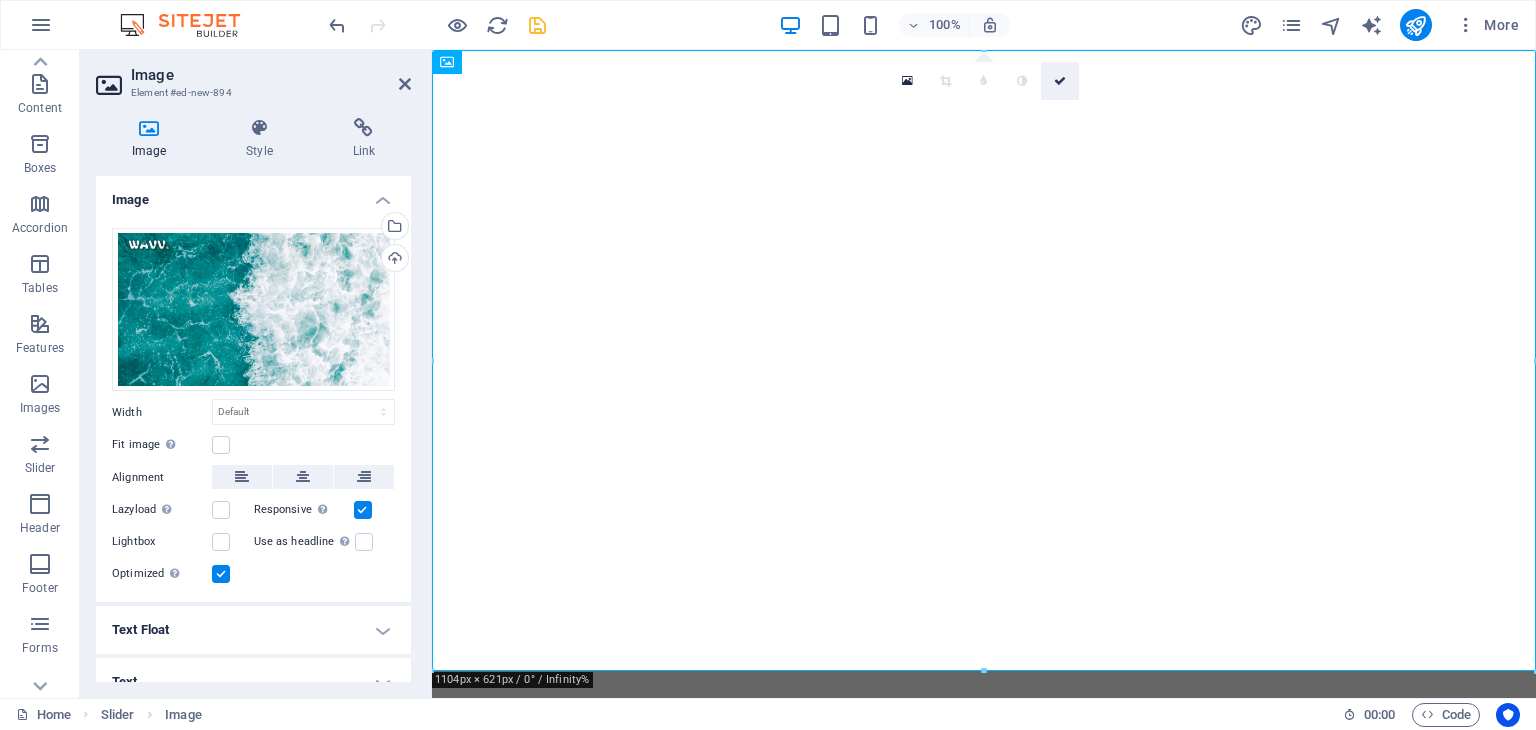 click at bounding box center [1060, 81] 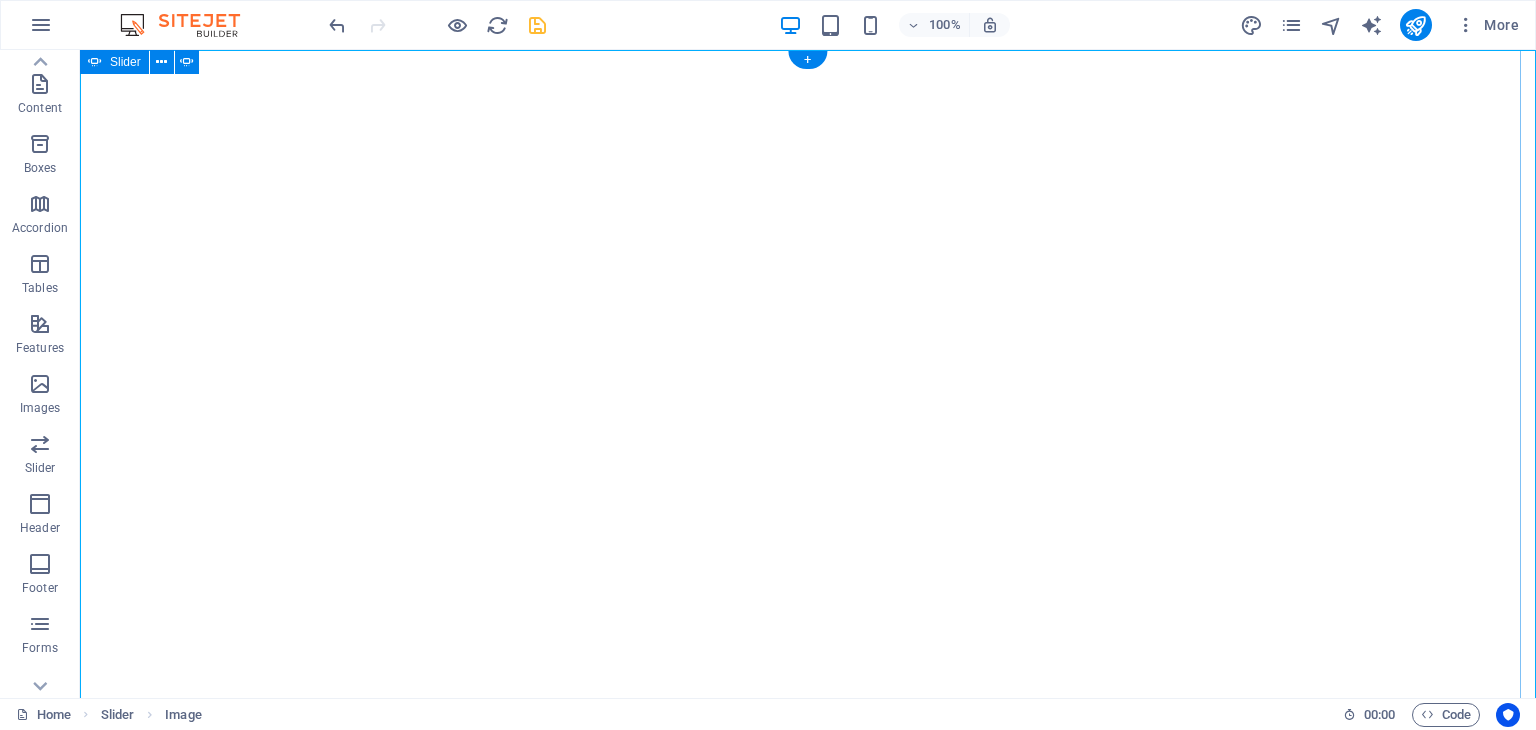 click at bounding box center (80, 1911) 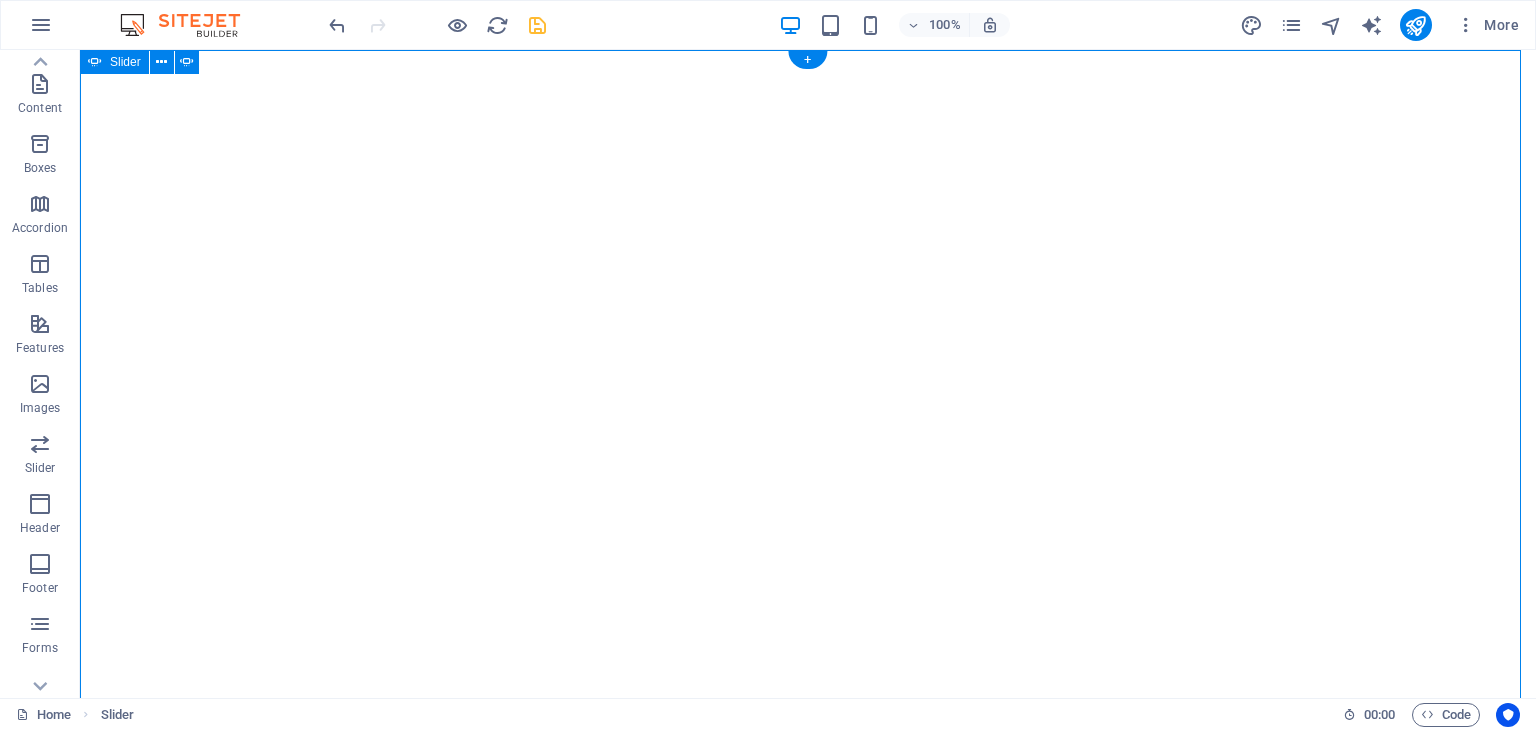 click on "Add elements" at bounding box center [-3582, 1469] 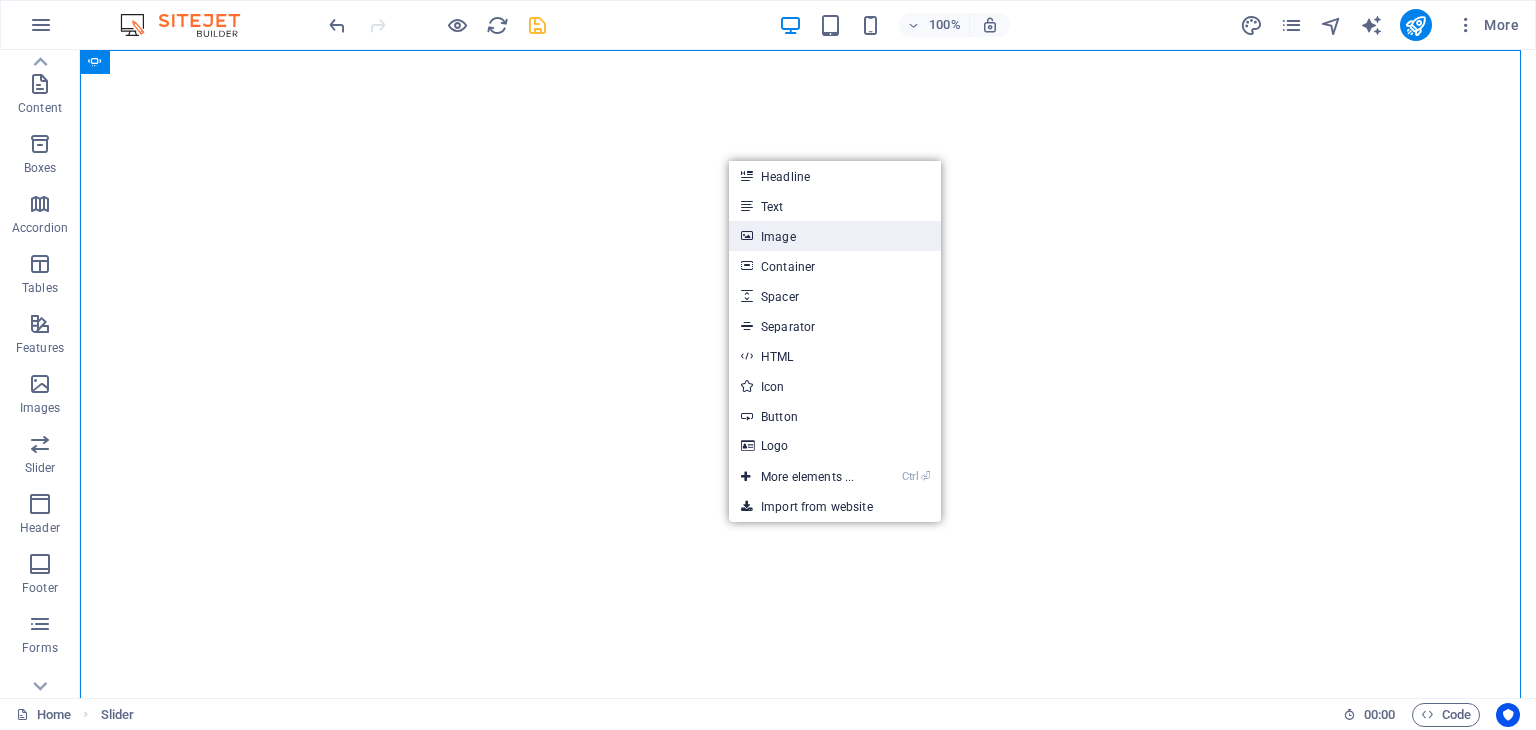 click on "Image" at bounding box center [835, 236] 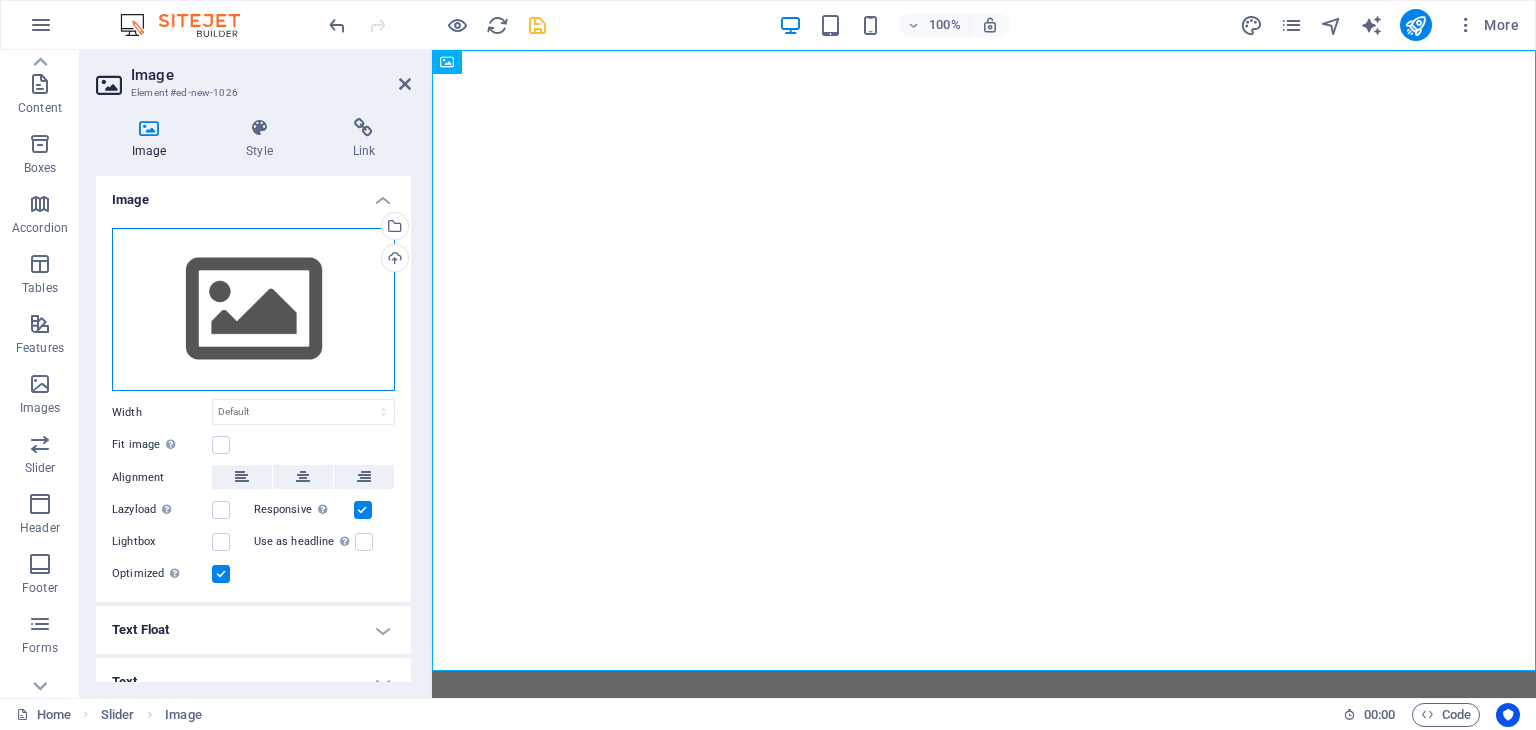 click on "Drag files here, click to choose files or select files from Files or our free stock photos & videos" at bounding box center (253, 310) 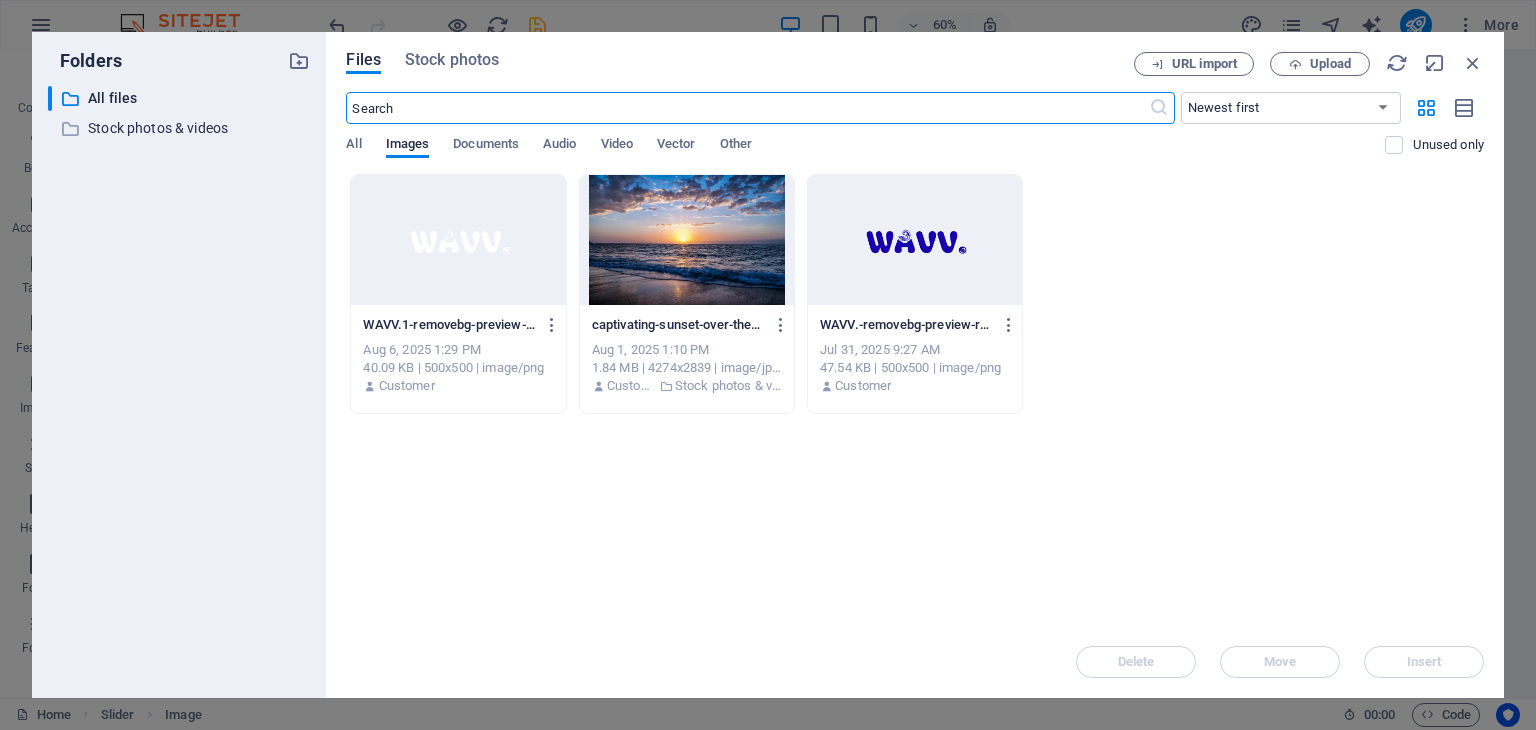click on "Files Stock photos URL import Upload ​ Newest first Oldest first Name (A-Z) Name (Z-A) Size (0-9) Size (9-0) Resolution (0-9) Resolution (9-0) All Images Documents Audio Video Vector Other Unused only Drop files here to upload them instantly WAVV.1-removebg-preview--SNDsw8WRpcTuL-TQumxBg.png WAVV.1-removebg-preview--SNDsw8WRpcTuL-TQumxBg.png Aug 6, 2025 1:29 PM 40.09 KB | 500x500 | image/png Customer captivating-sunset-over-the-ocean-with-vibrant-colors-serene-waves-and-a-peaceful-sky-5LCqg-2p85fKjZ1xj2YA8g.jpeg captivating-sunset-over-the-ocean-with-vibrant-colors-serene-waves-and-a-peaceful-sky-5LCqg-2p85fKjZ1xj2YA8g.jpeg Aug 1, 2025 1:10 PM 1.84 MB | 4274x2839 | image/jpeg Customer Stock photos & videos WAVV.-removebg-preview-rhoM2G7CAN5F9iWX2P-x0A.png WAVV.-removebg-preview-rhoM2G7CAN5F9iWX2P-x0A.png Jul 31, 2025 9:27 AM 47.54 KB | 500x500 | image/png Customer Delete Move Insert" at bounding box center (915, 365) 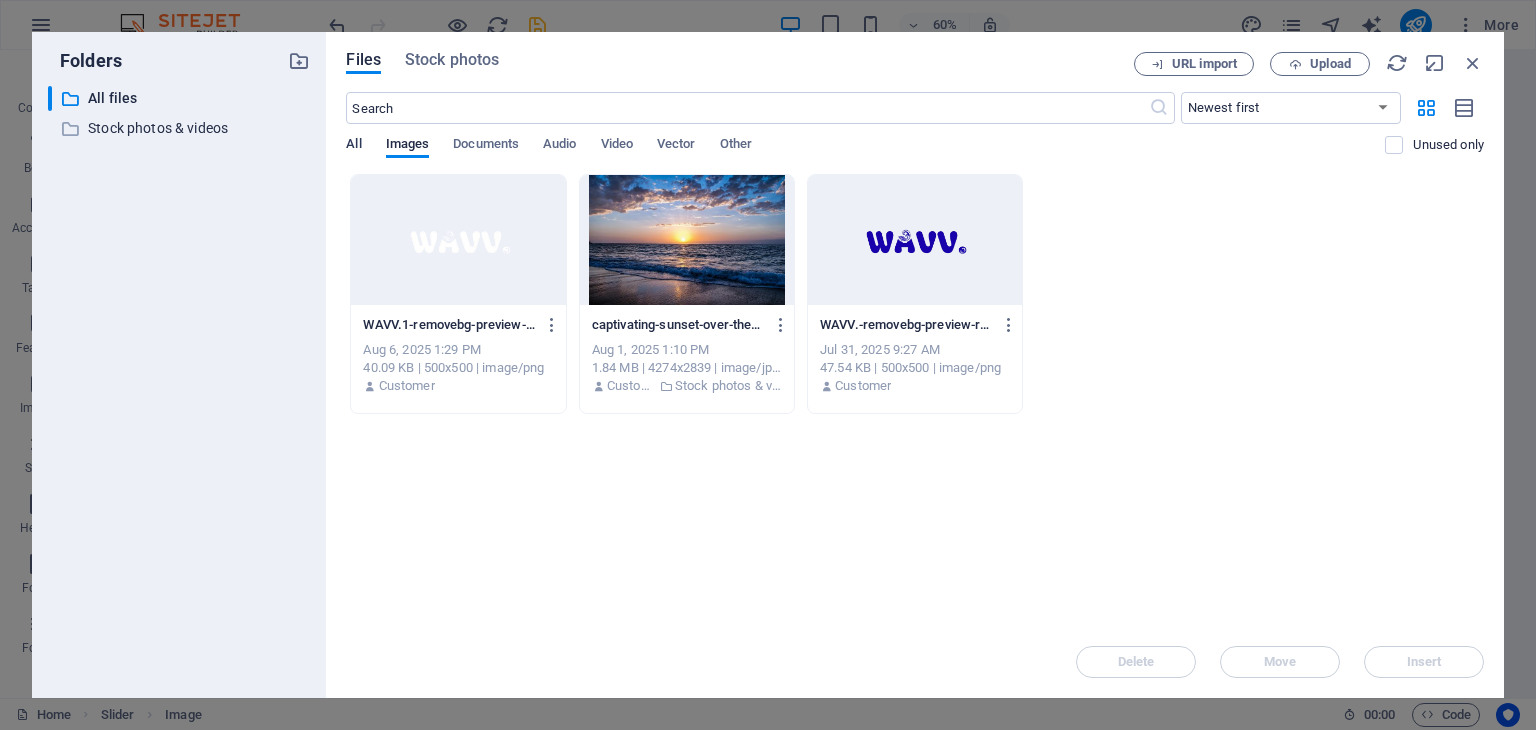 click on "All" at bounding box center [353, 146] 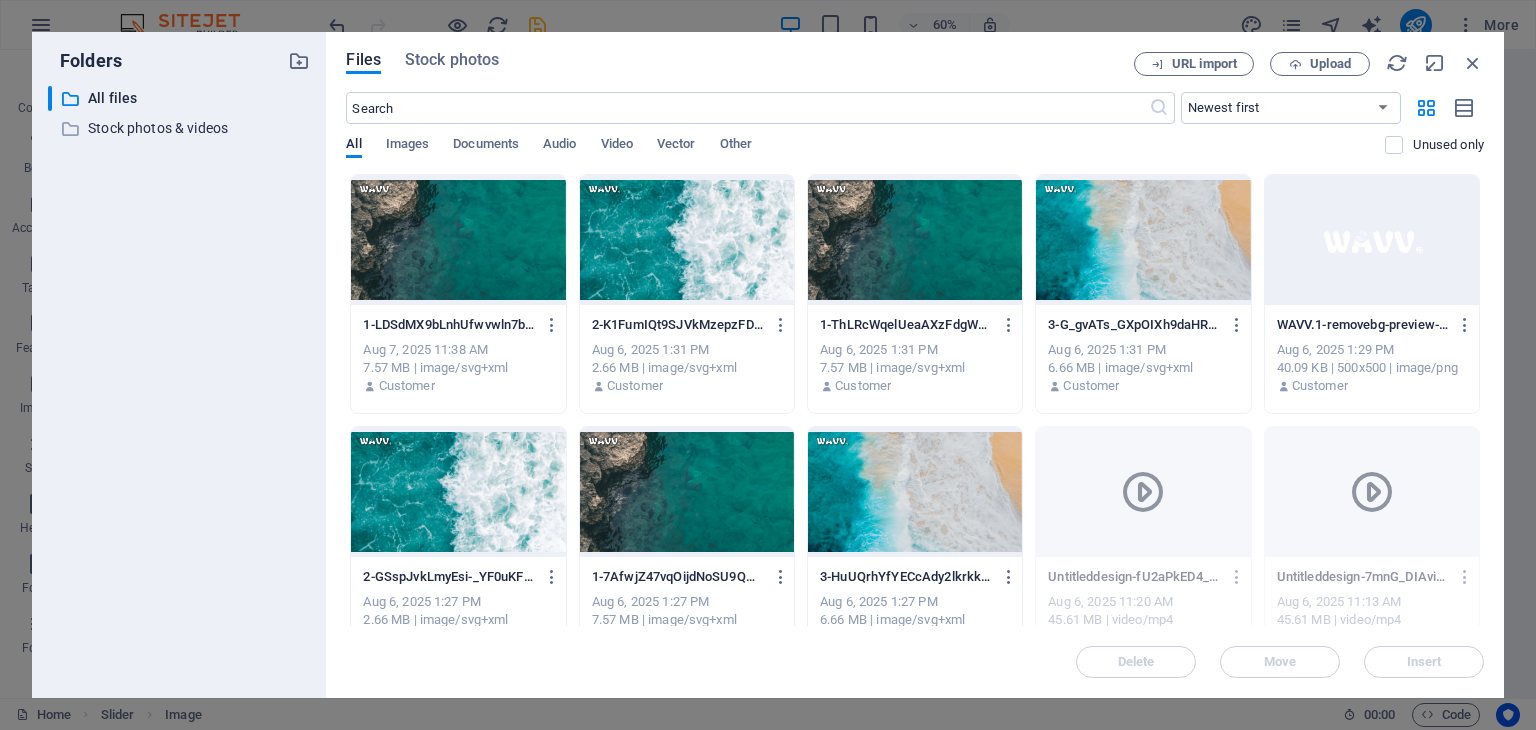 click at bounding box center [1143, 240] 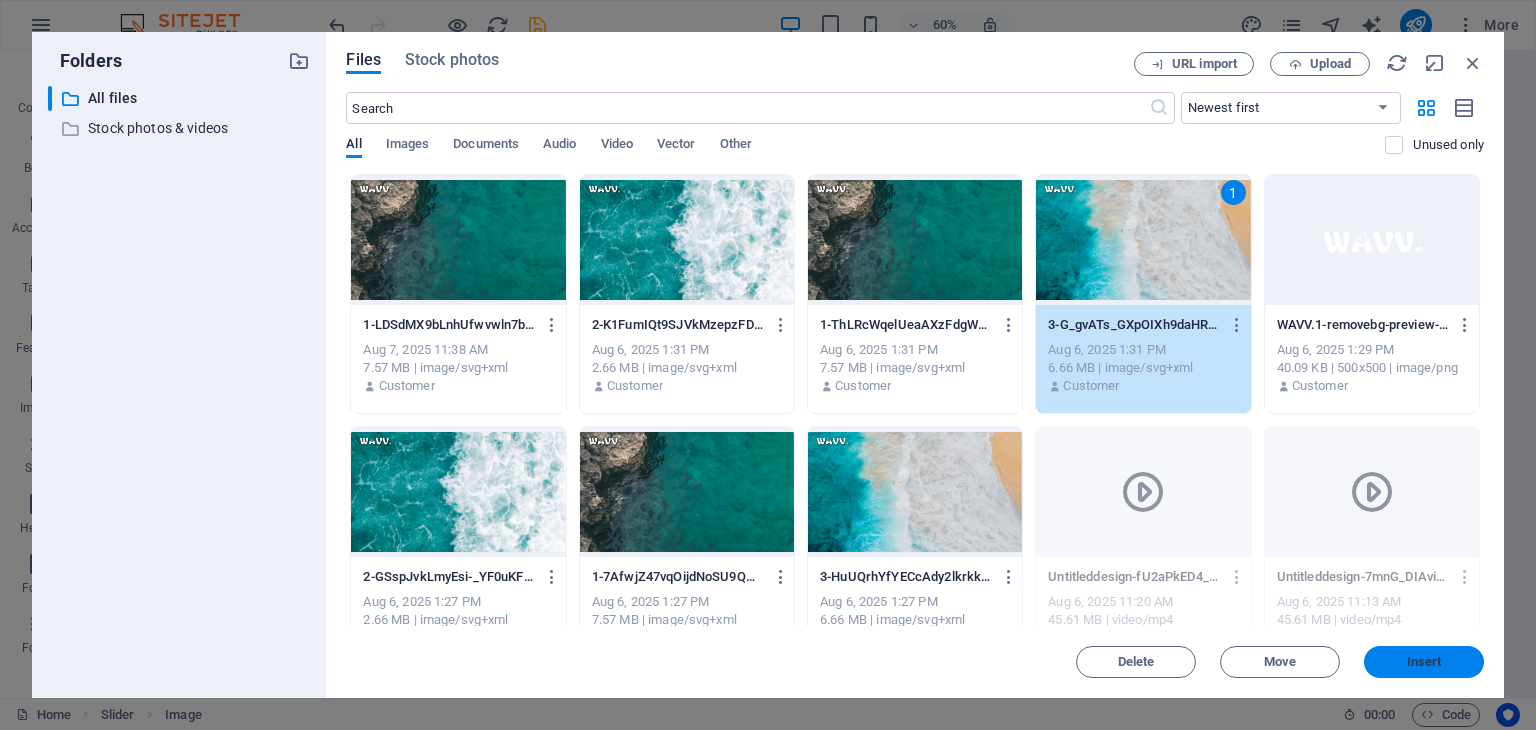 click on "Insert" at bounding box center (1424, 662) 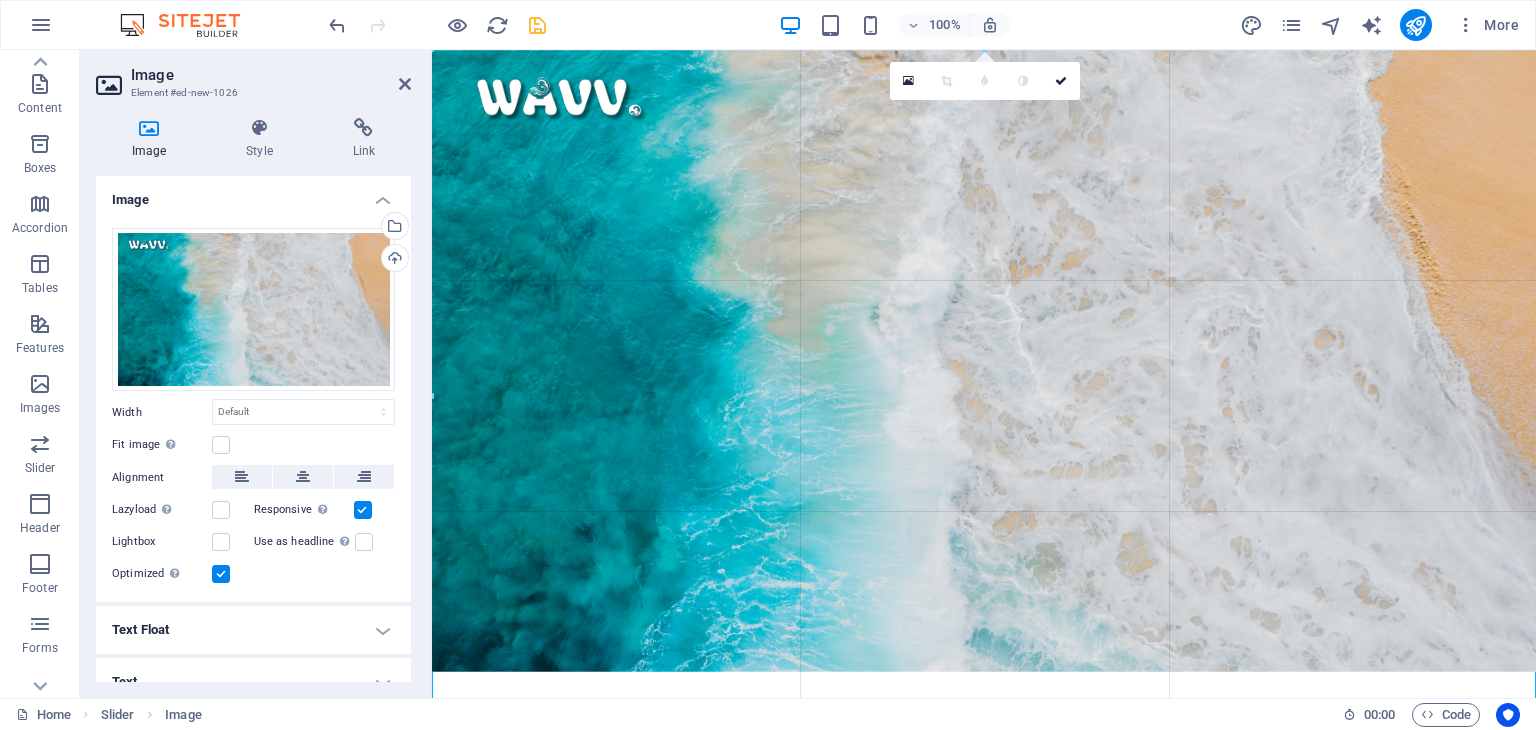 drag, startPoint x: 982, startPoint y: 669, endPoint x: 982, endPoint y: 742, distance: 73 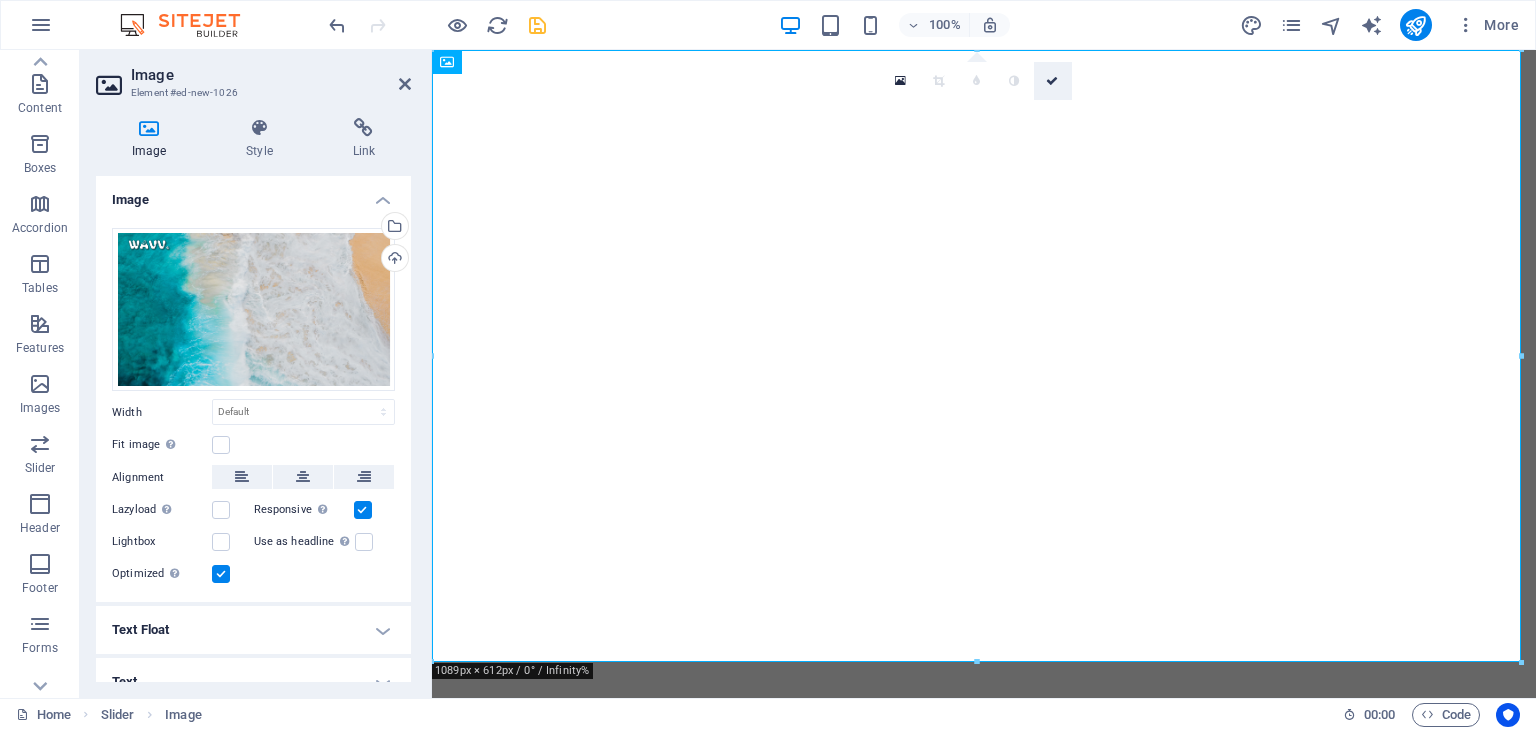 click at bounding box center [1053, 81] 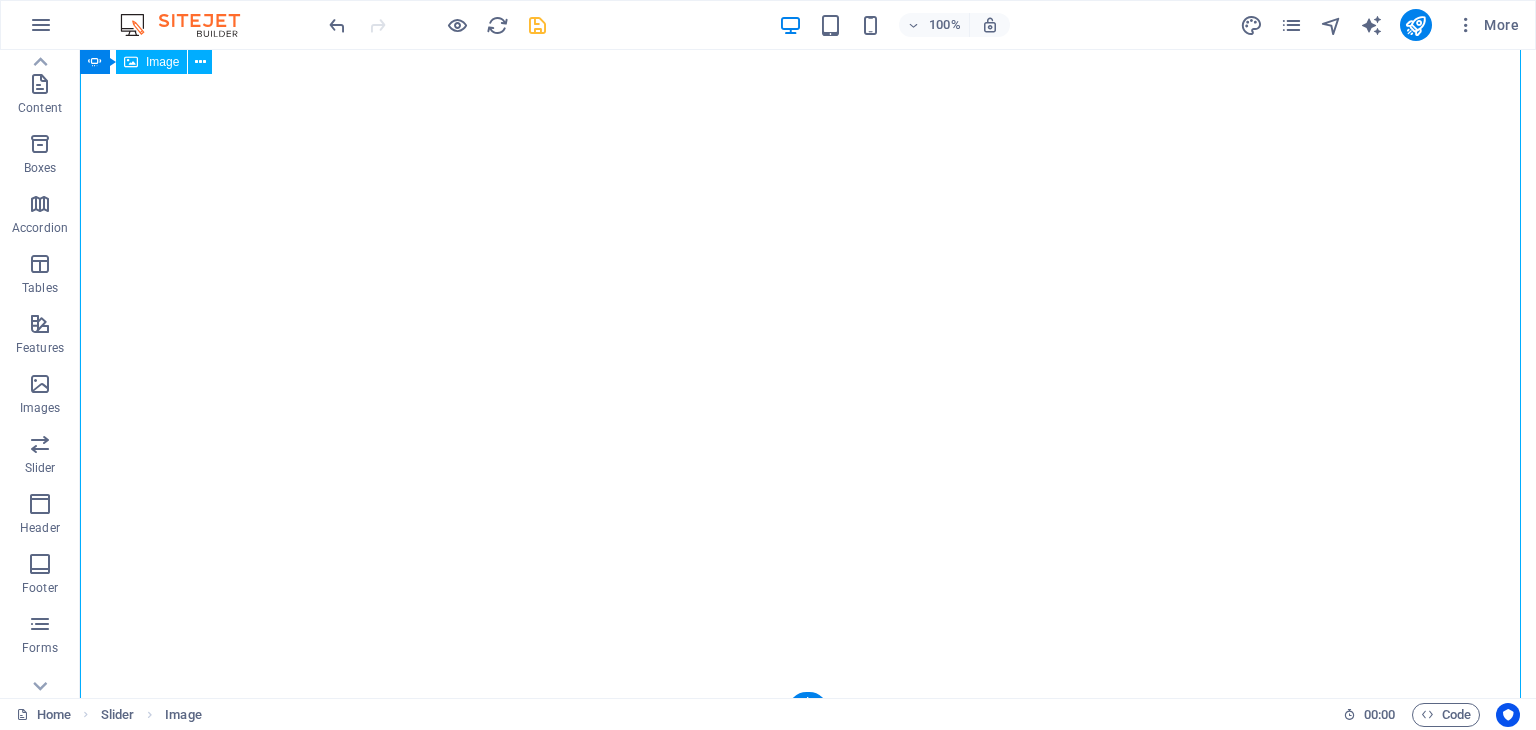 scroll, scrollTop: 0, scrollLeft: 0, axis: both 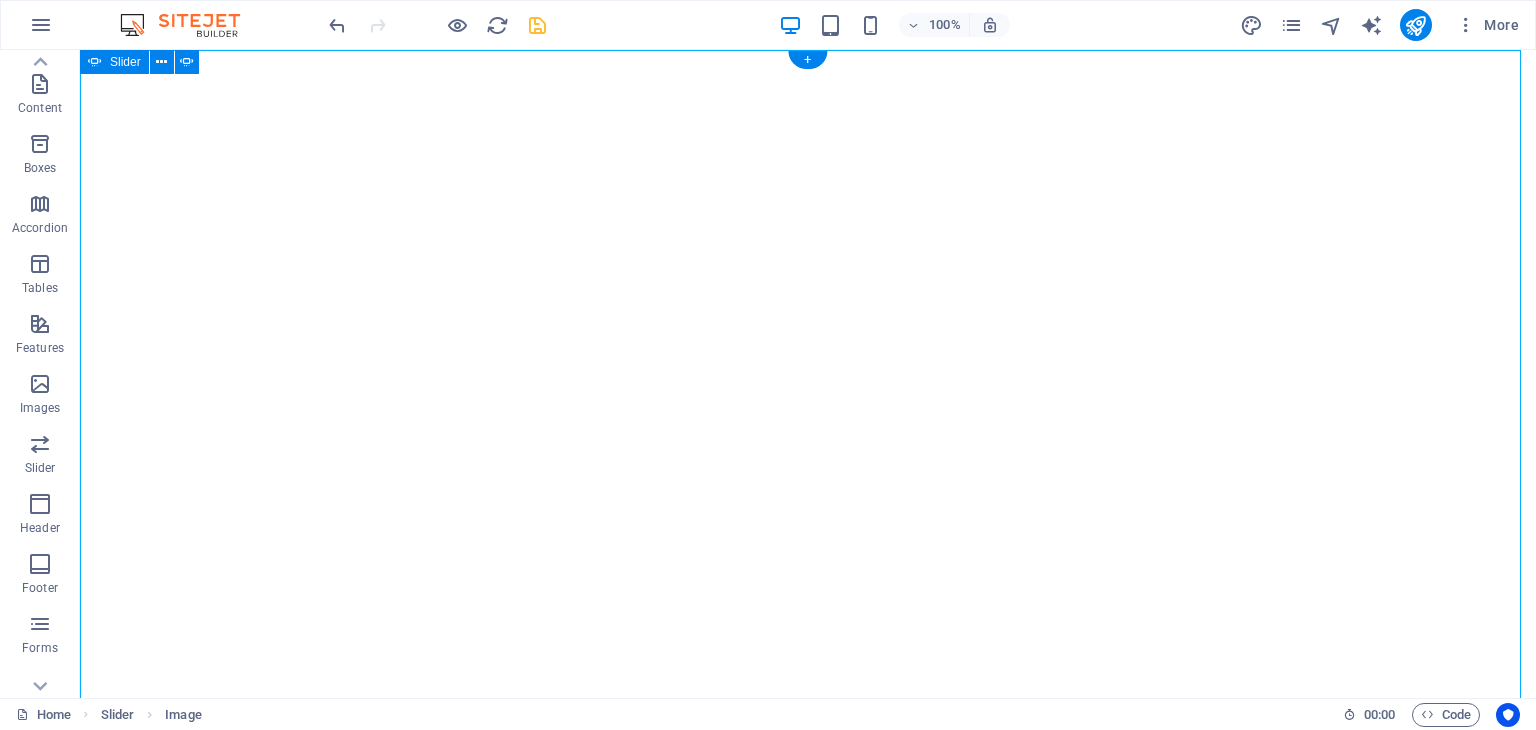 click at bounding box center (80, 67) 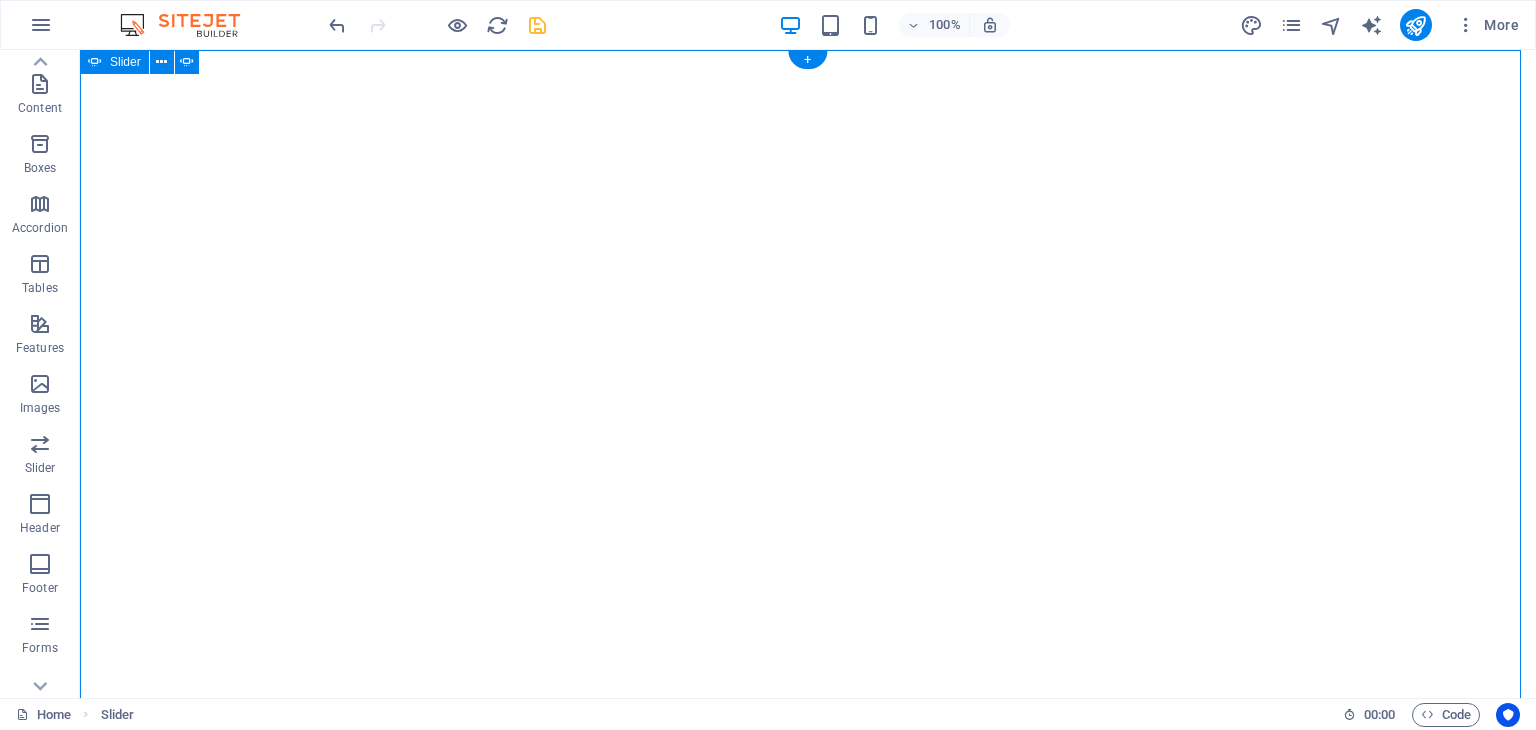 click at bounding box center (80, 67) 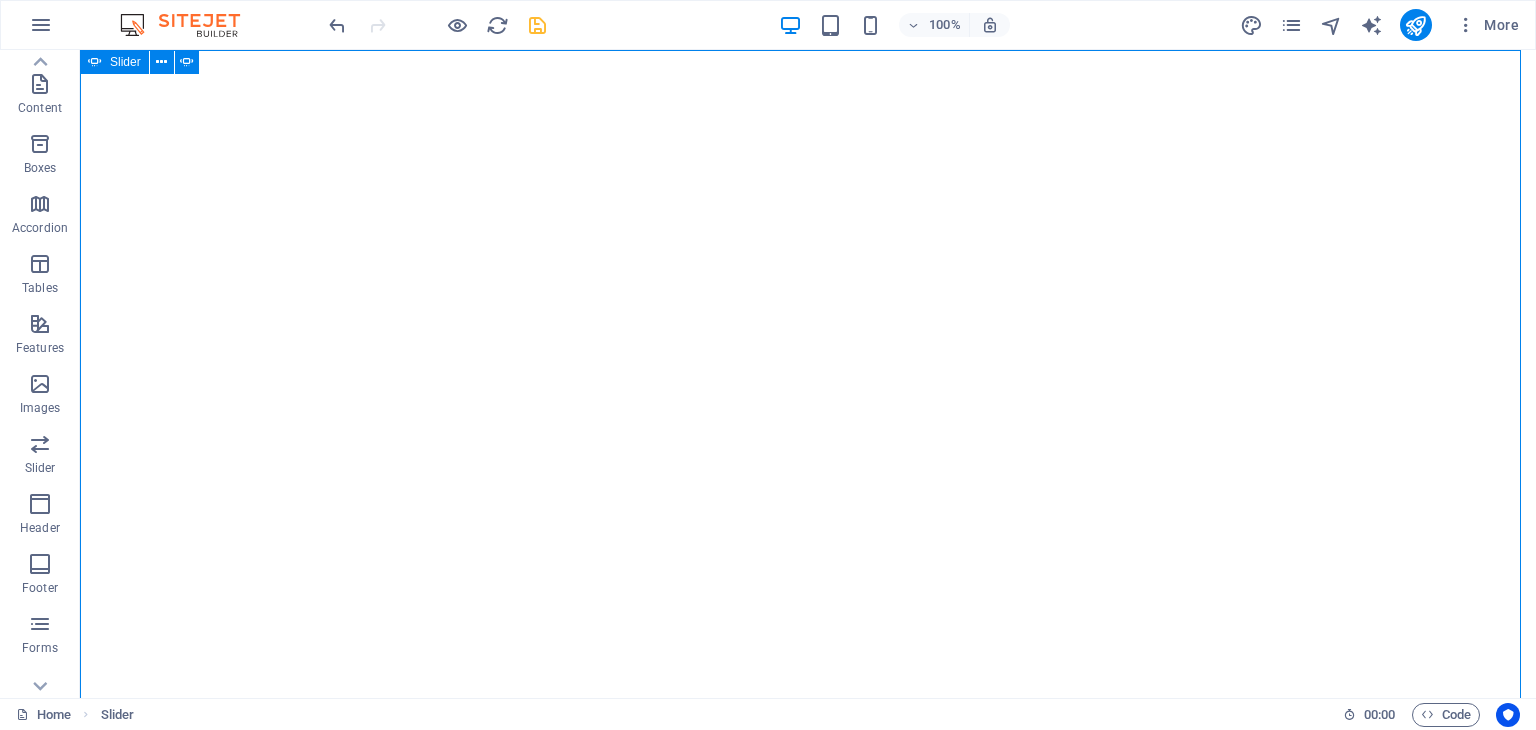 click on "Slider" at bounding box center (114, 62) 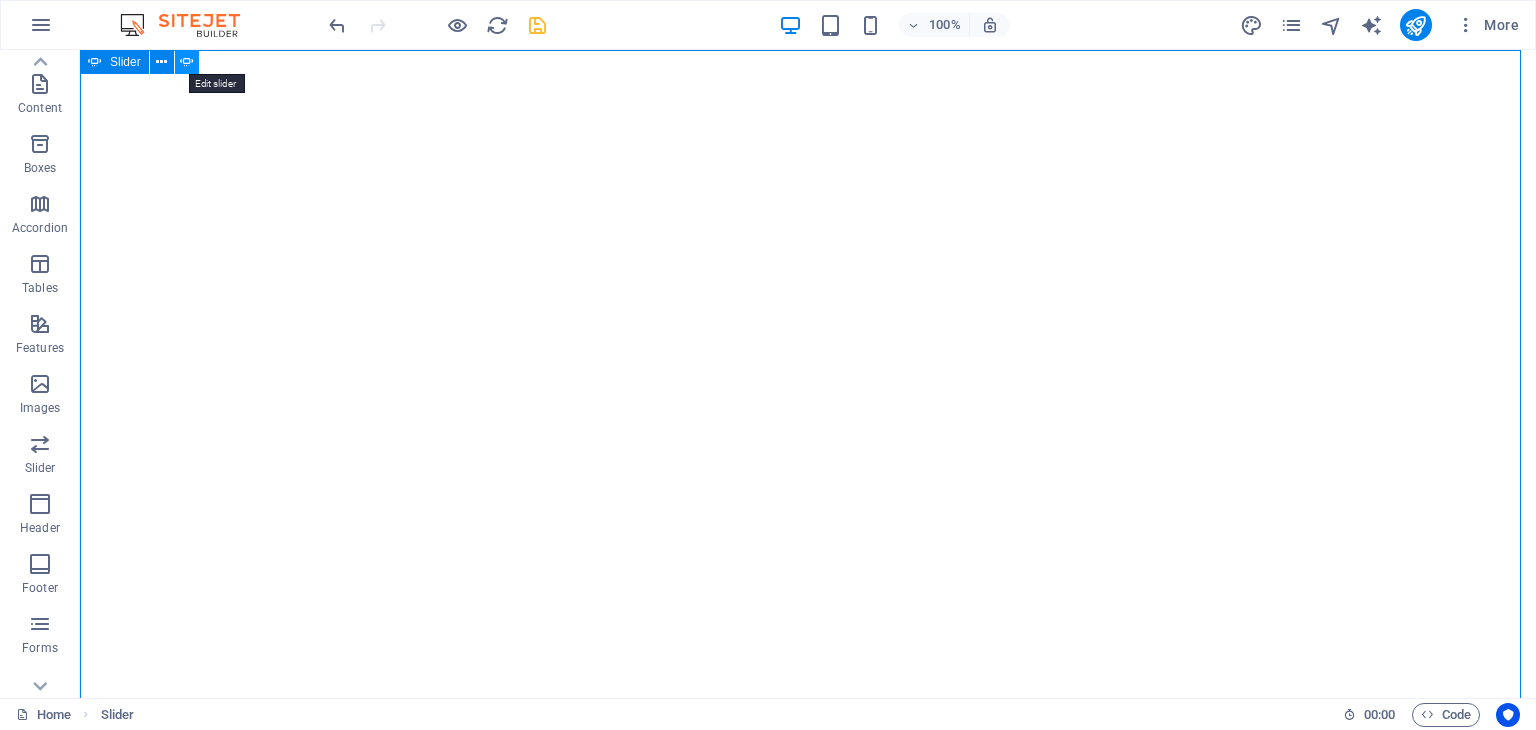 click at bounding box center [187, 62] 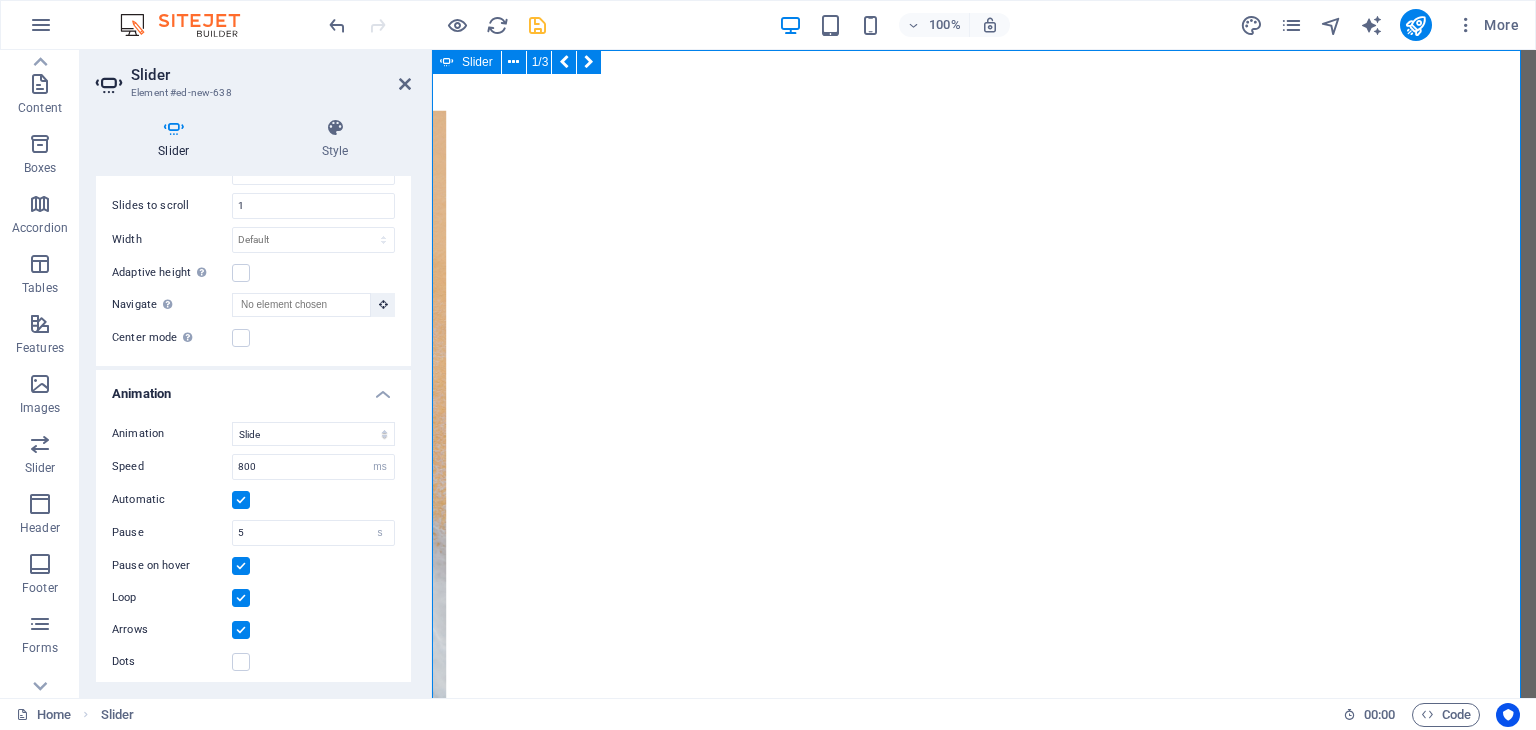 scroll, scrollTop: 344, scrollLeft: 0, axis: vertical 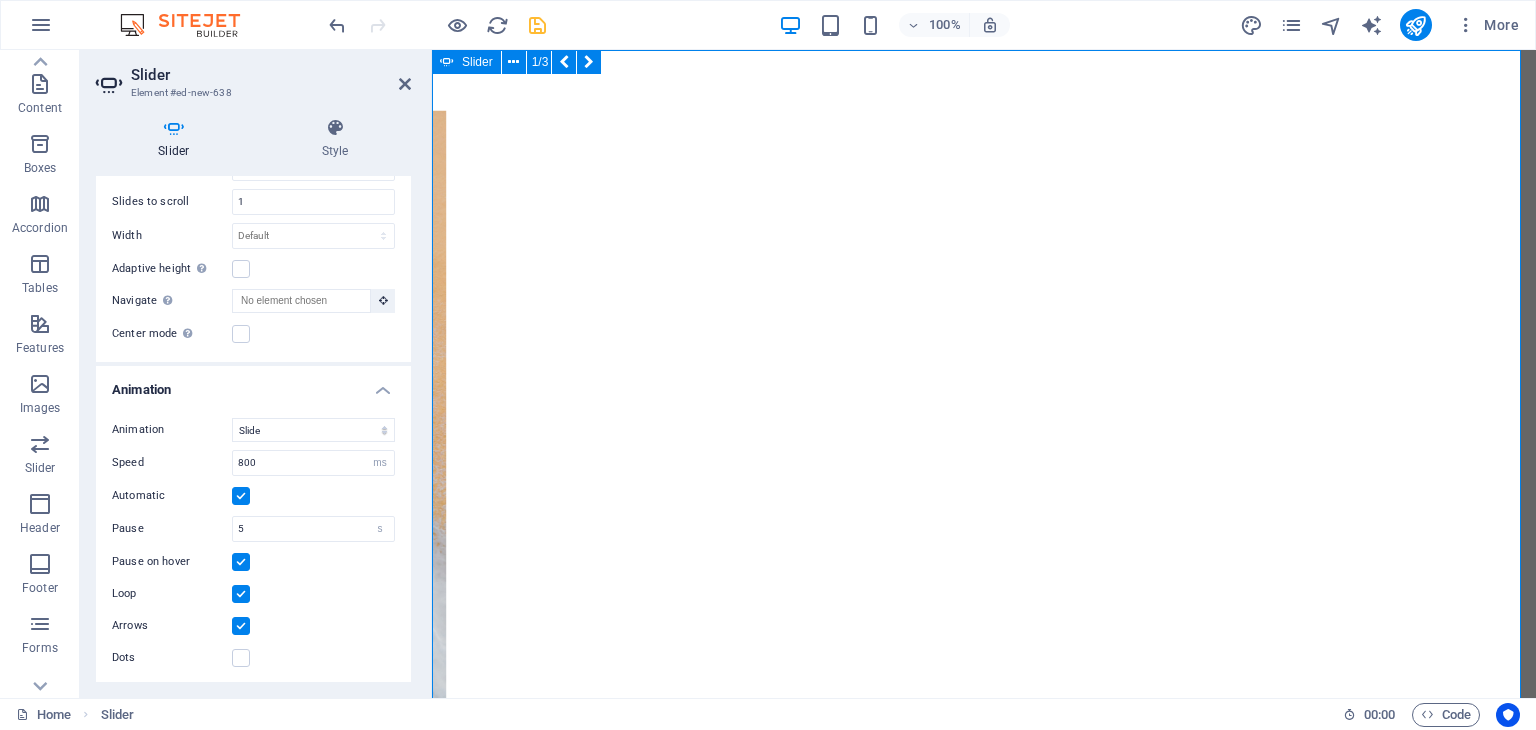 click at bounding box center (241, 626) 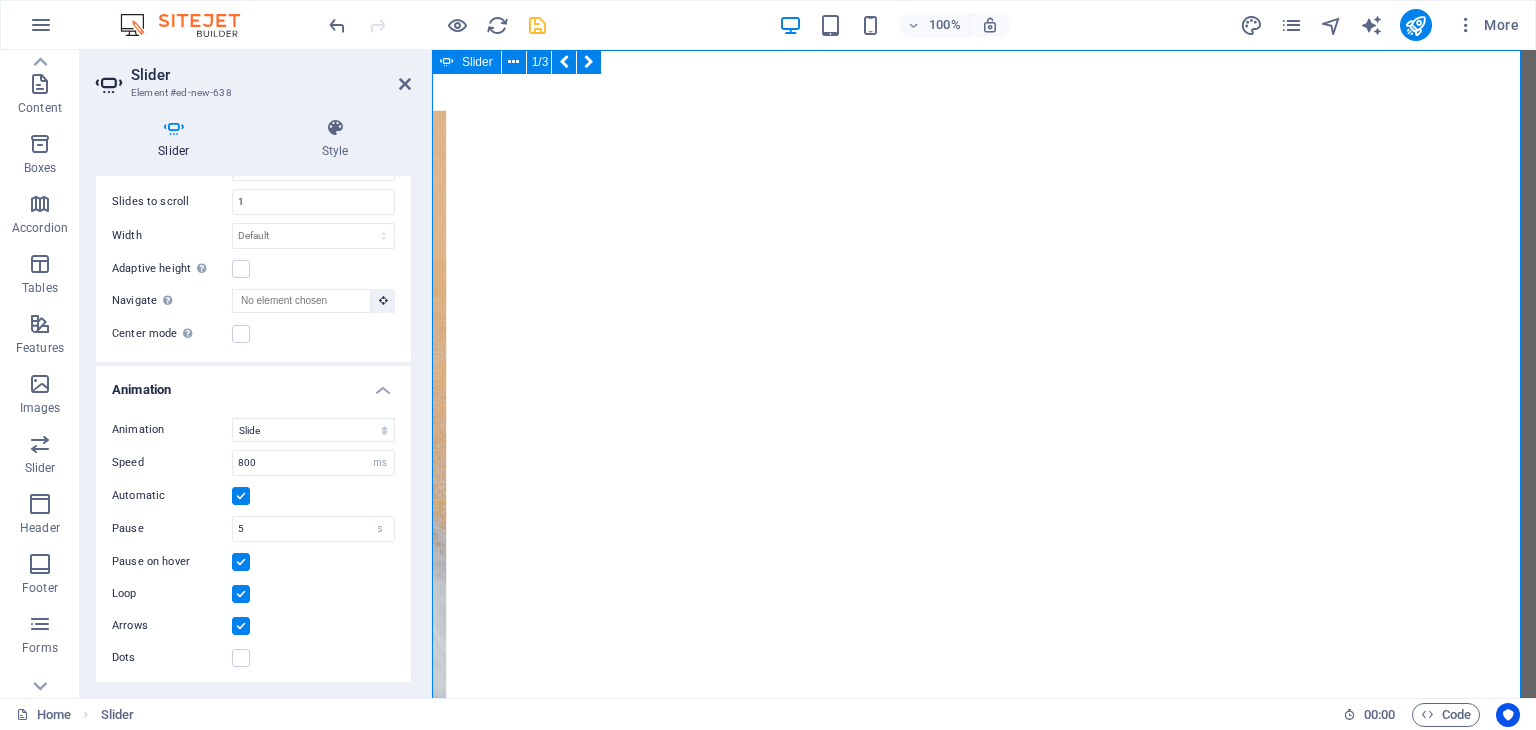 click on "Arrows" at bounding box center (0, 0) 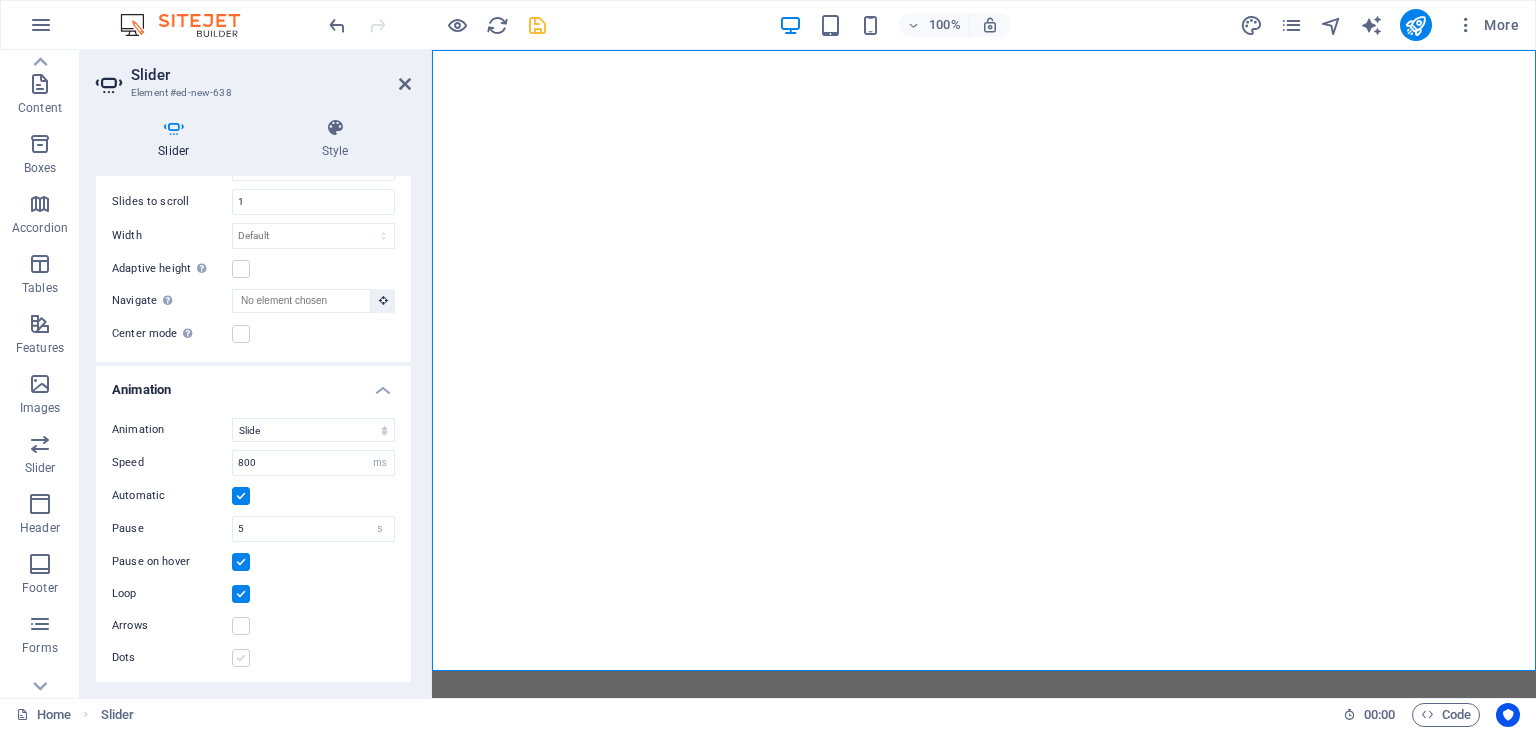 click at bounding box center [241, 658] 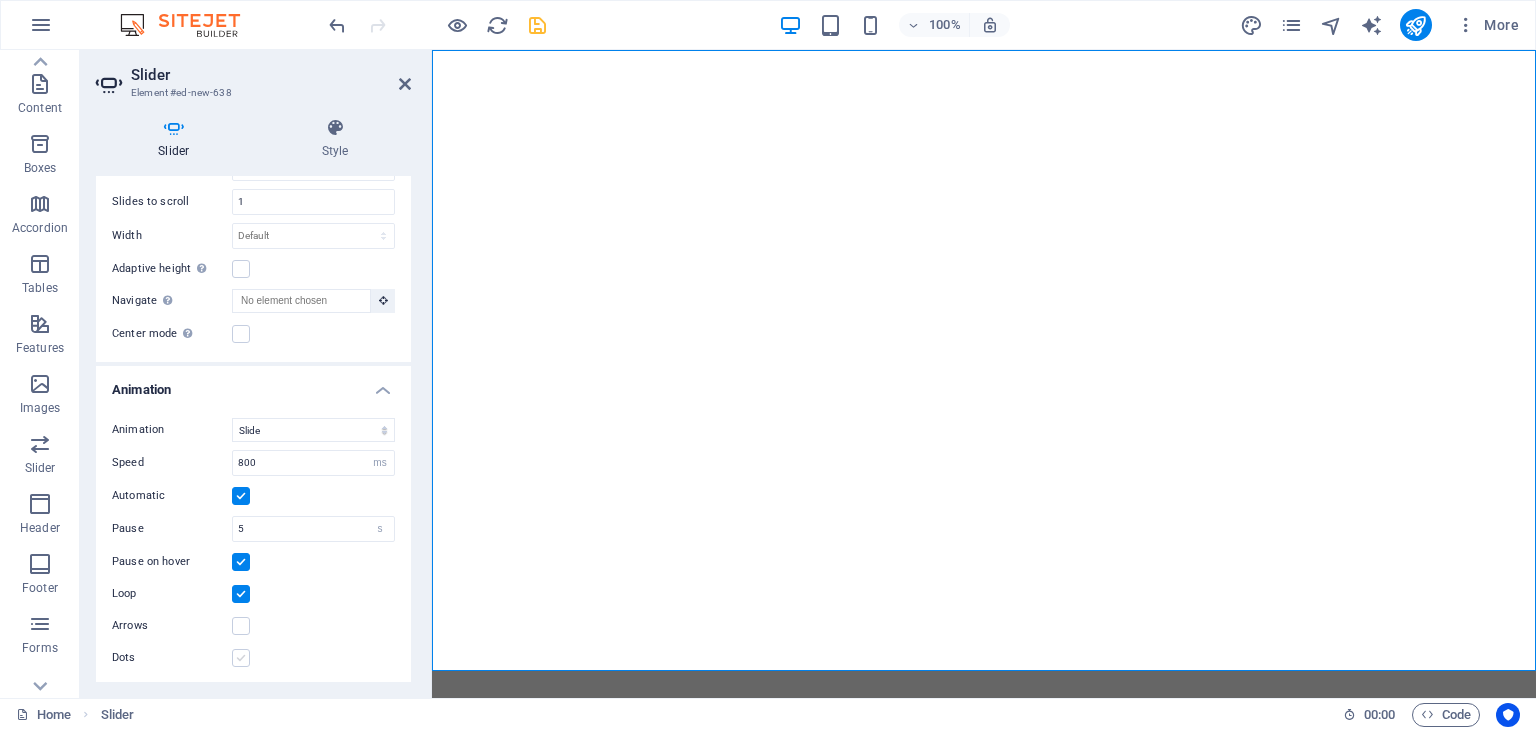click on "Dots" at bounding box center [0, 0] 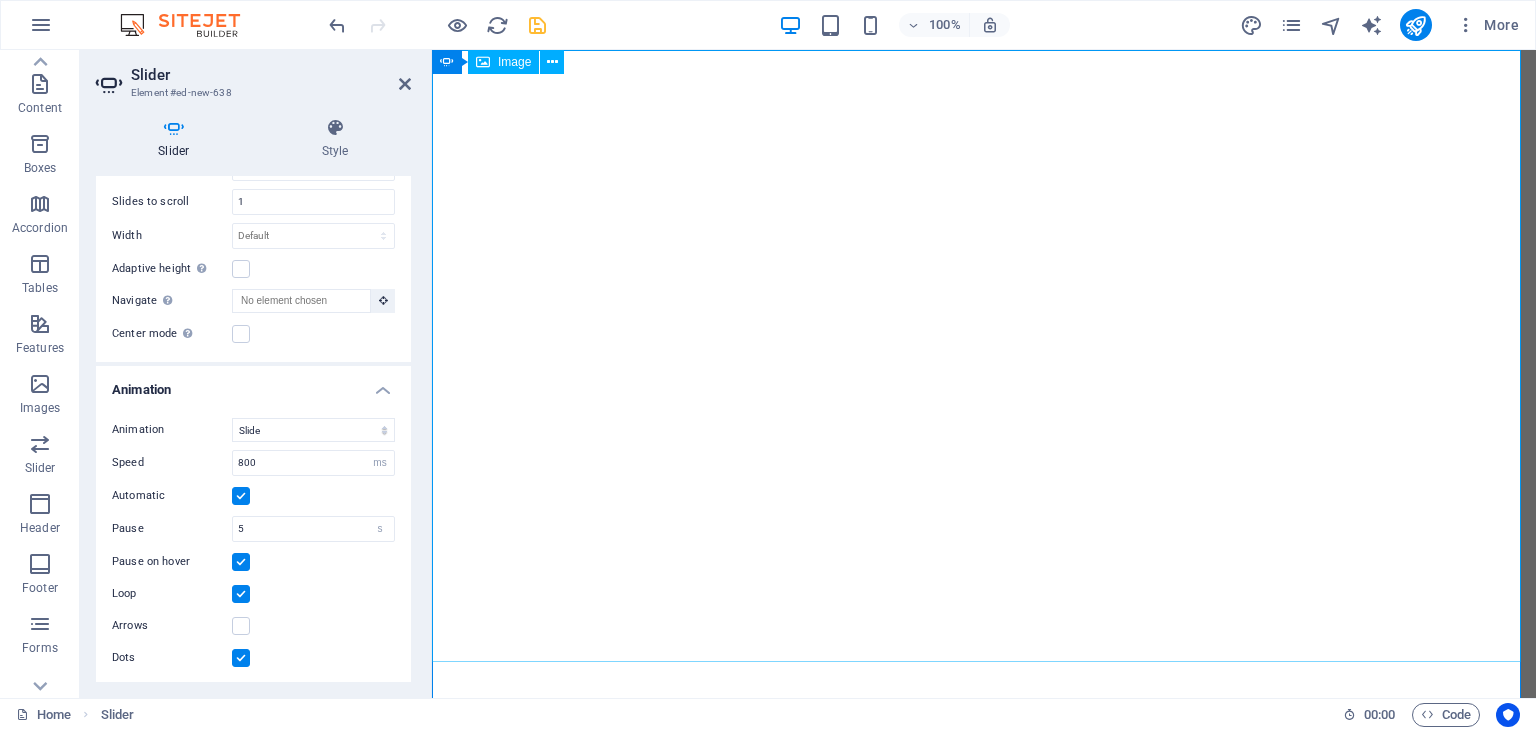 click at bounding box center [-113, 626] 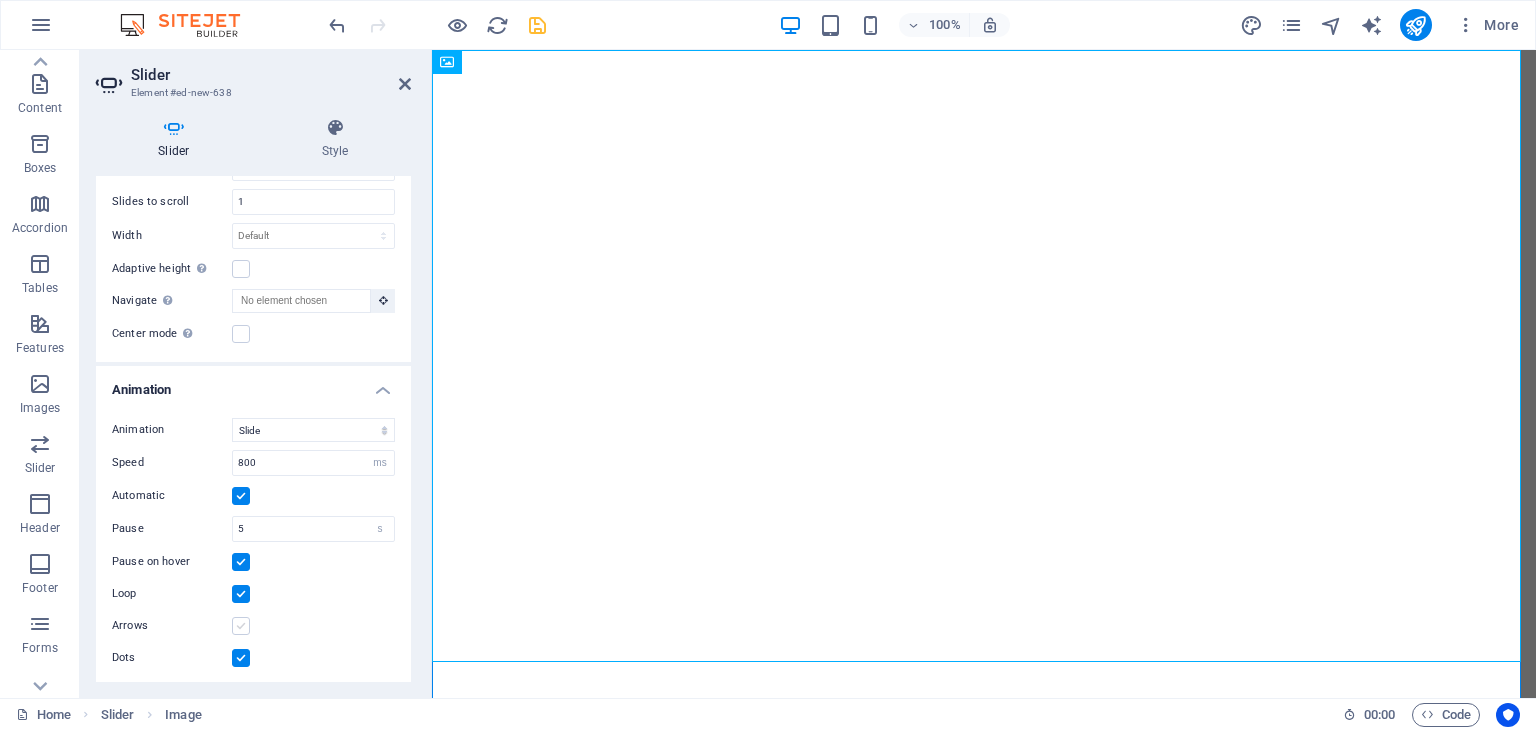 click on "Arrows" at bounding box center (253, 626) 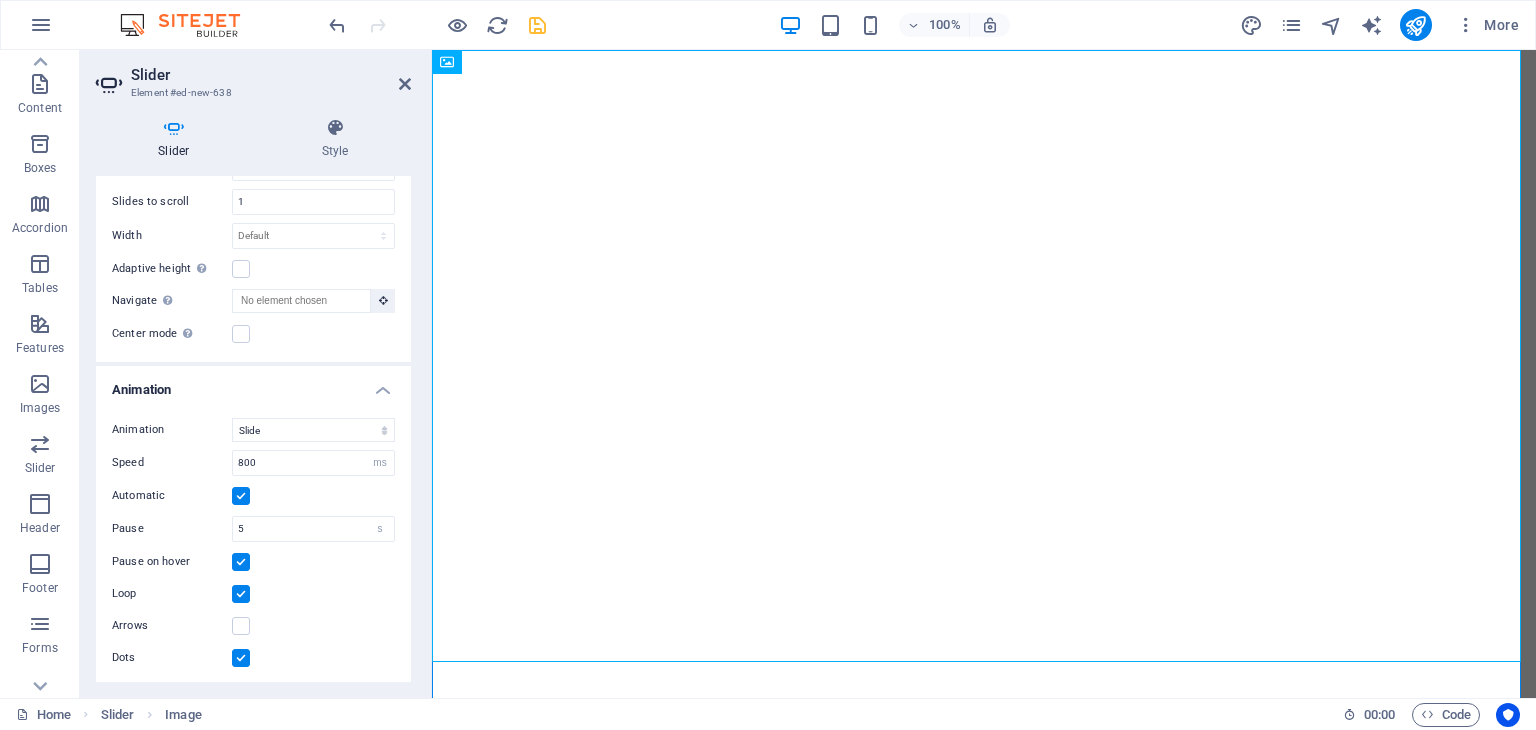click on "Arrows" at bounding box center (253, 626) 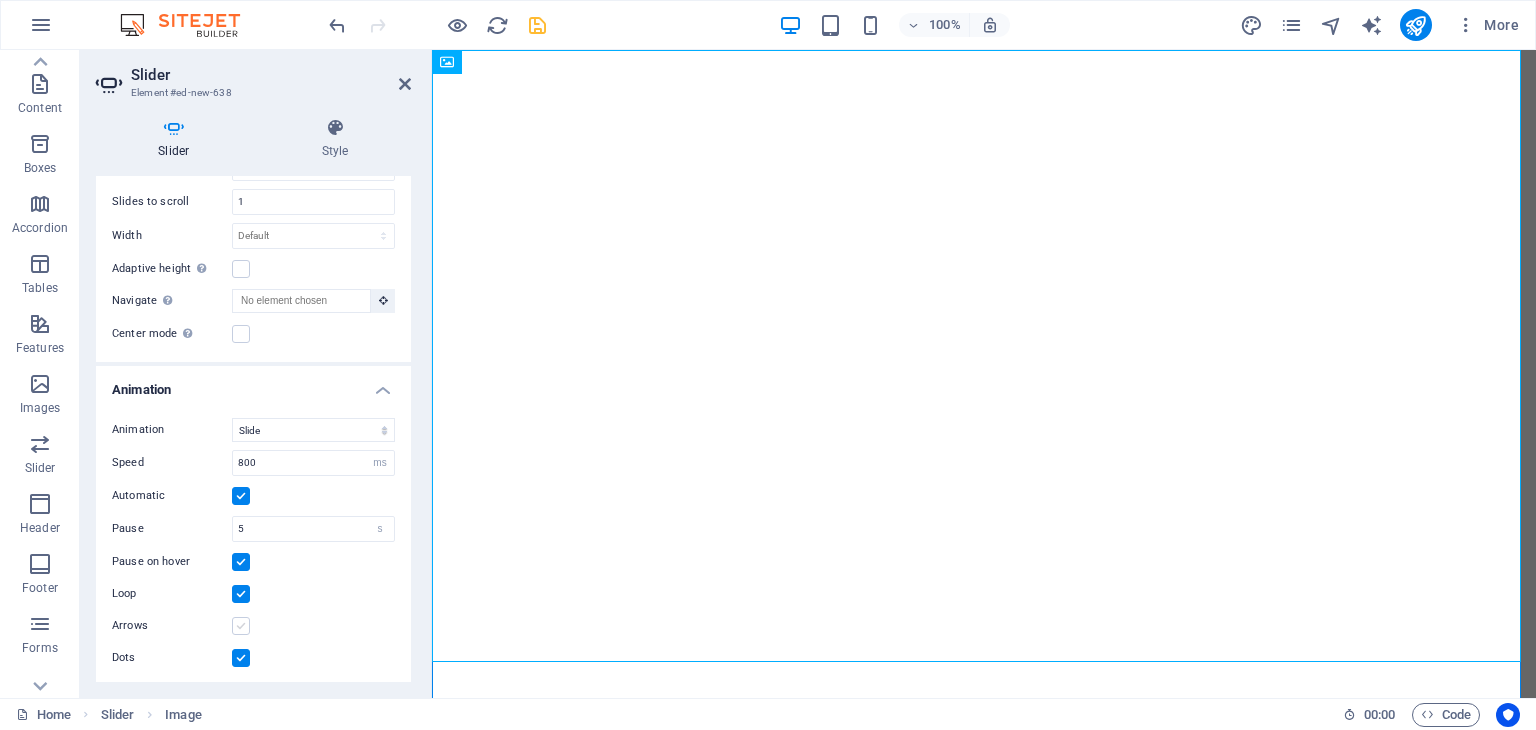 click at bounding box center (241, 626) 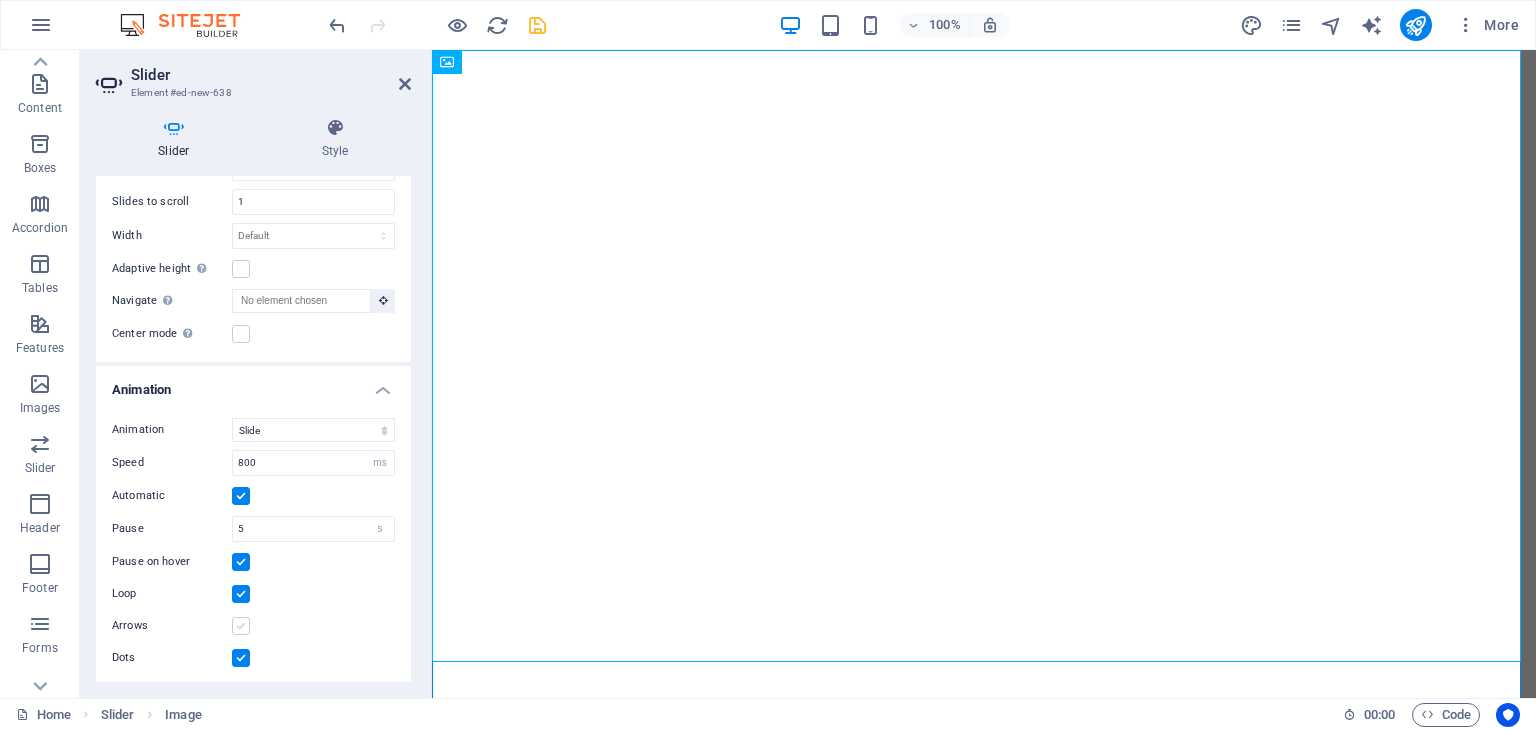 click on "Arrows" at bounding box center [0, 0] 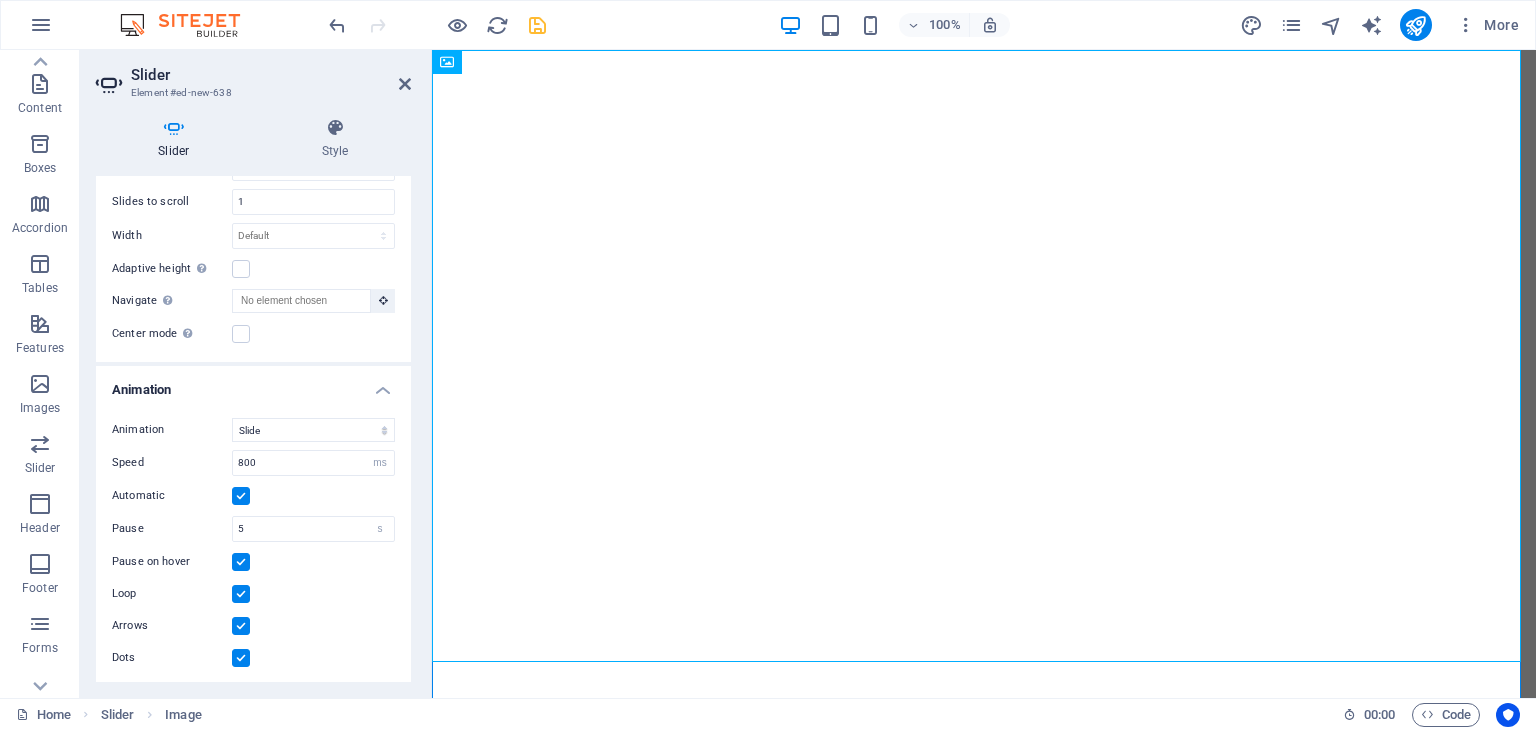 click on "Dots" at bounding box center [253, 658] 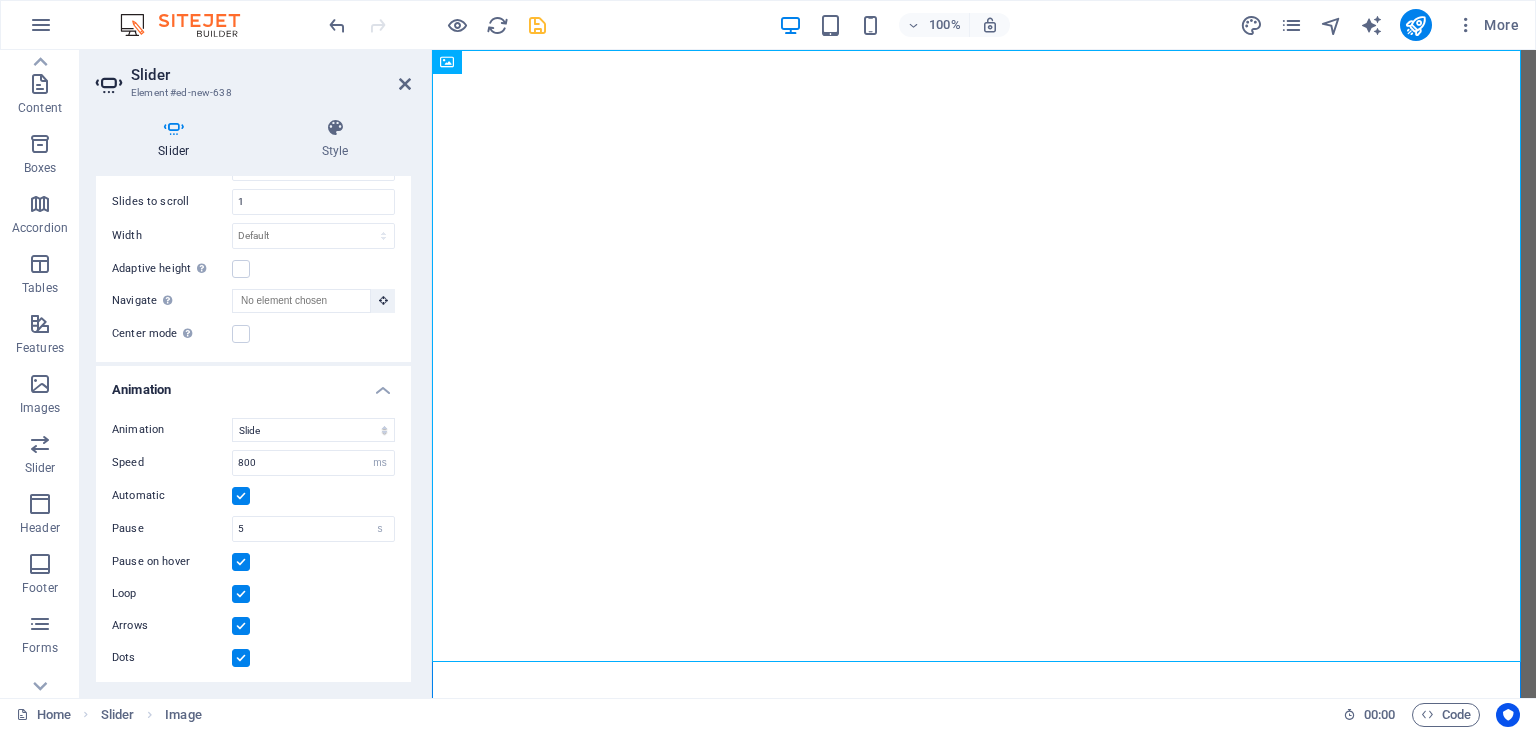click at bounding box center (241, 658) 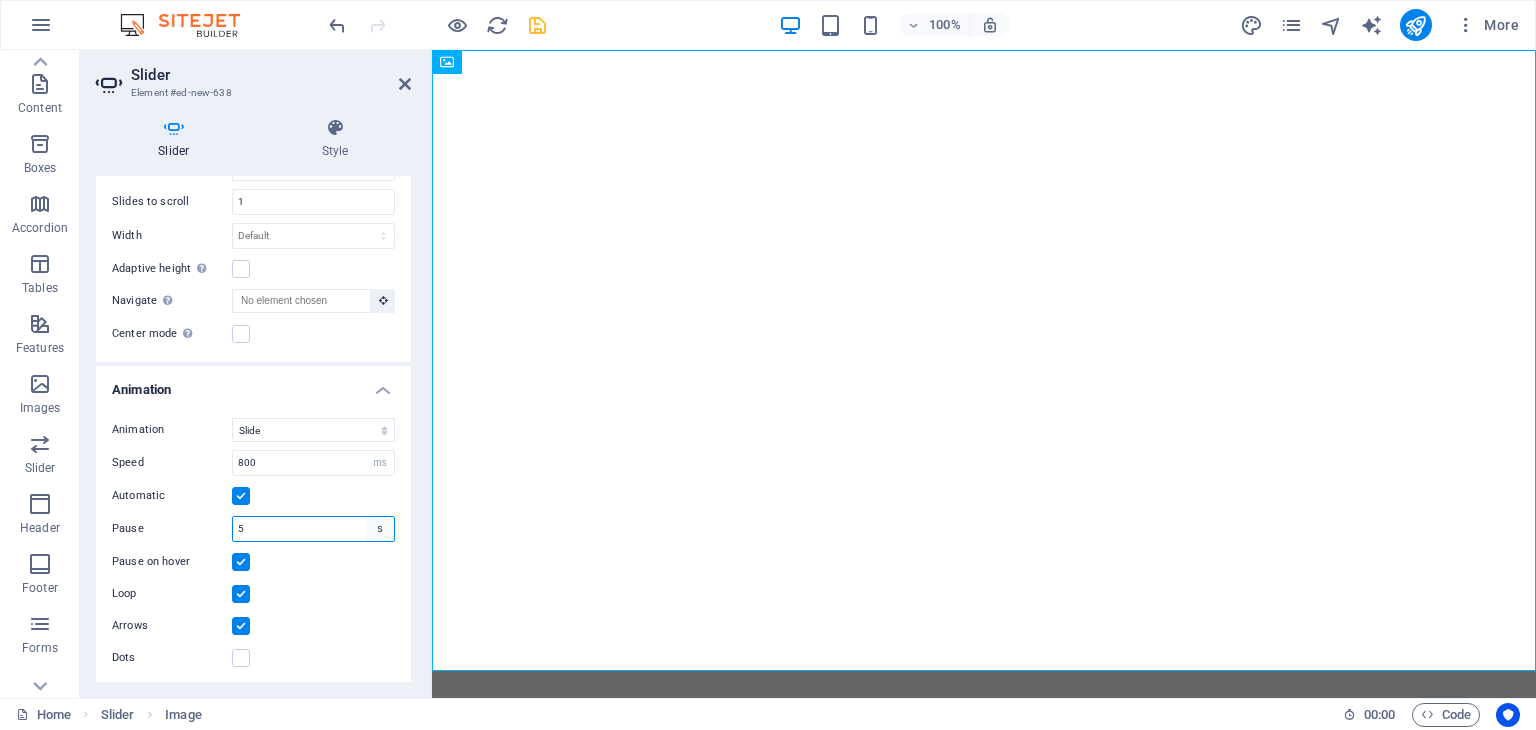 click on "s ms" at bounding box center [380, 529] 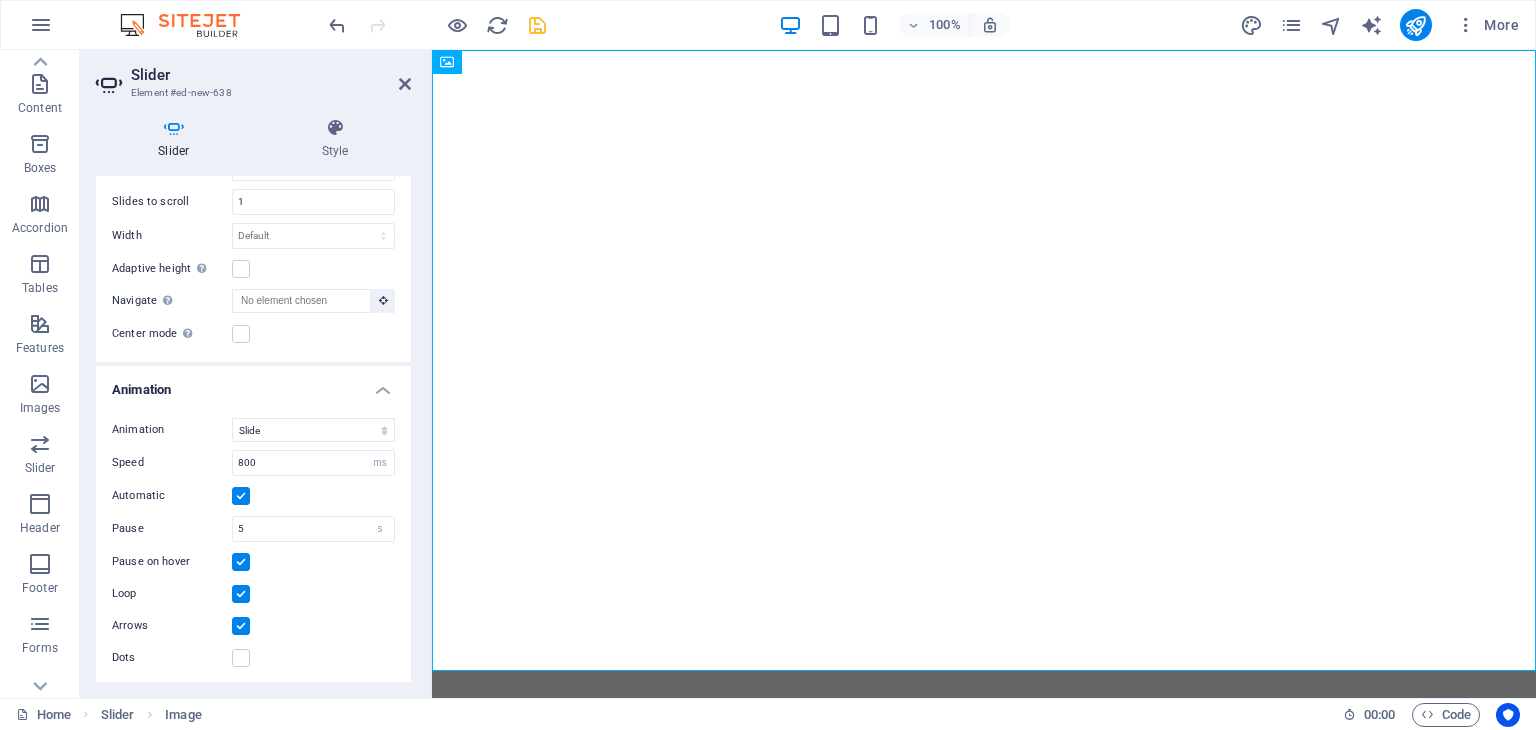 click on "Pause on hover" at bounding box center [253, 562] 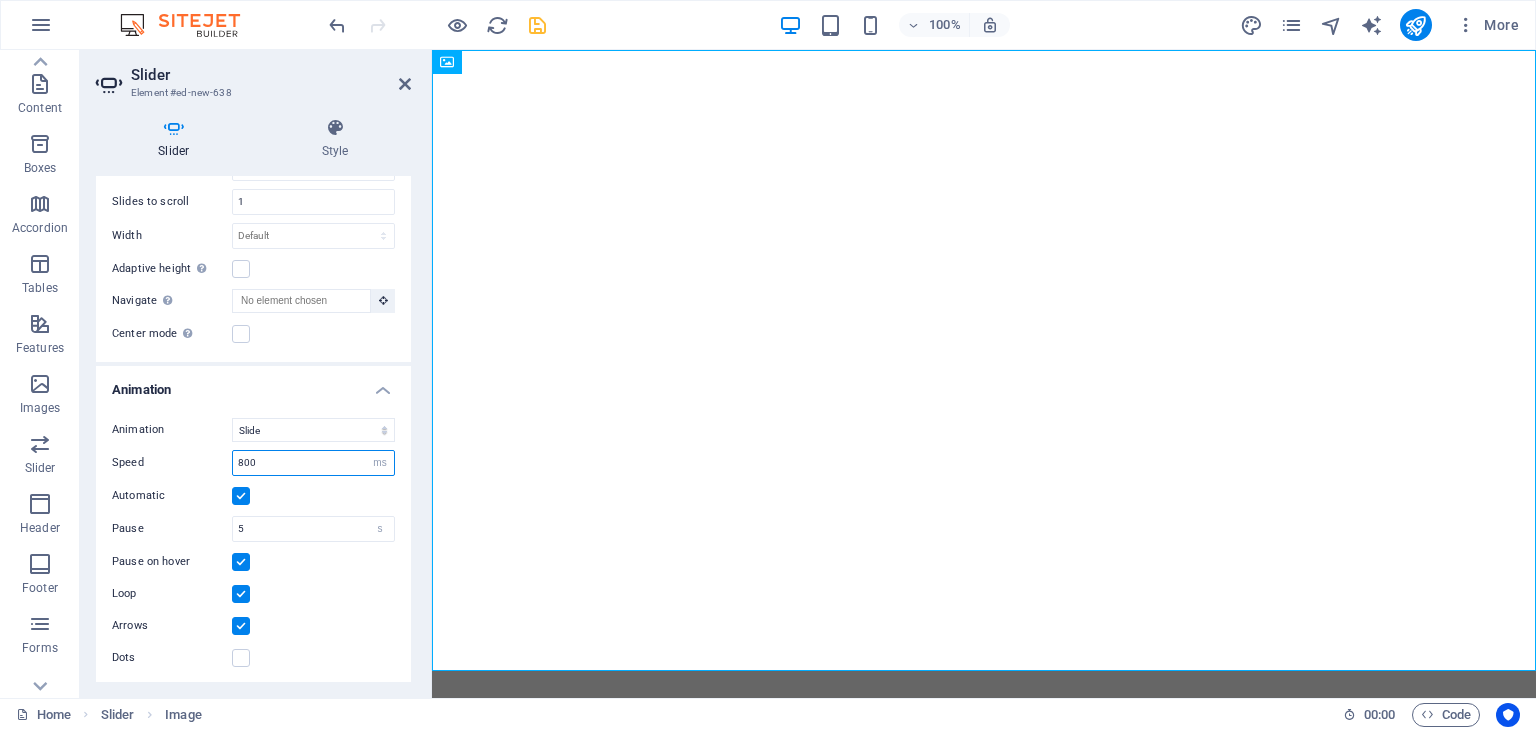 click on "800" at bounding box center [313, 463] 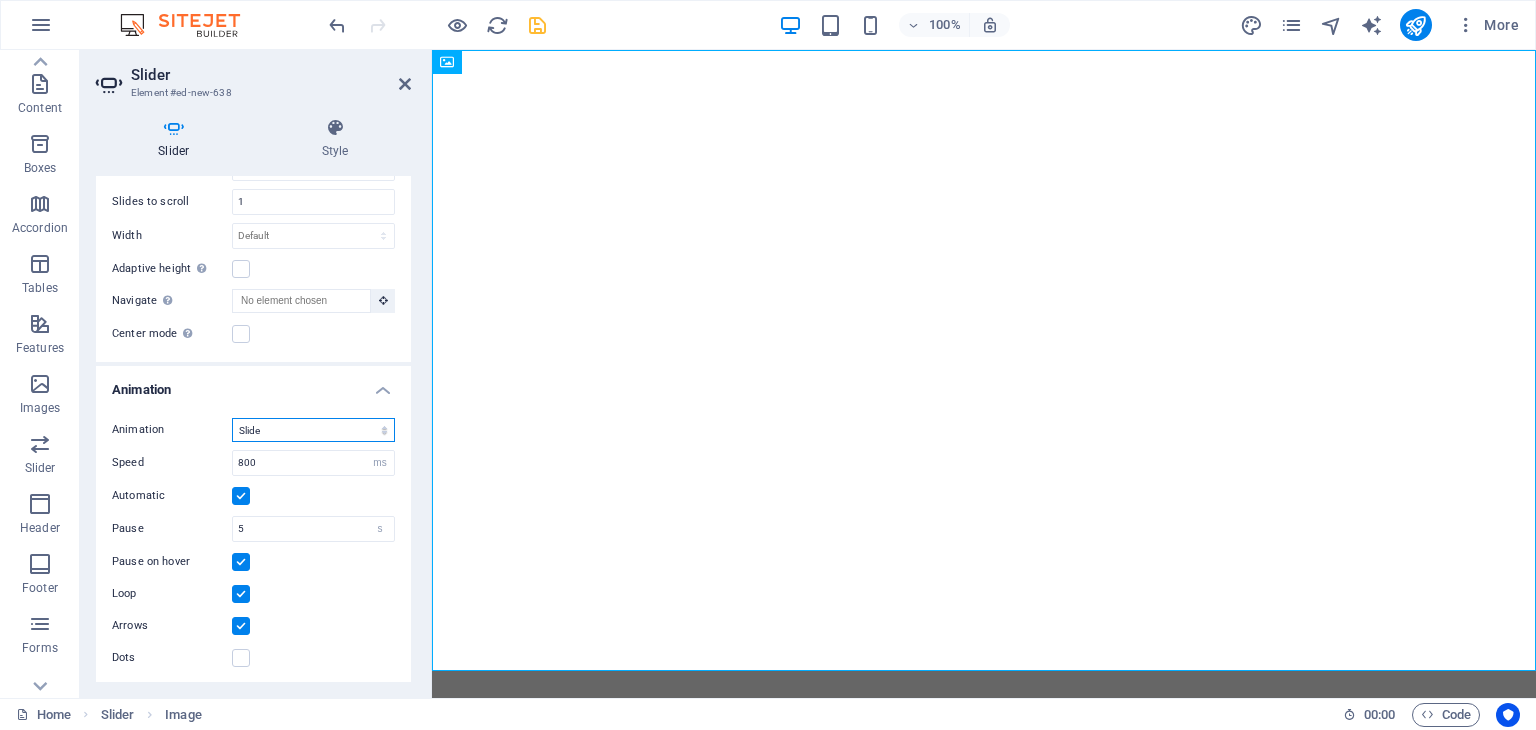 click on "Slide Fade" at bounding box center [313, 430] 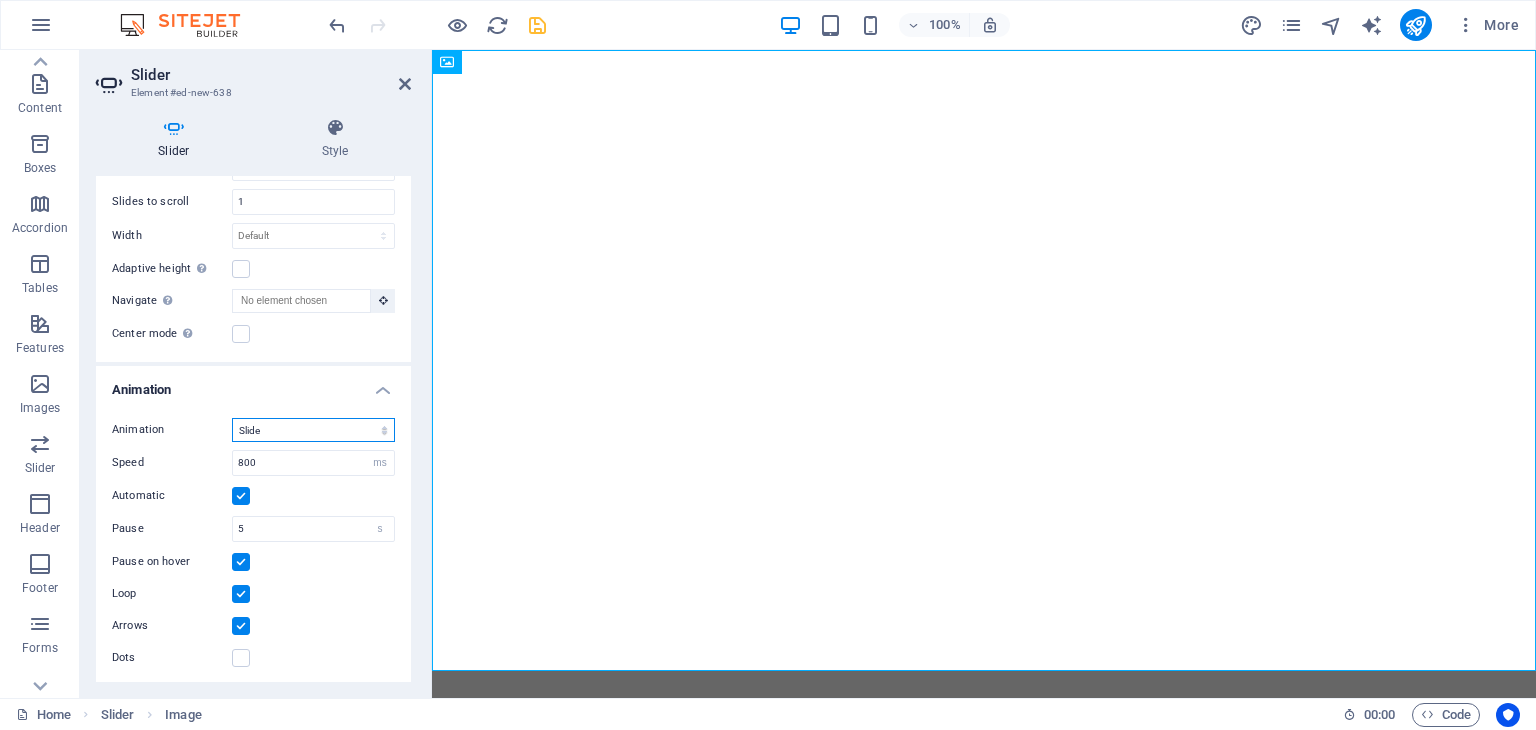 select on "fade" 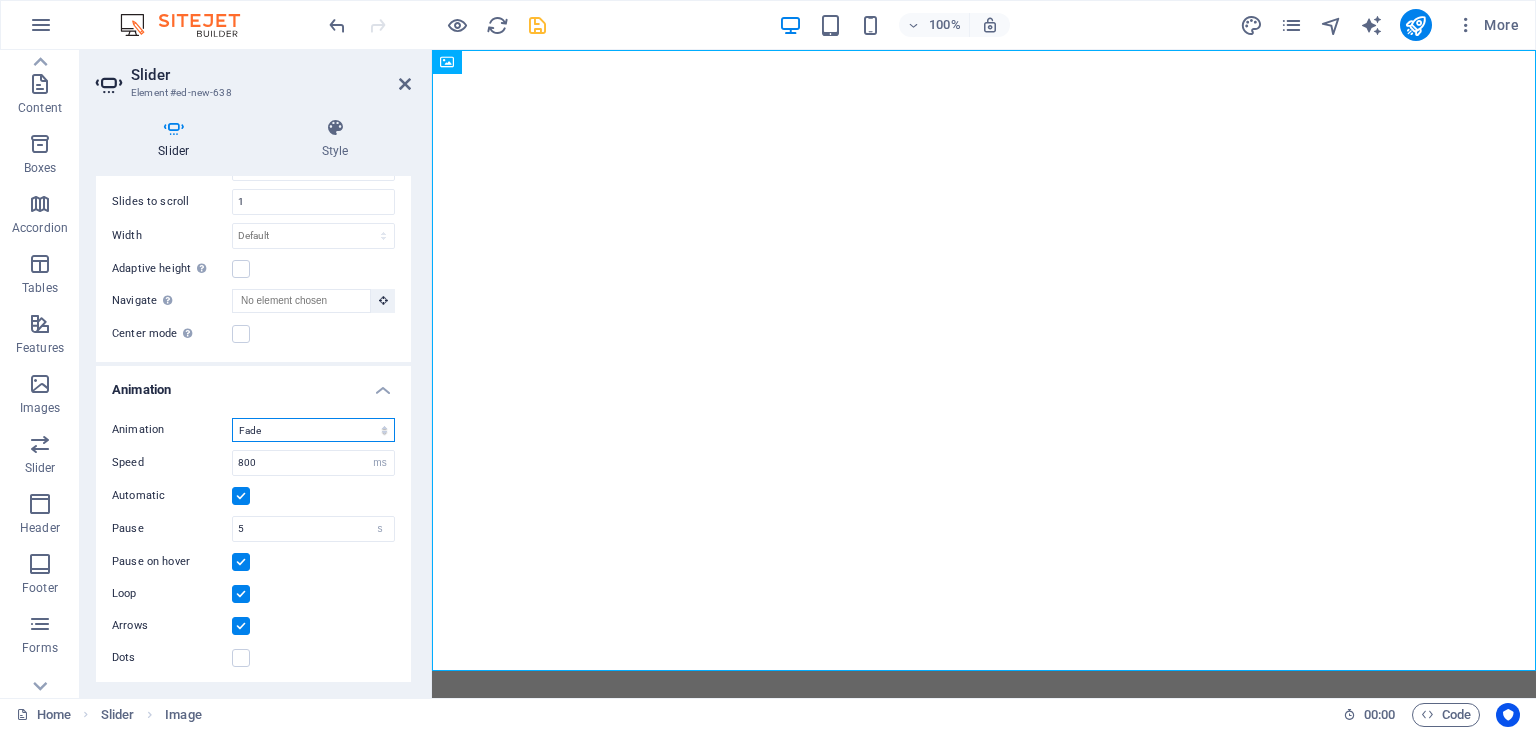 click on "Slide Fade" at bounding box center [313, 430] 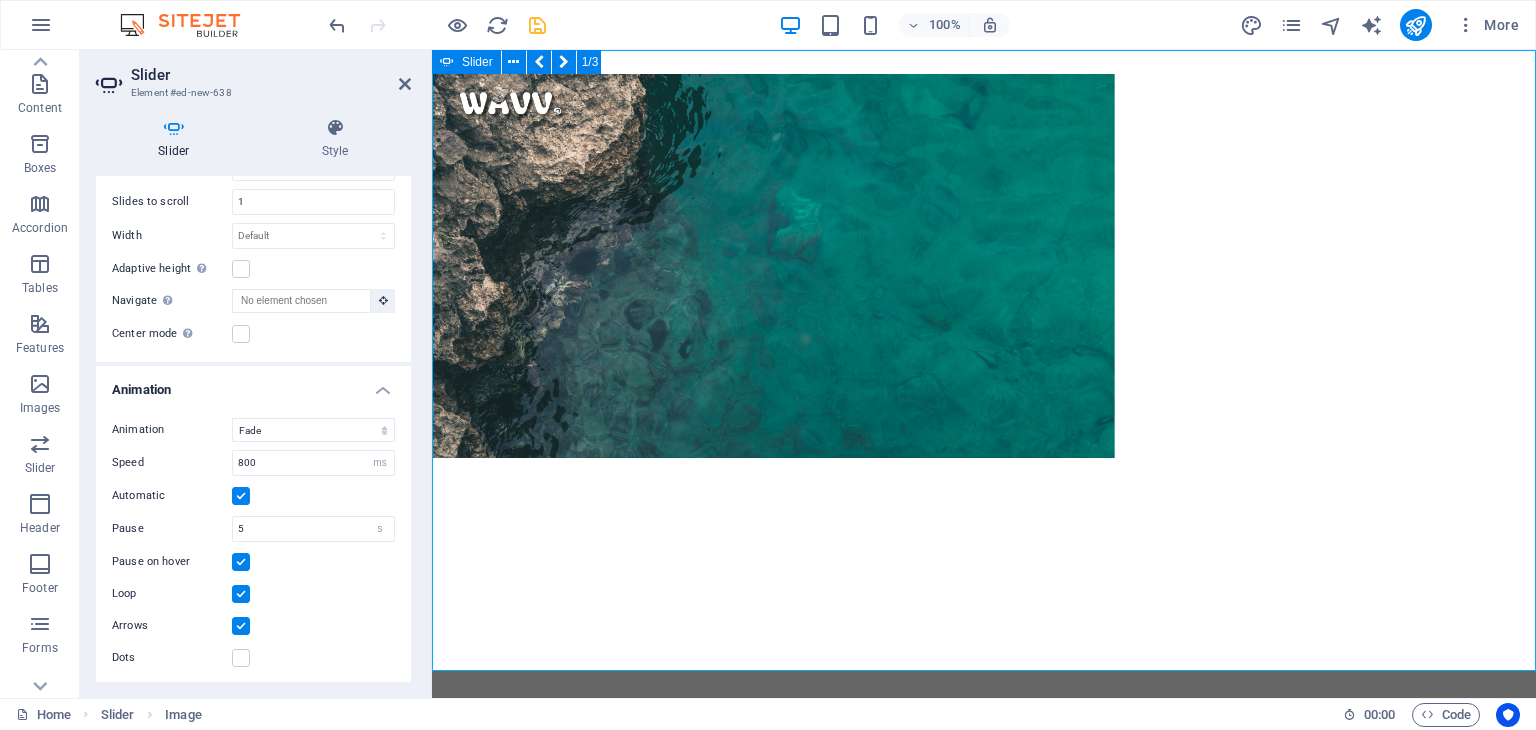 click at bounding box center (432, 1243) 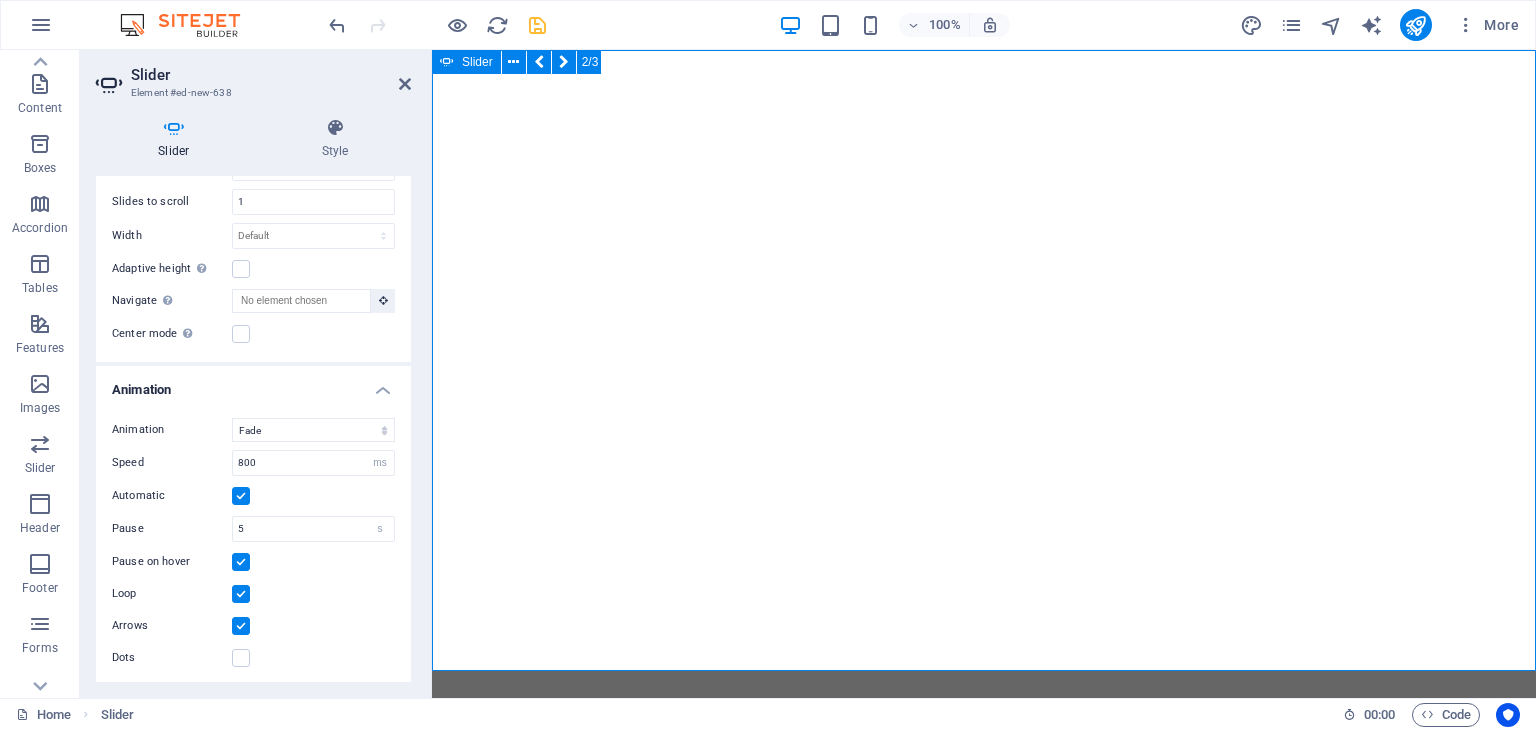 click at bounding box center [432, 67] 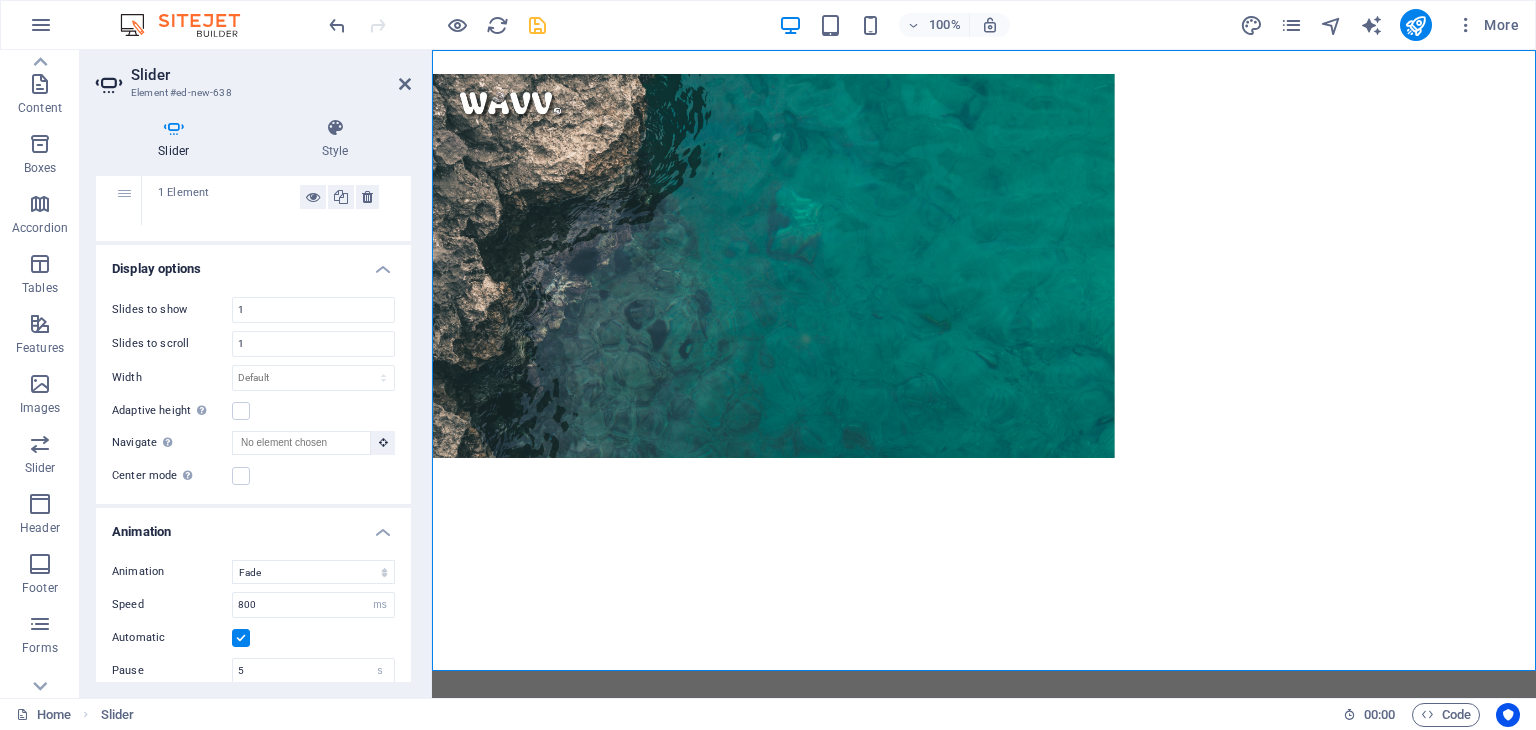 scroll, scrollTop: 178, scrollLeft: 0, axis: vertical 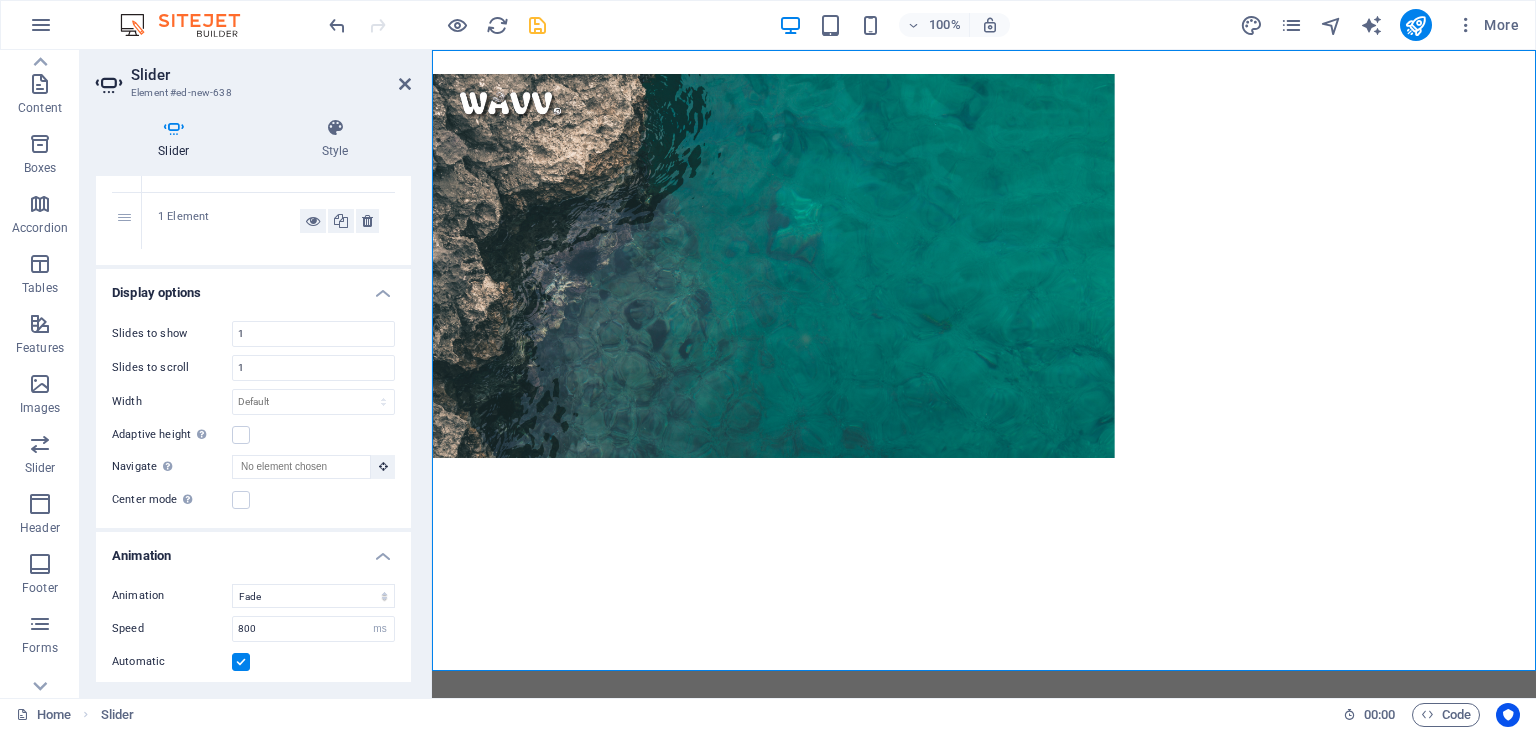 click on "Animation" at bounding box center [253, 550] 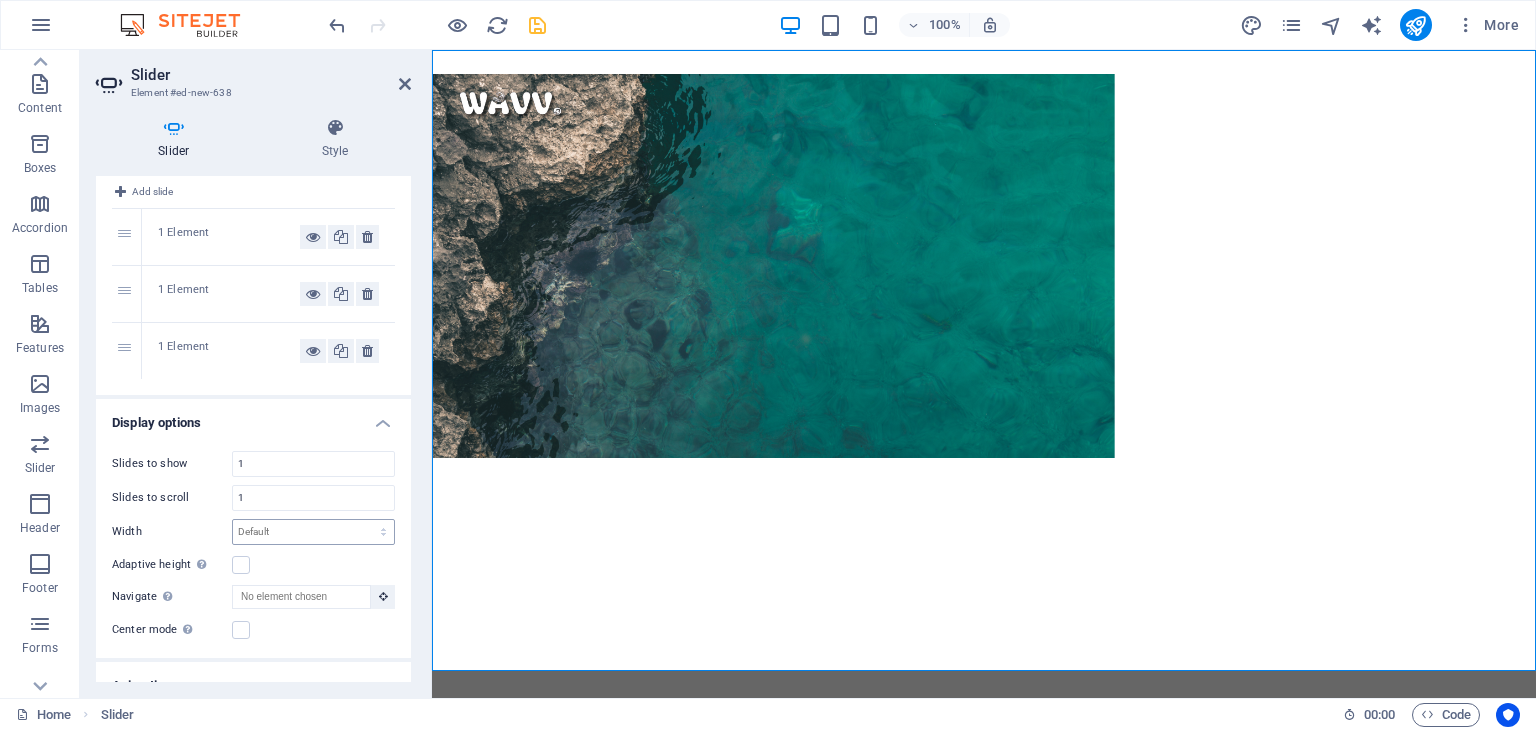 scroll, scrollTop: 73, scrollLeft: 0, axis: vertical 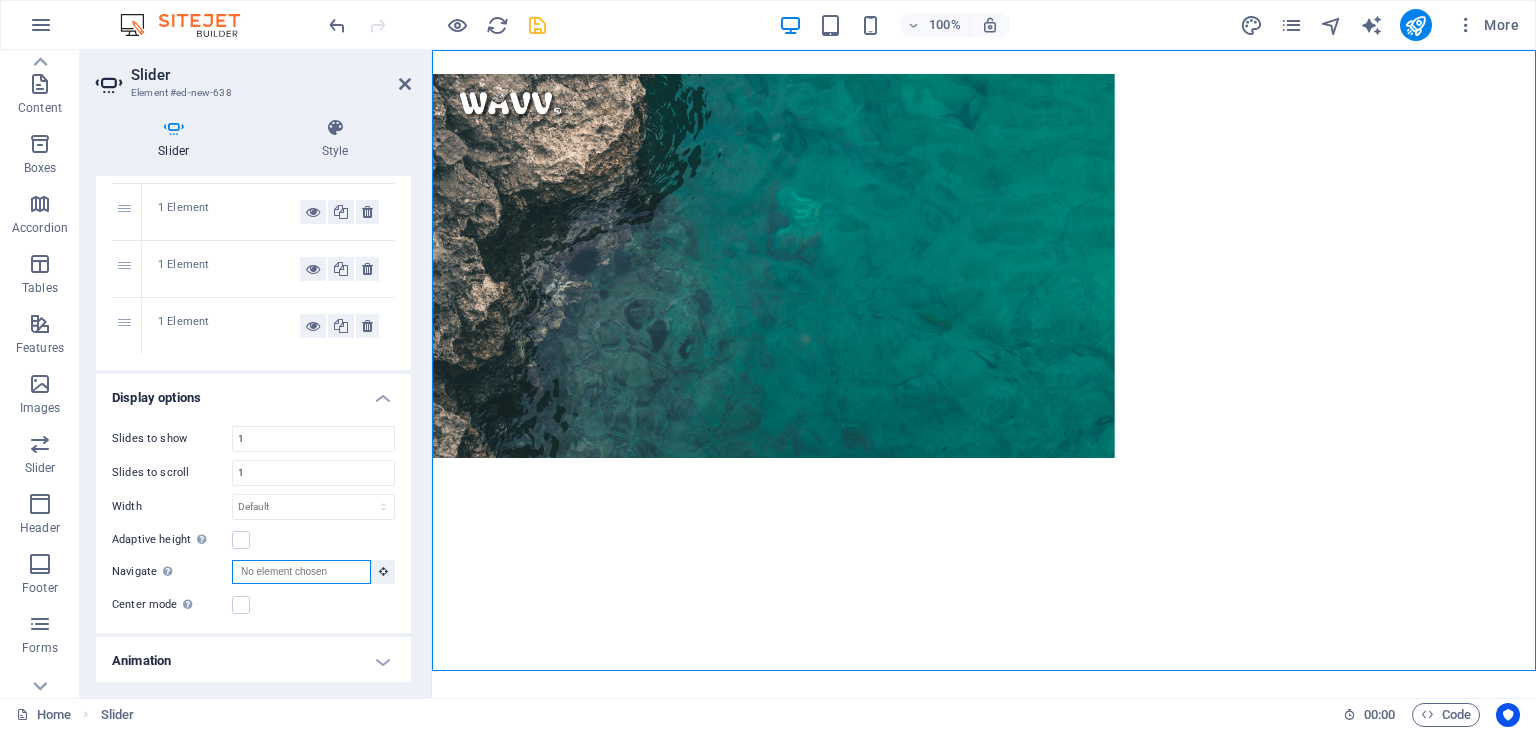 click on "Navigate Select another slider to be navigated by this one" at bounding box center (301, 572) 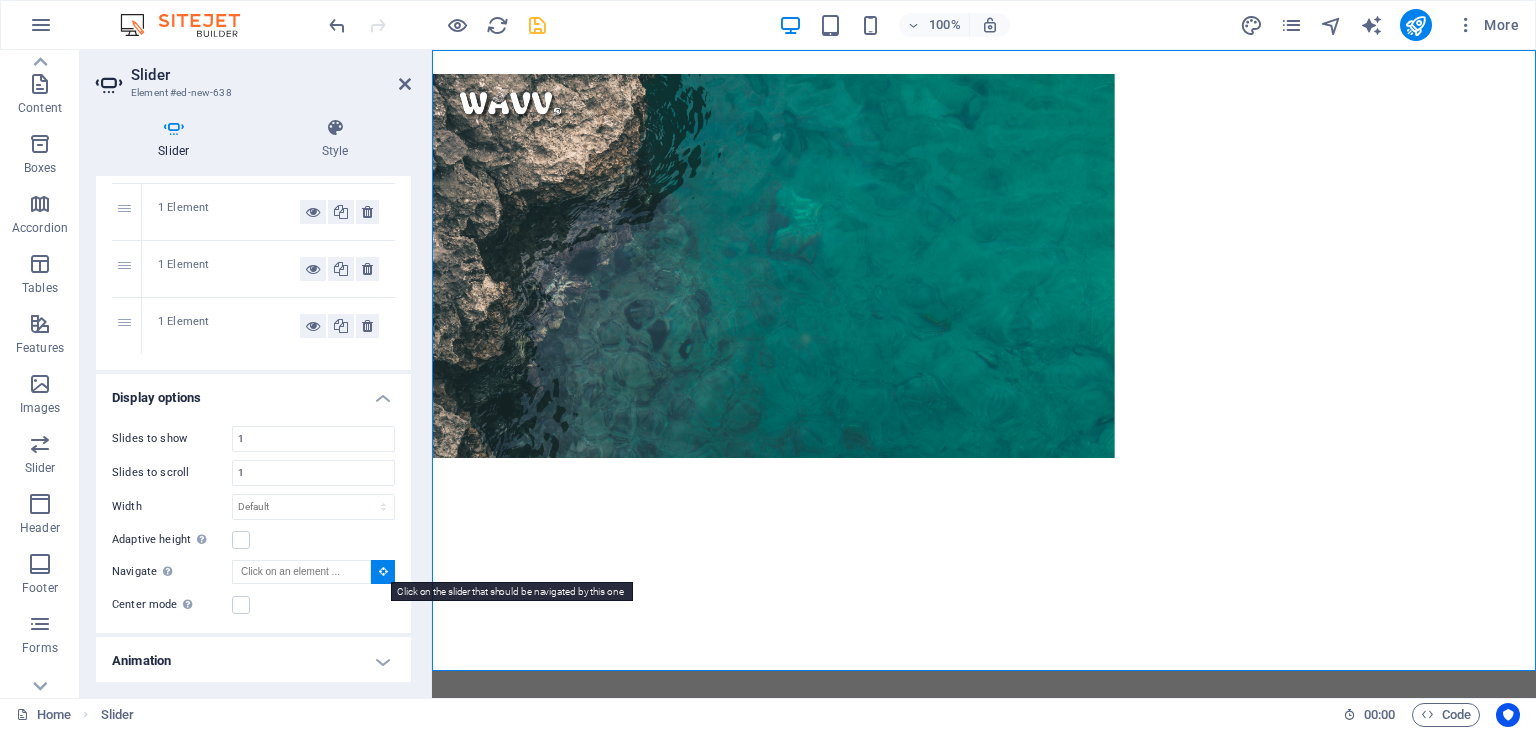 click at bounding box center (383, 572) 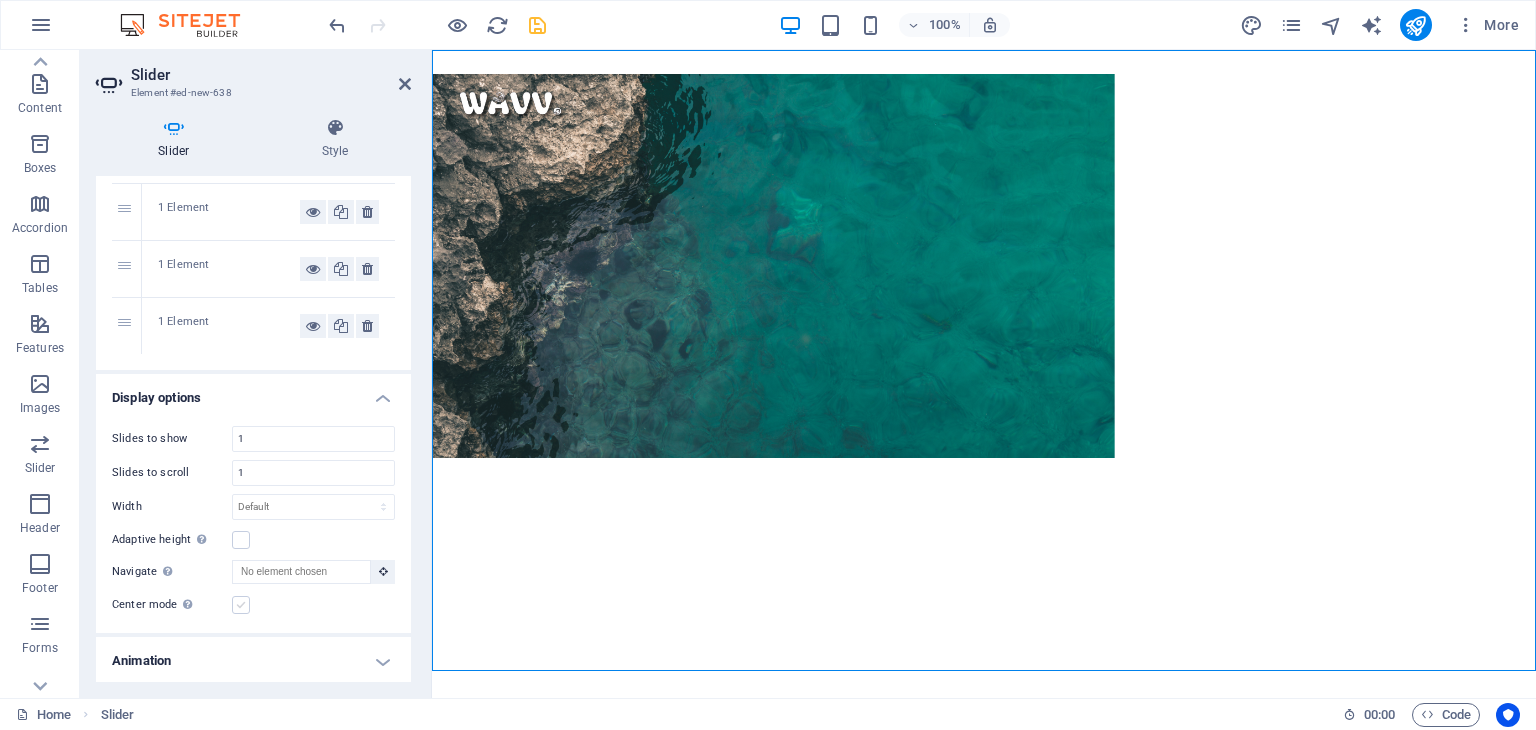 click at bounding box center (241, 605) 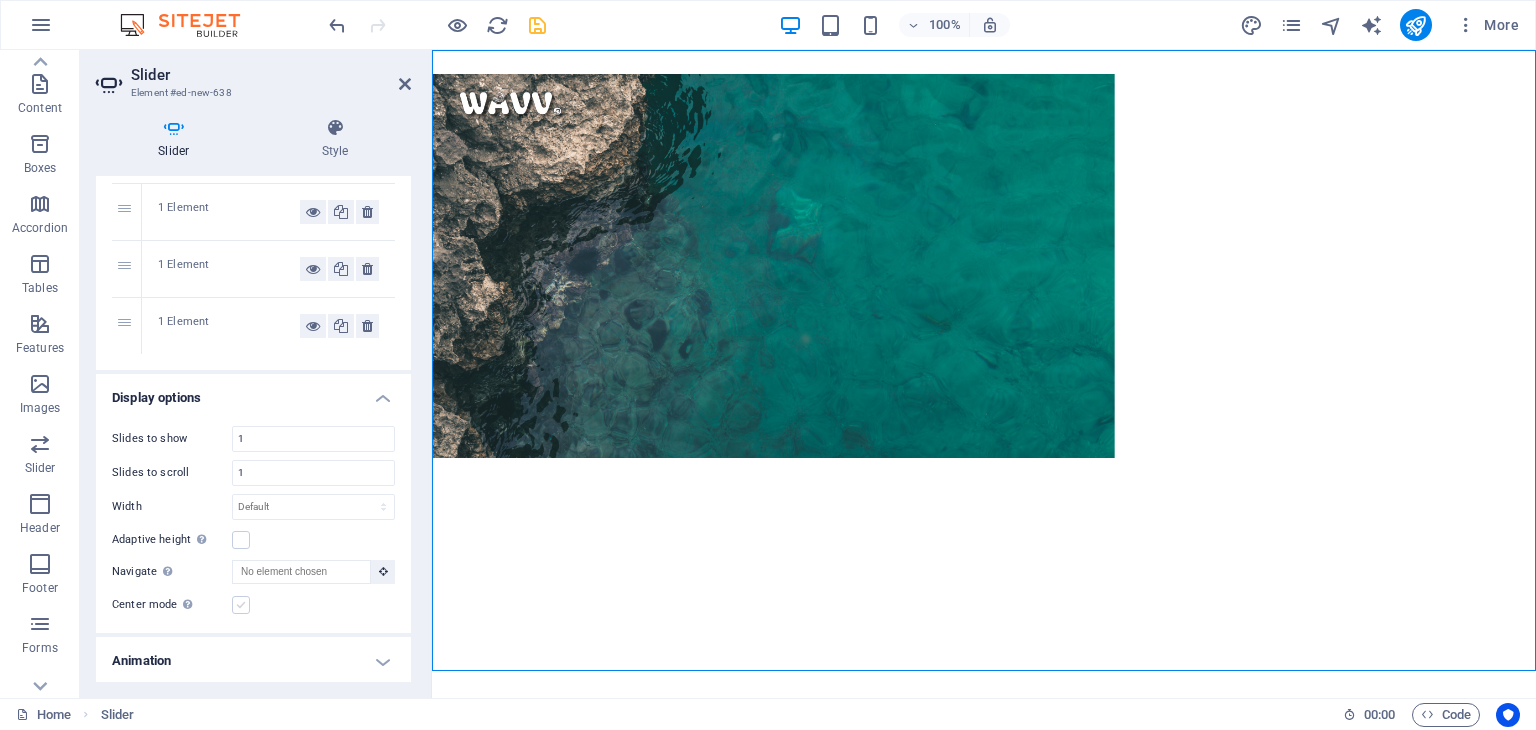 click on "Center mode Enables centered view with partial previous/next slide. Use with odd numbered "Slides to show" counts." at bounding box center [0, 0] 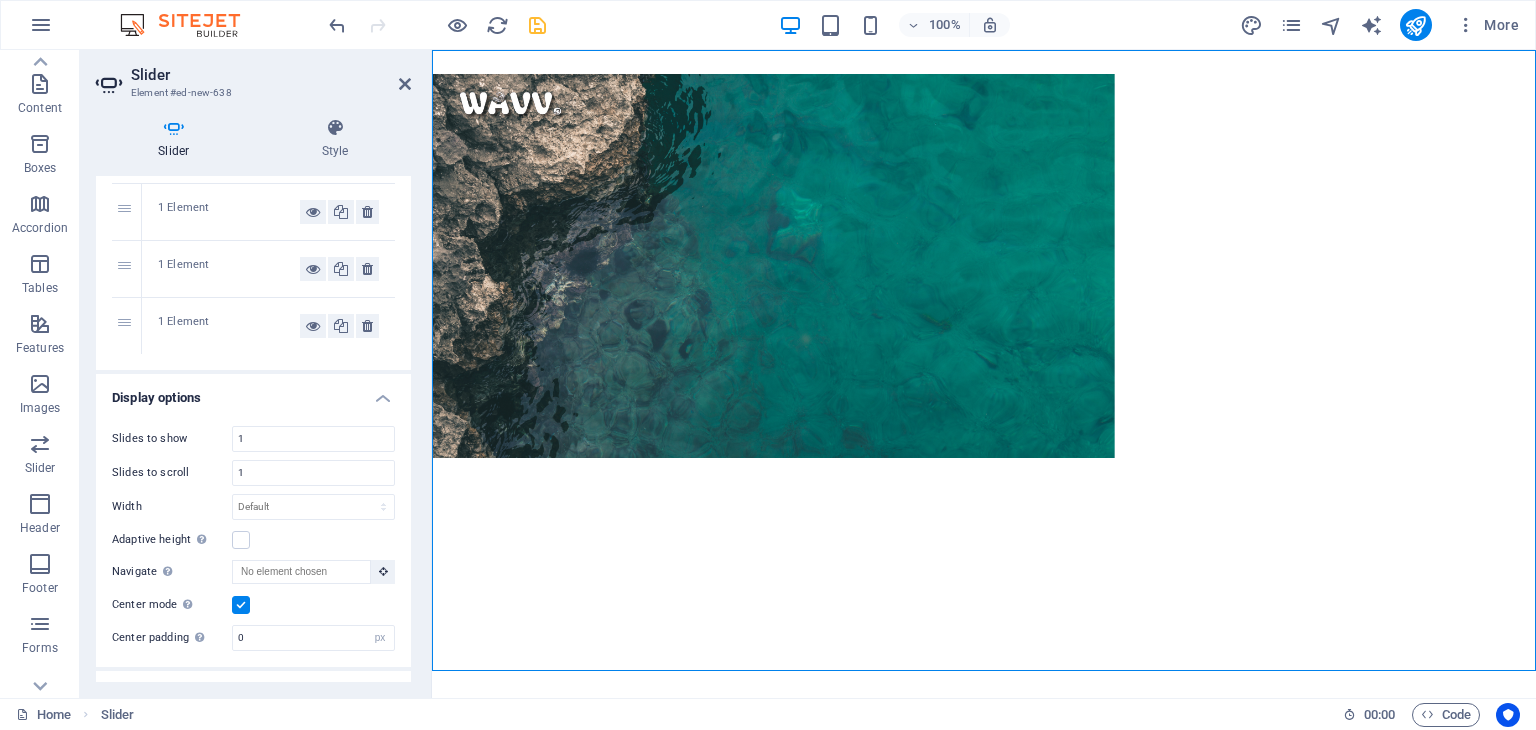 click at bounding box center (241, 605) 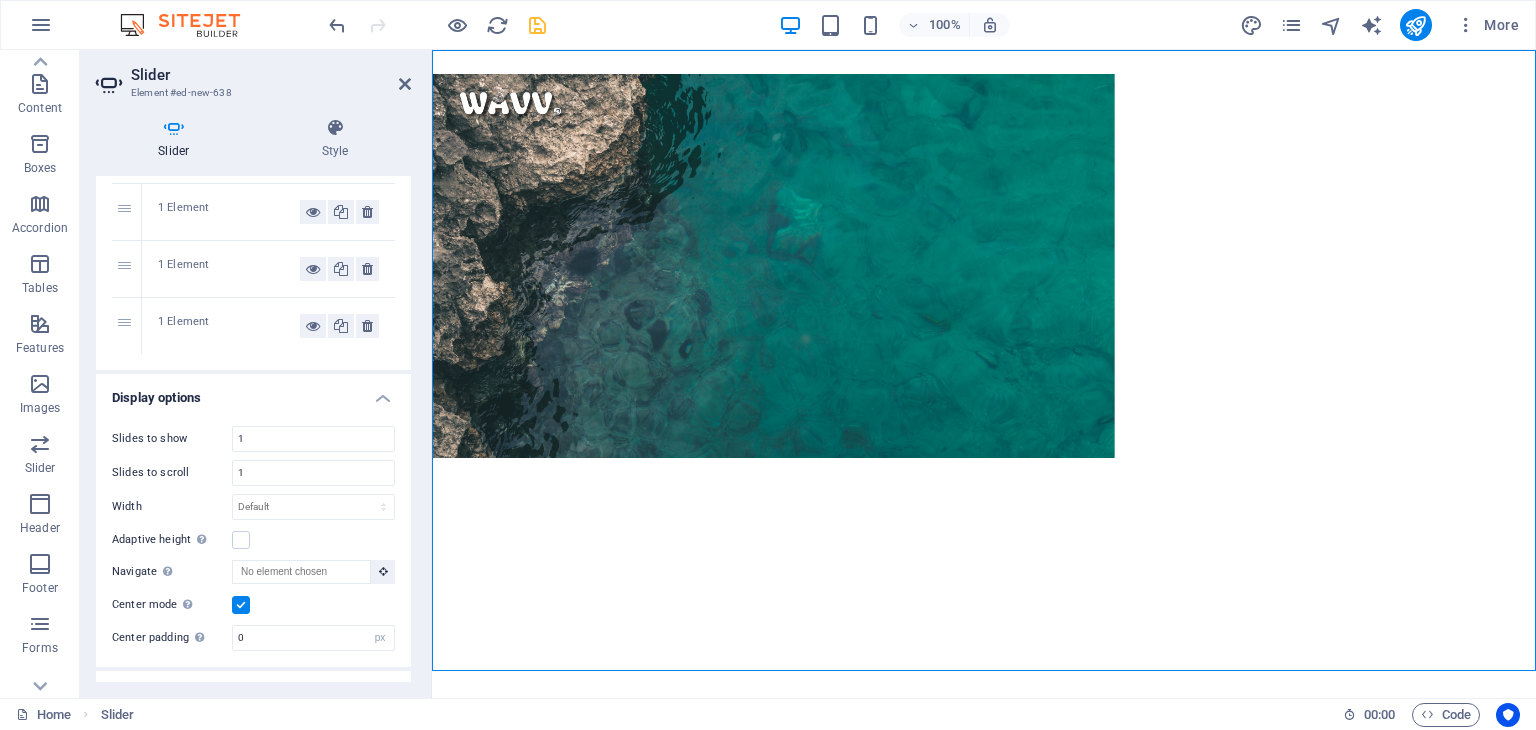 click on "Center mode Enables centered view with partial previous/next slide. Use with odd numbered "Slides to show" counts." at bounding box center (0, 0) 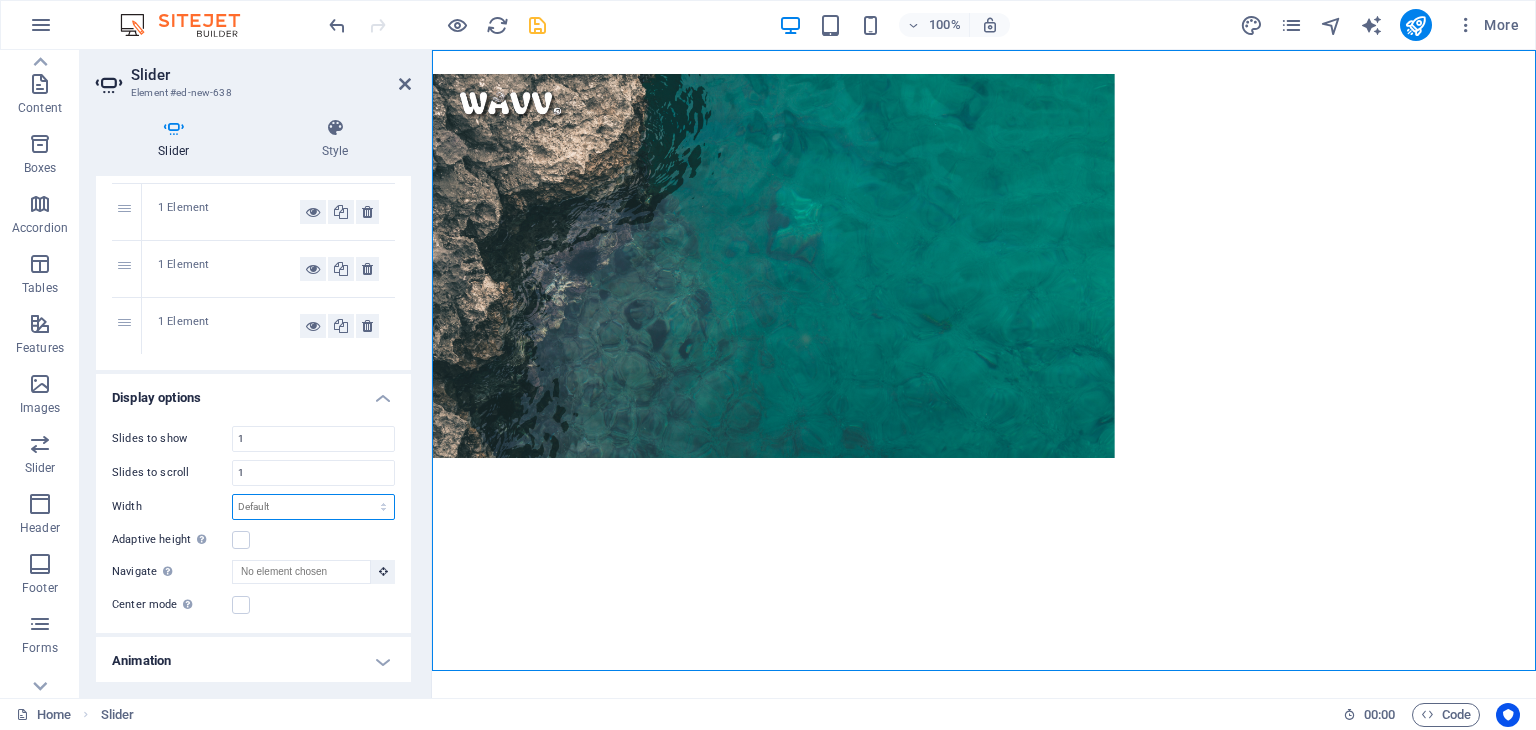 click on "Default px % rem em vw vh" at bounding box center (313, 507) 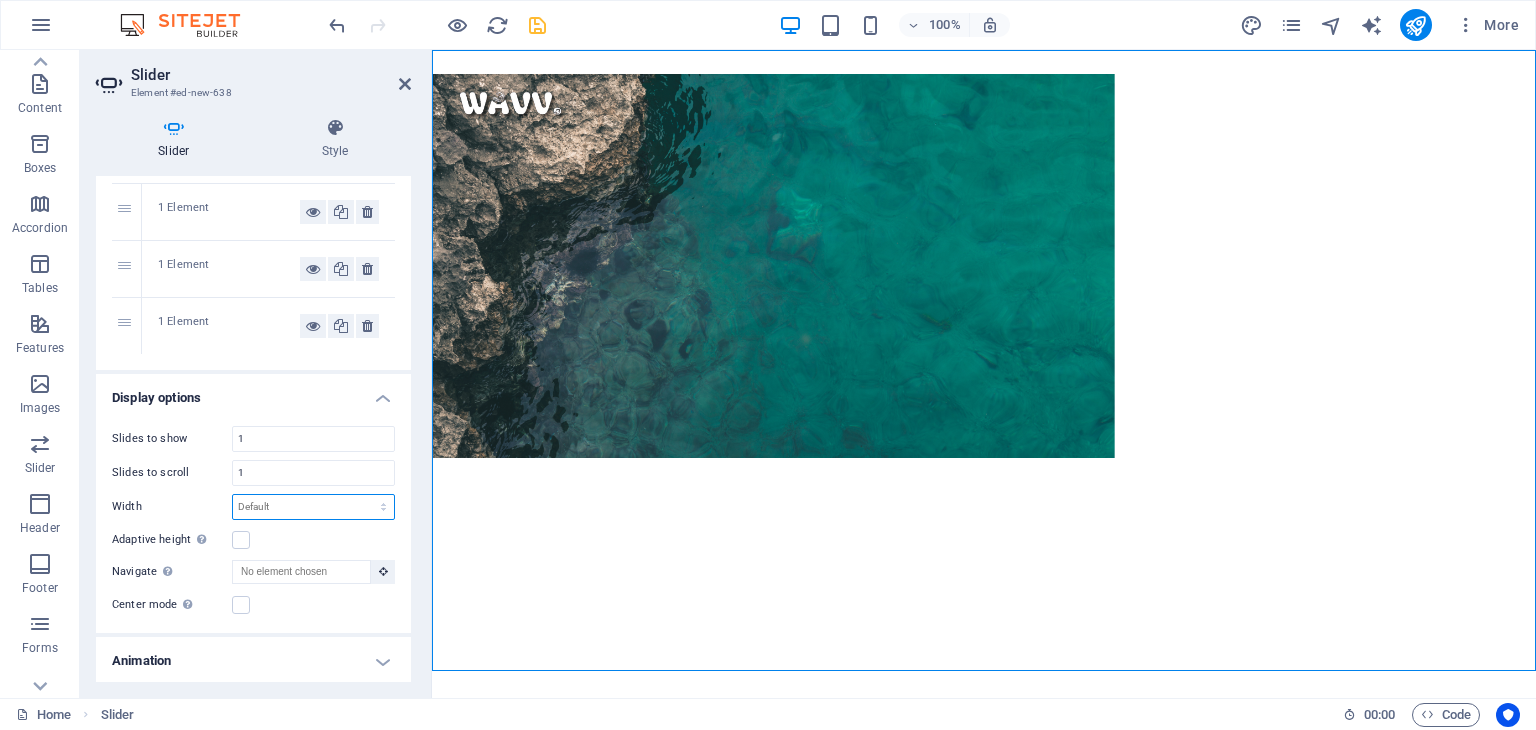 click on "Default px % rem em vw vh" at bounding box center (313, 507) 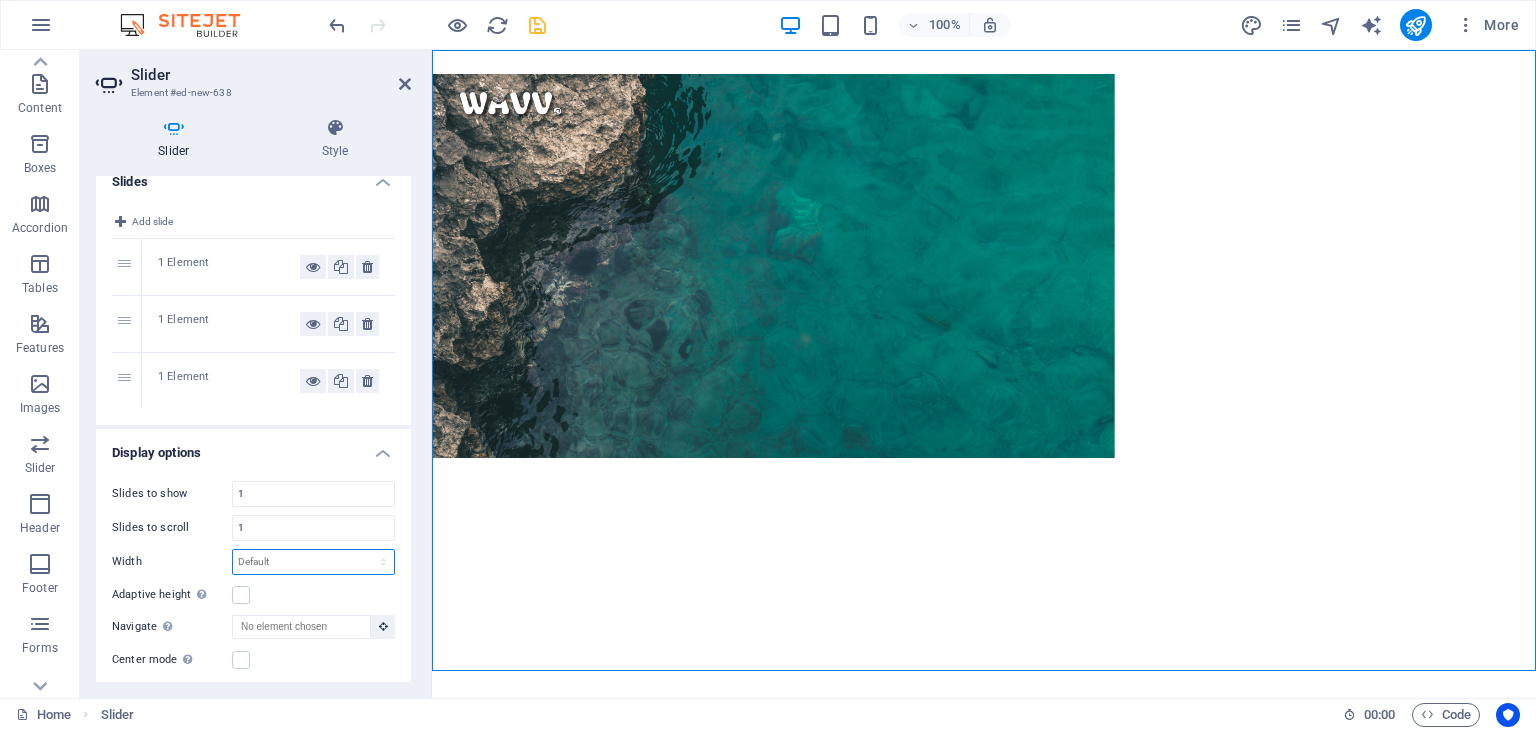 scroll, scrollTop: 0, scrollLeft: 0, axis: both 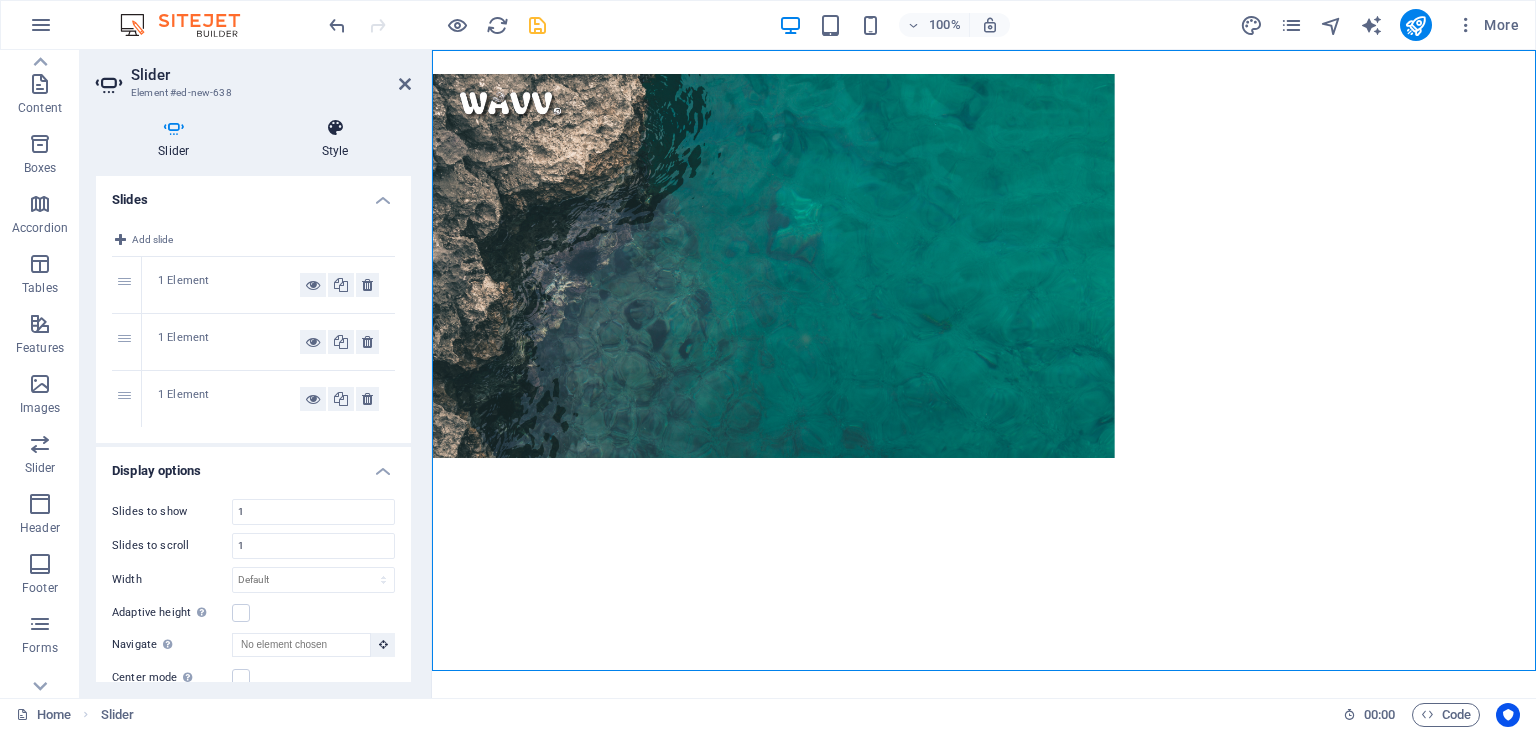 click at bounding box center (335, 128) 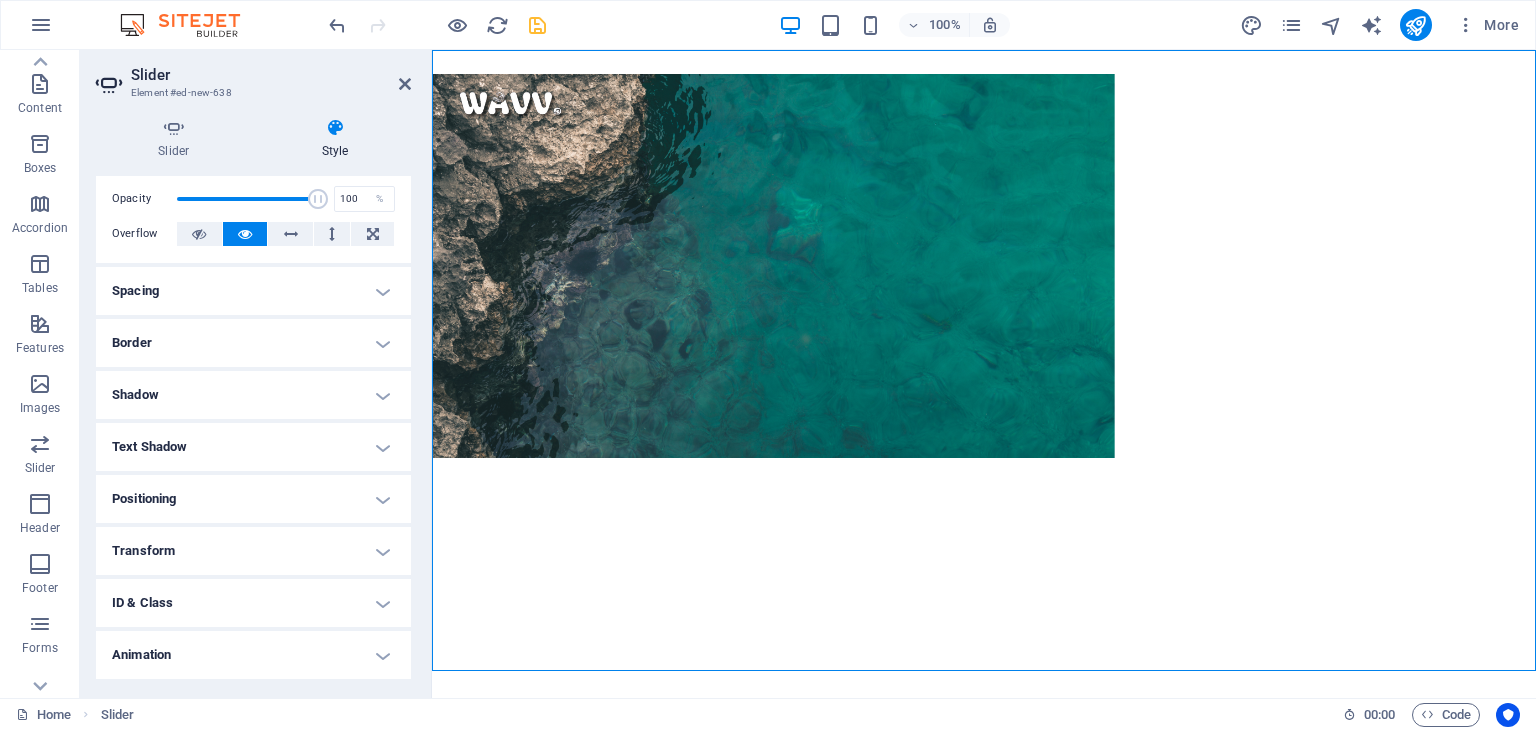scroll, scrollTop: 124, scrollLeft: 0, axis: vertical 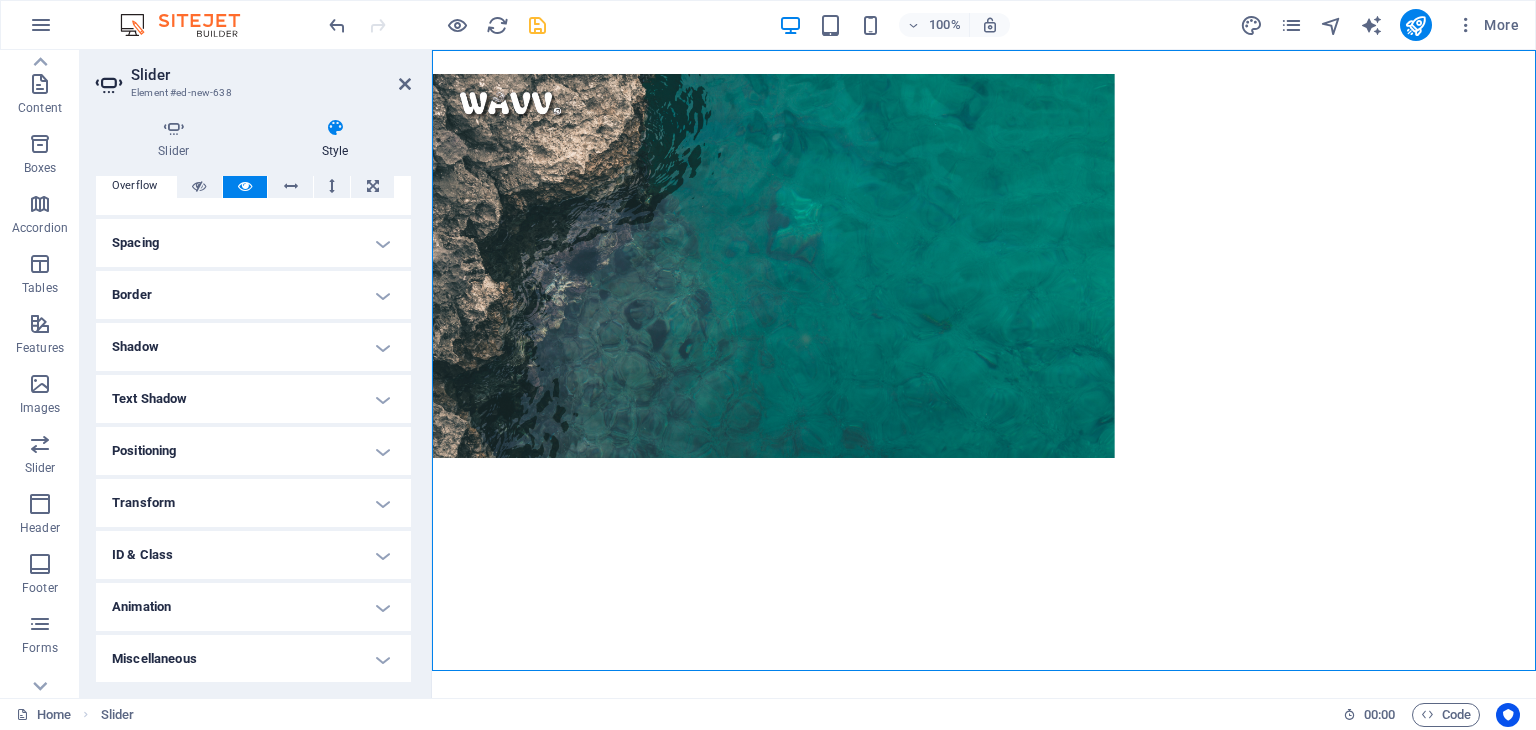 click on "Animation" at bounding box center (253, 607) 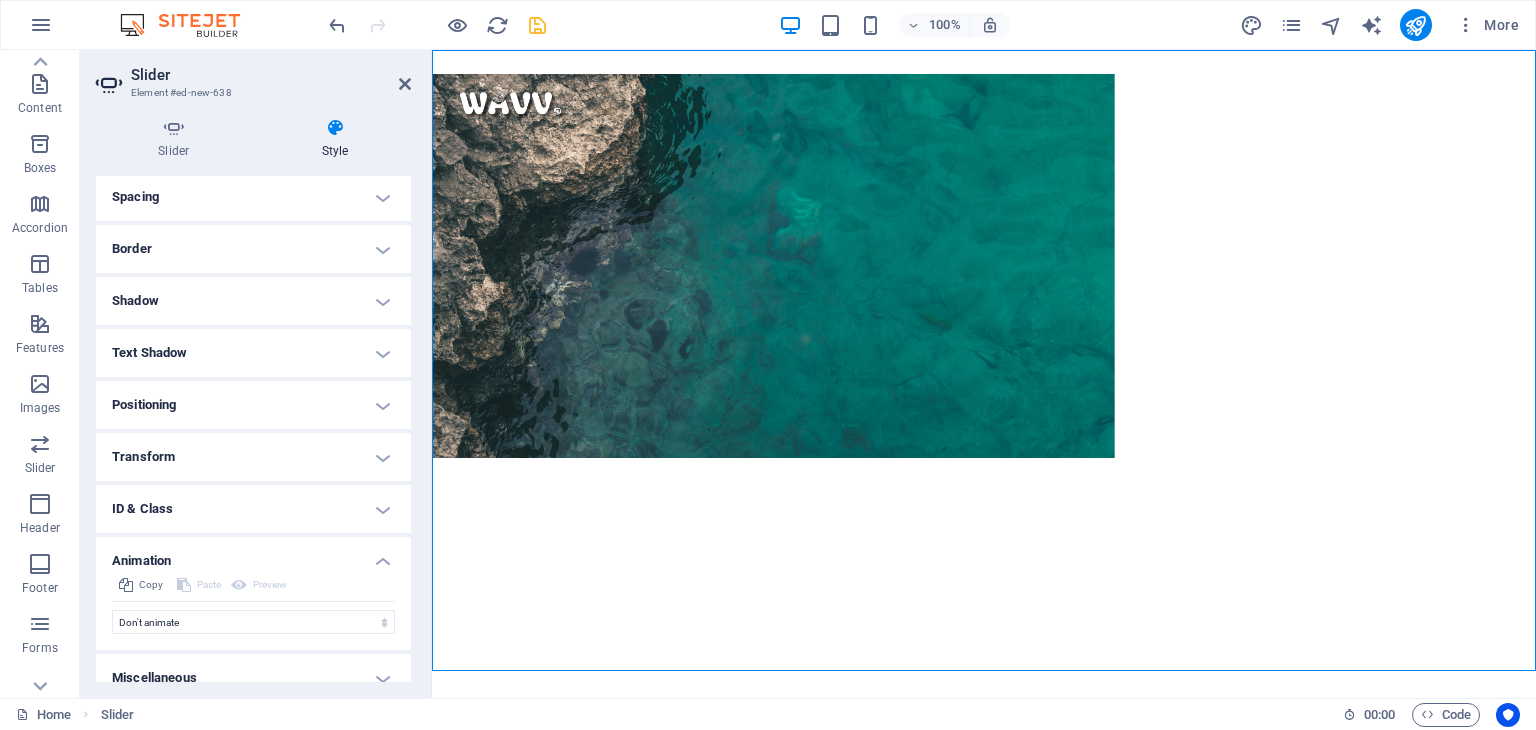 scroll, scrollTop: 189, scrollLeft: 0, axis: vertical 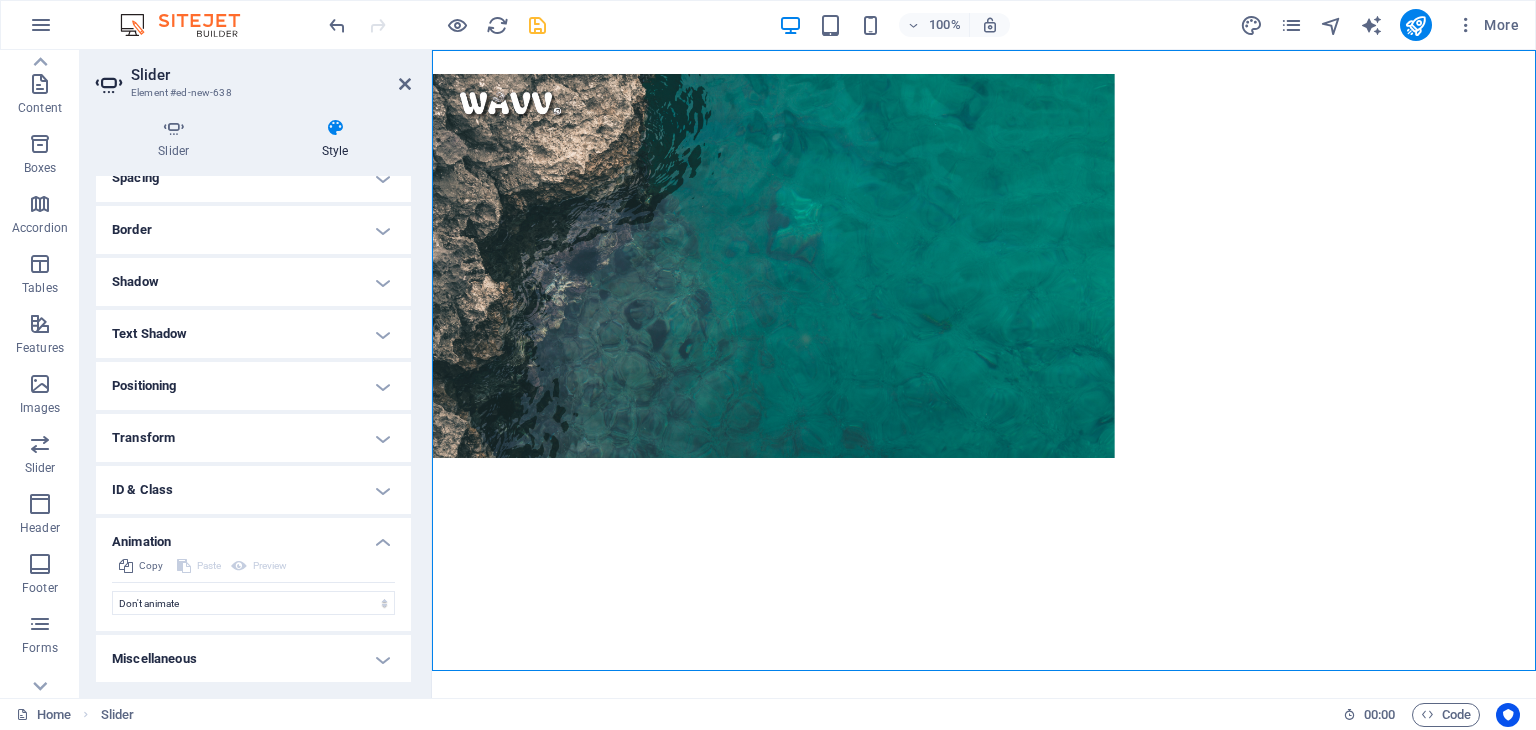 click on "Don't animate Show / Hide Slide up/down Zoom in/out Slide left to right Slide right to left Slide top to bottom Slide bottom to top Pulse Blink Open as overlay Initial Element hidden Element shown Duration .5 s ms Delay 0 s ms Width auto px % Trigger No automatic trigger On page load Element scrolled into view Close This label appears when hovering over the close button, indicating its function. Group Show Don't alter this element Hide this element Show this element Hide Don't alter this element Hide this element Show this element" at bounding box center (253, 599) 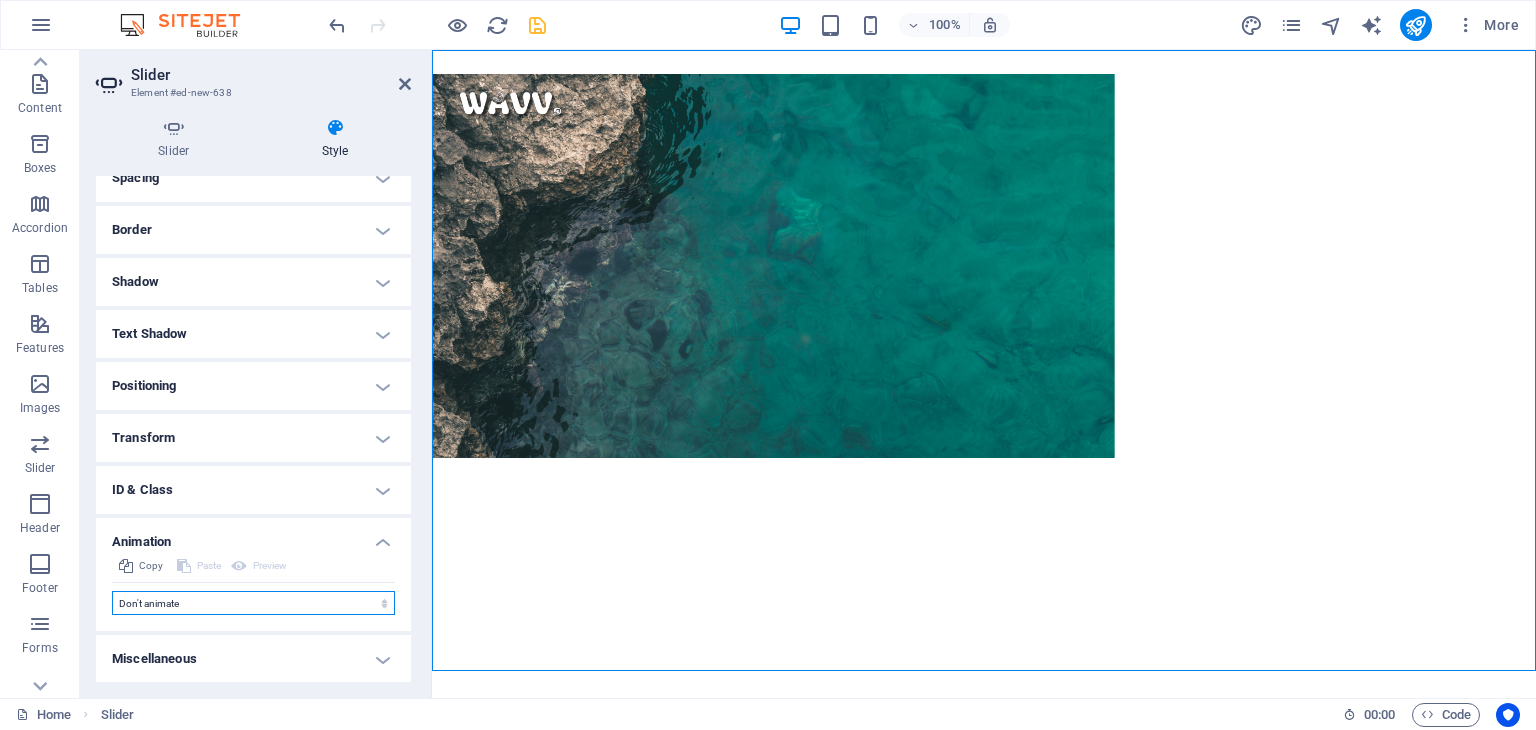 click on "Don't animate Show / Hide Slide up/down Zoom in/out Slide left to right Slide right to left Slide top to bottom Slide bottom to top Pulse Blink Open as overlay" at bounding box center (253, 603) 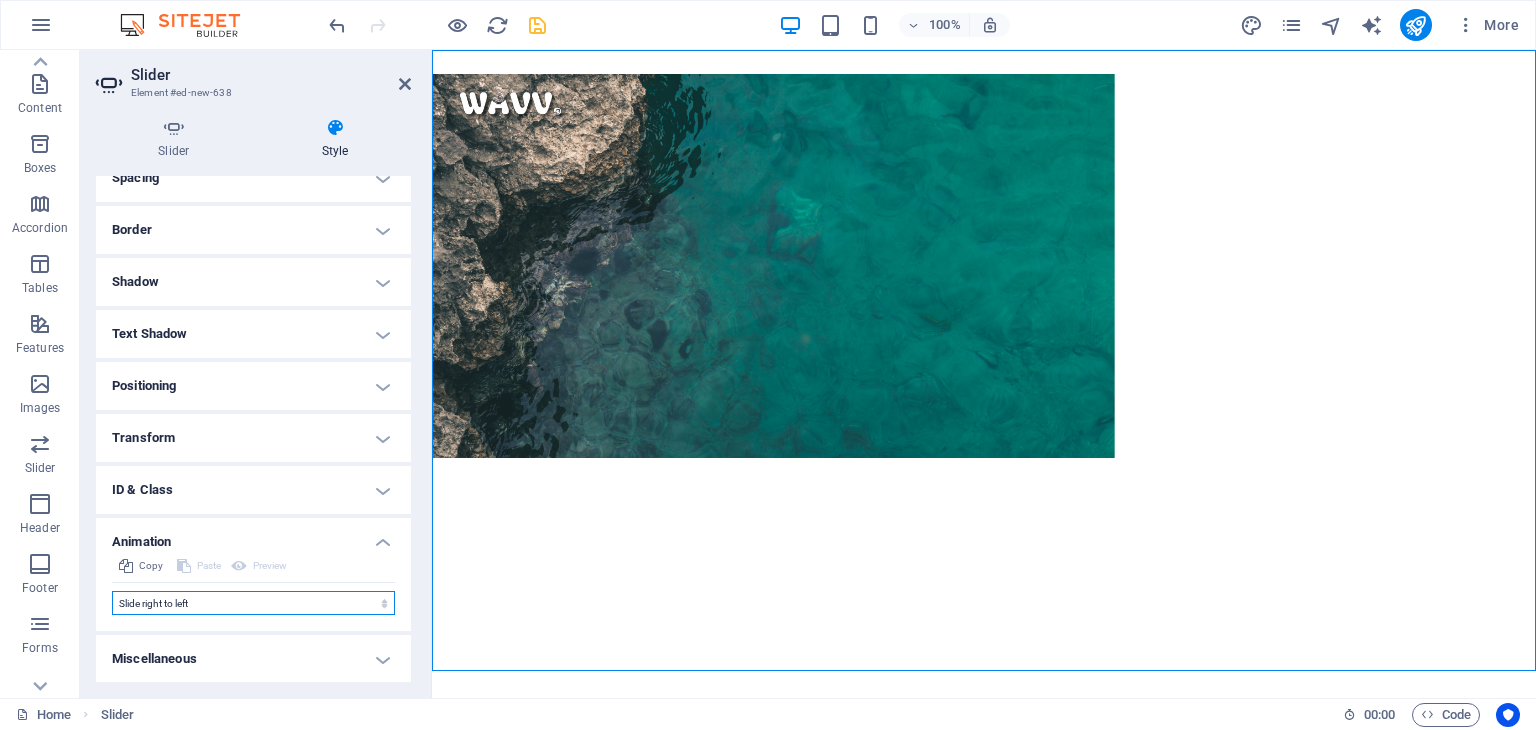click on "Don't animate Show / Hide Slide up/down Zoom in/out Slide left to right Slide right to left Slide top to bottom Slide bottom to top Pulse Blink Open as overlay" at bounding box center [253, 603] 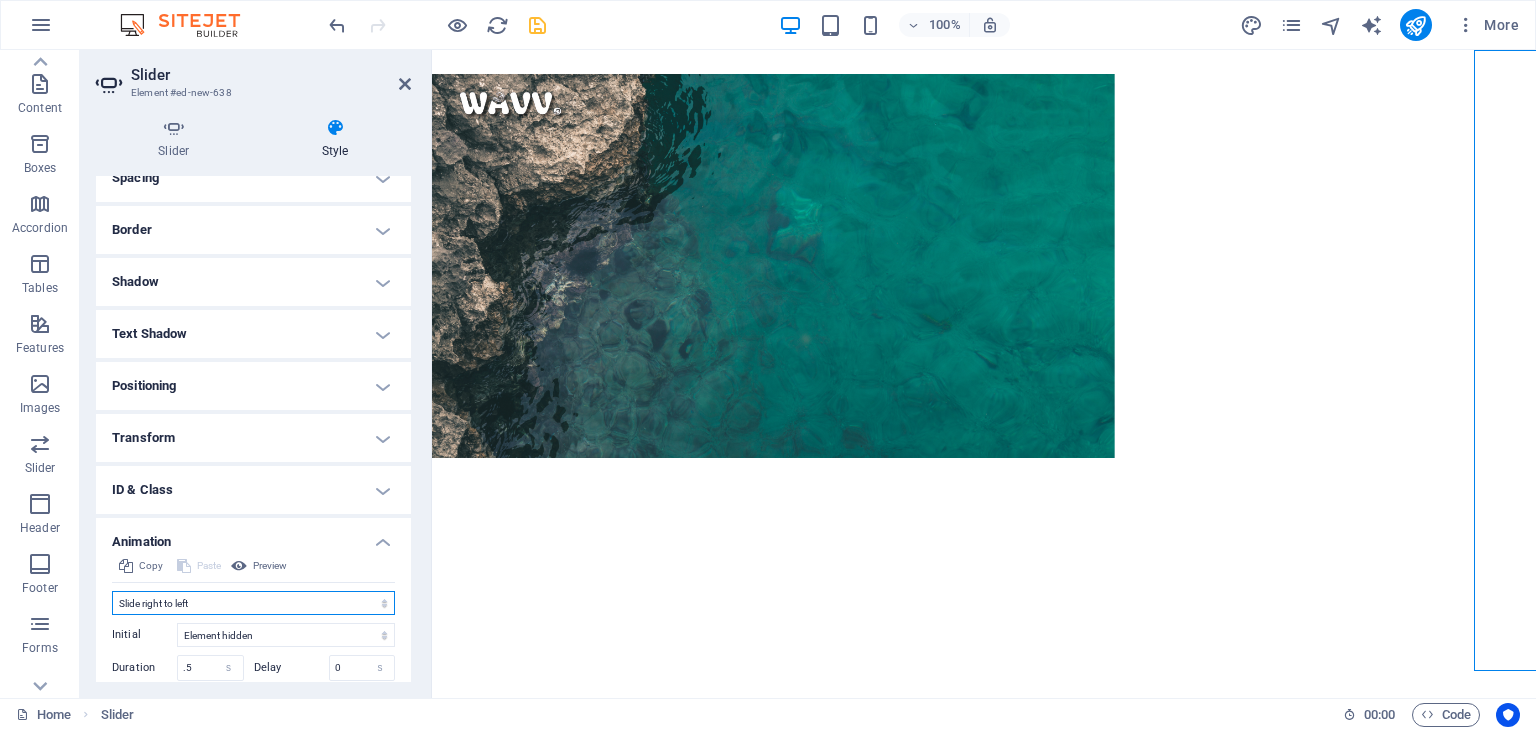 select on "none" 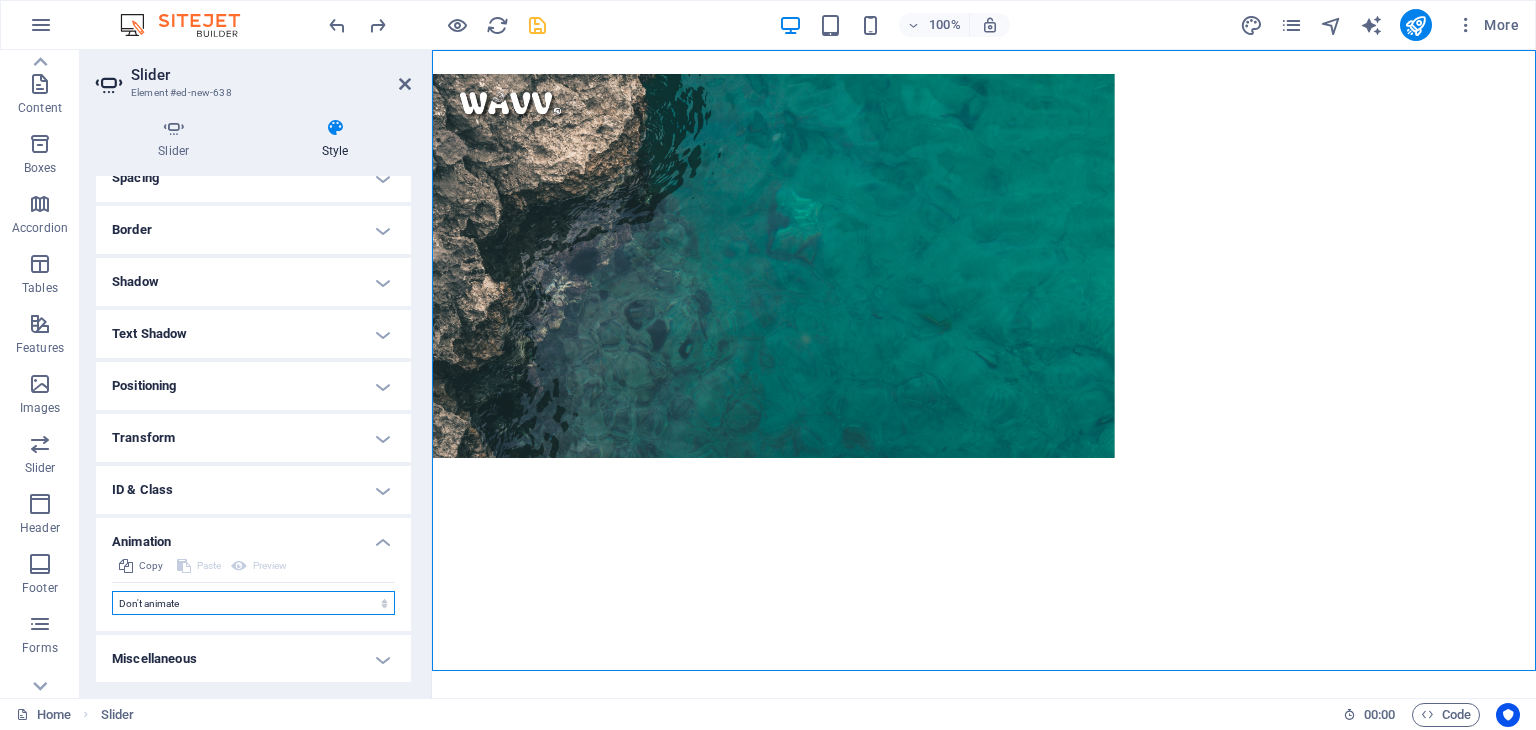 click on "Don't animate Show / Hide Slide up/down Zoom in/out Slide left to right Slide right to left Slide top to bottom Slide bottom to top Pulse Blink Open as overlay" at bounding box center [253, 603] 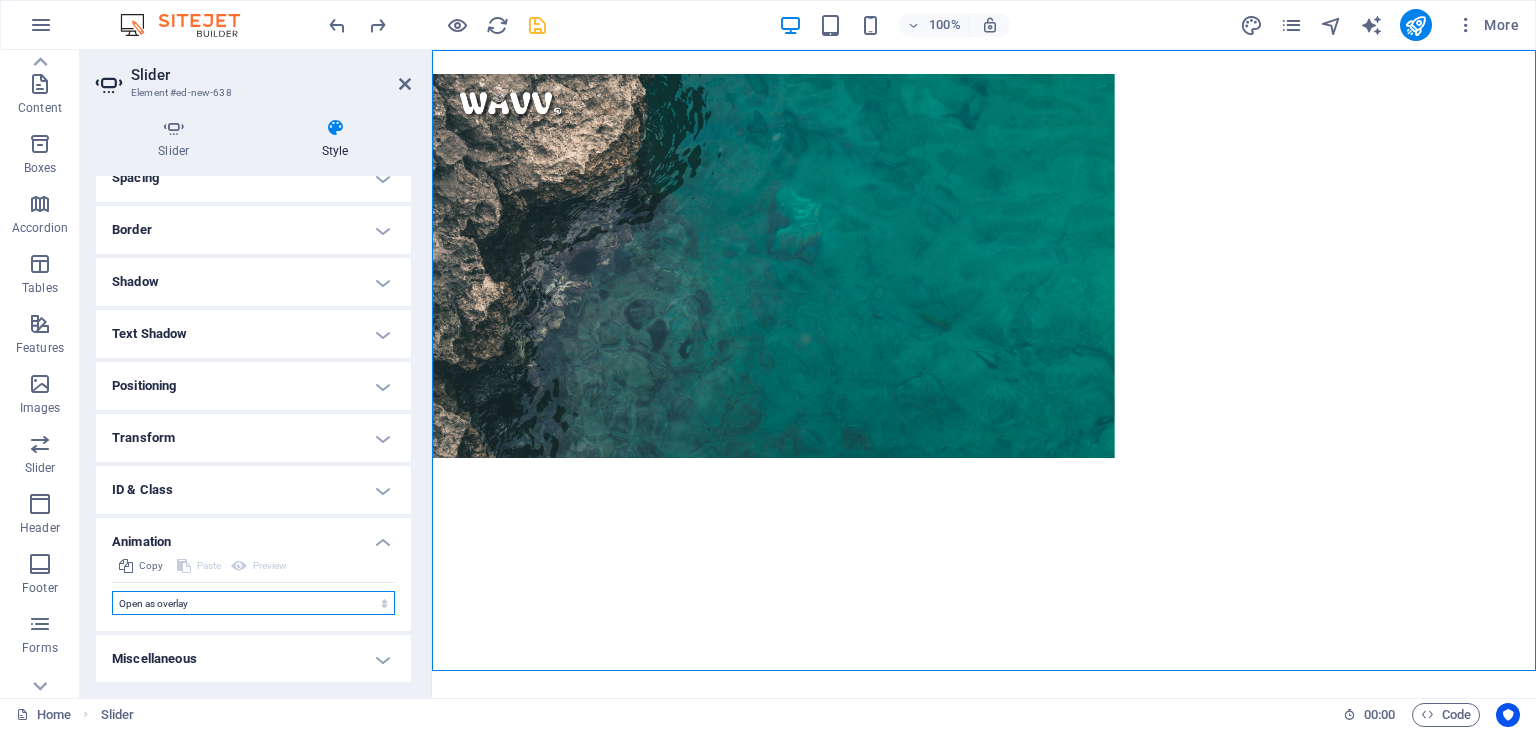 click on "Don't animate Show / Hide Slide up/down Zoom in/out Slide left to right Slide right to left Slide top to bottom Slide bottom to top Pulse Blink Open as overlay" at bounding box center [253, 603] 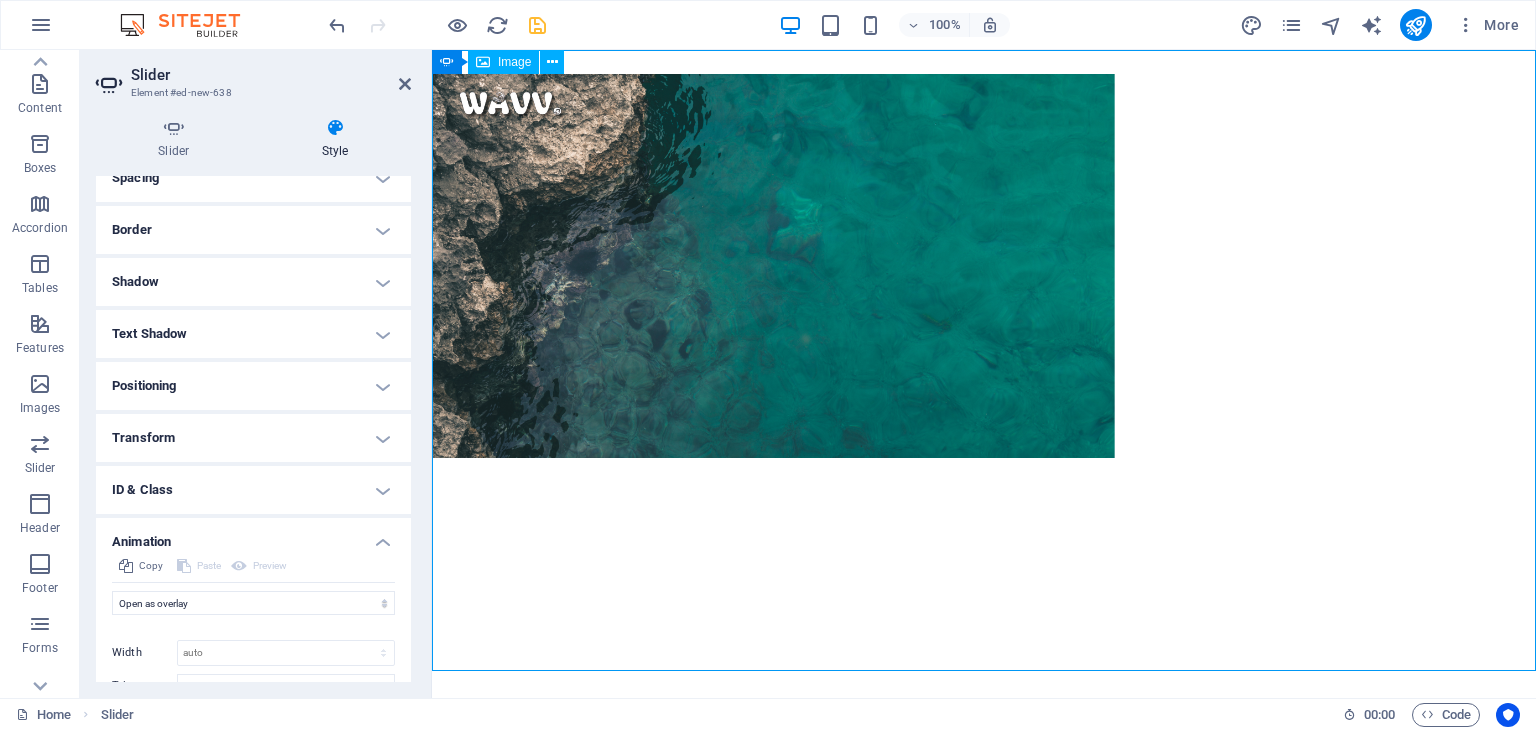 click at bounding box center (984, 266) 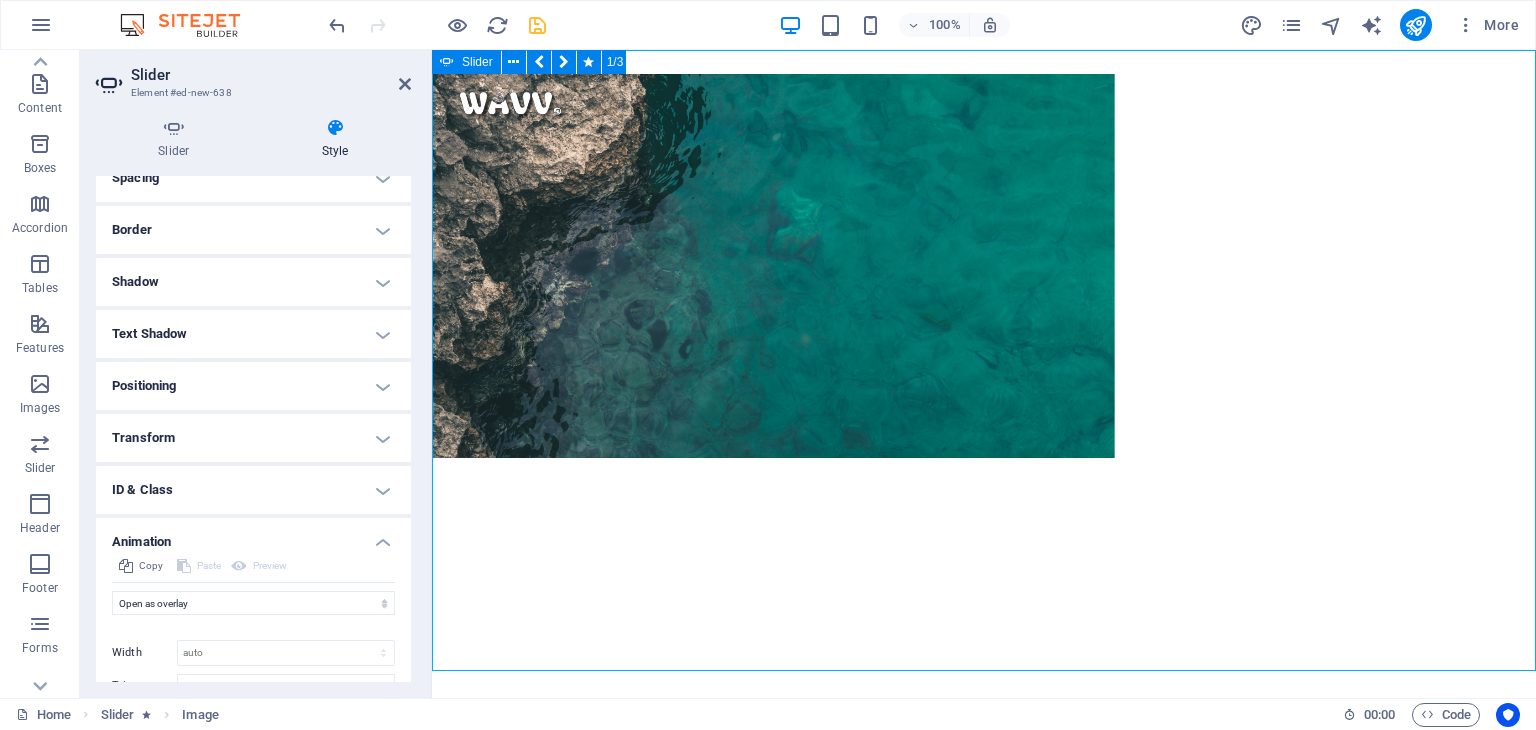 click at bounding box center (432, 67) 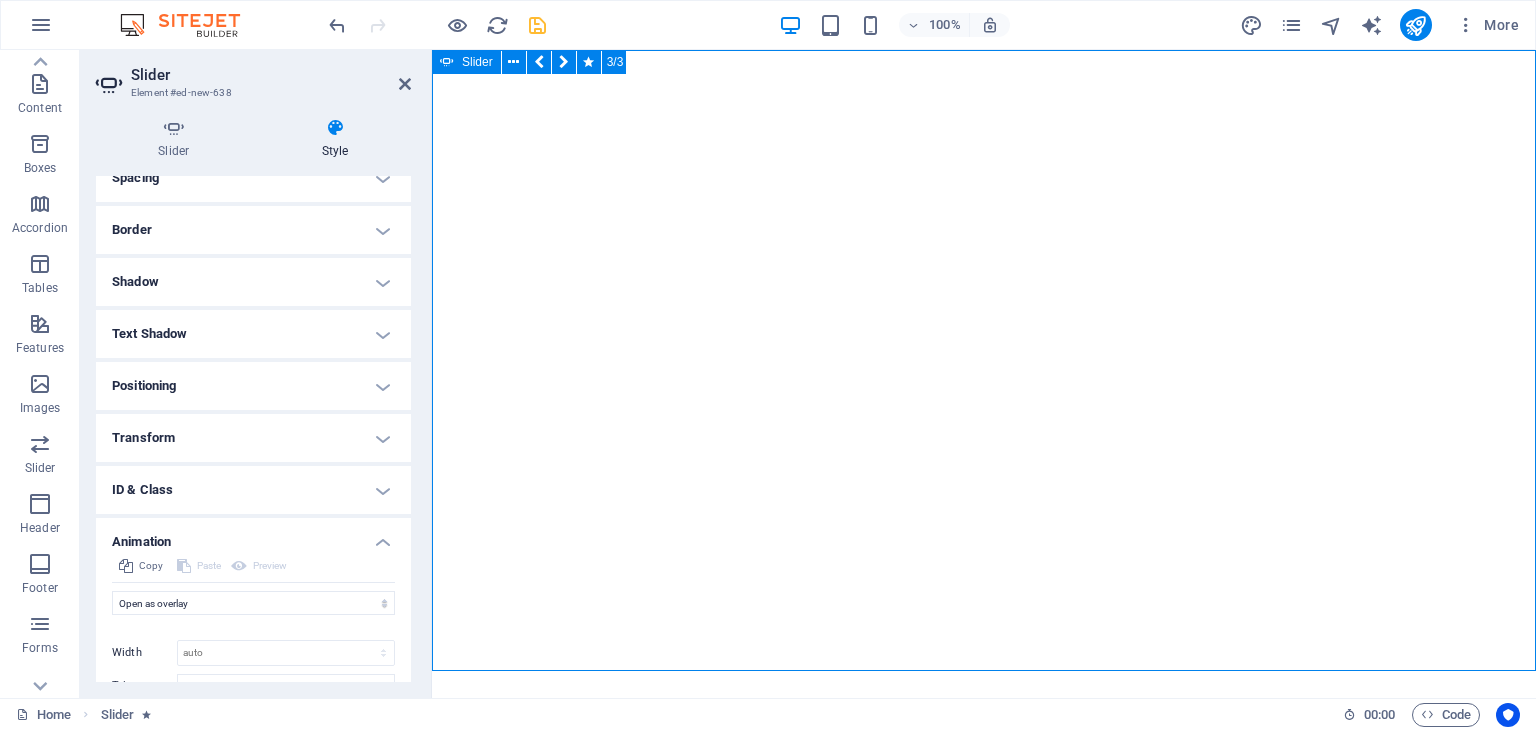 click at bounding box center [432, 1243] 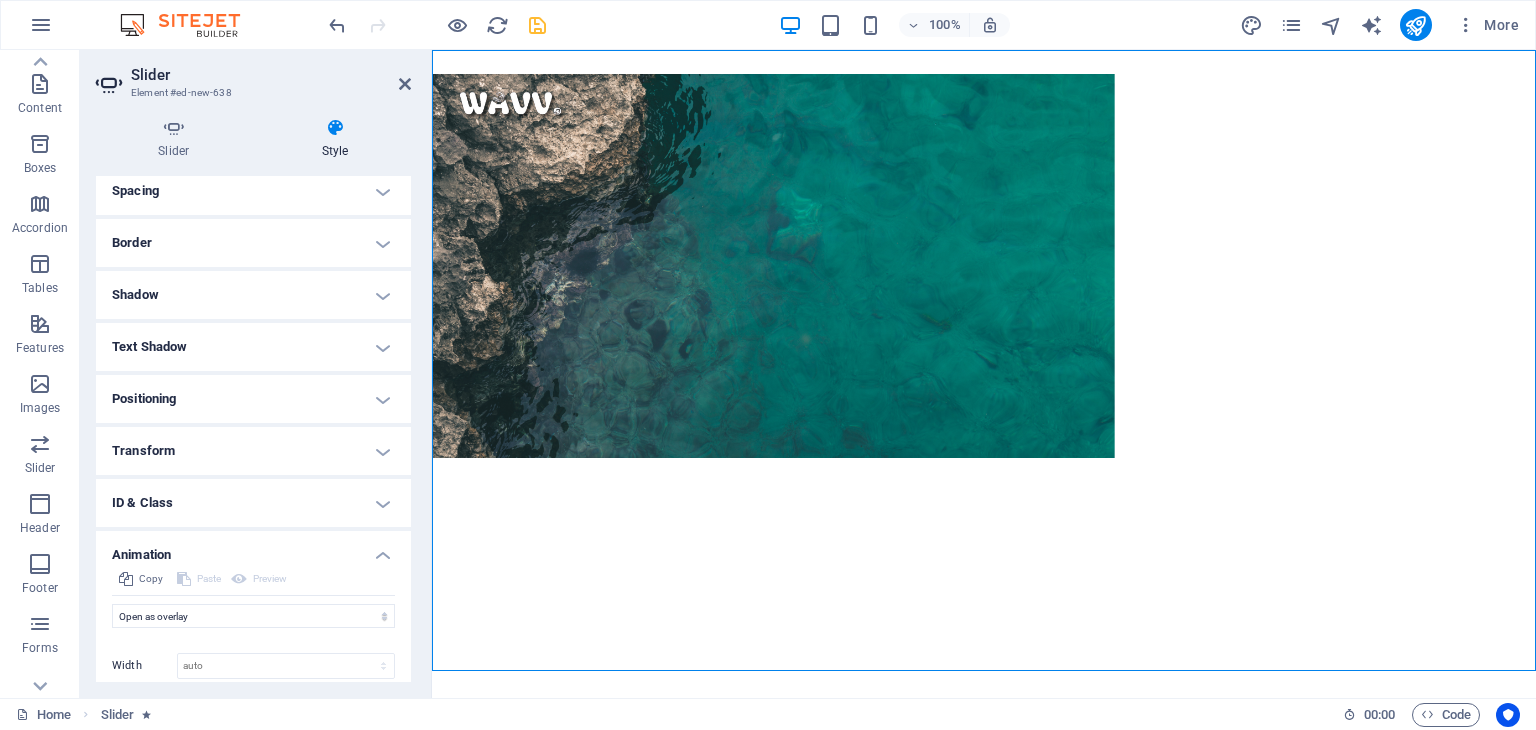 scroll, scrollTop: 148, scrollLeft: 0, axis: vertical 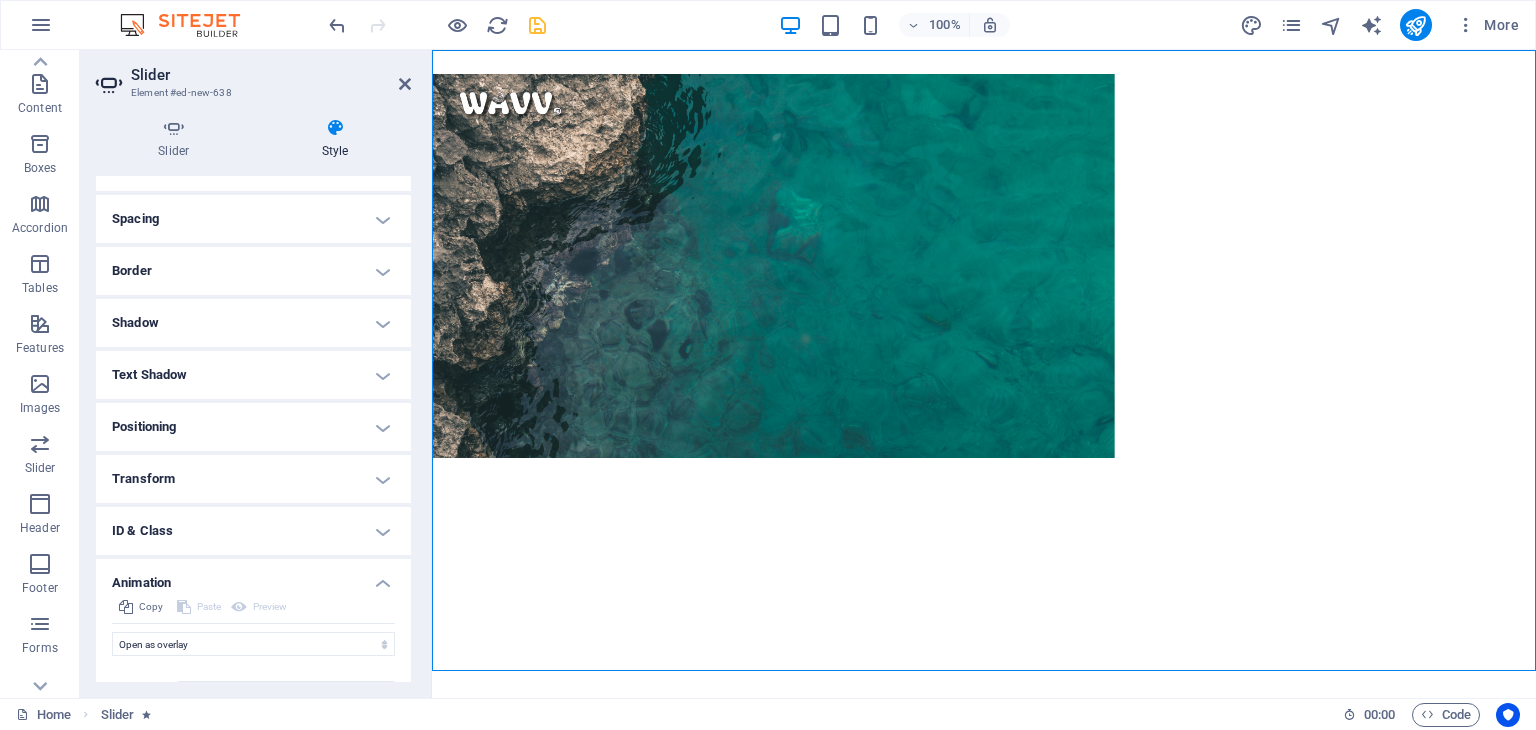 click on "Animation" at bounding box center (253, 577) 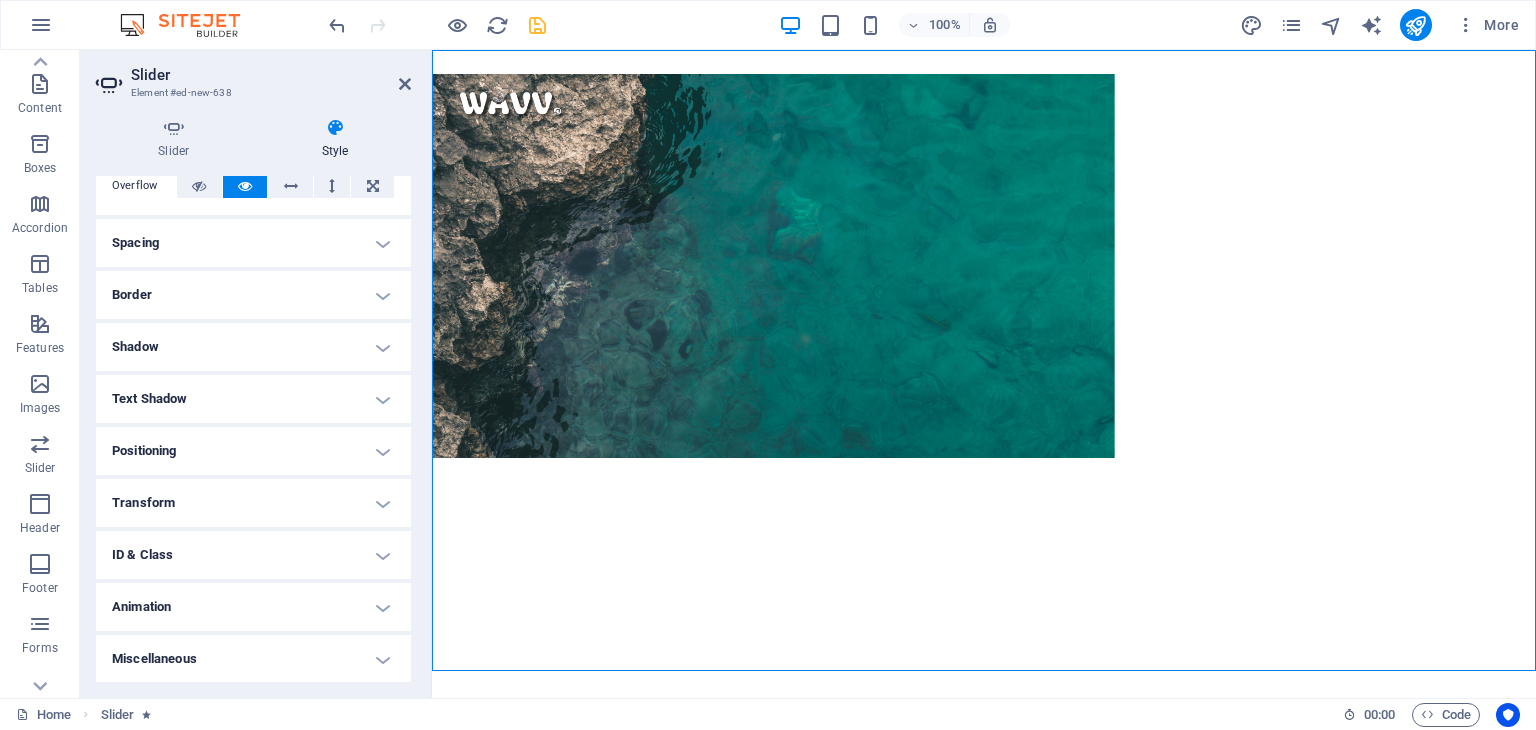 click on "Transform" at bounding box center [253, 503] 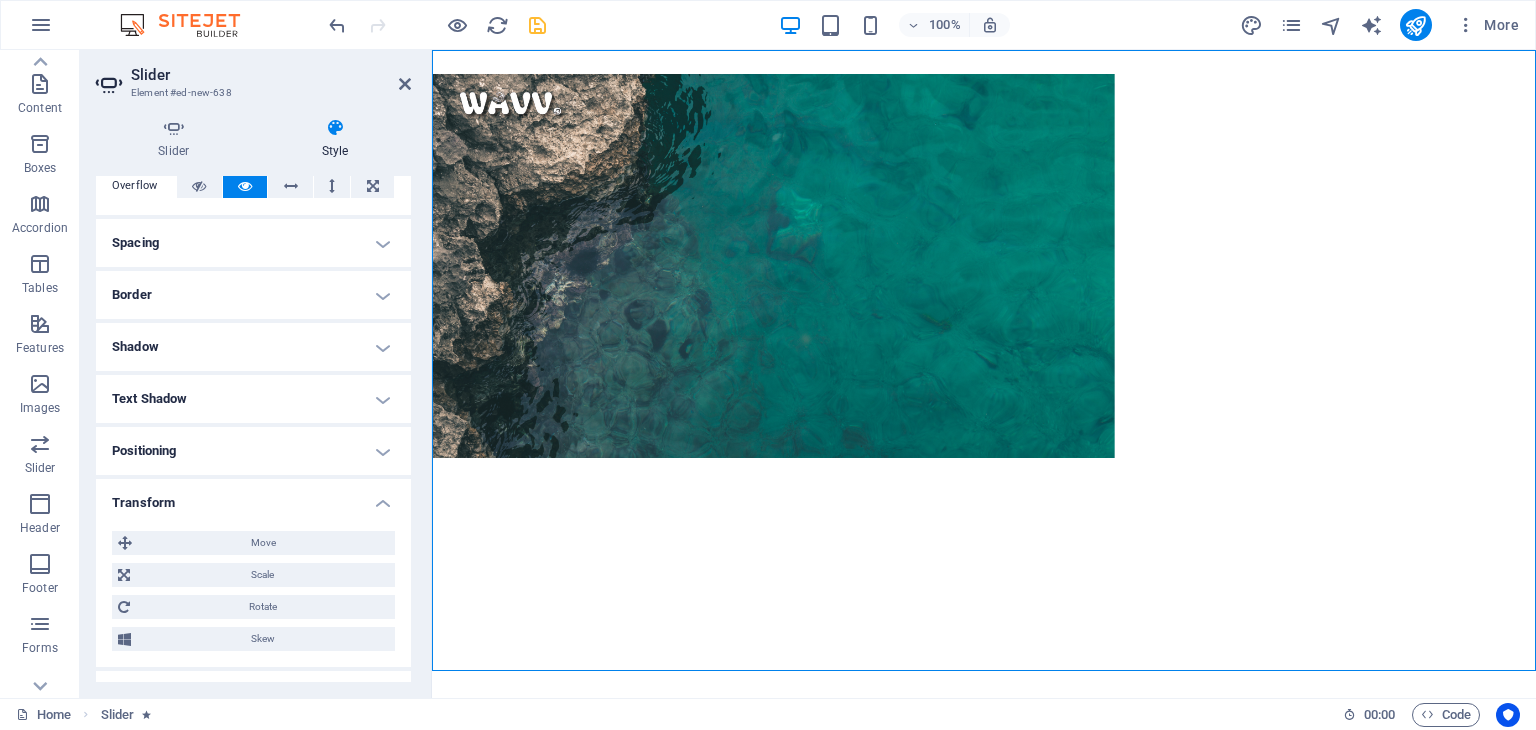 scroll, scrollTop: 148, scrollLeft: 0, axis: vertical 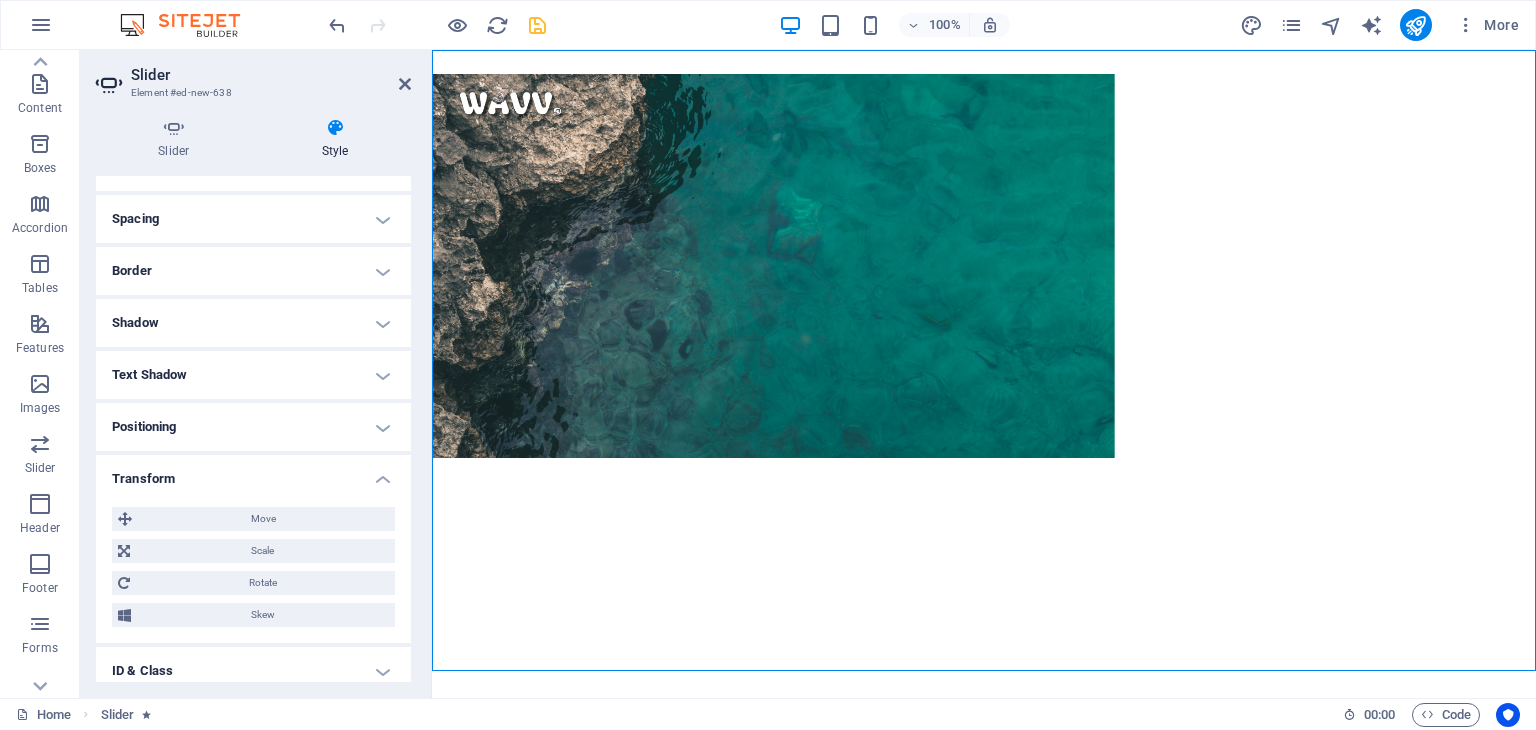 click on "Transform" at bounding box center (253, 473) 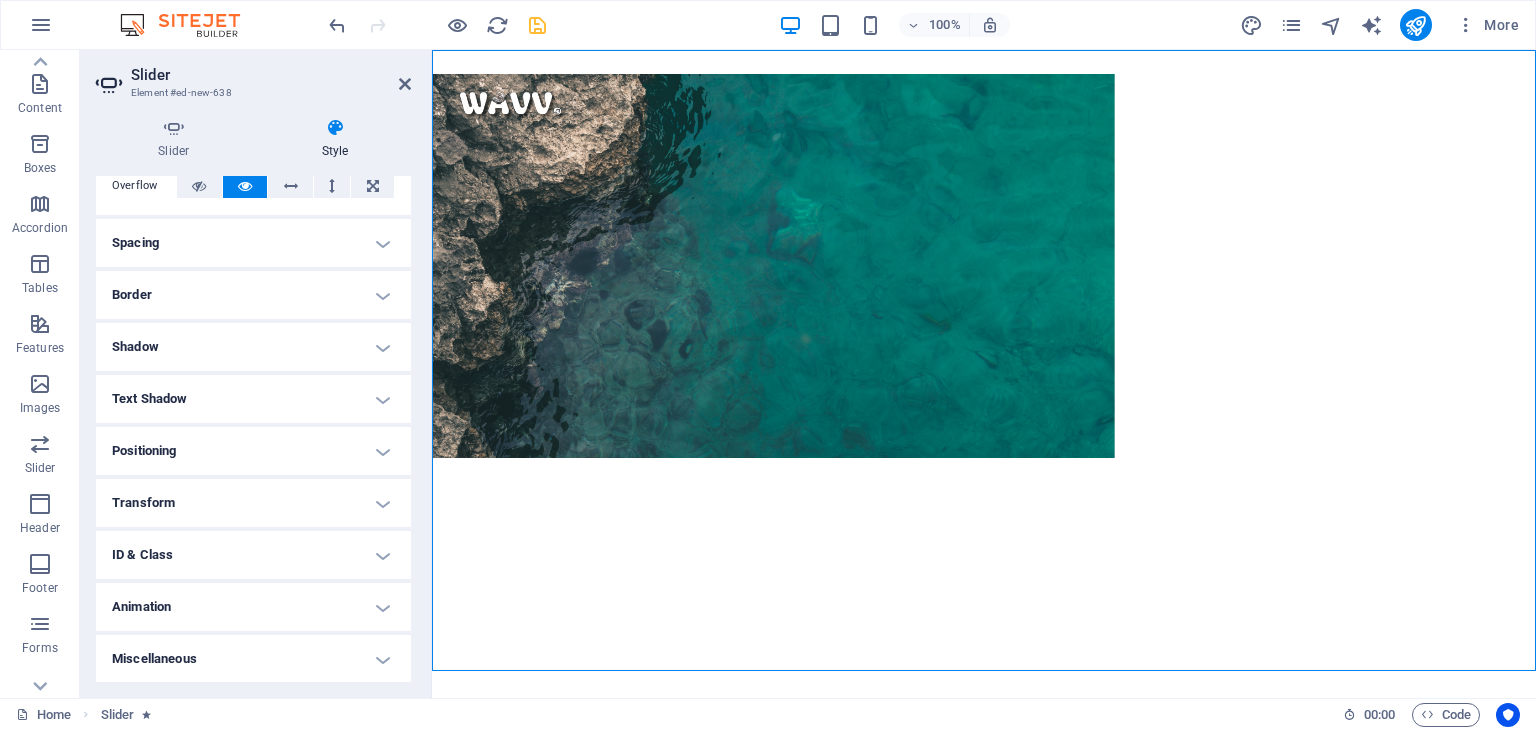 click on "Positioning" at bounding box center (253, 451) 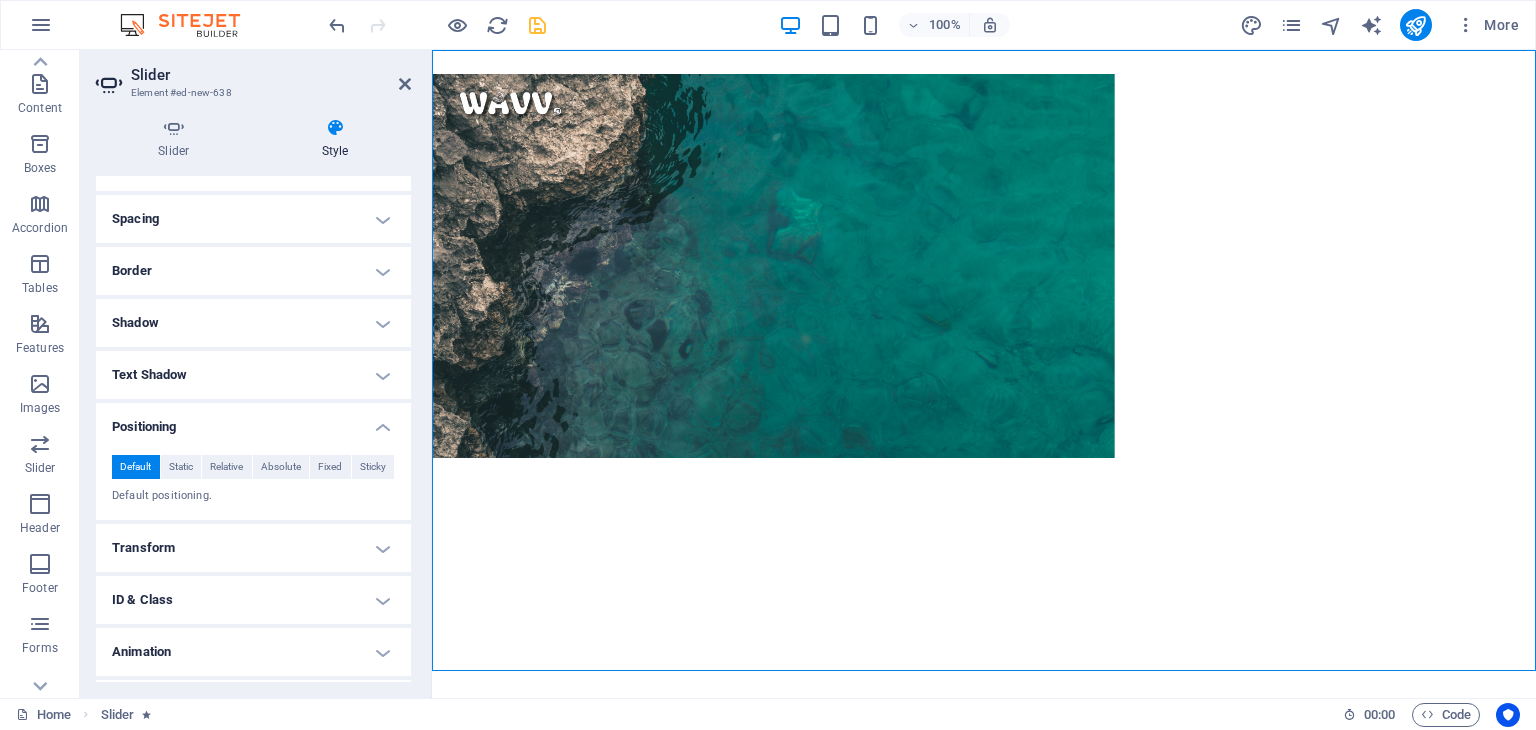 click on "Positioning" at bounding box center (253, 421) 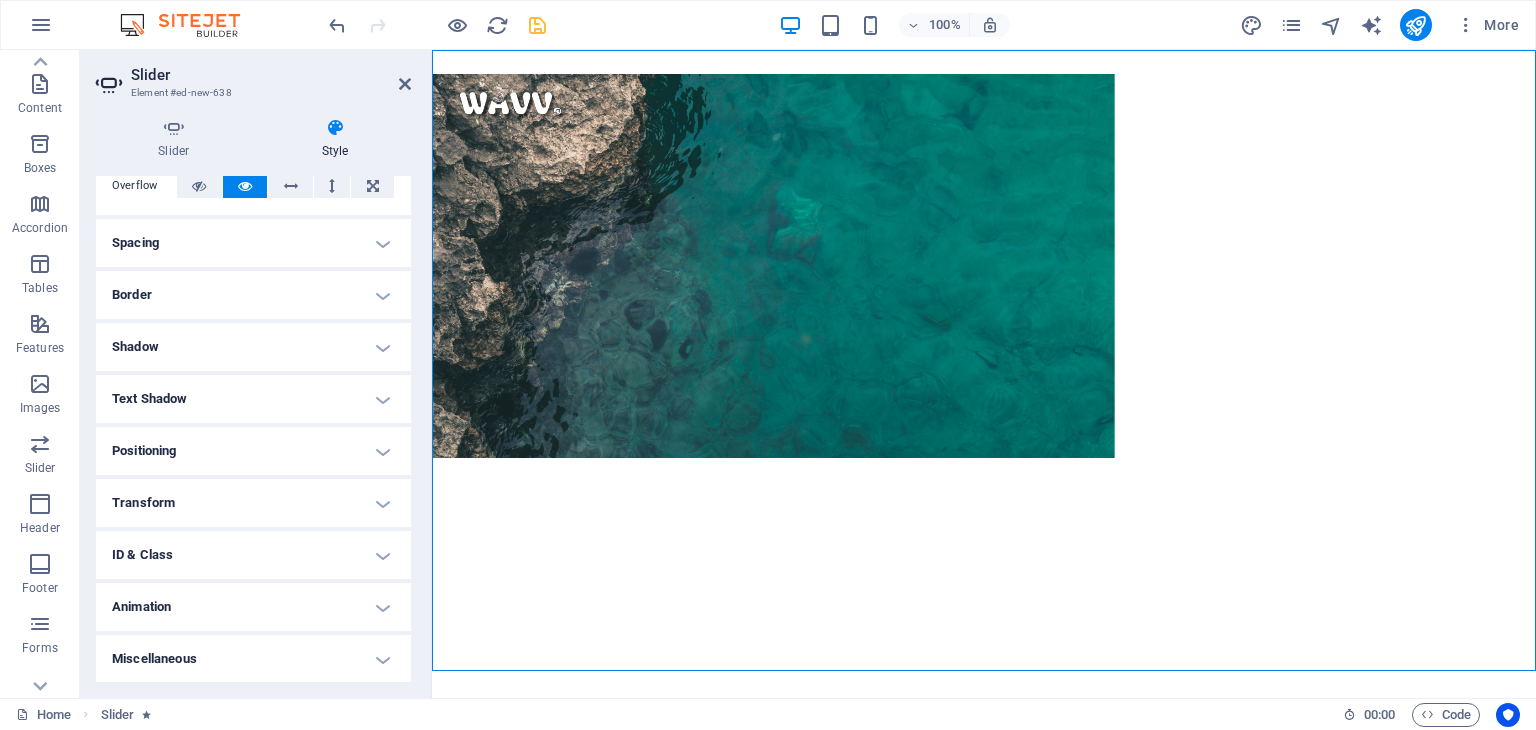 click on "Text Shadow" at bounding box center [253, 399] 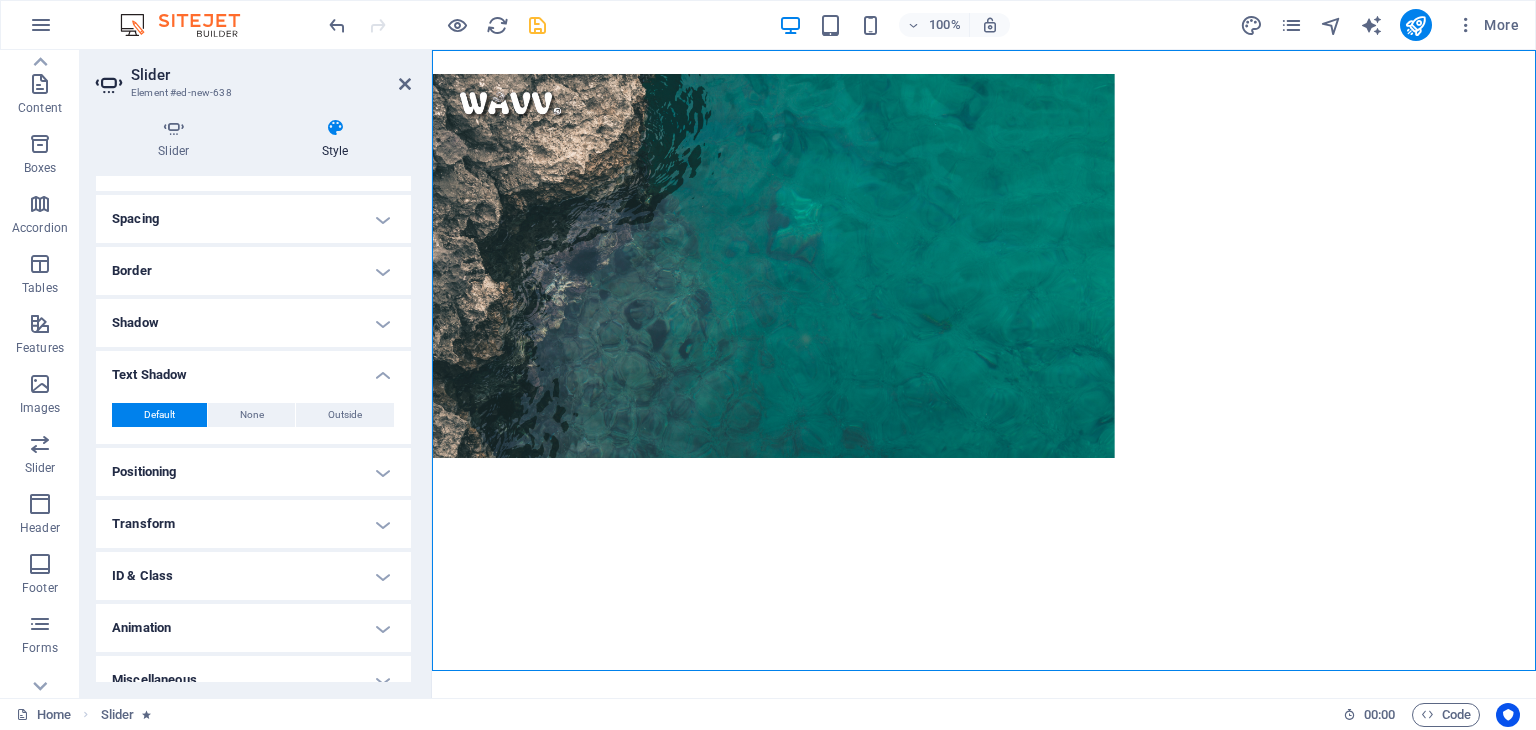 click on "Text Shadow" at bounding box center (253, 369) 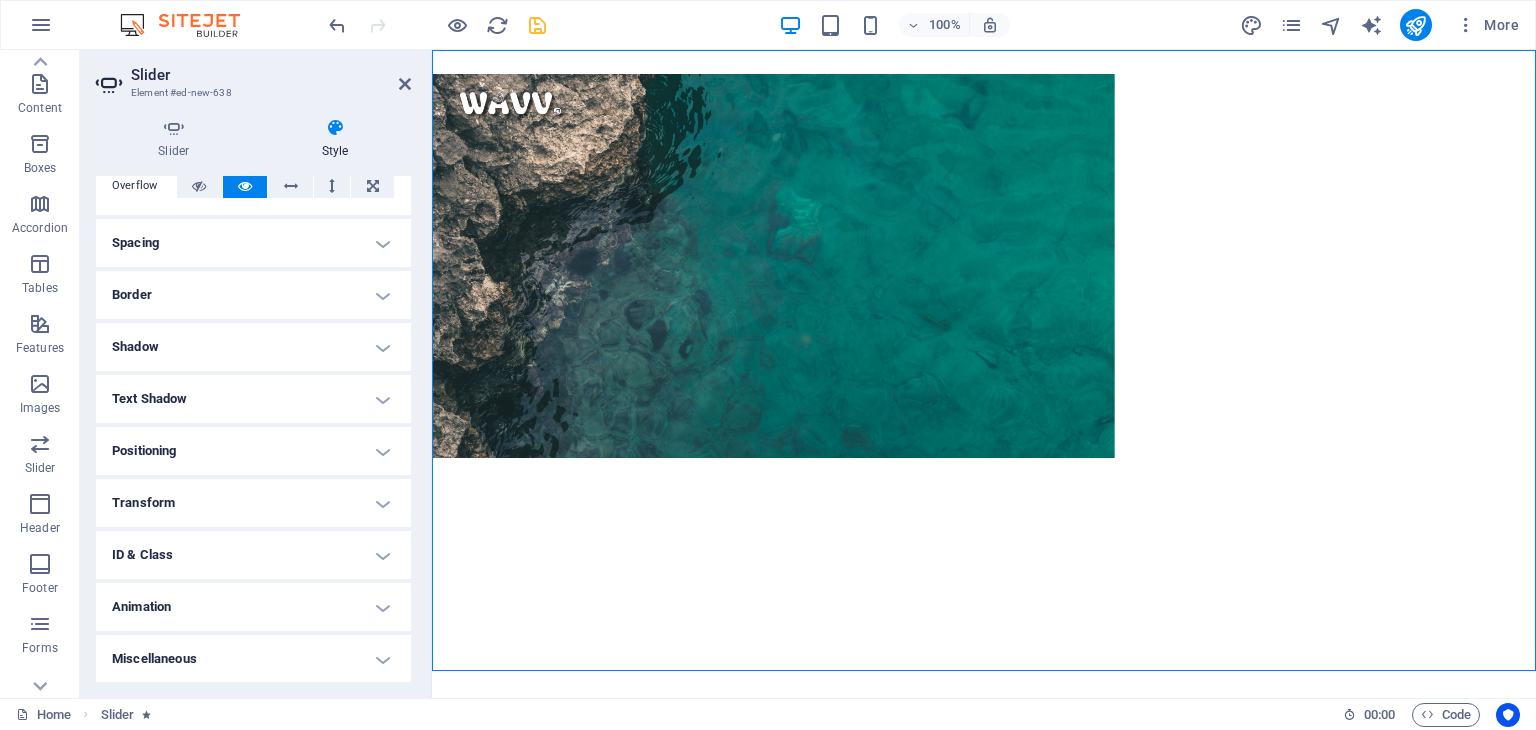 scroll, scrollTop: 0, scrollLeft: 0, axis: both 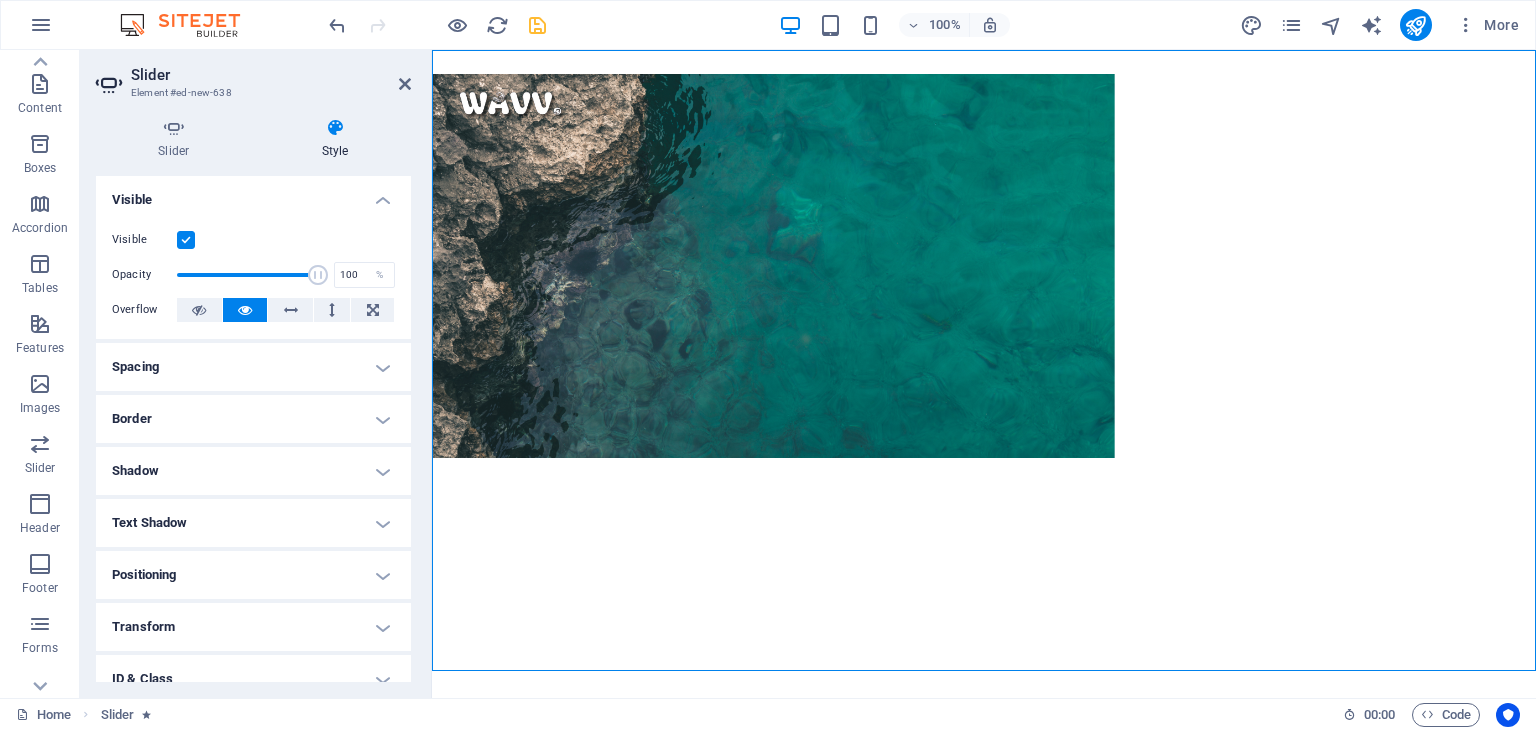 click on "Border" at bounding box center (253, 419) 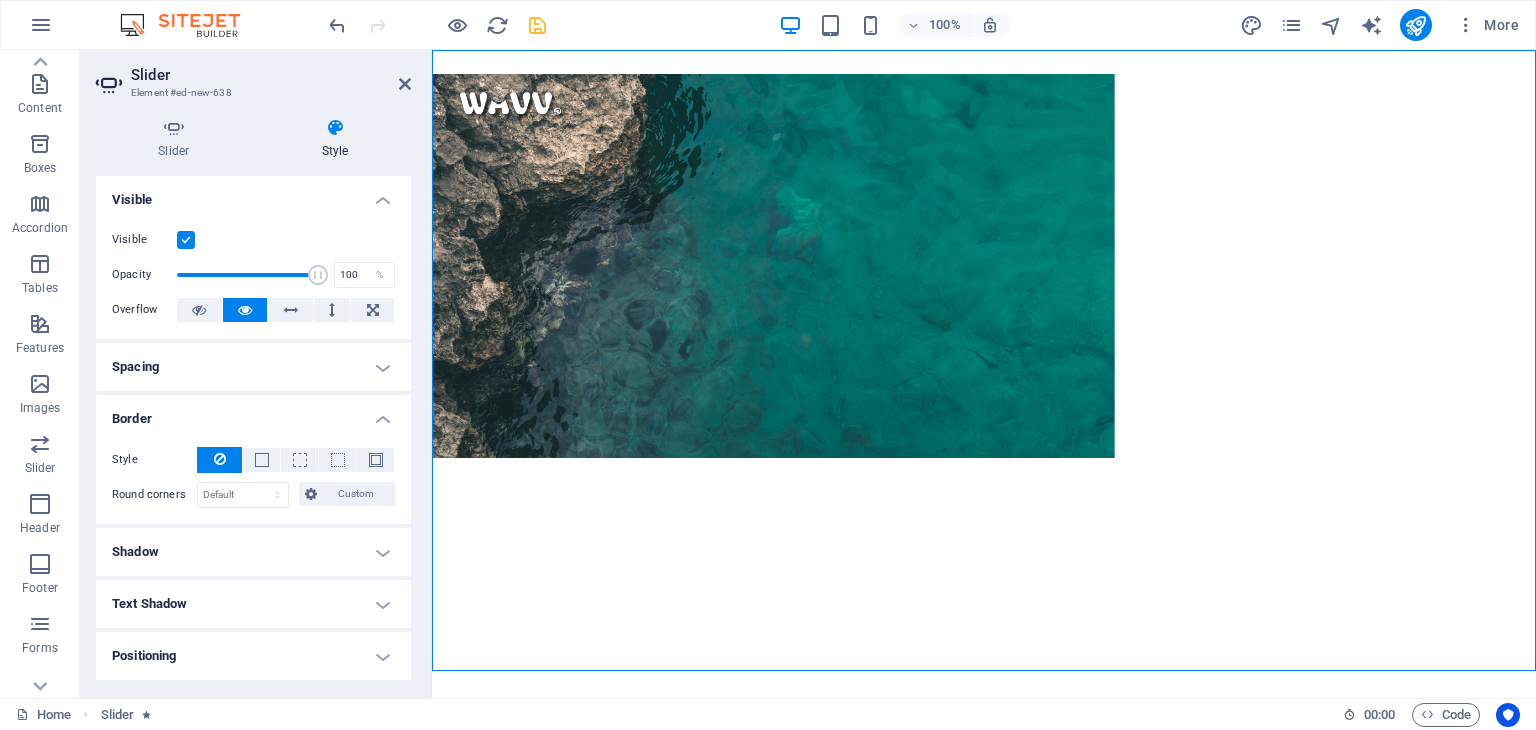click on "Border" at bounding box center (253, 413) 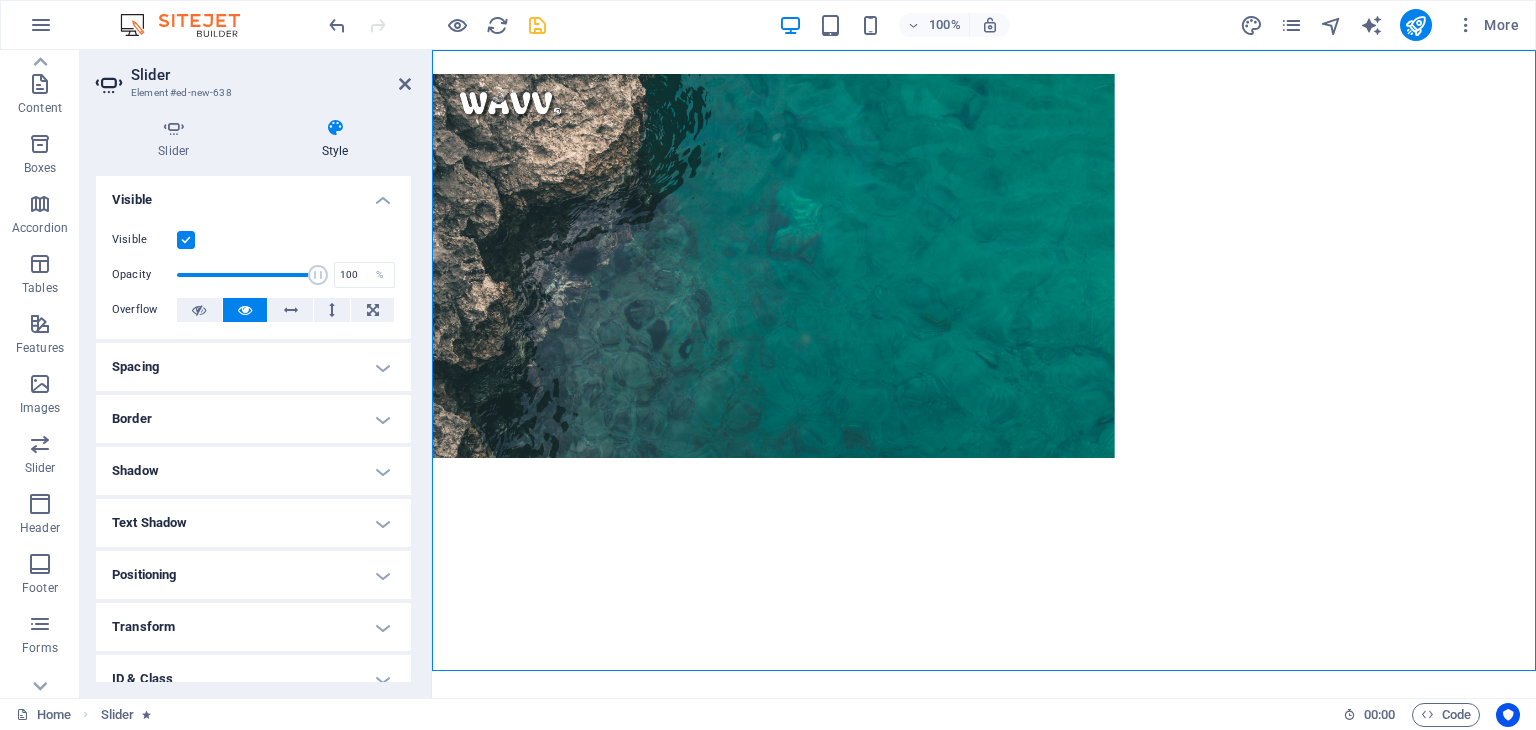 click on "Spacing" at bounding box center [253, 367] 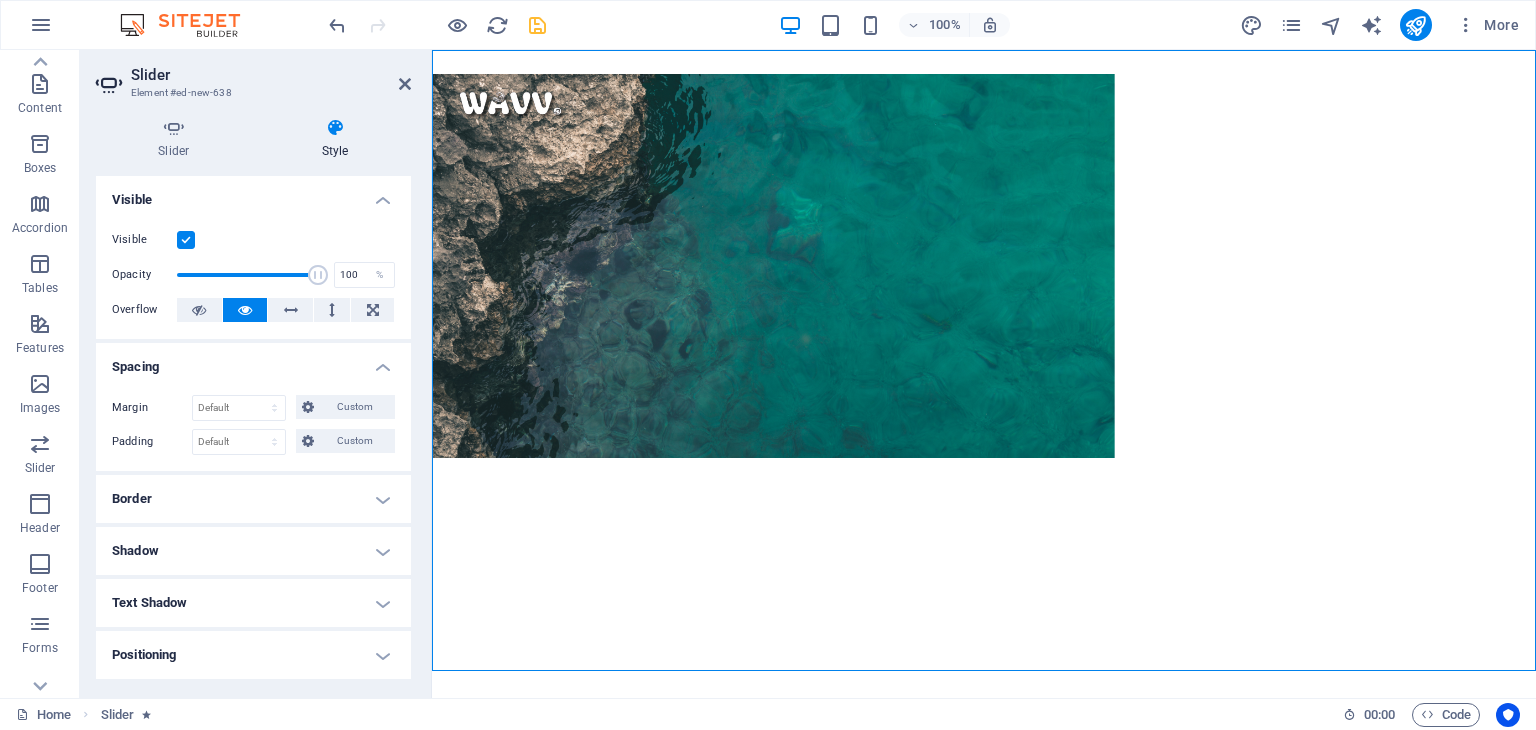 click on "Spacing" at bounding box center [253, 361] 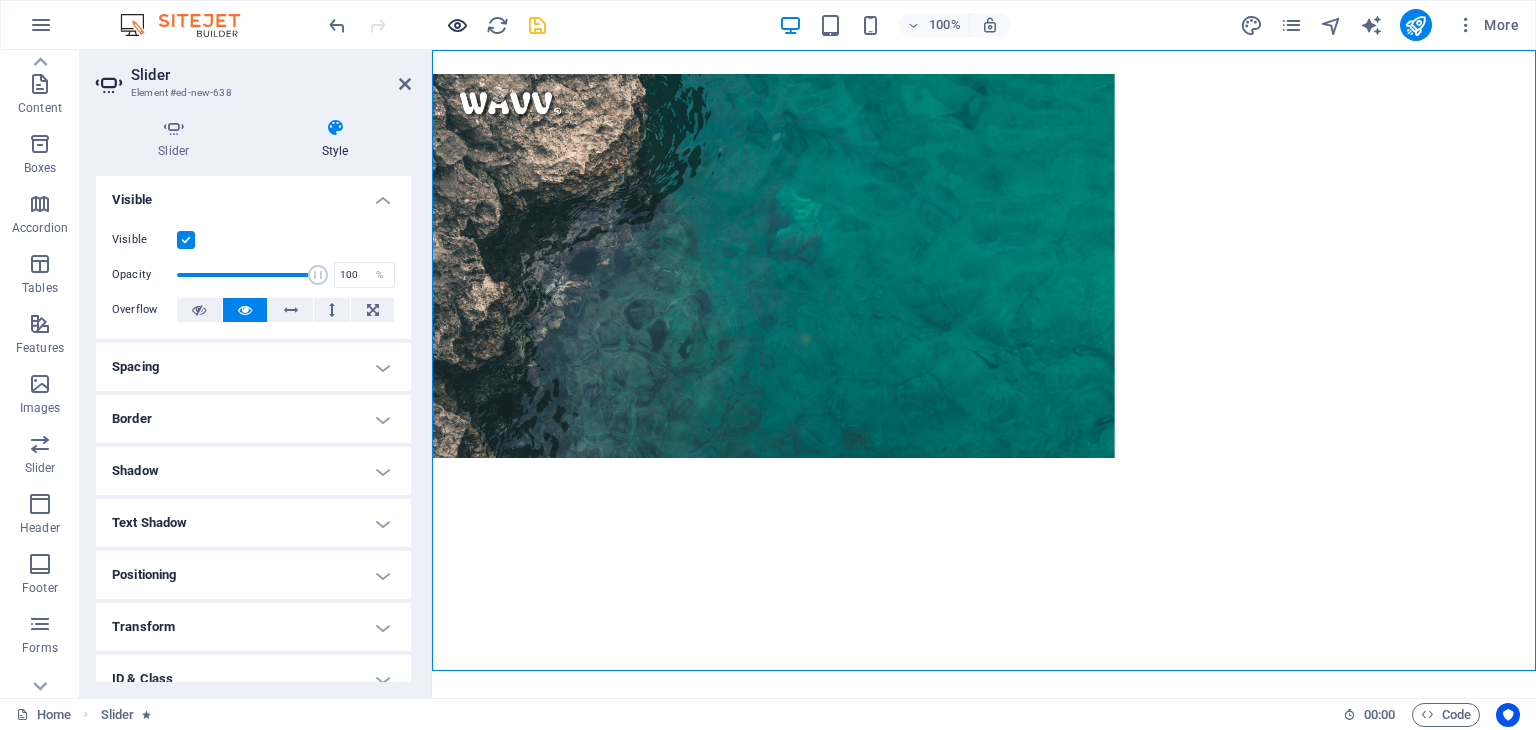 click at bounding box center [457, 25] 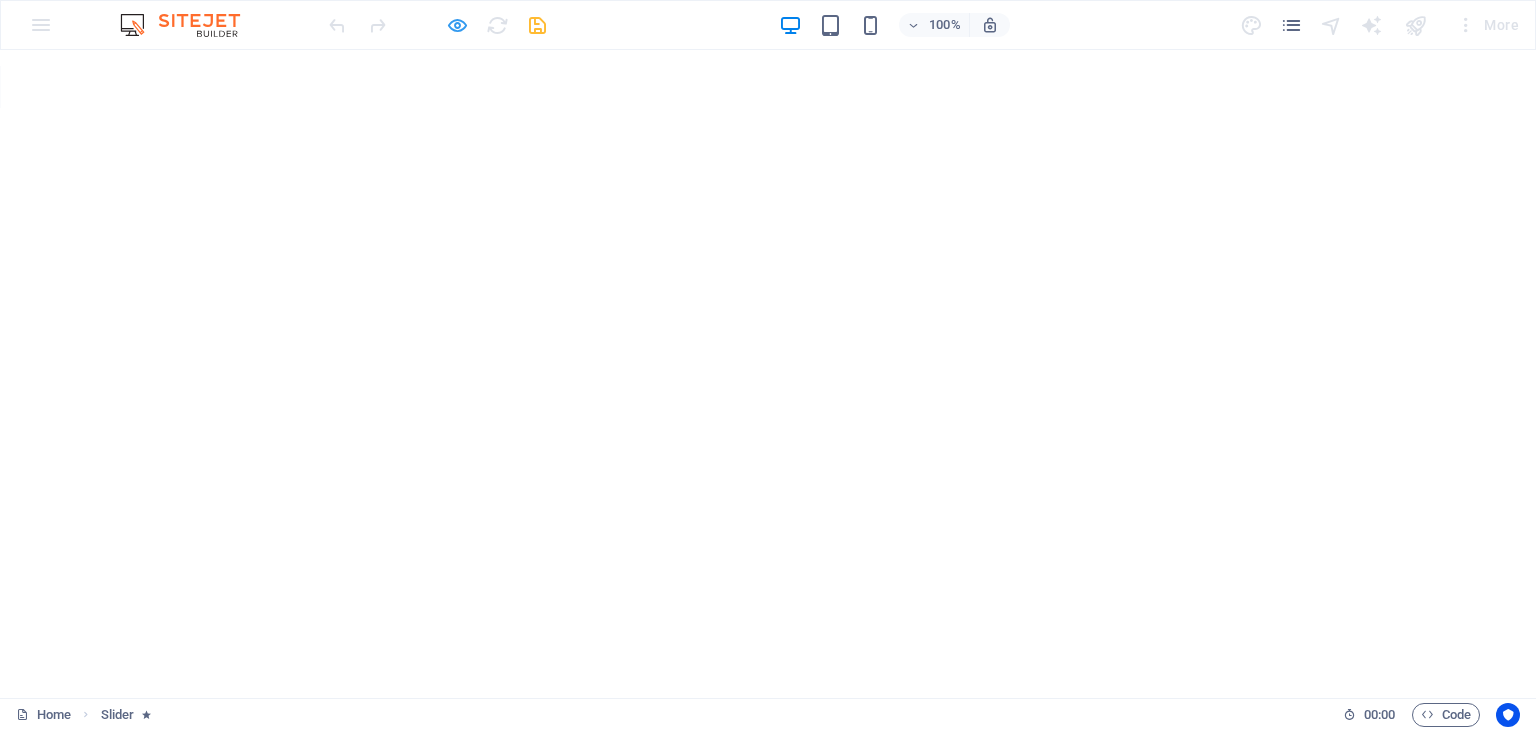 click at bounding box center (457, 25) 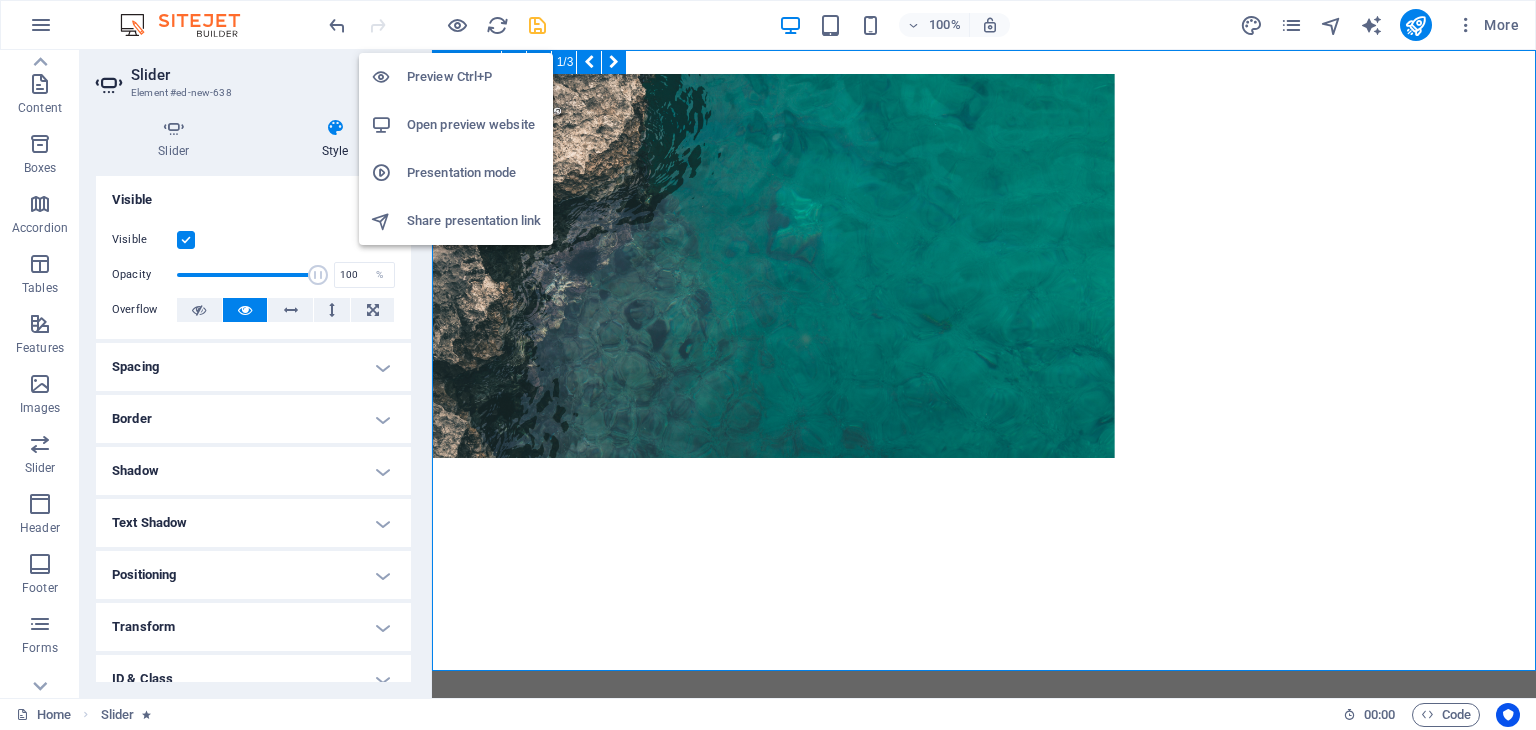 click on "Open preview website" at bounding box center (474, 125) 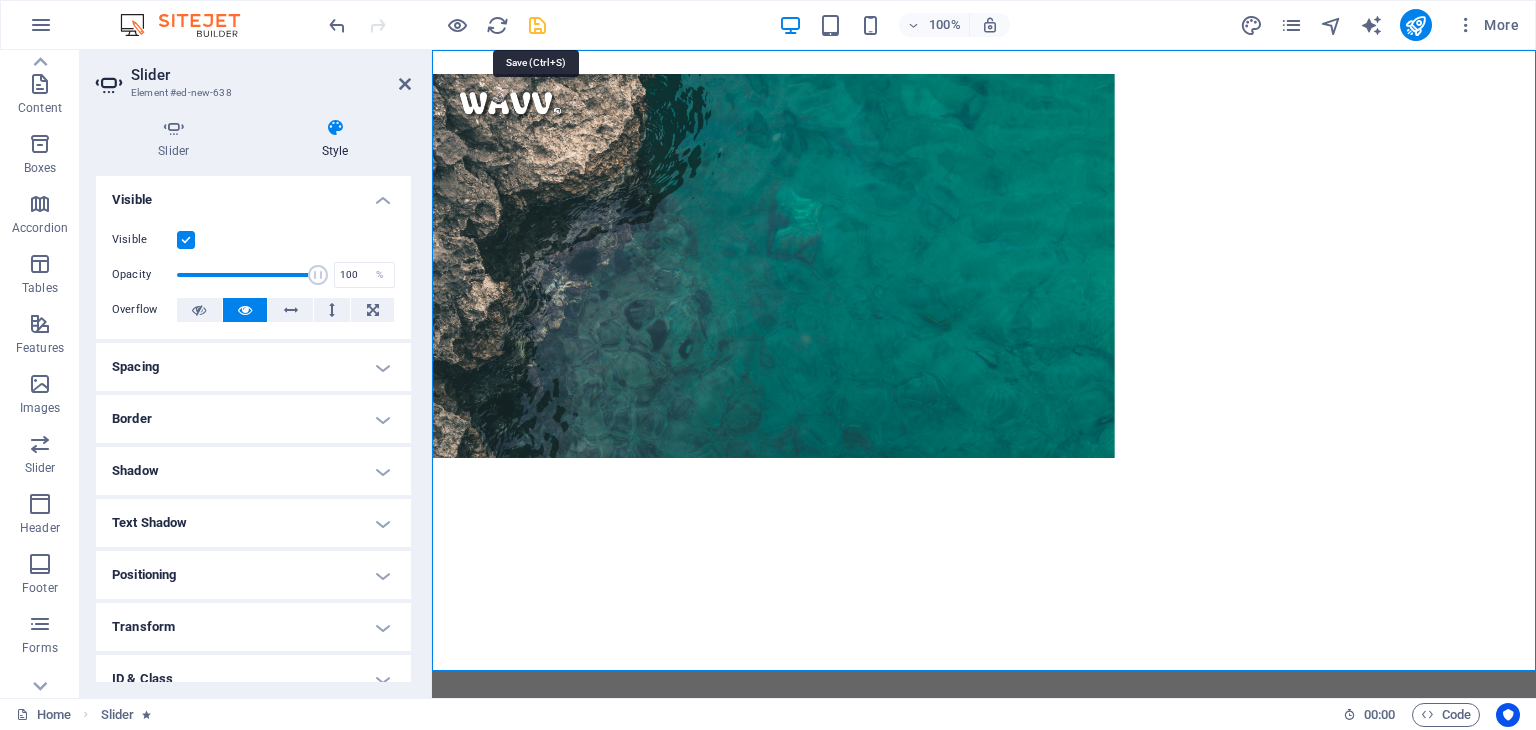 click at bounding box center [537, 25] 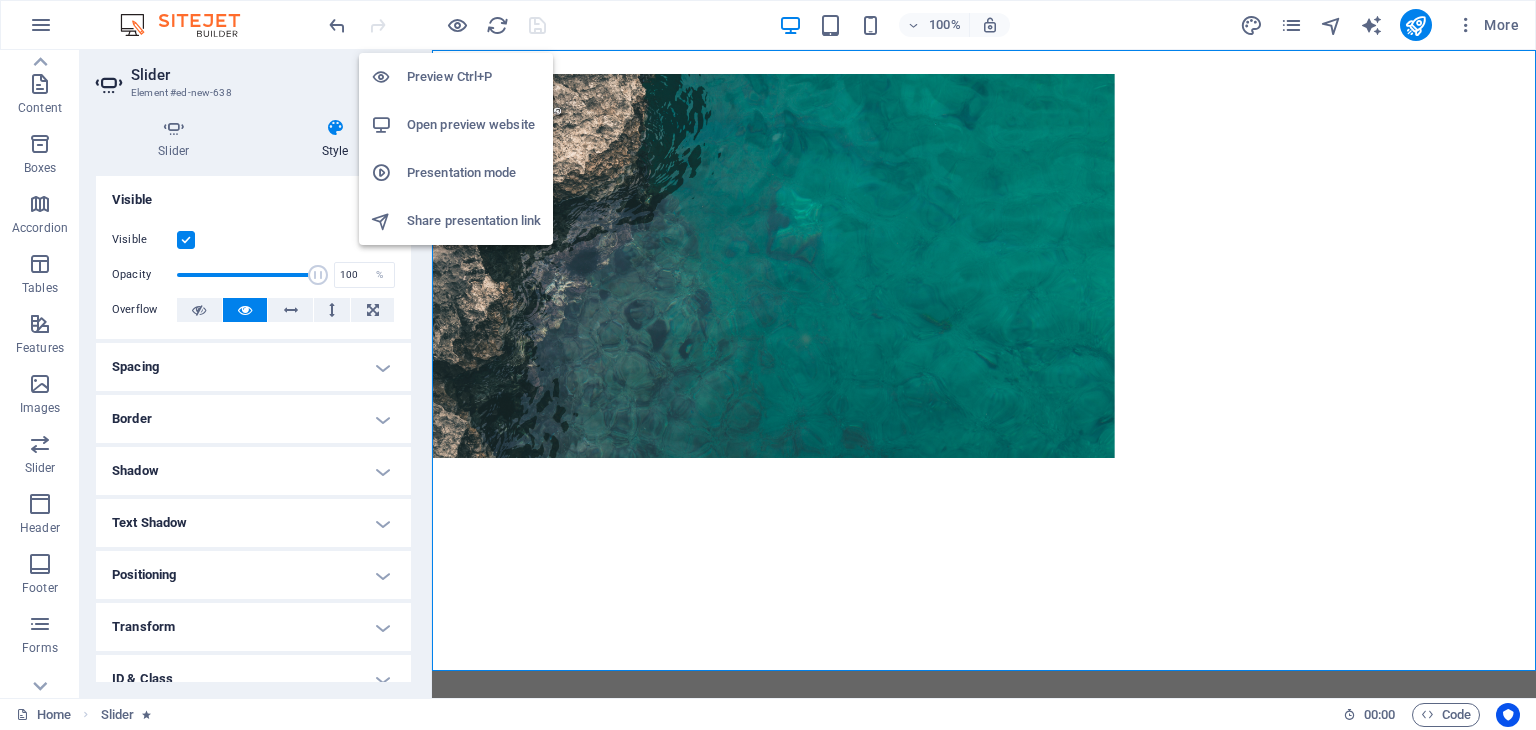 click on "Open preview website" at bounding box center (474, 125) 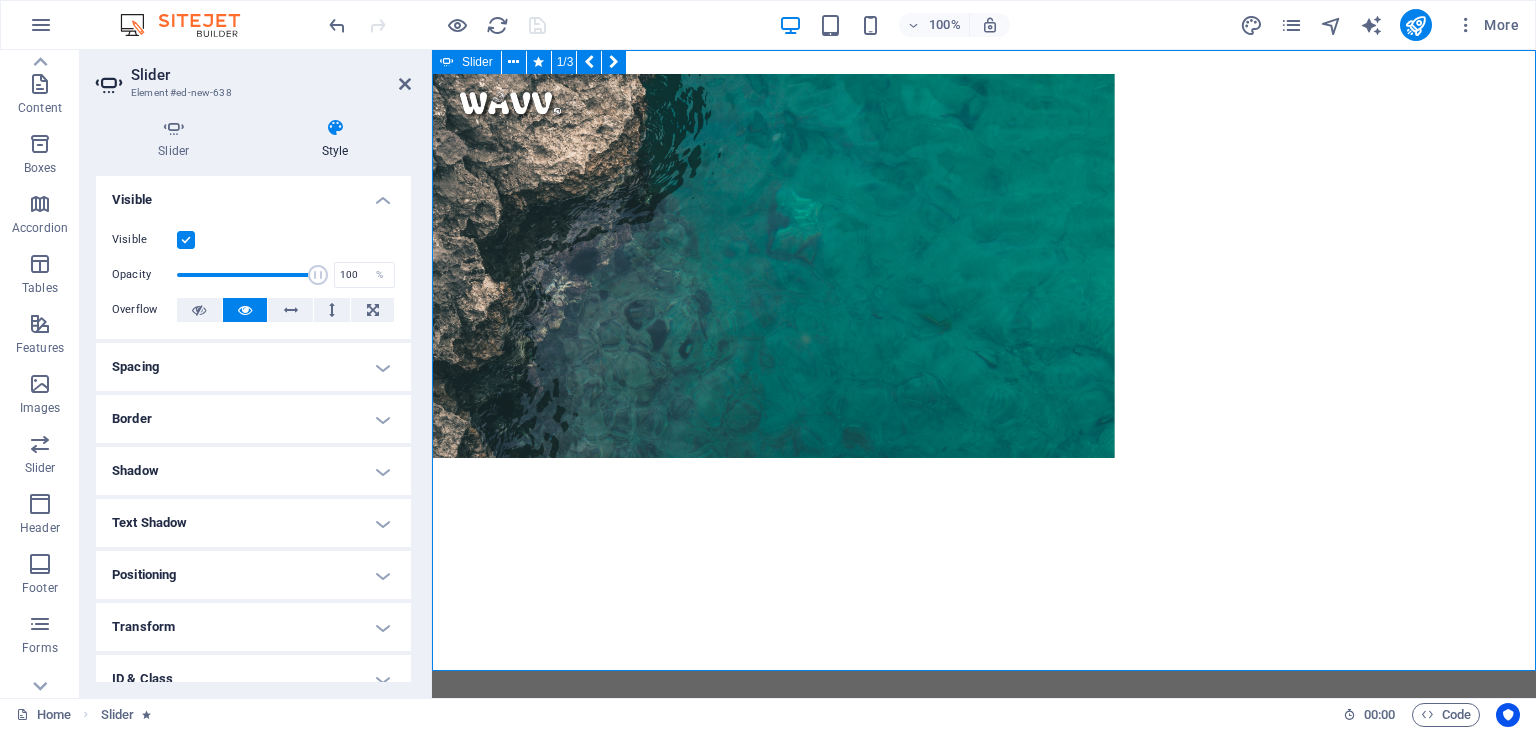 click at bounding box center [432, 67] 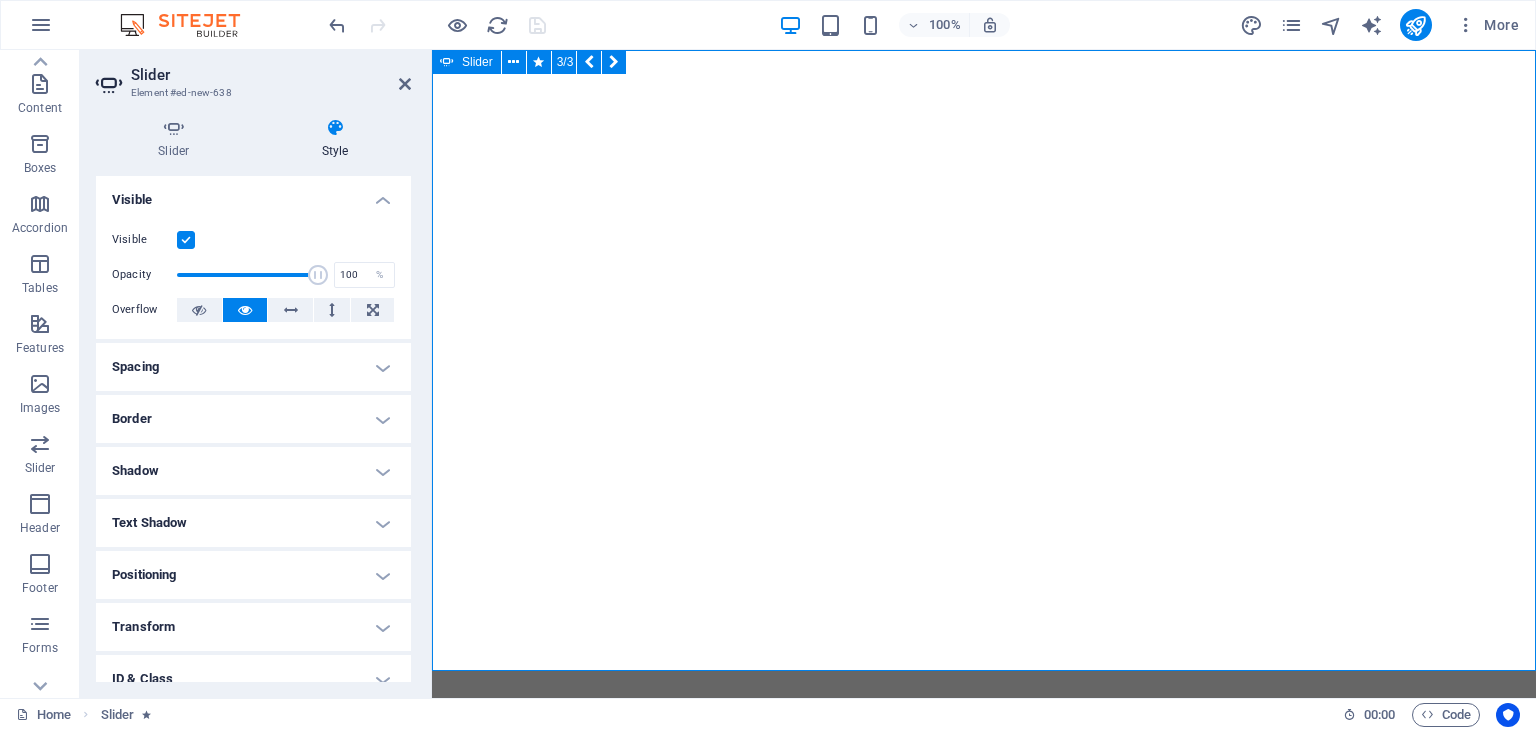 click at bounding box center (432, 67) 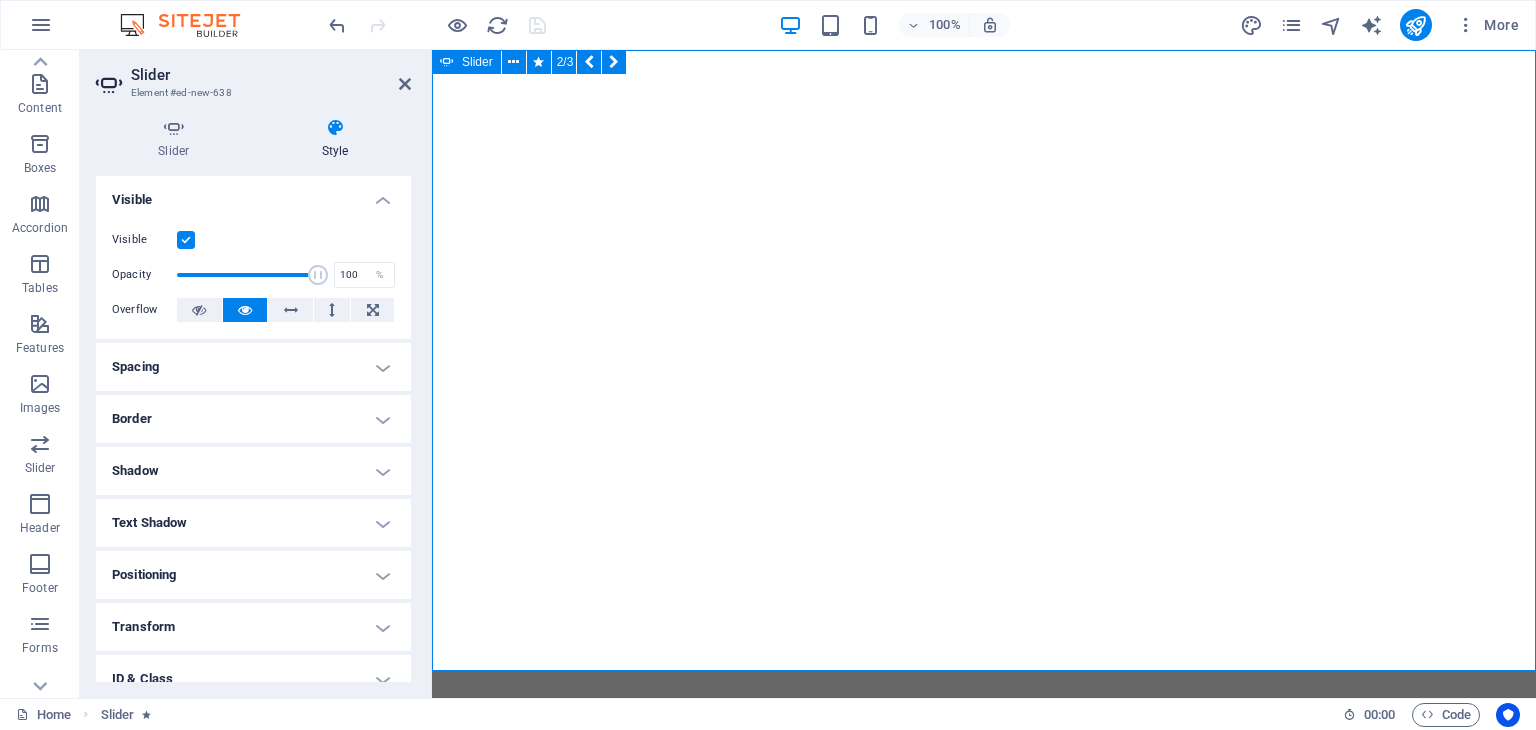 click at bounding box center [432, 67] 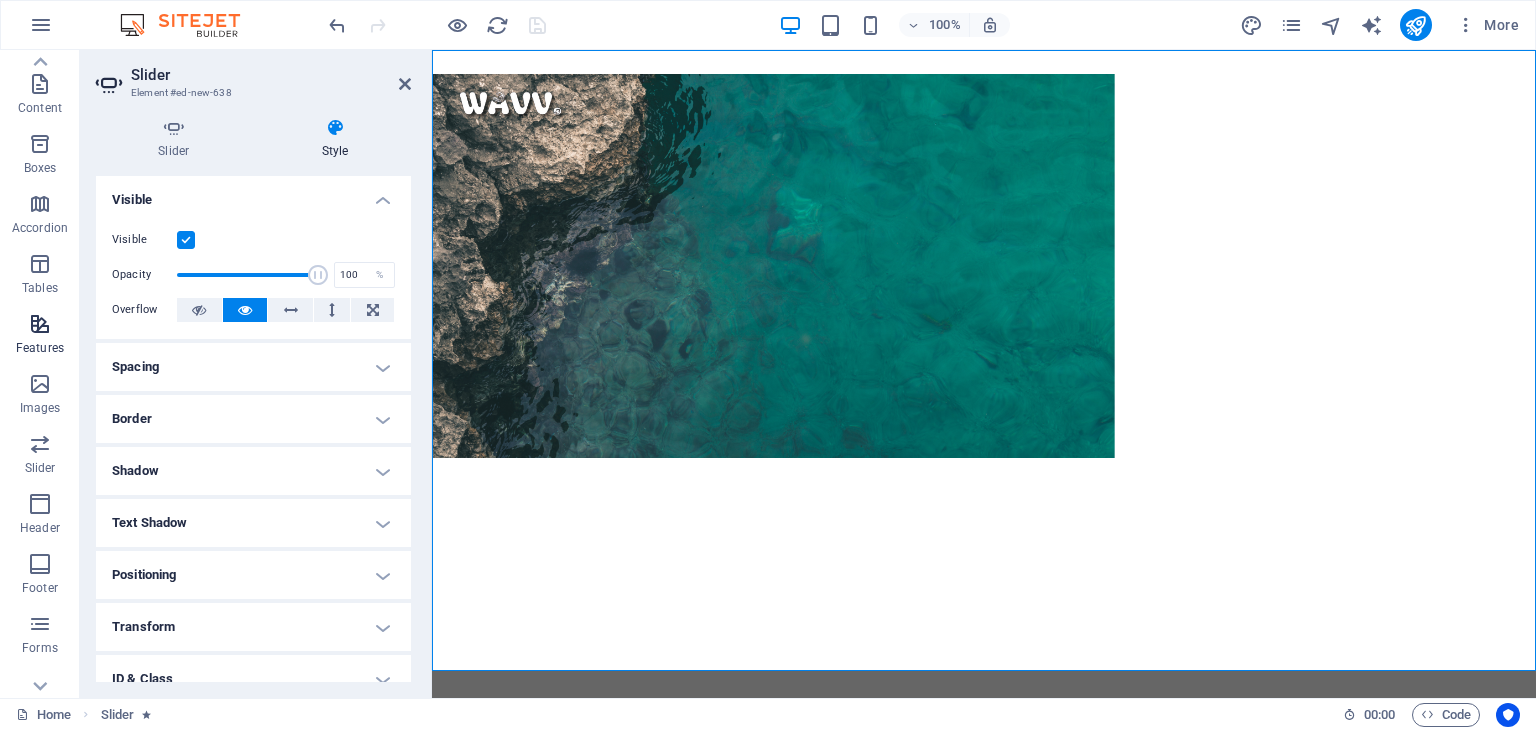 click on "Features" at bounding box center [40, 336] 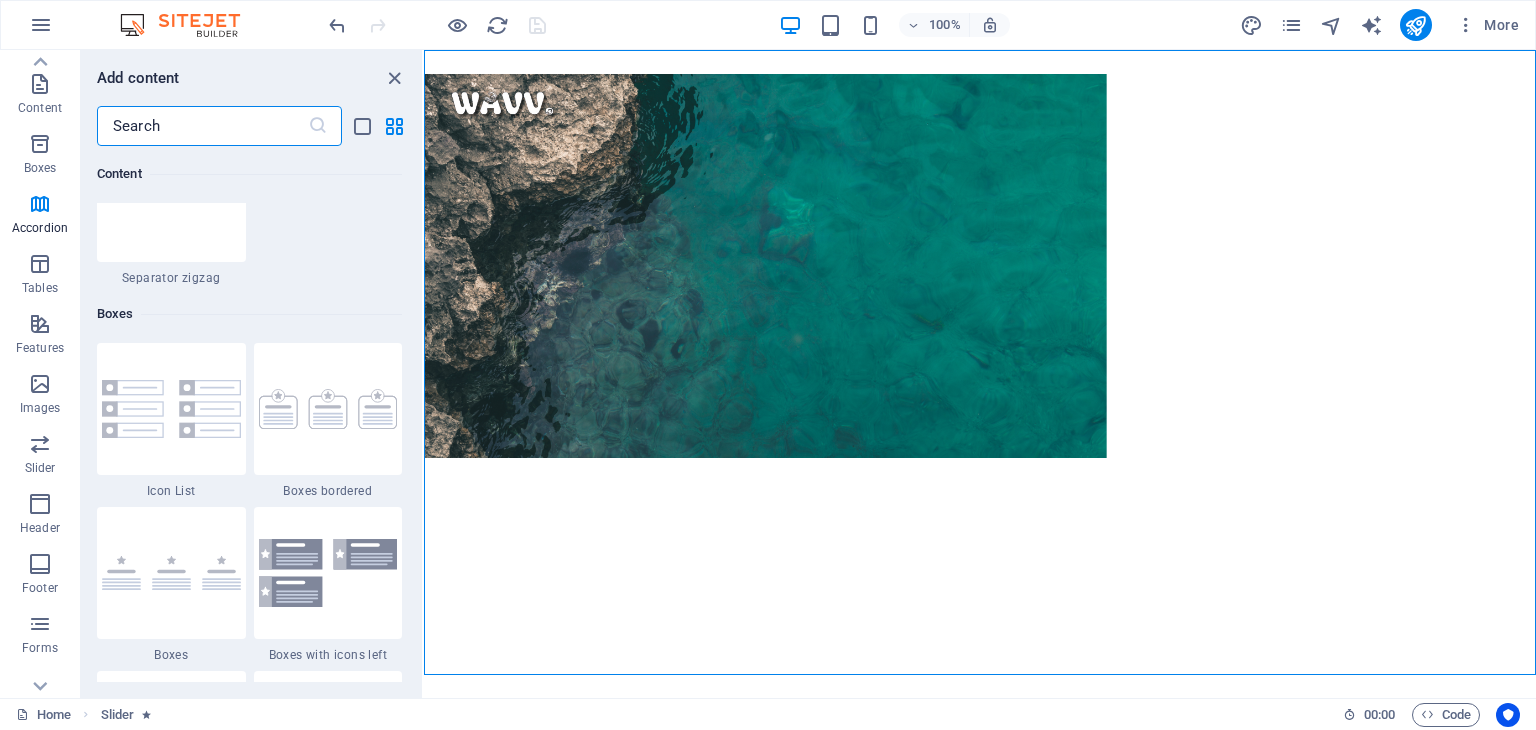 scroll, scrollTop: 5295, scrollLeft: 0, axis: vertical 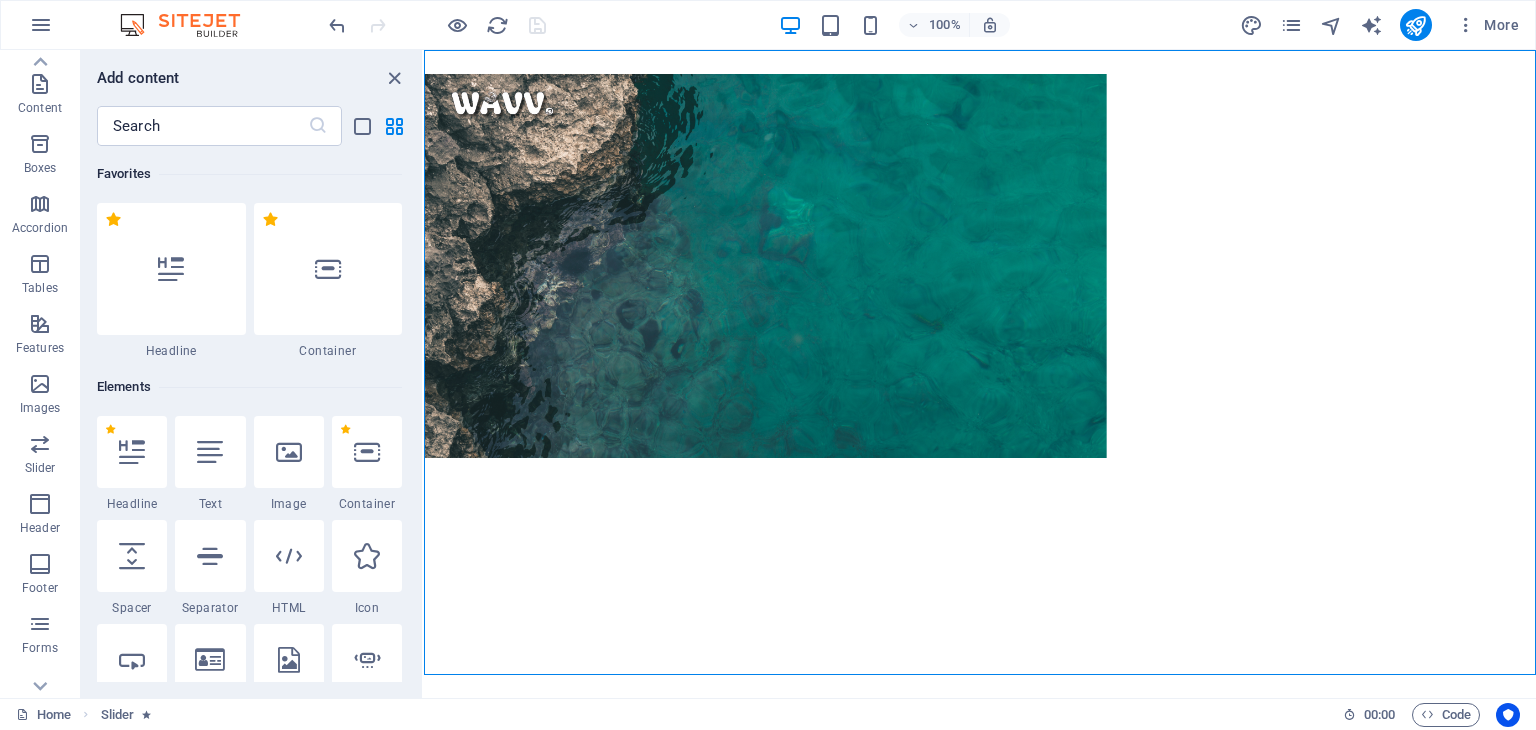 click at bounding box center (171, 269) 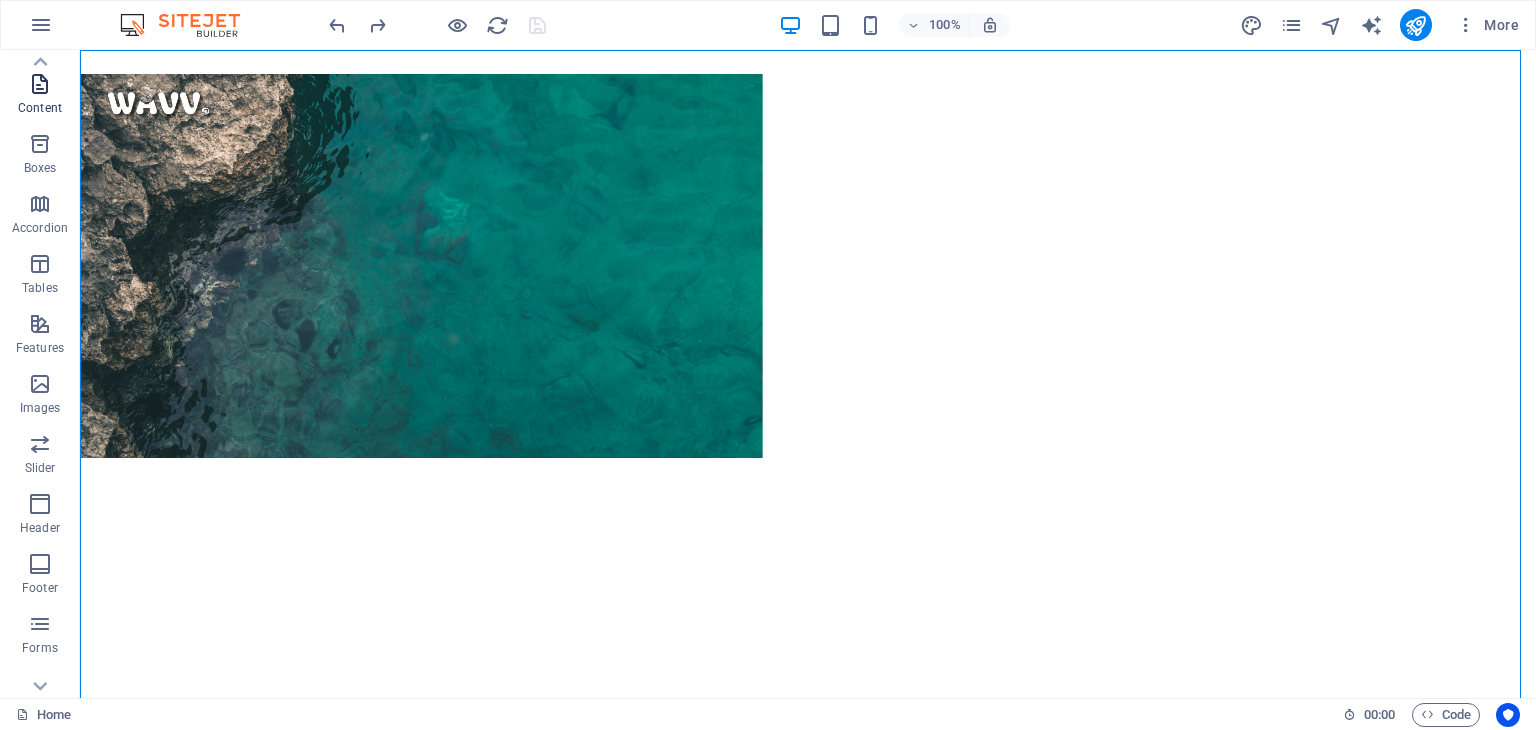 click at bounding box center [40, 84] 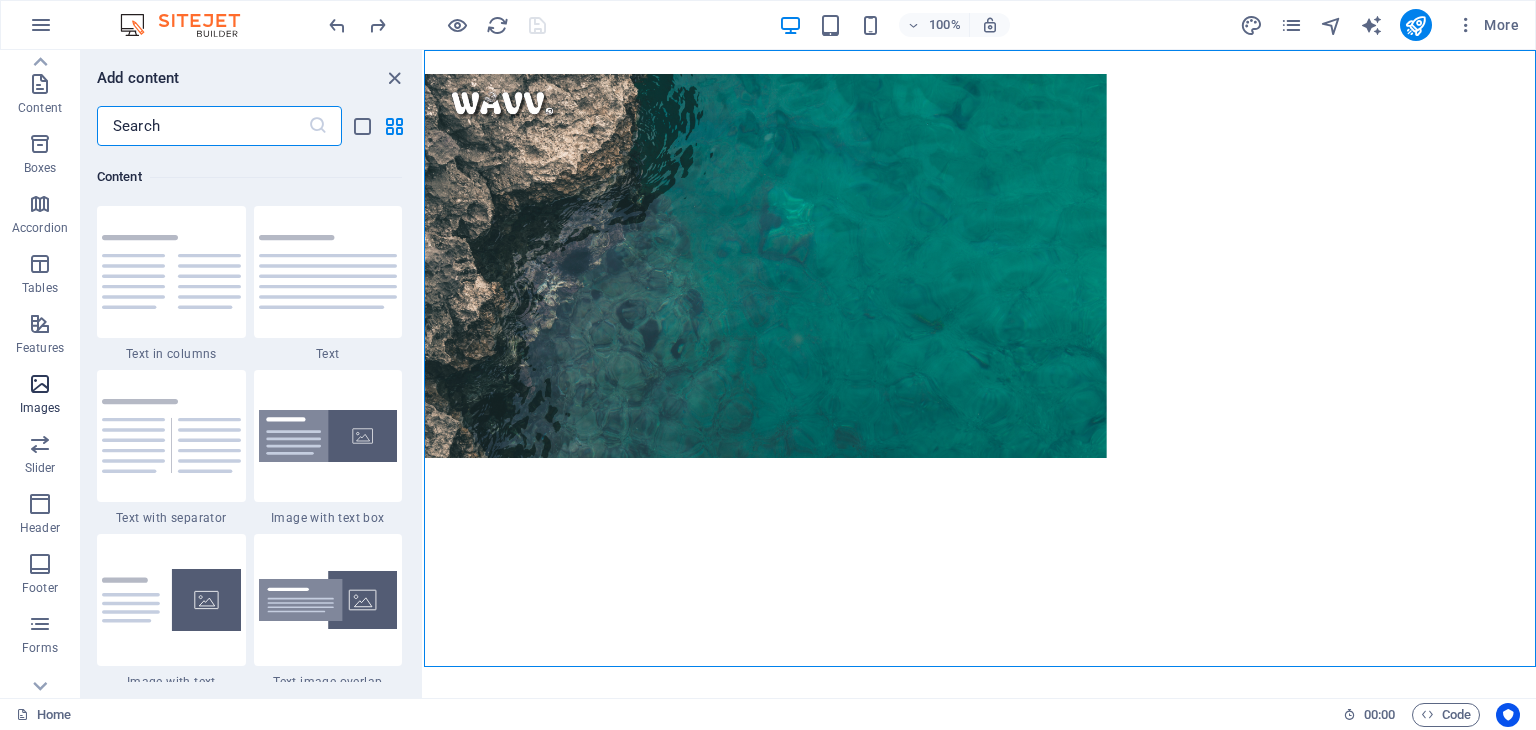 scroll, scrollTop: 3499, scrollLeft: 0, axis: vertical 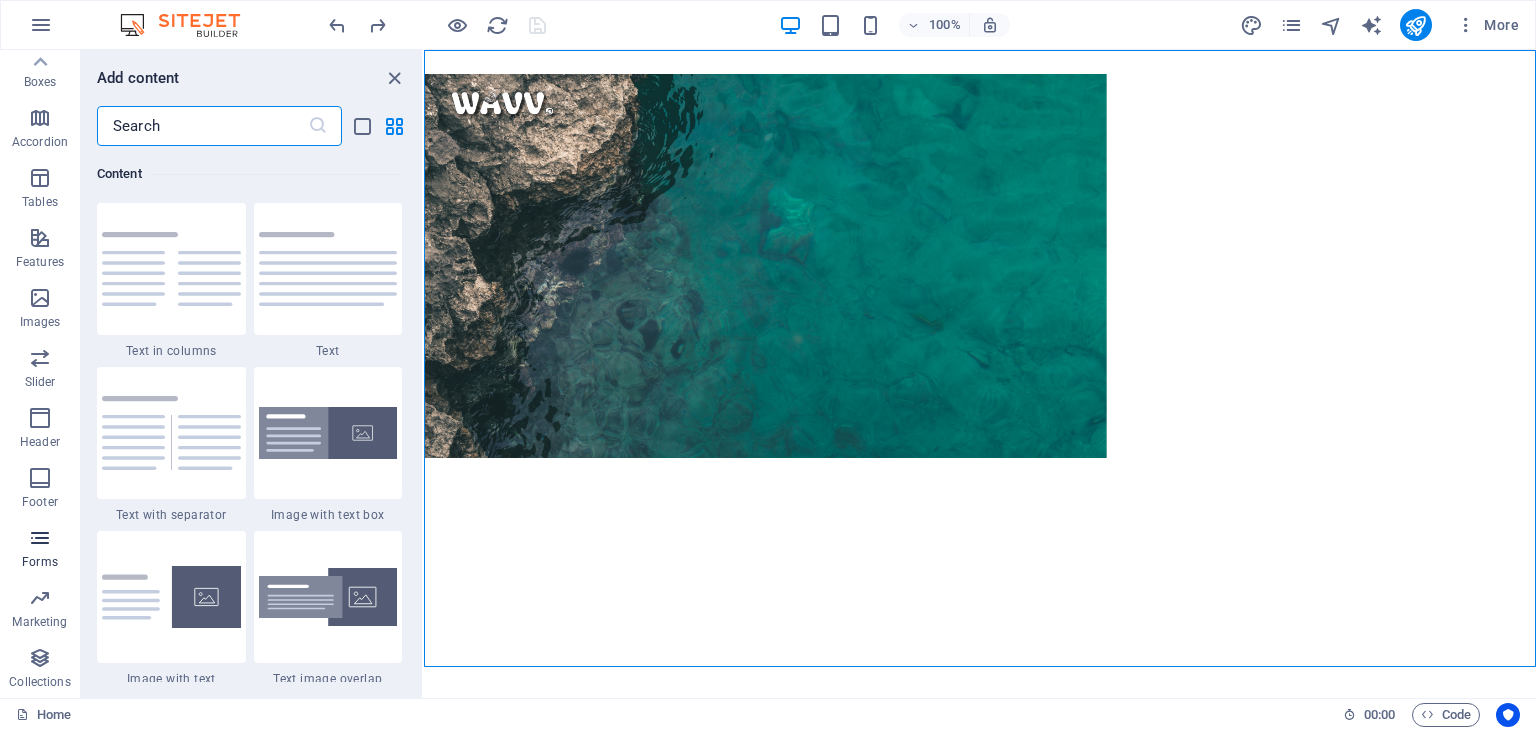click on "Forms" at bounding box center [40, 550] 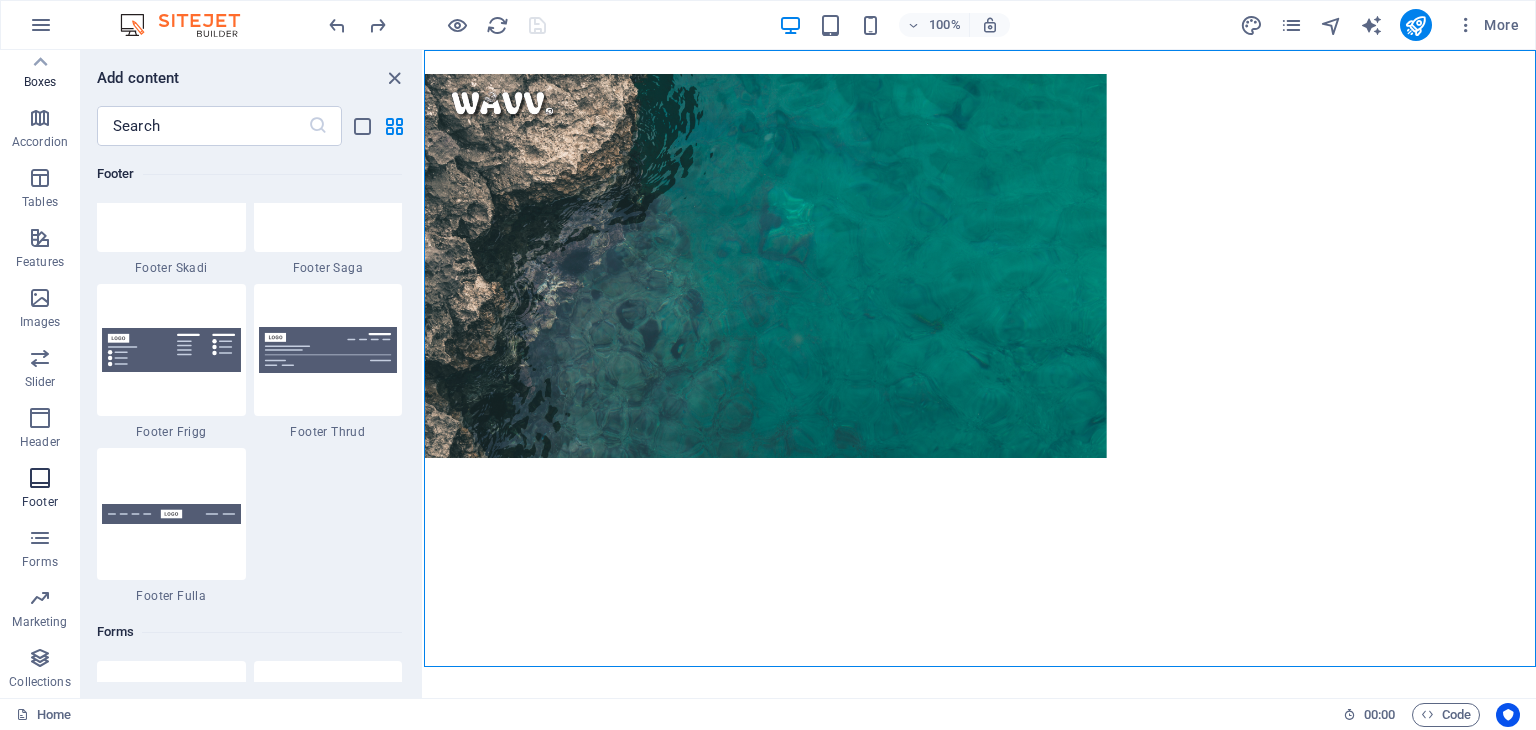 scroll, scrollTop: 14600, scrollLeft: 0, axis: vertical 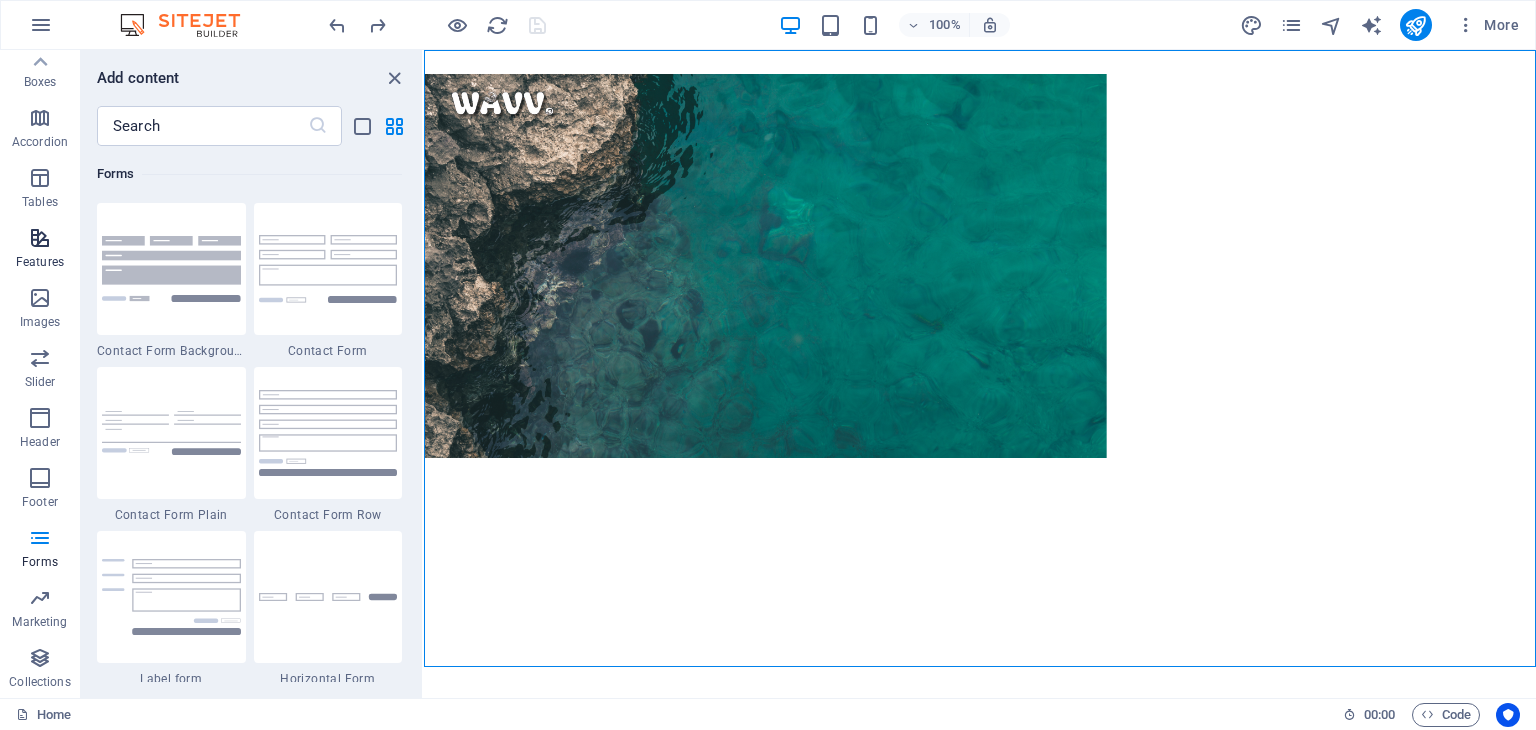 click at bounding box center (40, 238) 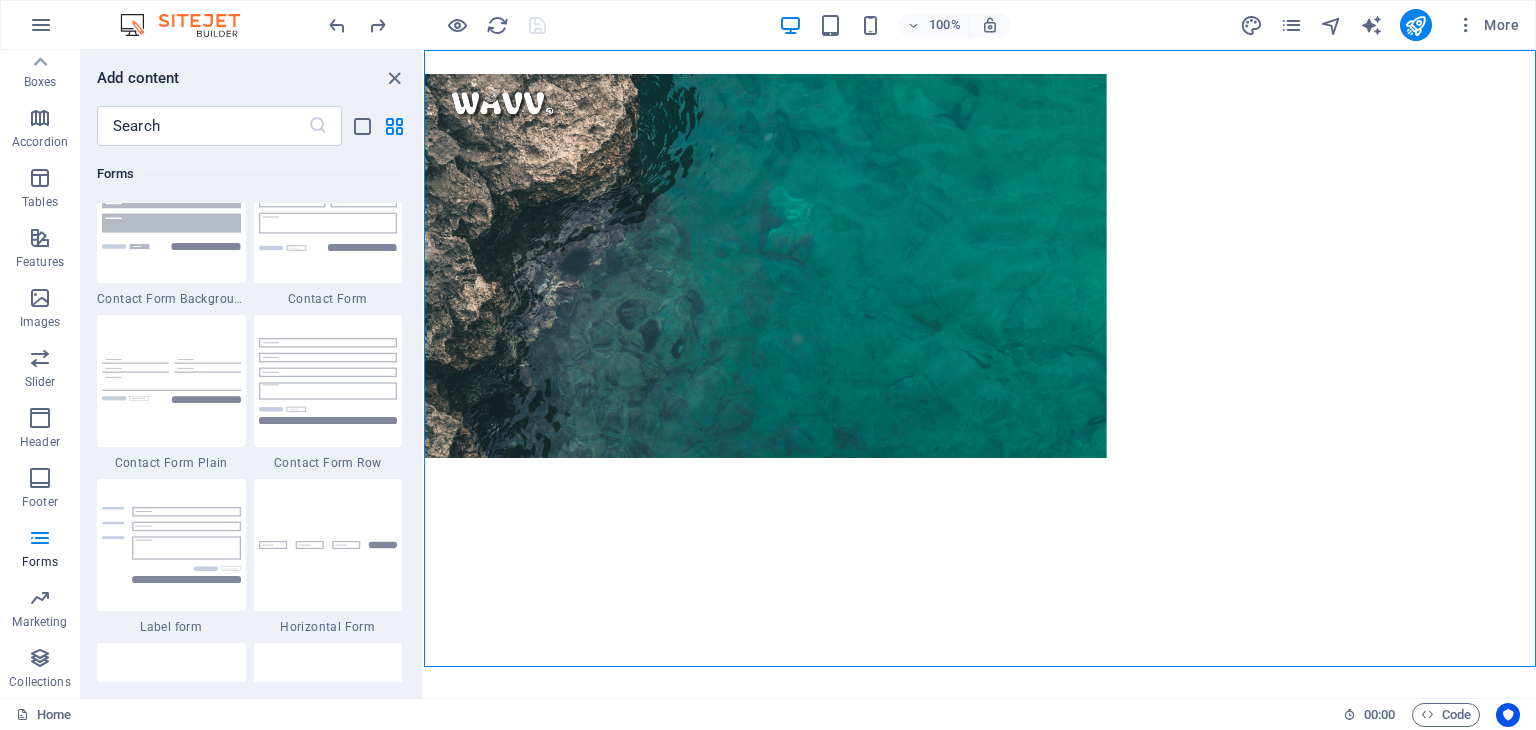 scroll, scrollTop: 14628, scrollLeft: 0, axis: vertical 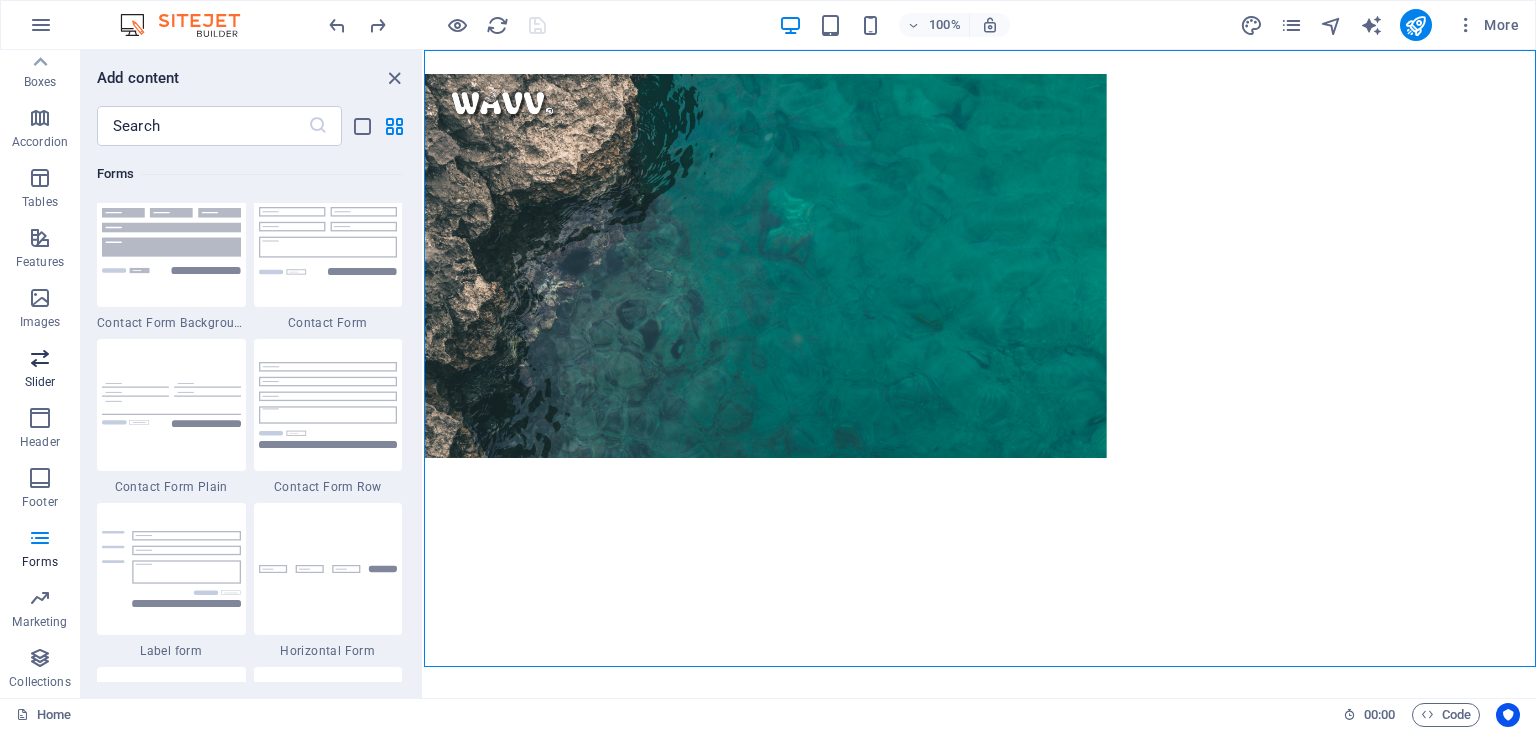 click at bounding box center (40, 358) 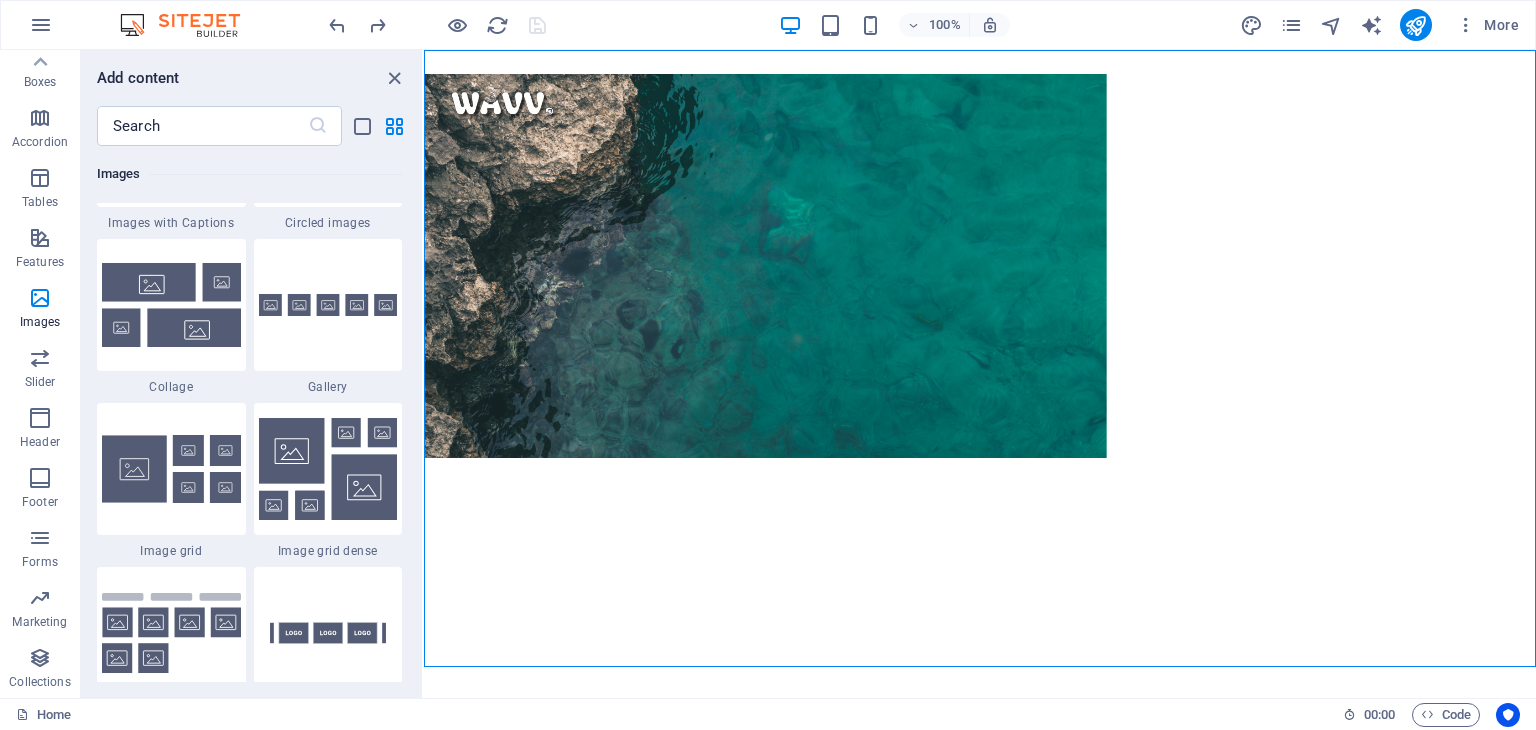 scroll, scrollTop: 10169, scrollLeft: 0, axis: vertical 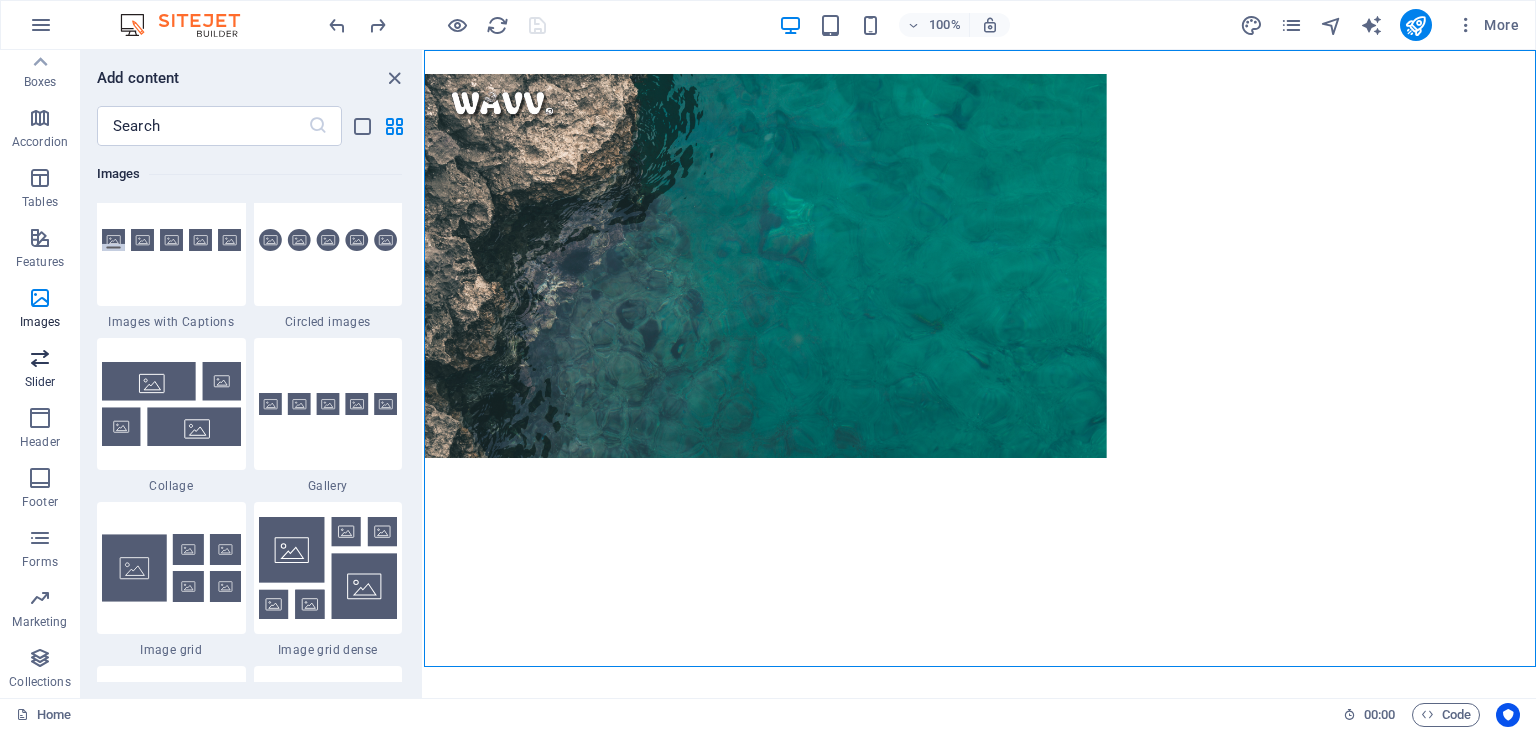click on "Slider" at bounding box center (40, 370) 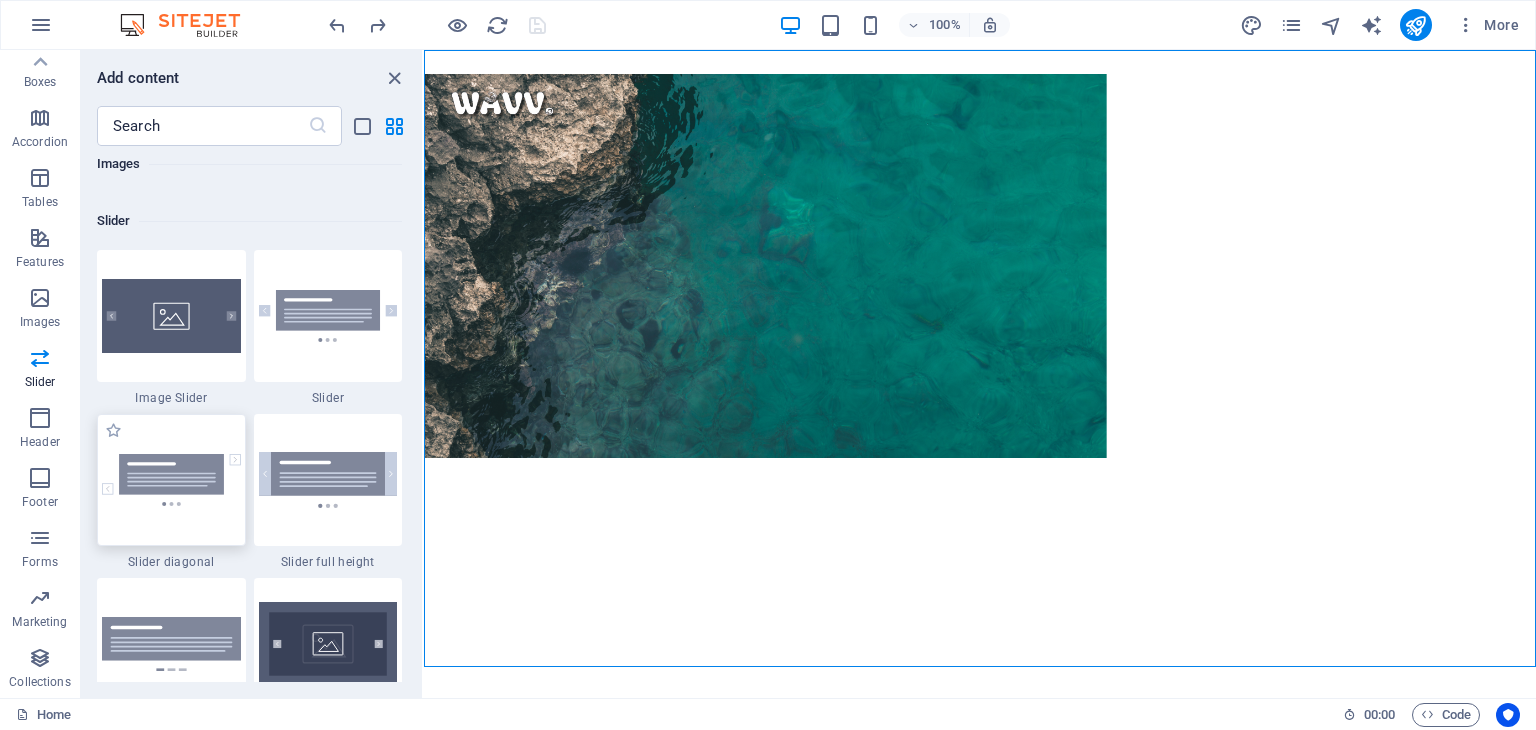 scroll, scrollTop: 11336, scrollLeft: 0, axis: vertical 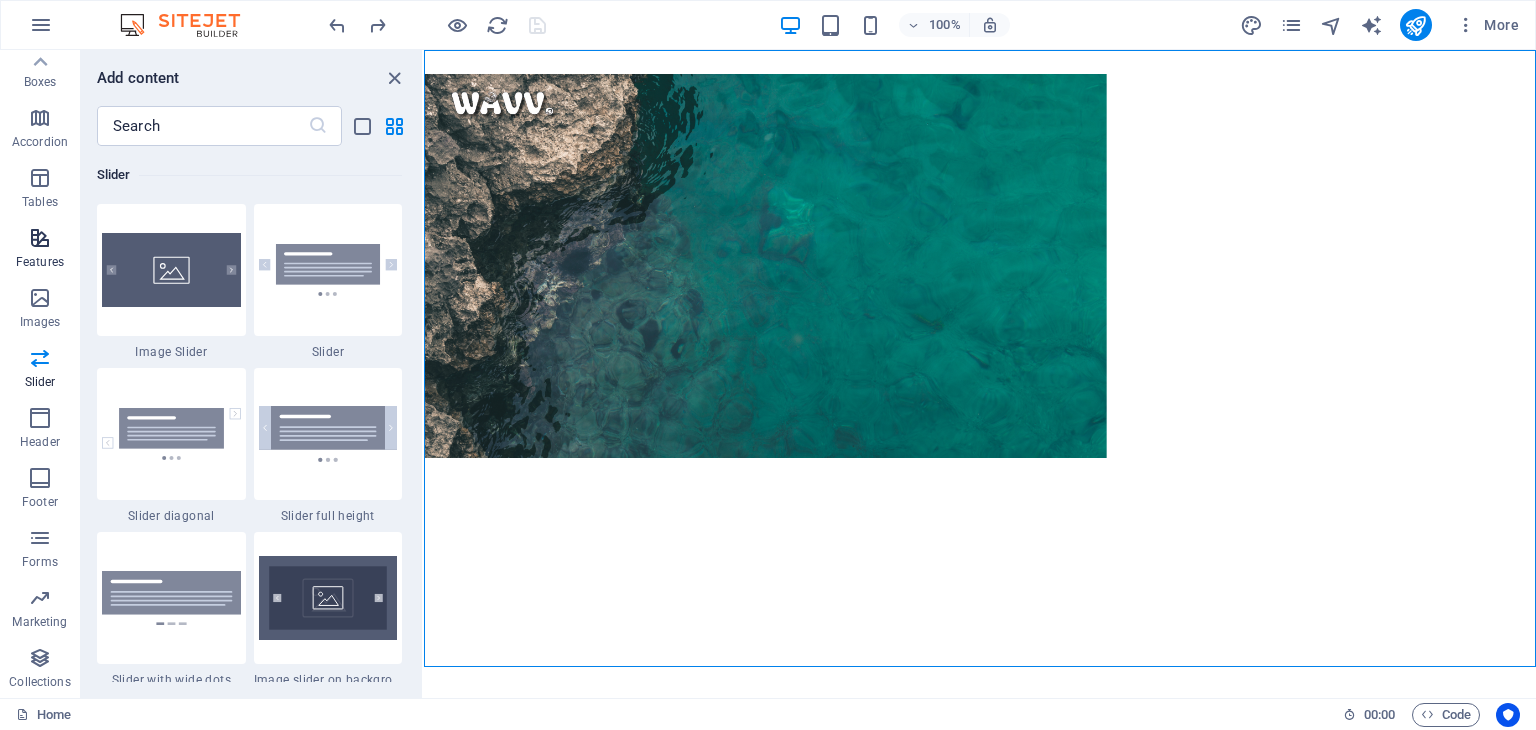 click on "Features" at bounding box center (40, 250) 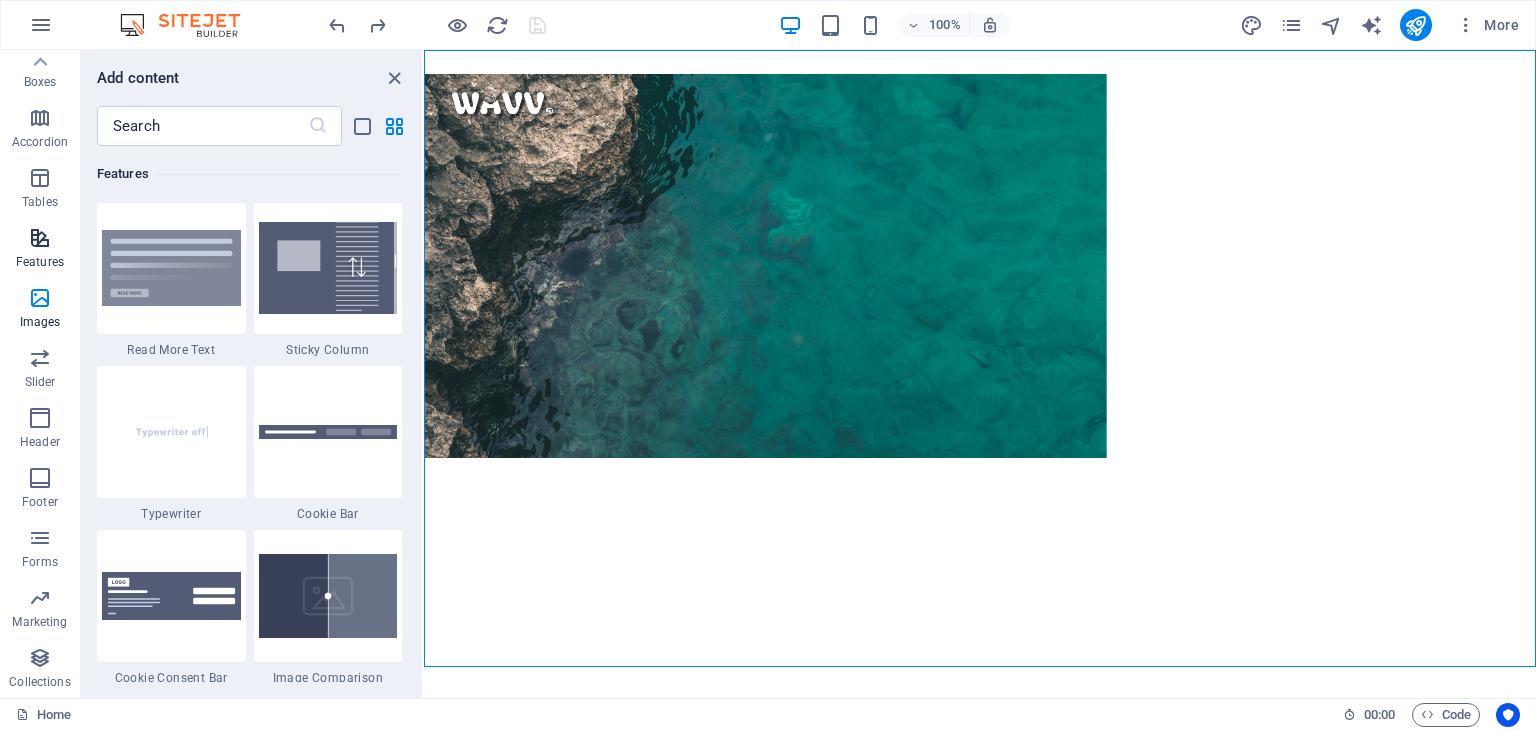 scroll, scrollTop: 7795, scrollLeft: 0, axis: vertical 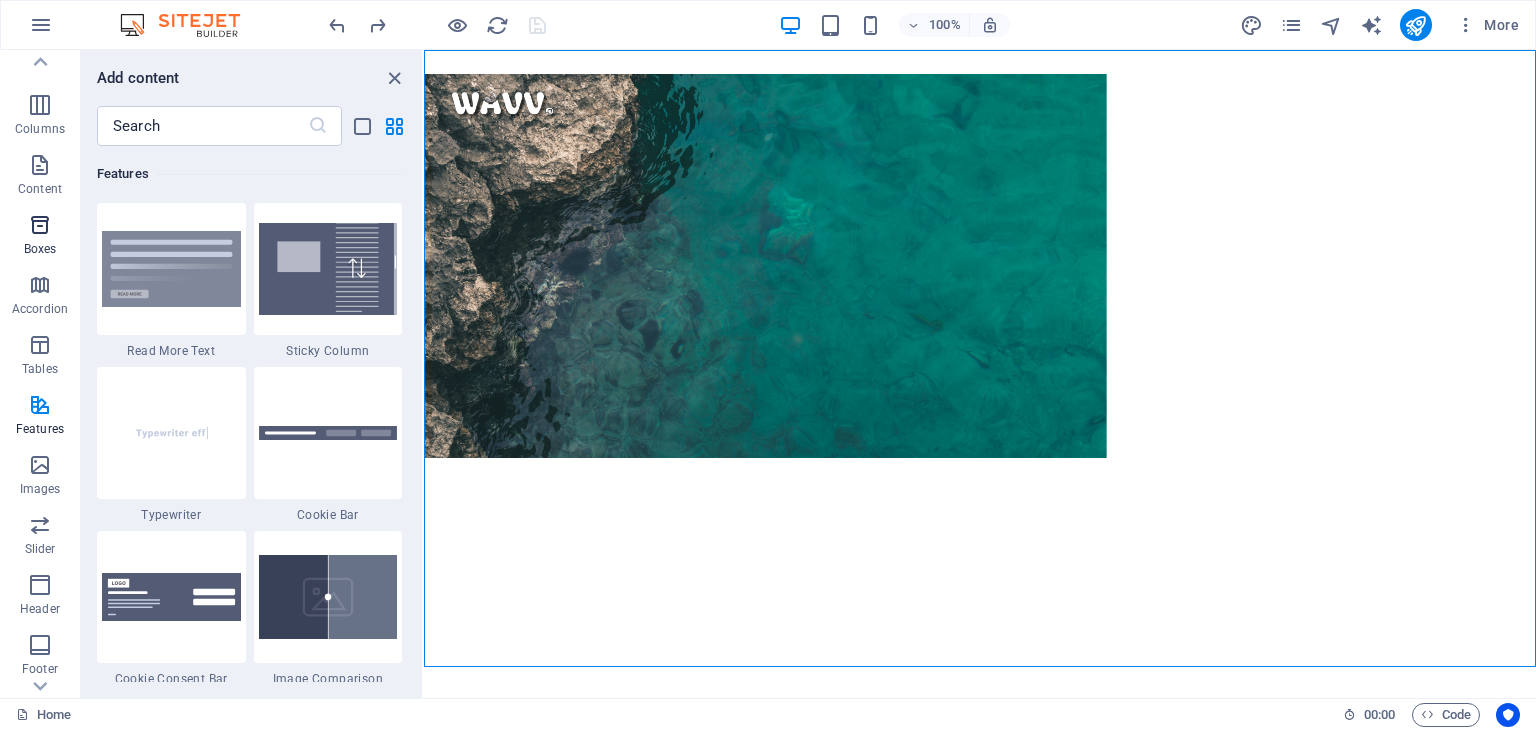 click on "Boxes" at bounding box center (40, 237) 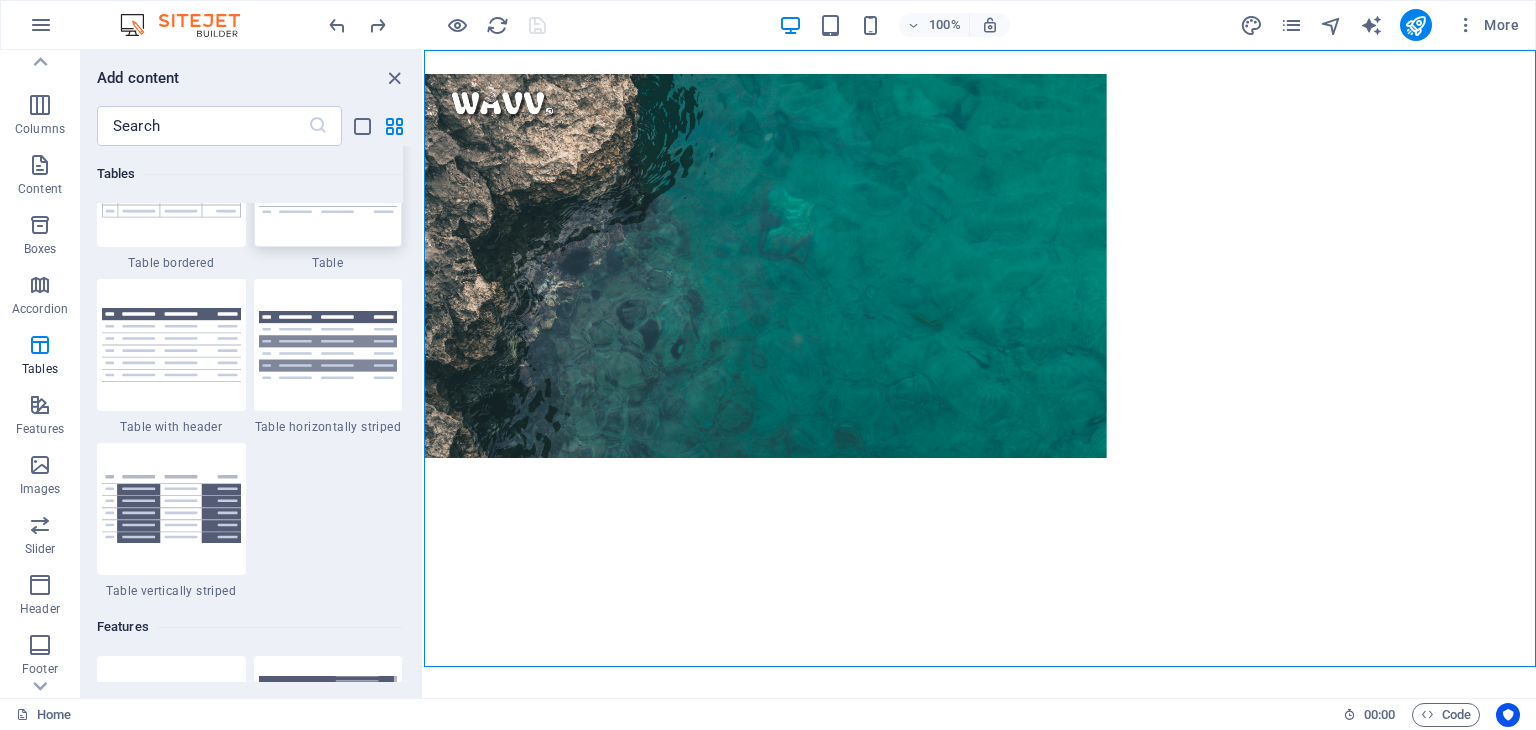 scroll, scrollTop: 7349, scrollLeft: 0, axis: vertical 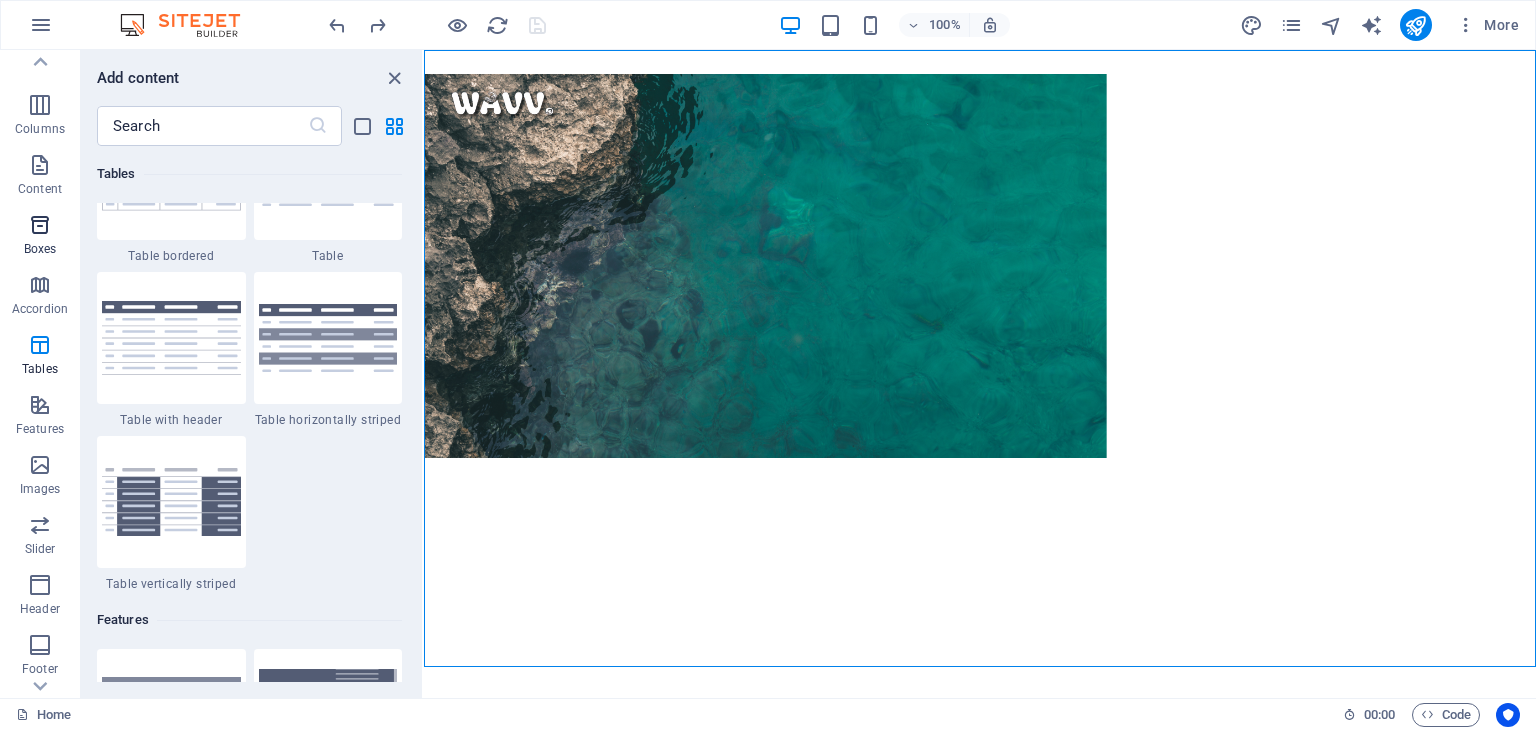 click at bounding box center (40, 225) 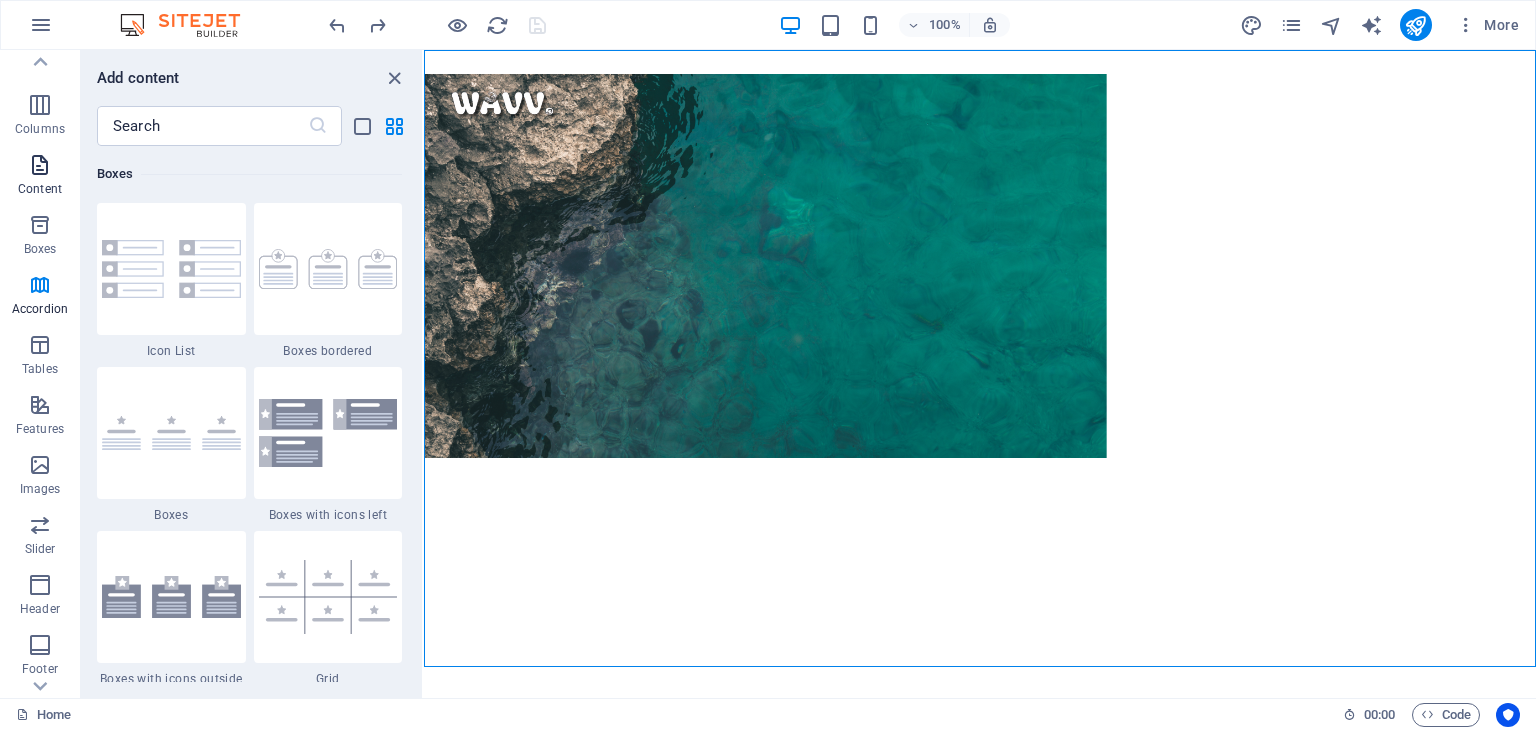 click on "Content" at bounding box center (40, 177) 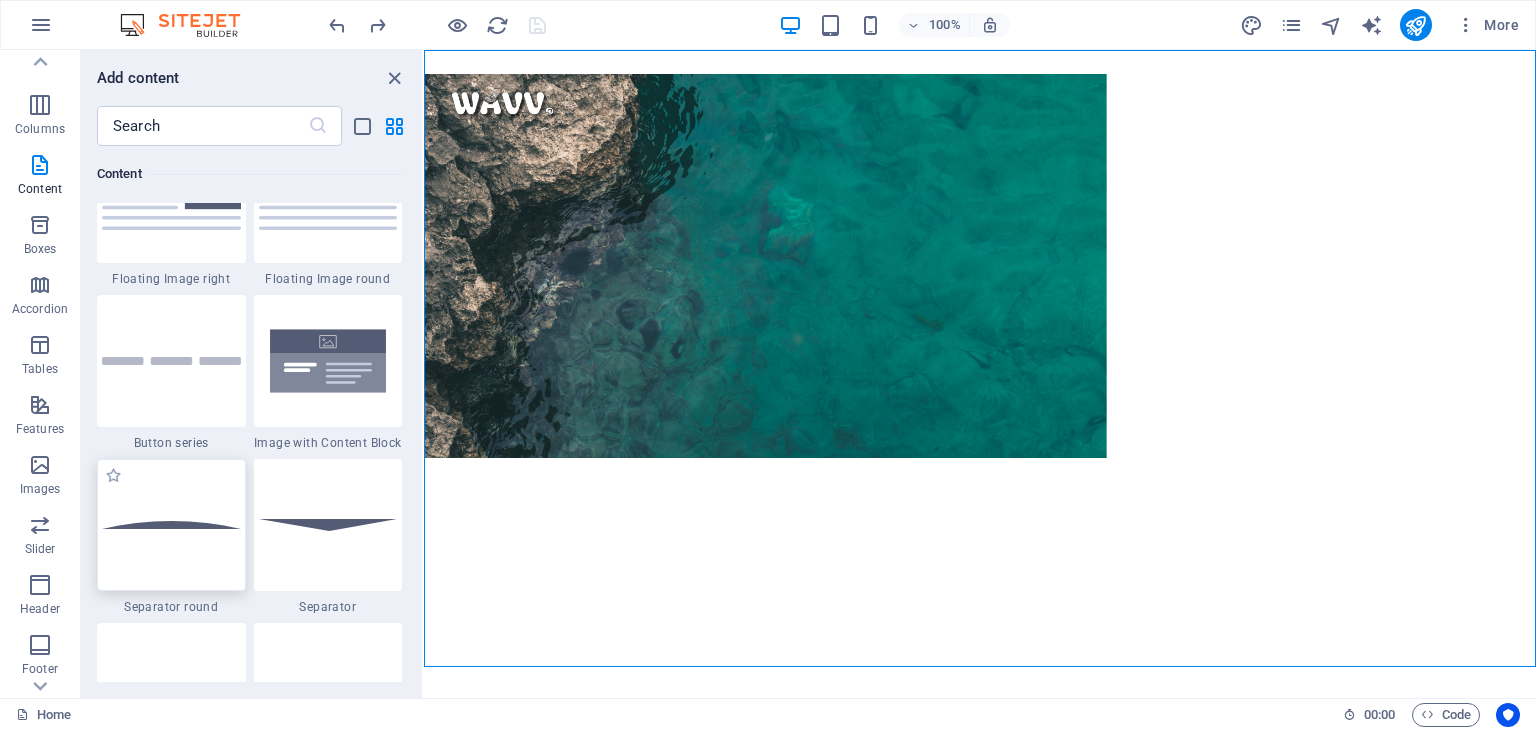 scroll, scrollTop: 4499, scrollLeft: 0, axis: vertical 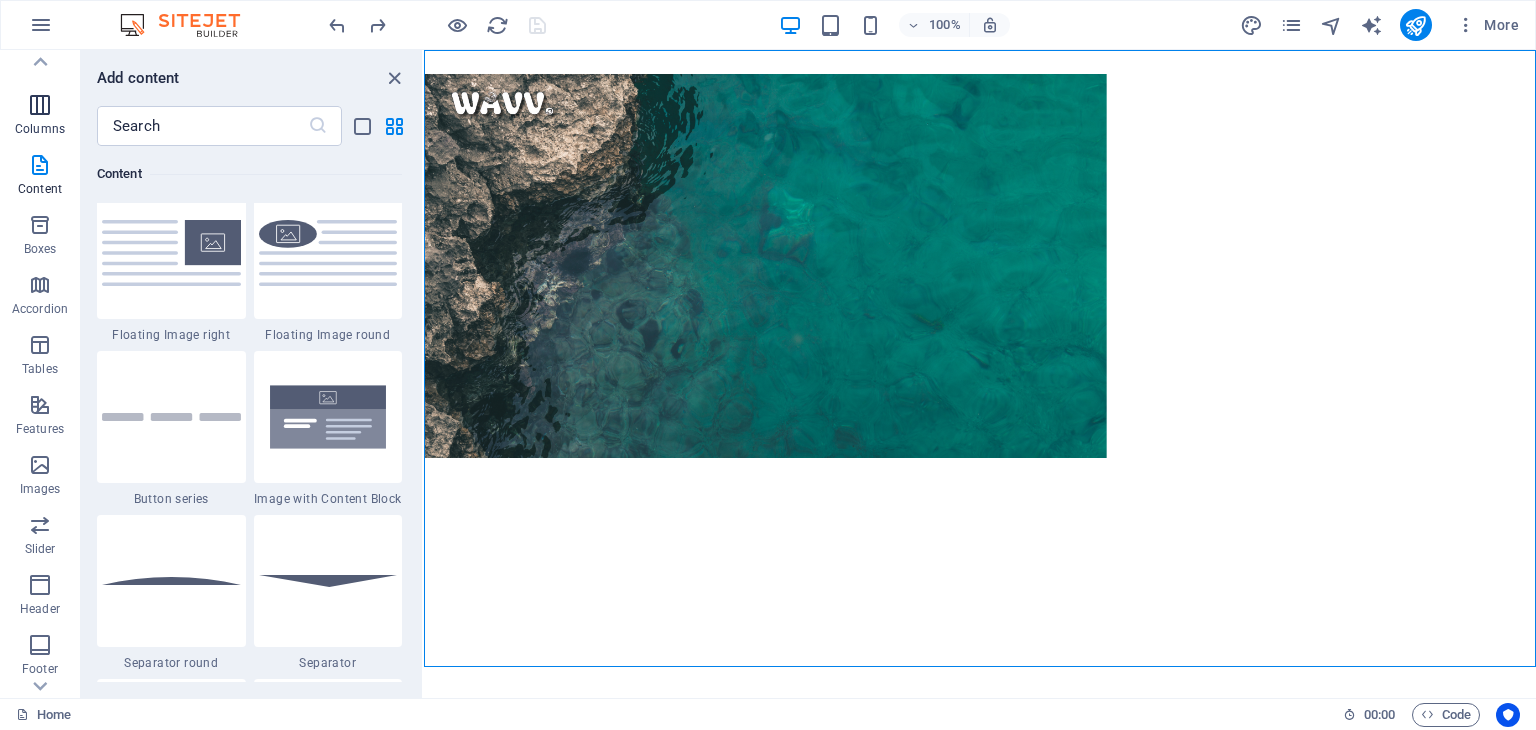 click on "Columns" at bounding box center (40, 129) 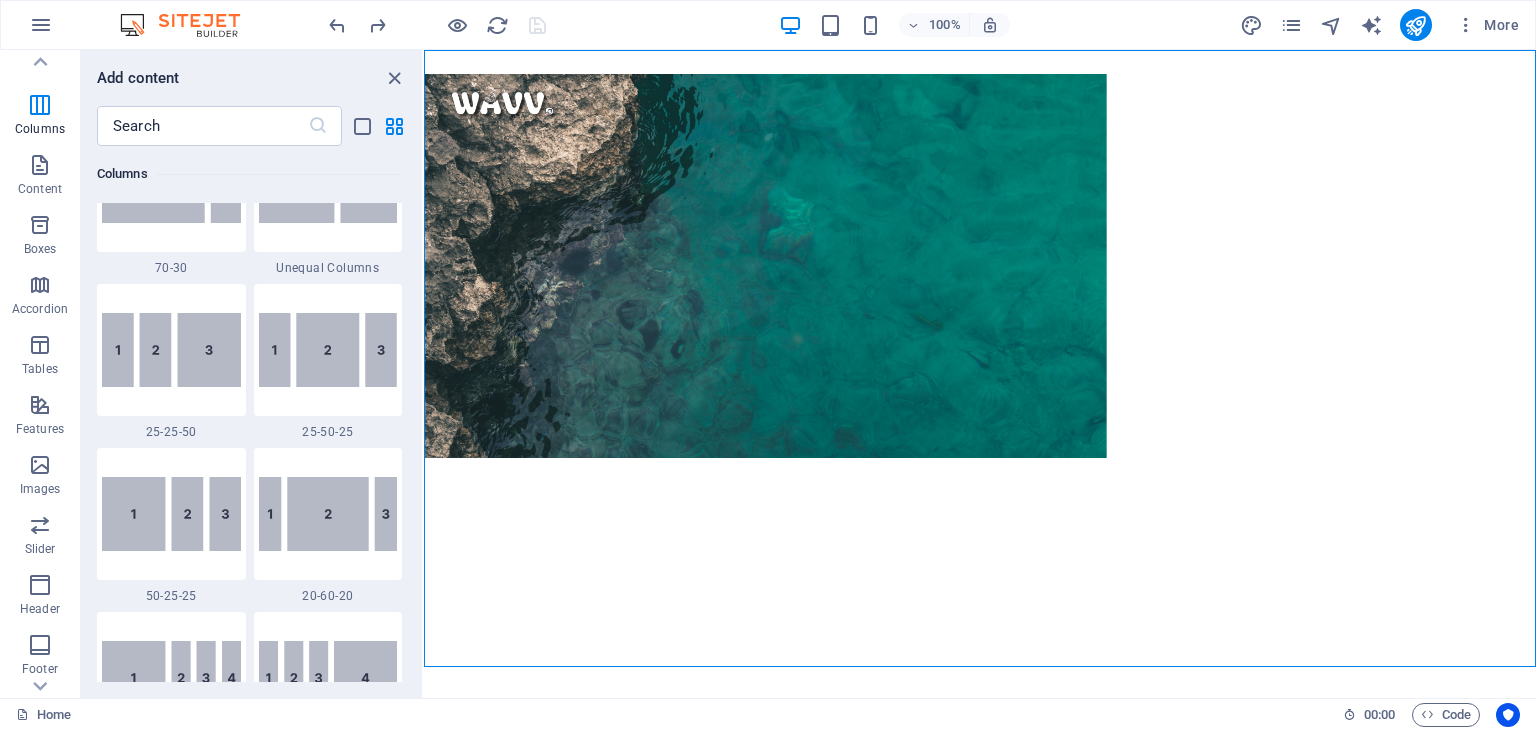 scroll, scrollTop: 2656, scrollLeft: 0, axis: vertical 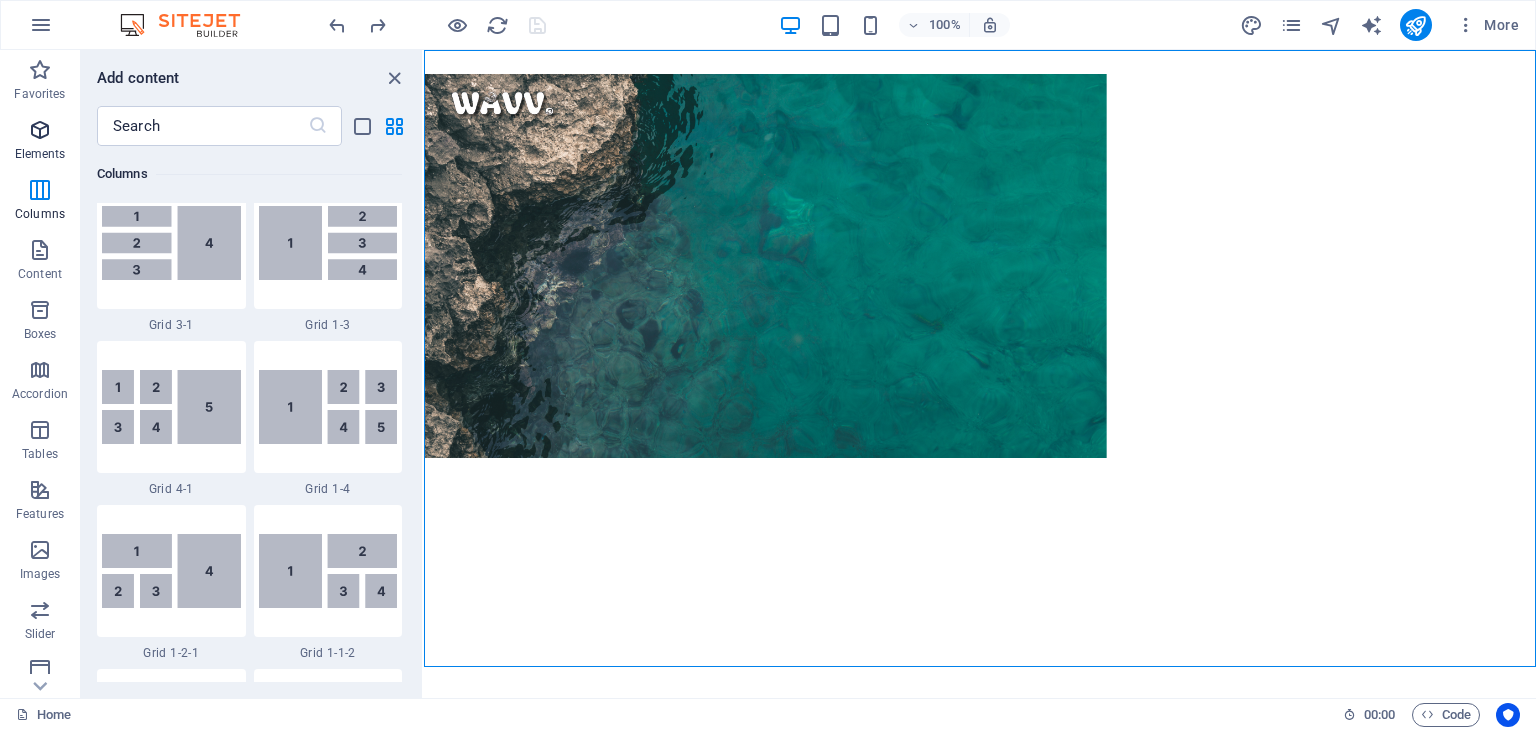 click on "Elements" at bounding box center [40, 142] 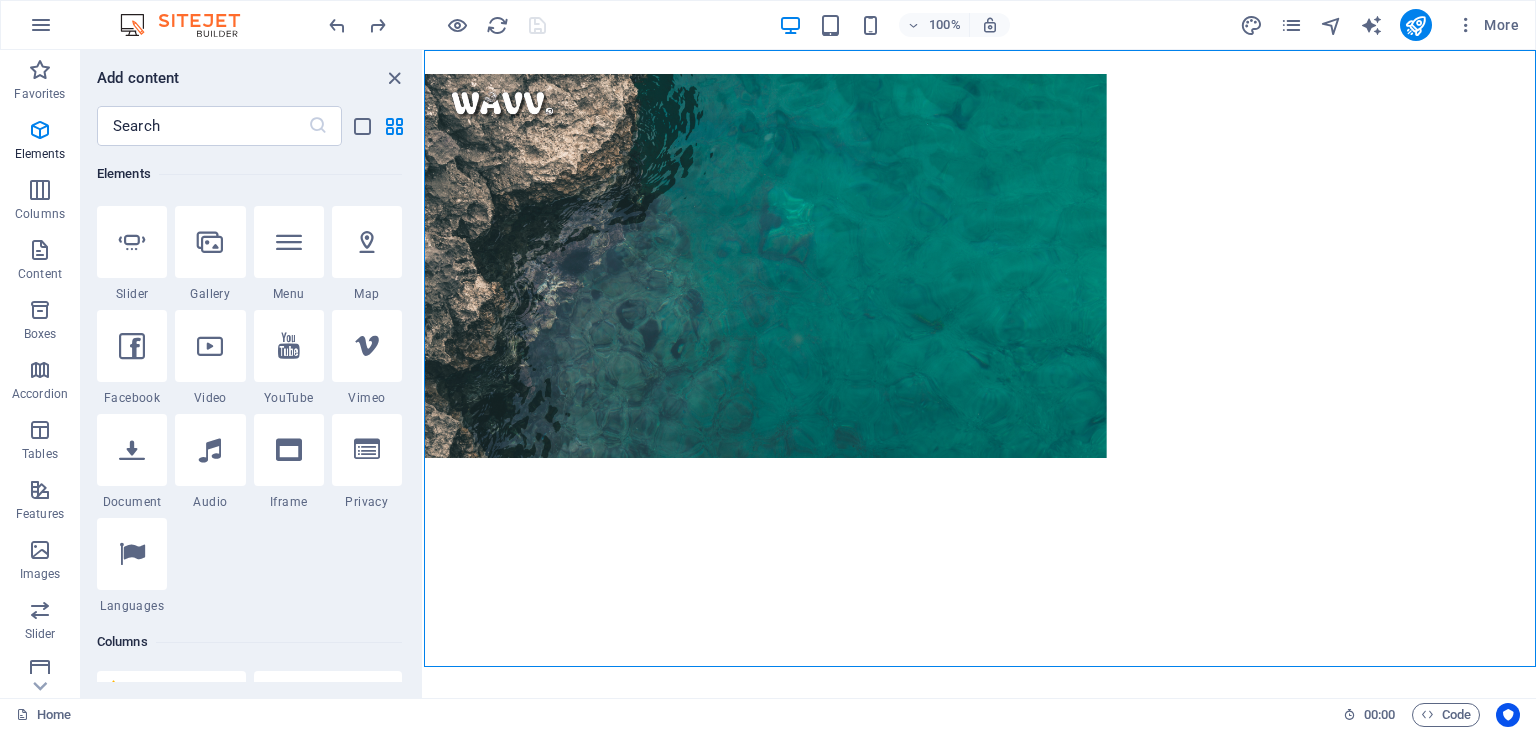 scroll, scrollTop: 546, scrollLeft: 0, axis: vertical 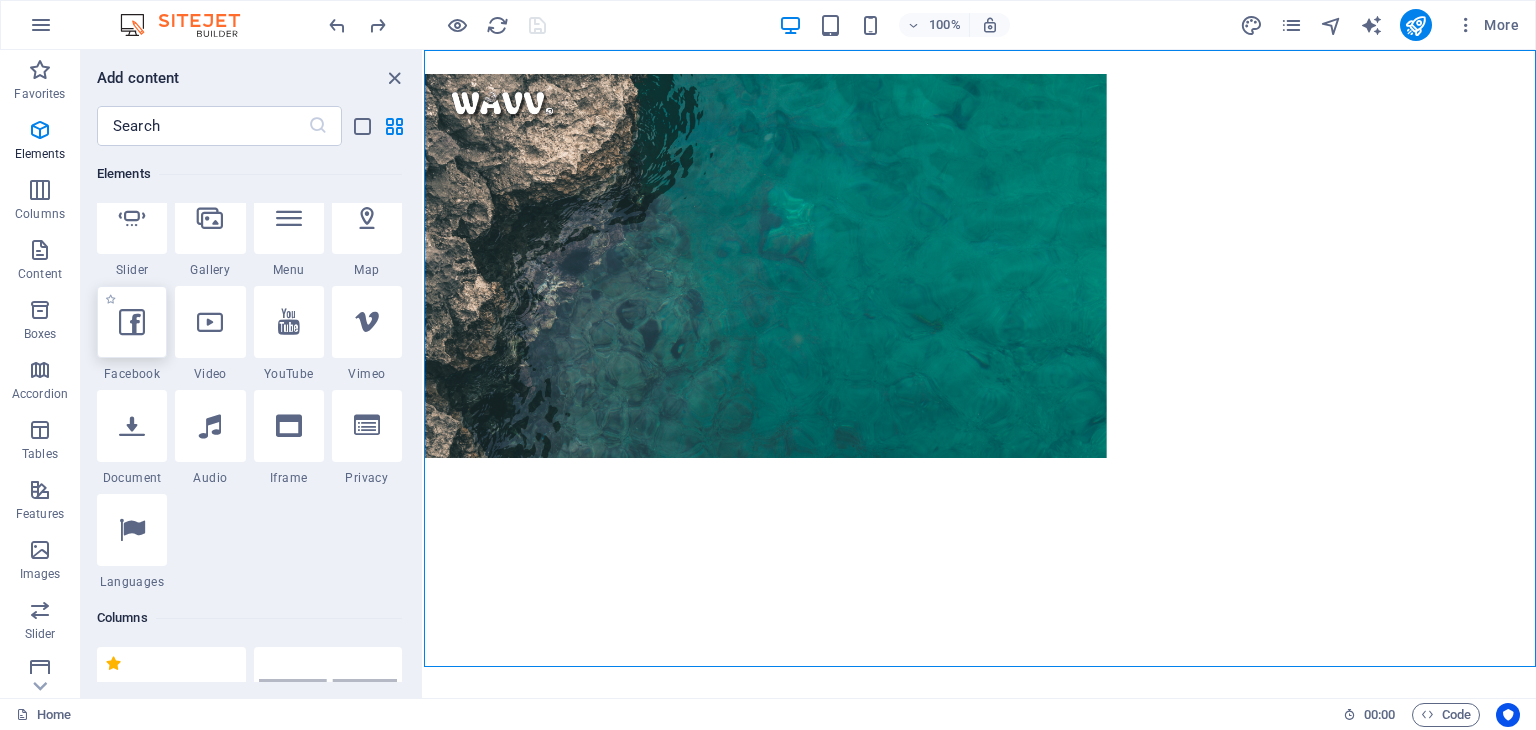click at bounding box center [132, 322] 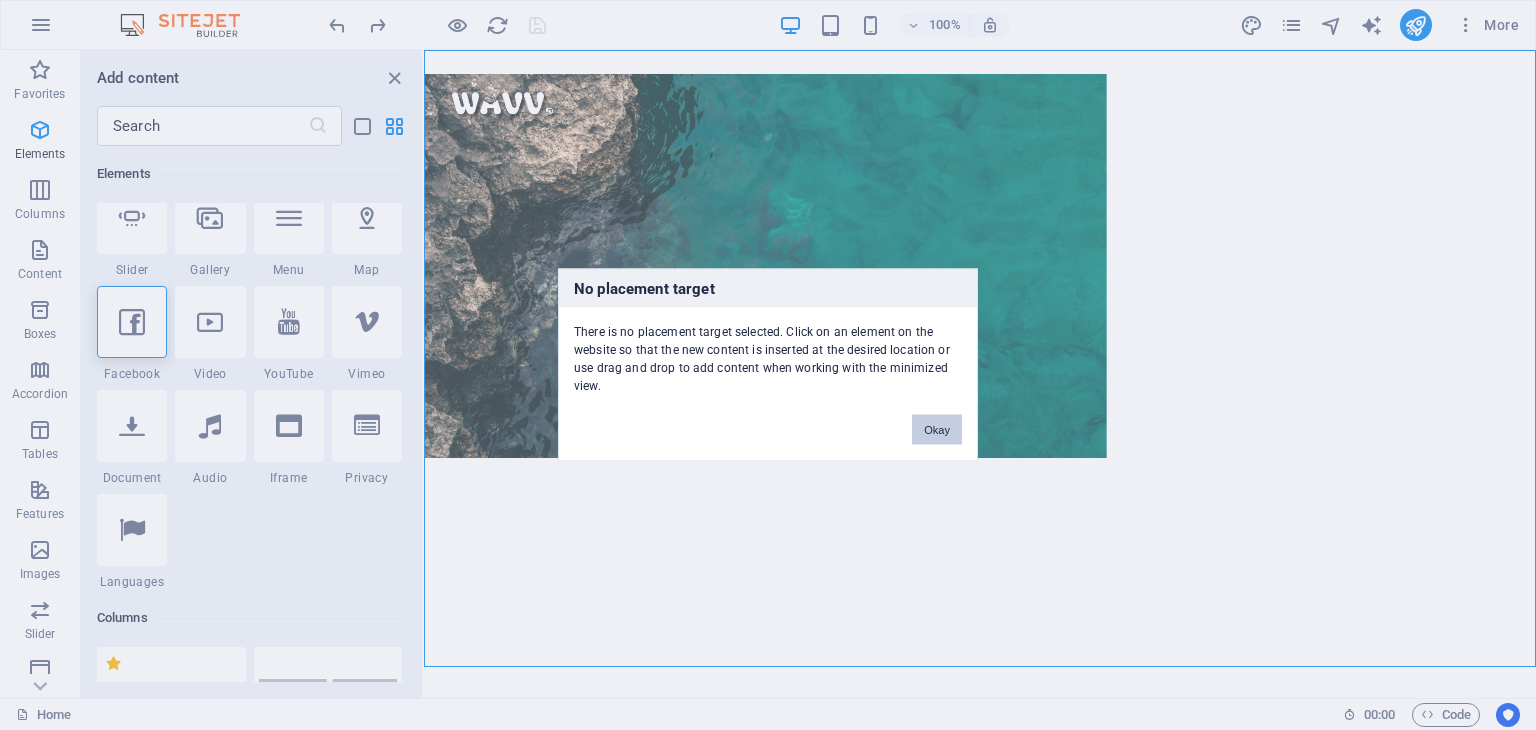 click on "Okay" at bounding box center [937, 430] 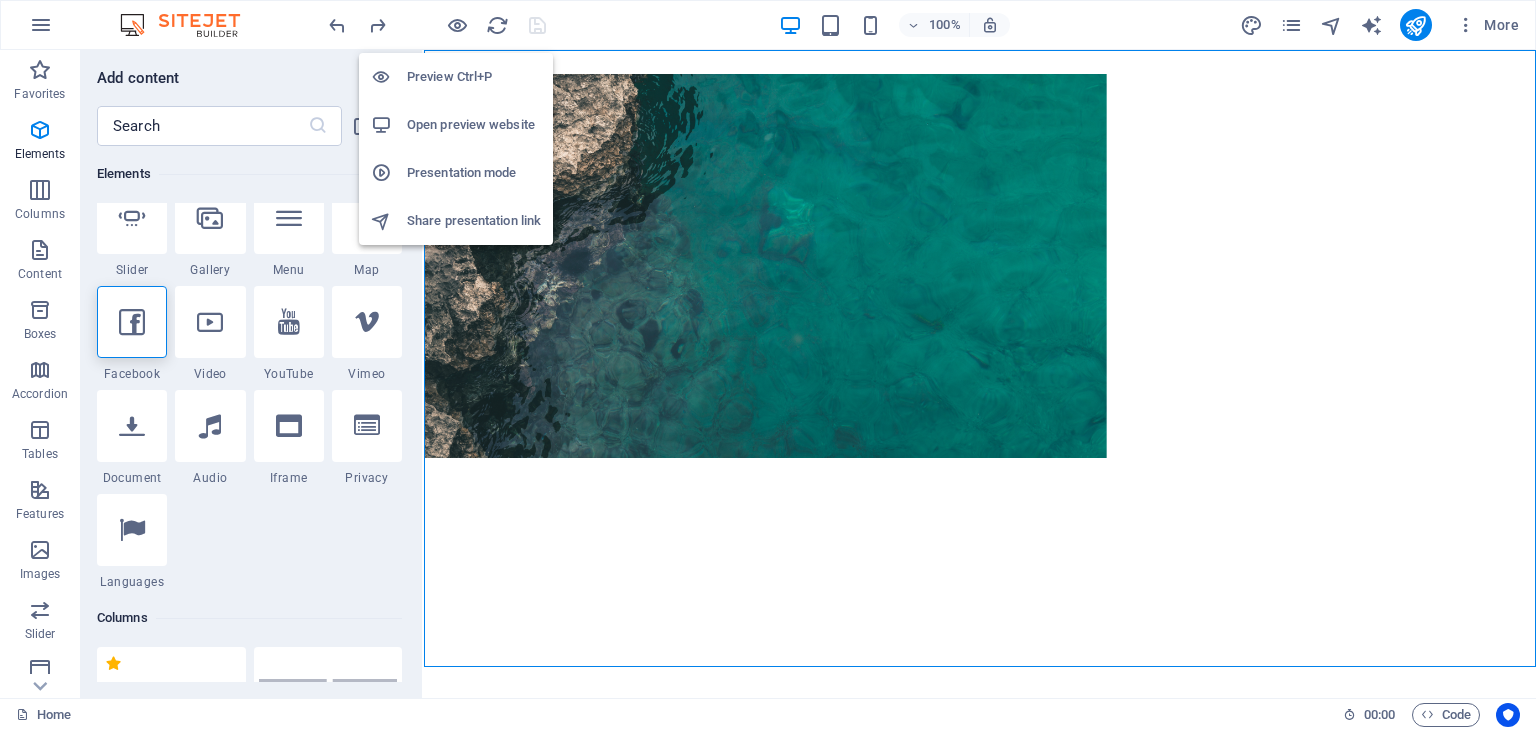 click on "Open preview website" at bounding box center (474, 125) 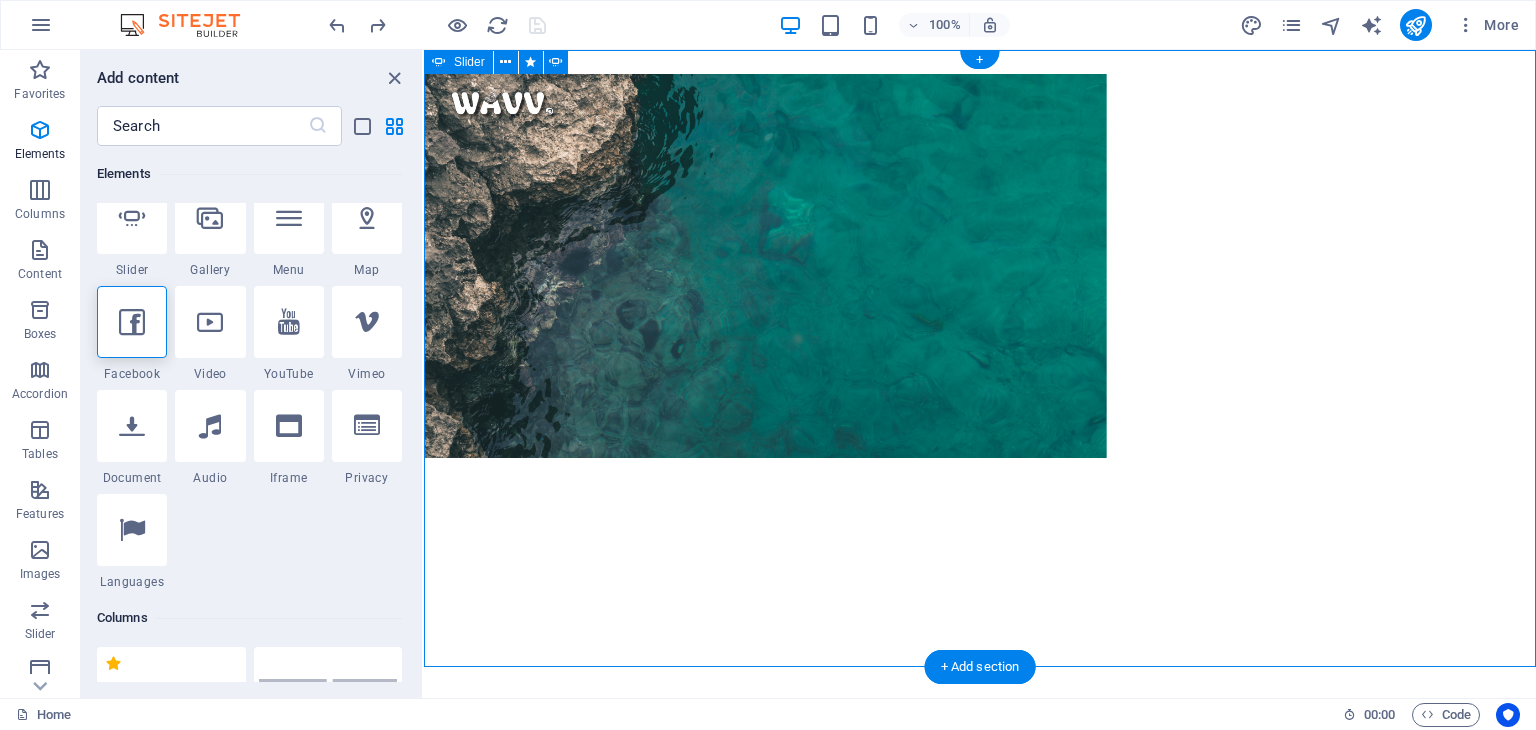 click at bounding box center [424, 1243] 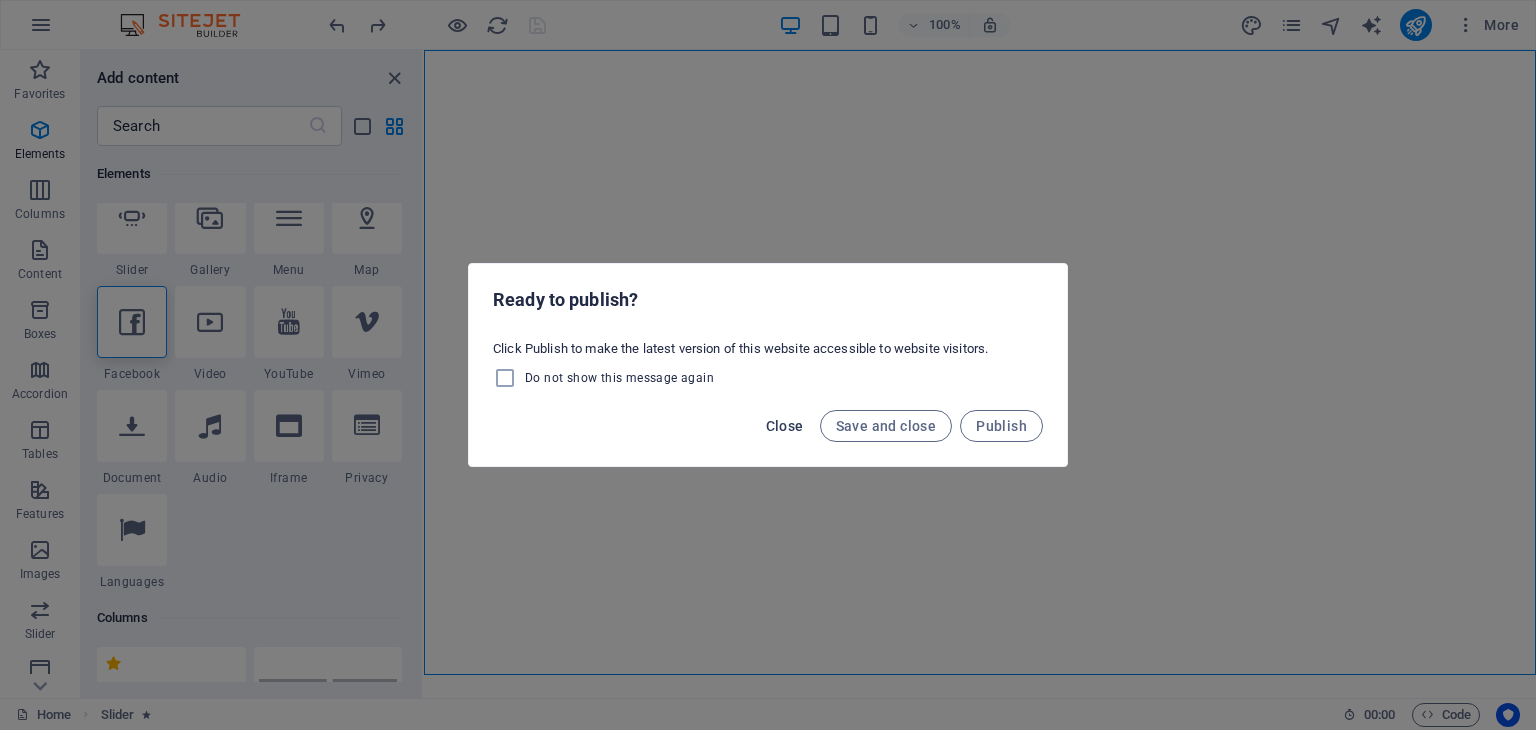 click on "Close" at bounding box center [785, 426] 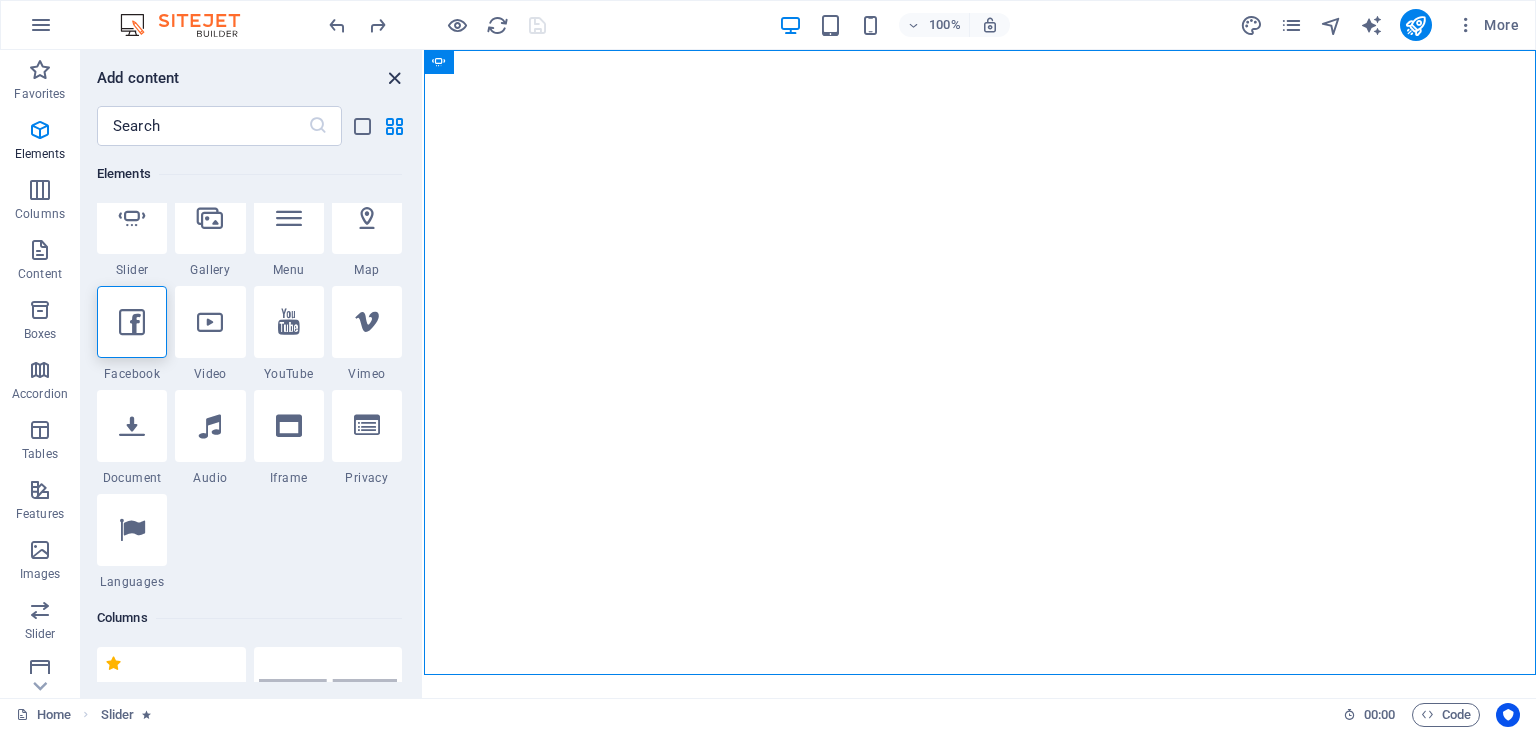 click at bounding box center [394, 78] 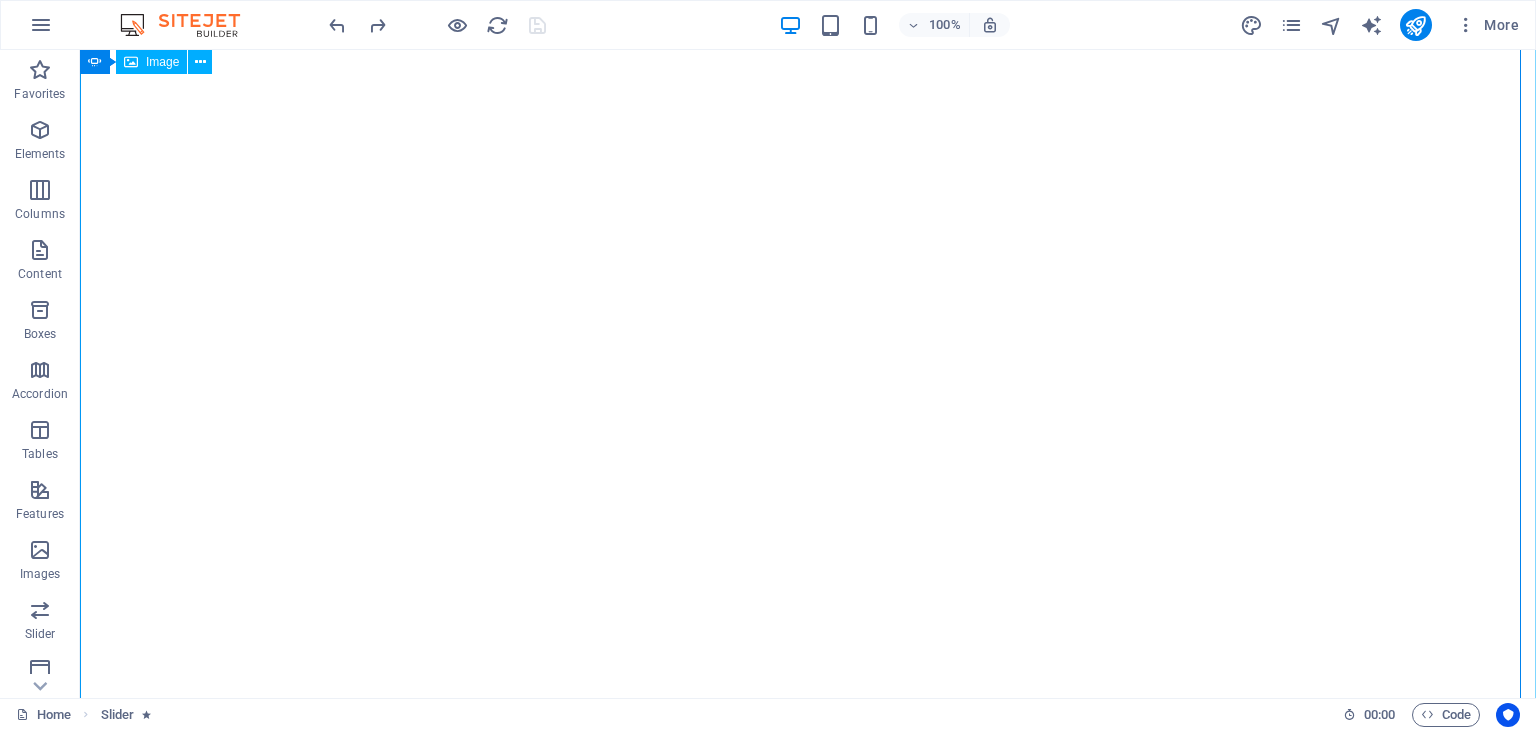 scroll, scrollTop: 0, scrollLeft: 0, axis: both 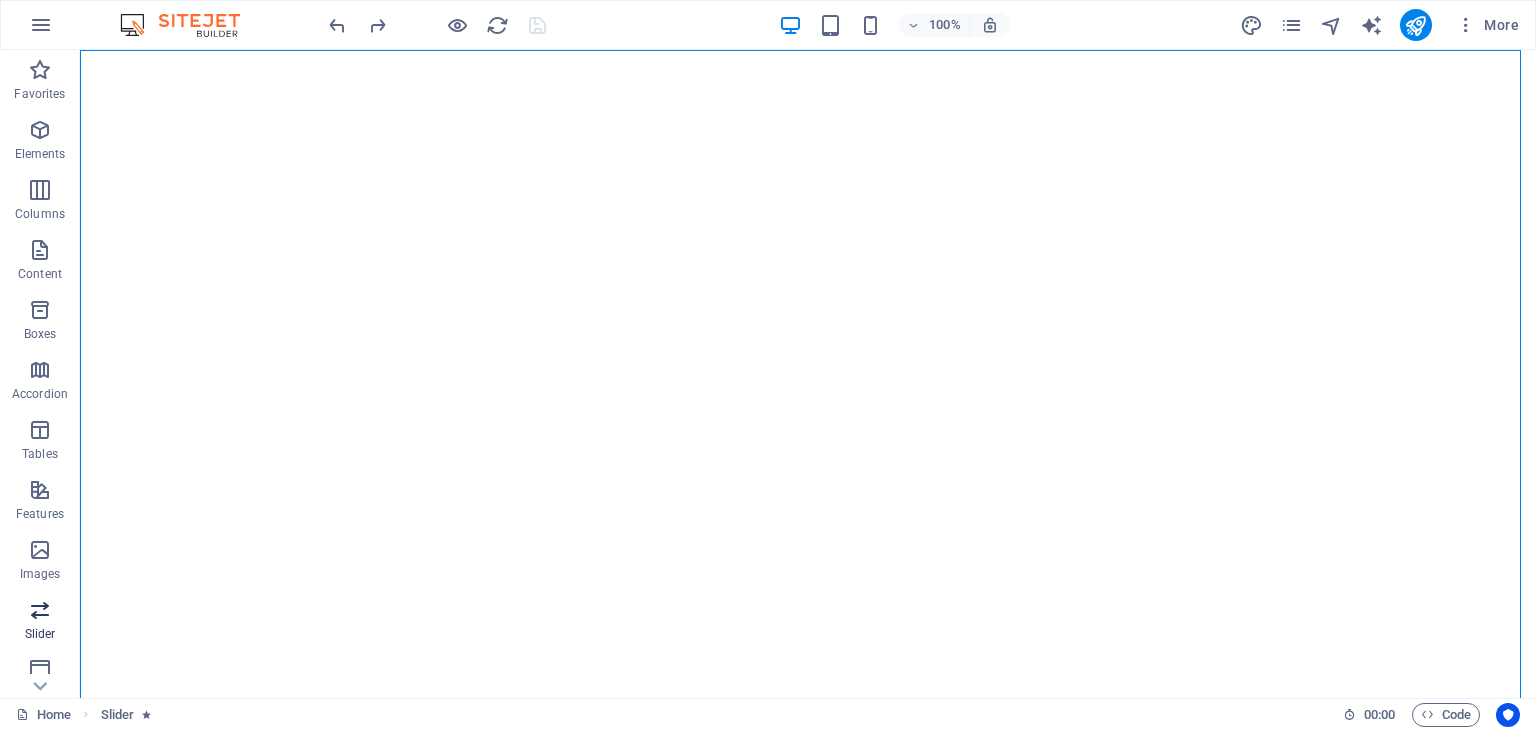 click at bounding box center [40, 610] 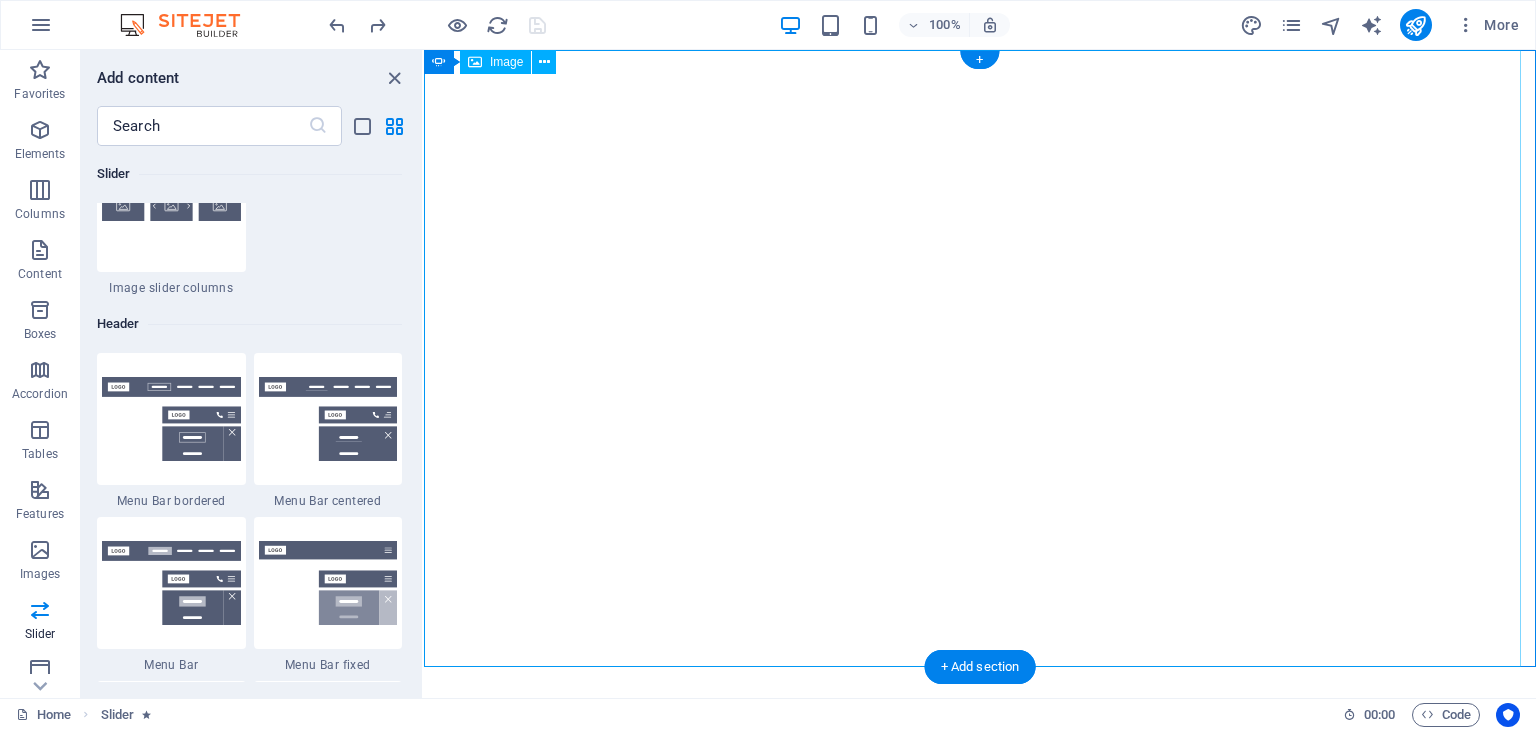 scroll, scrollTop: 12003, scrollLeft: 0, axis: vertical 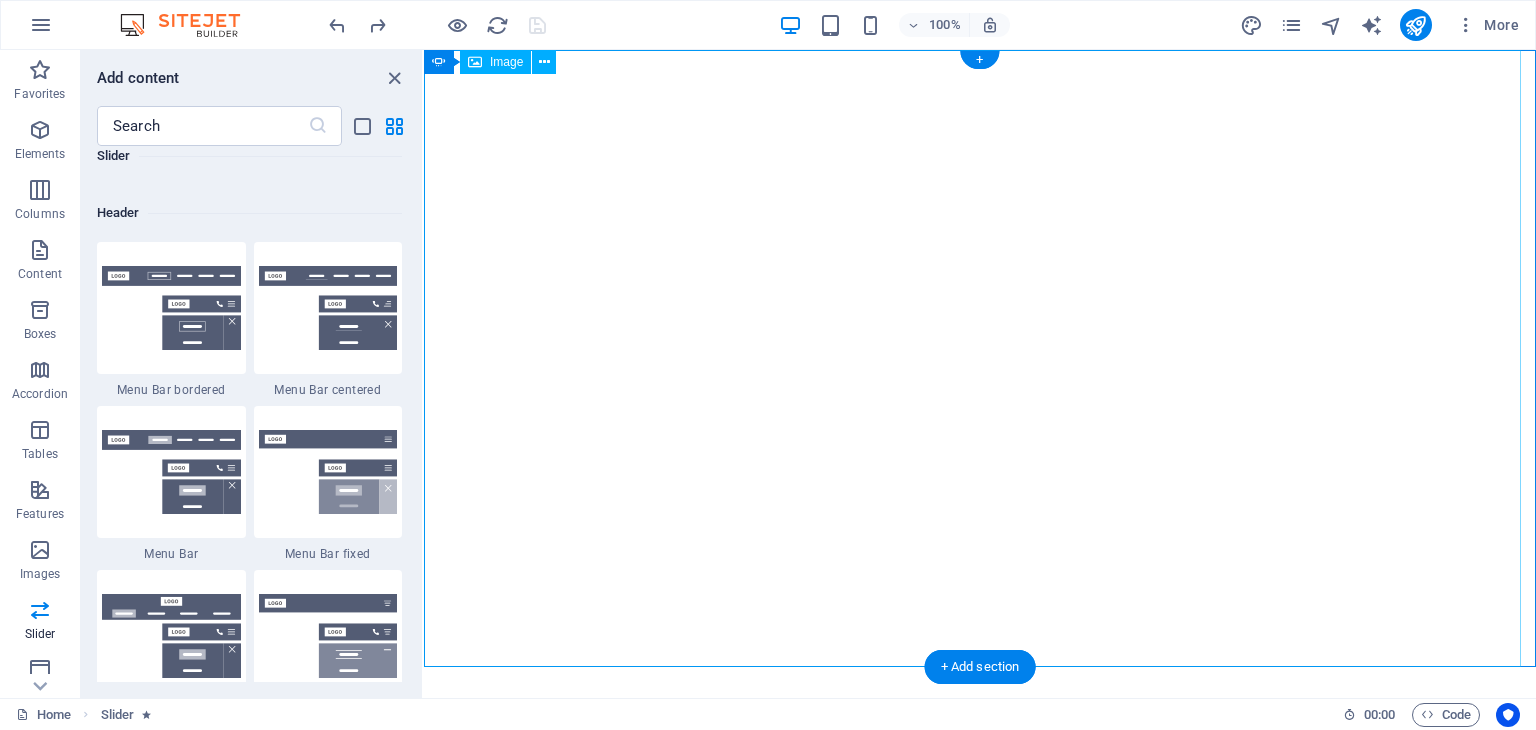 click at bounding box center [-125, 650] 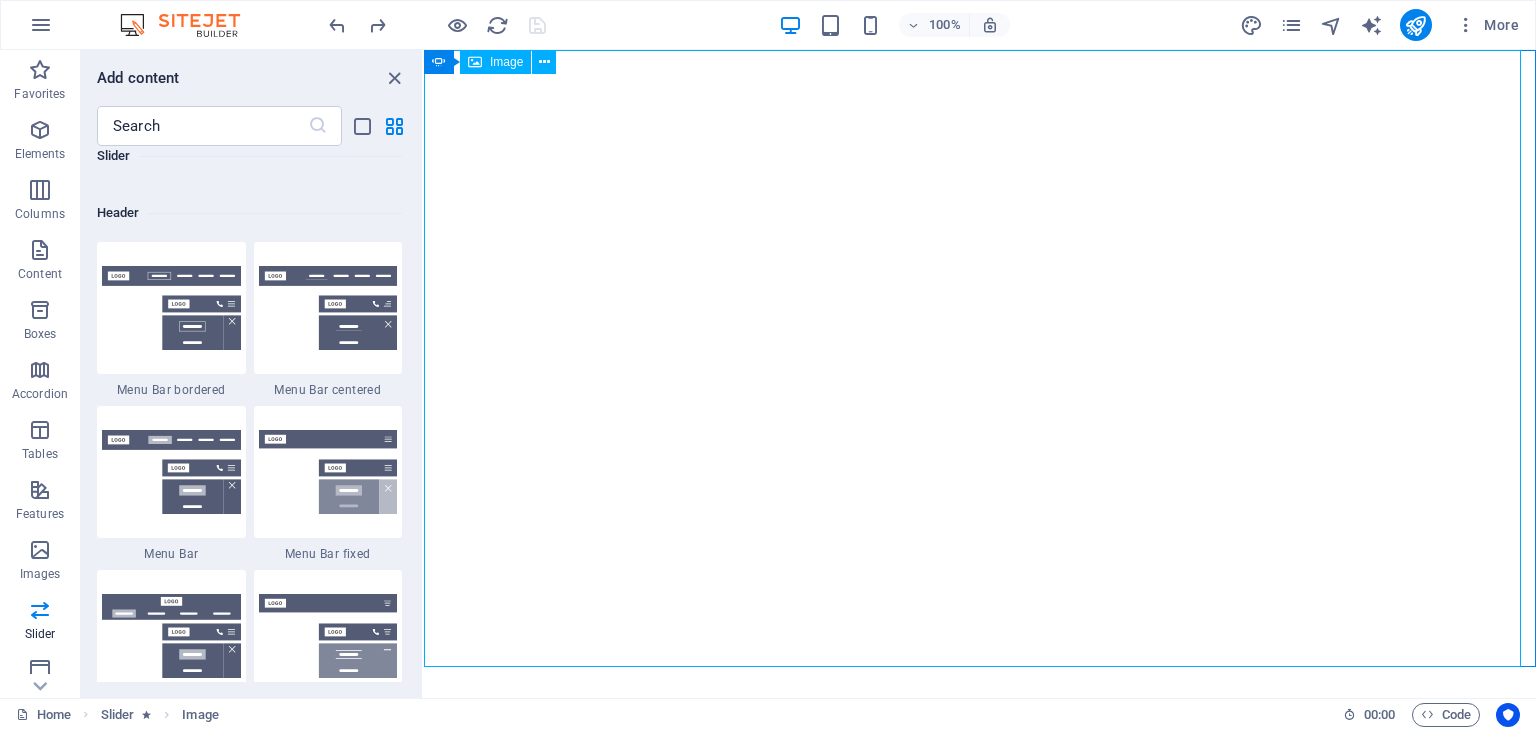 click at bounding box center (439, 62) 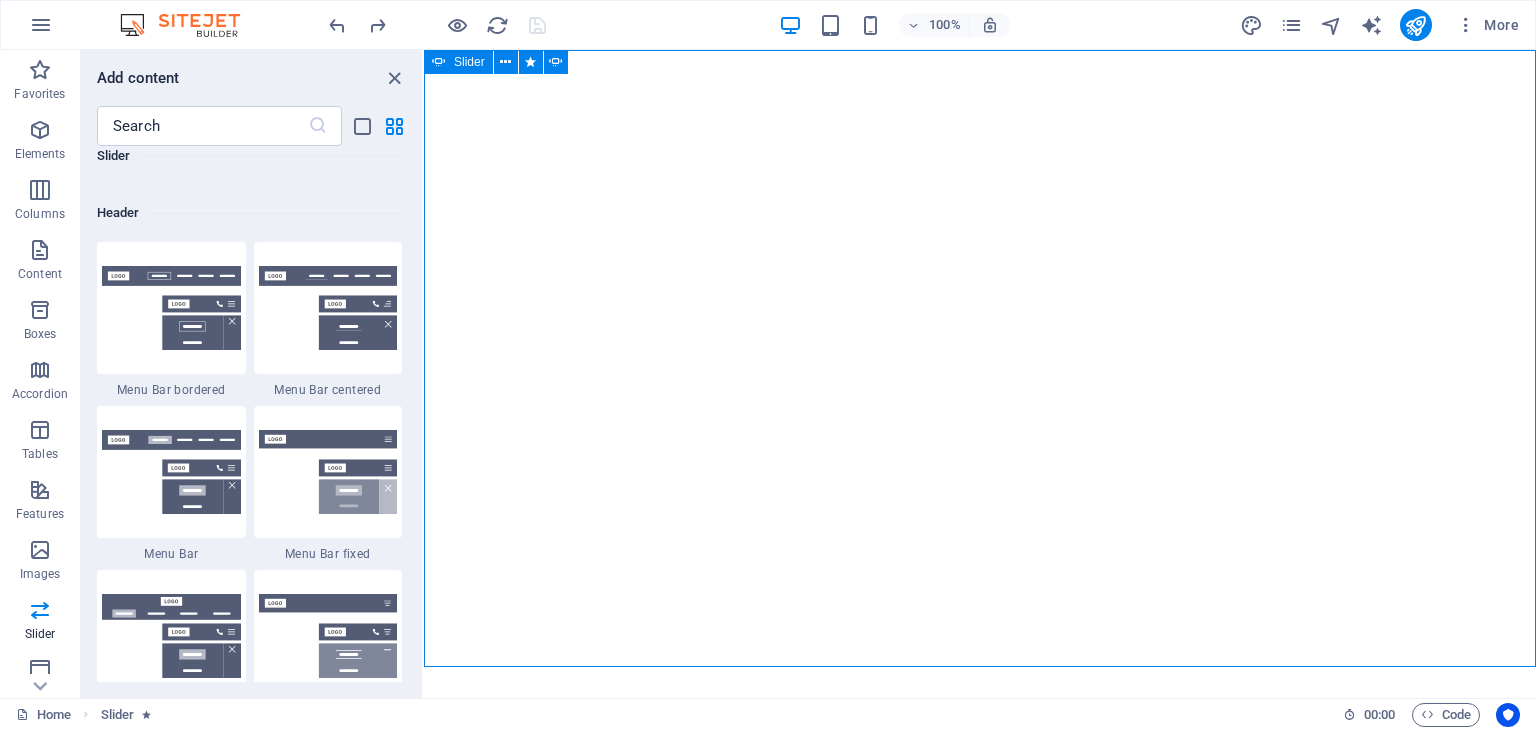 click on "Slider" at bounding box center [458, 62] 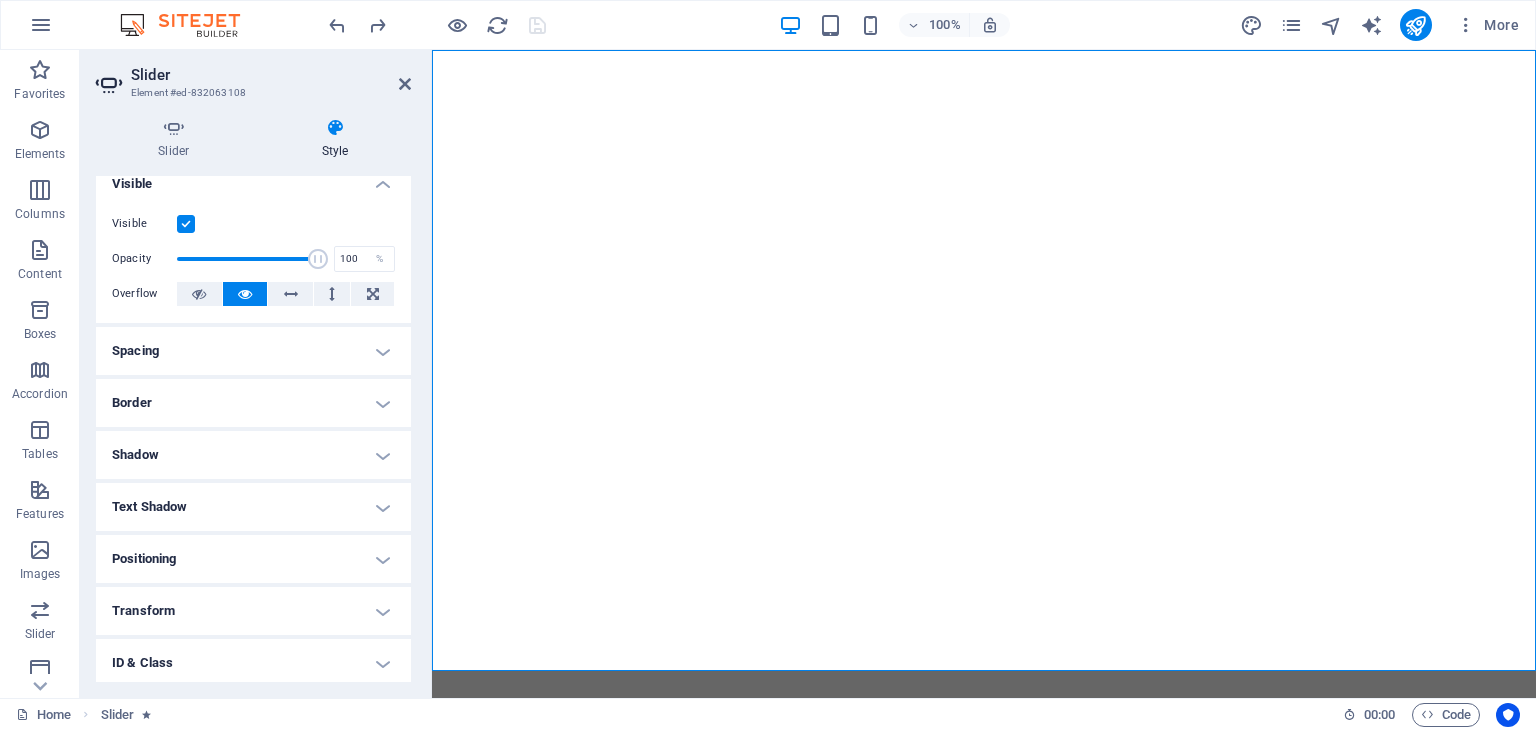 scroll, scrollTop: 0, scrollLeft: 0, axis: both 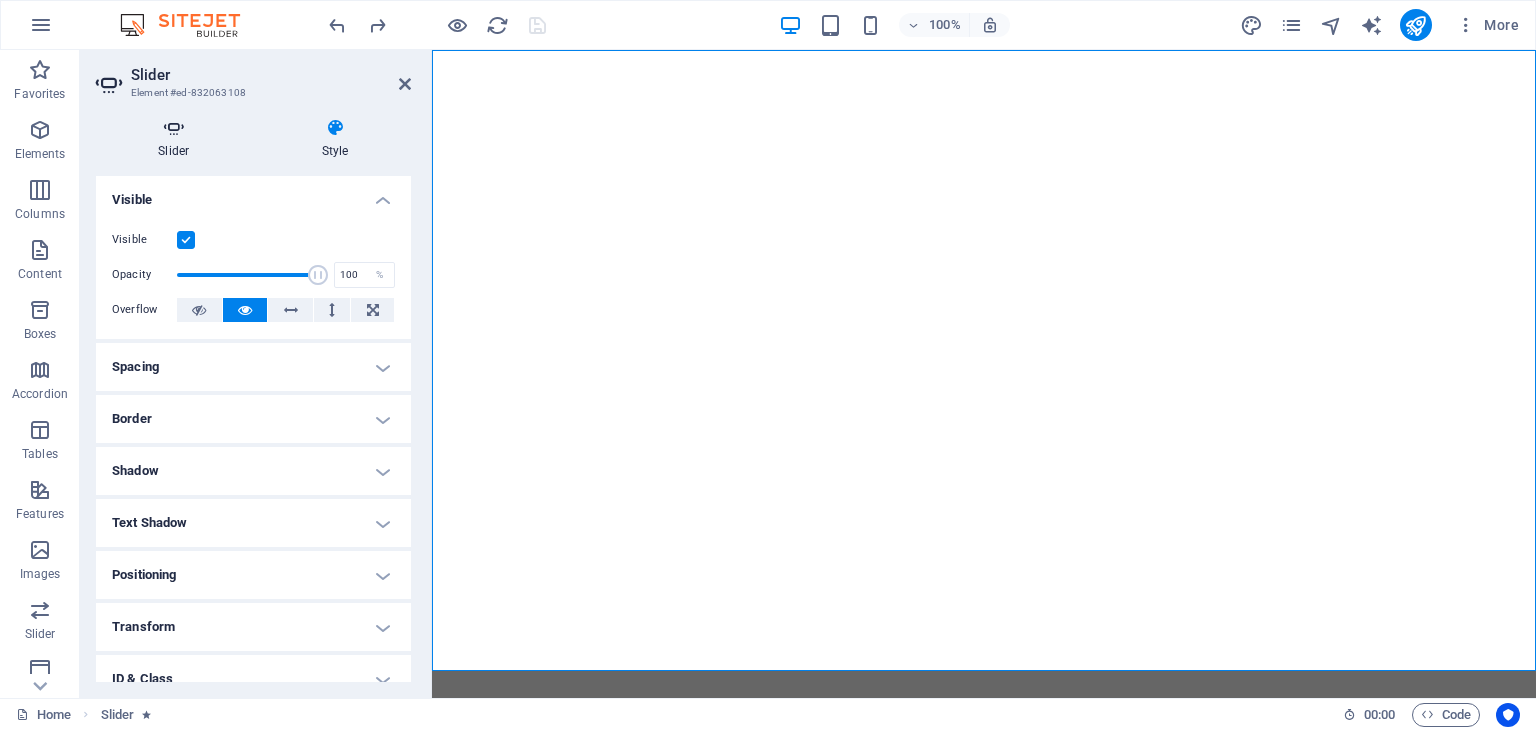 click on "Slider" at bounding box center [178, 139] 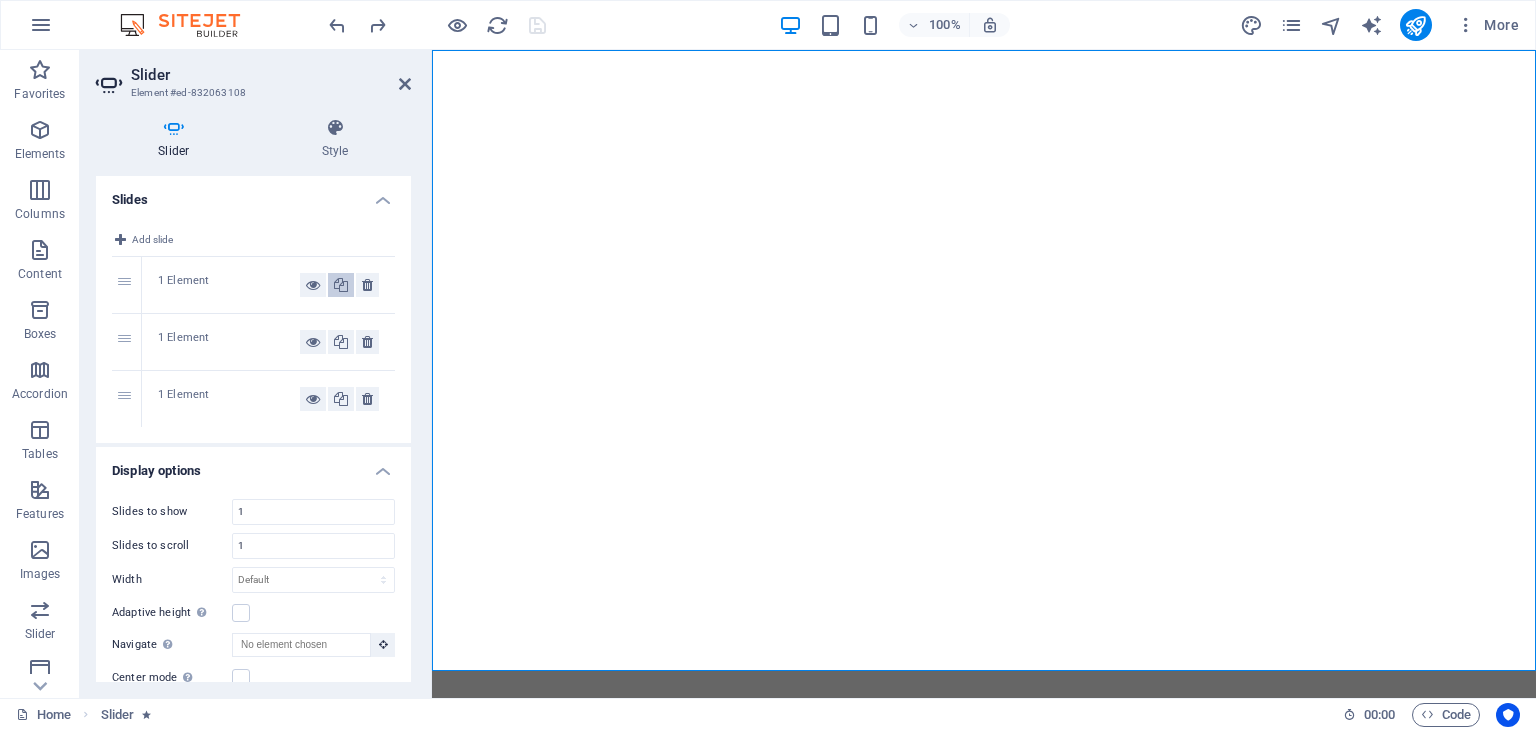 click at bounding box center [341, 285] 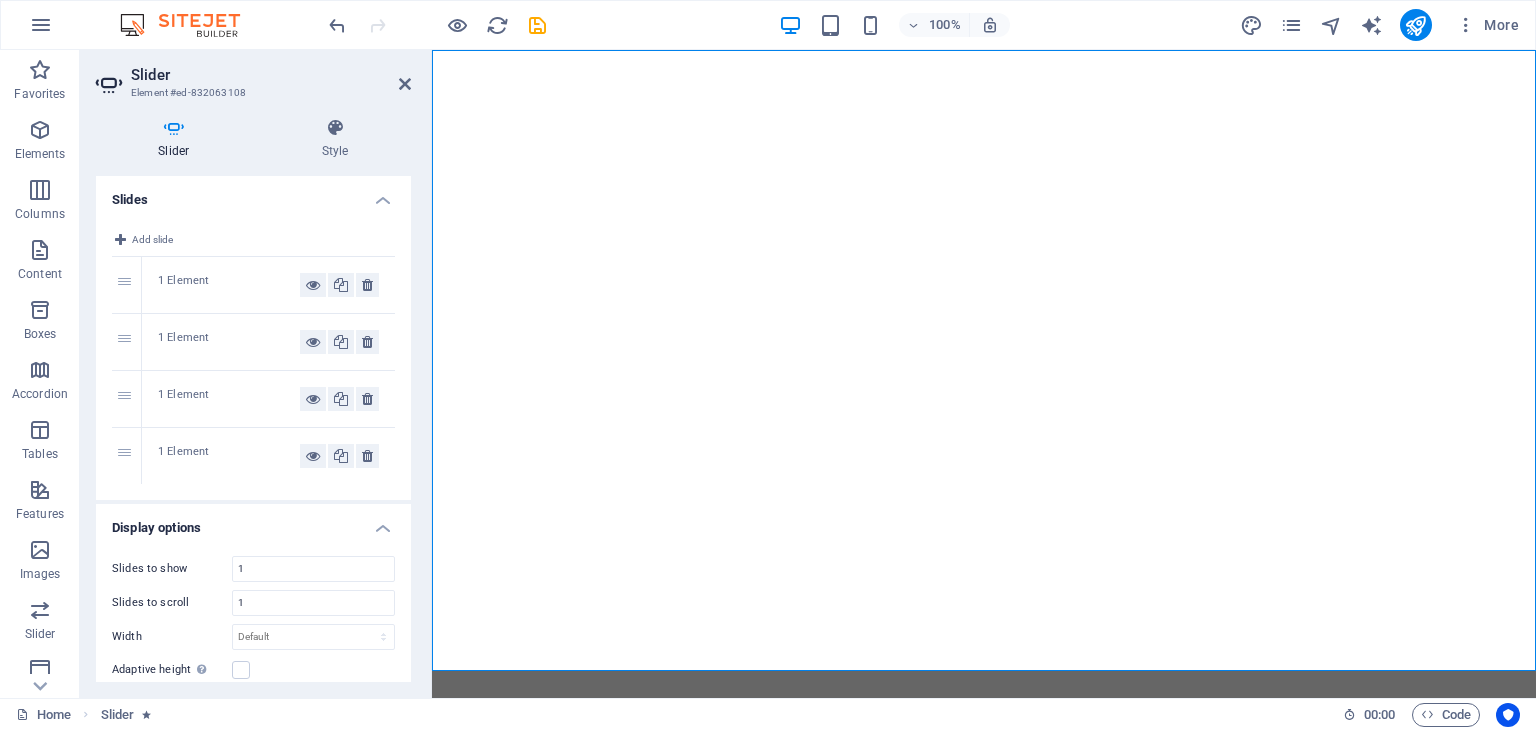 type 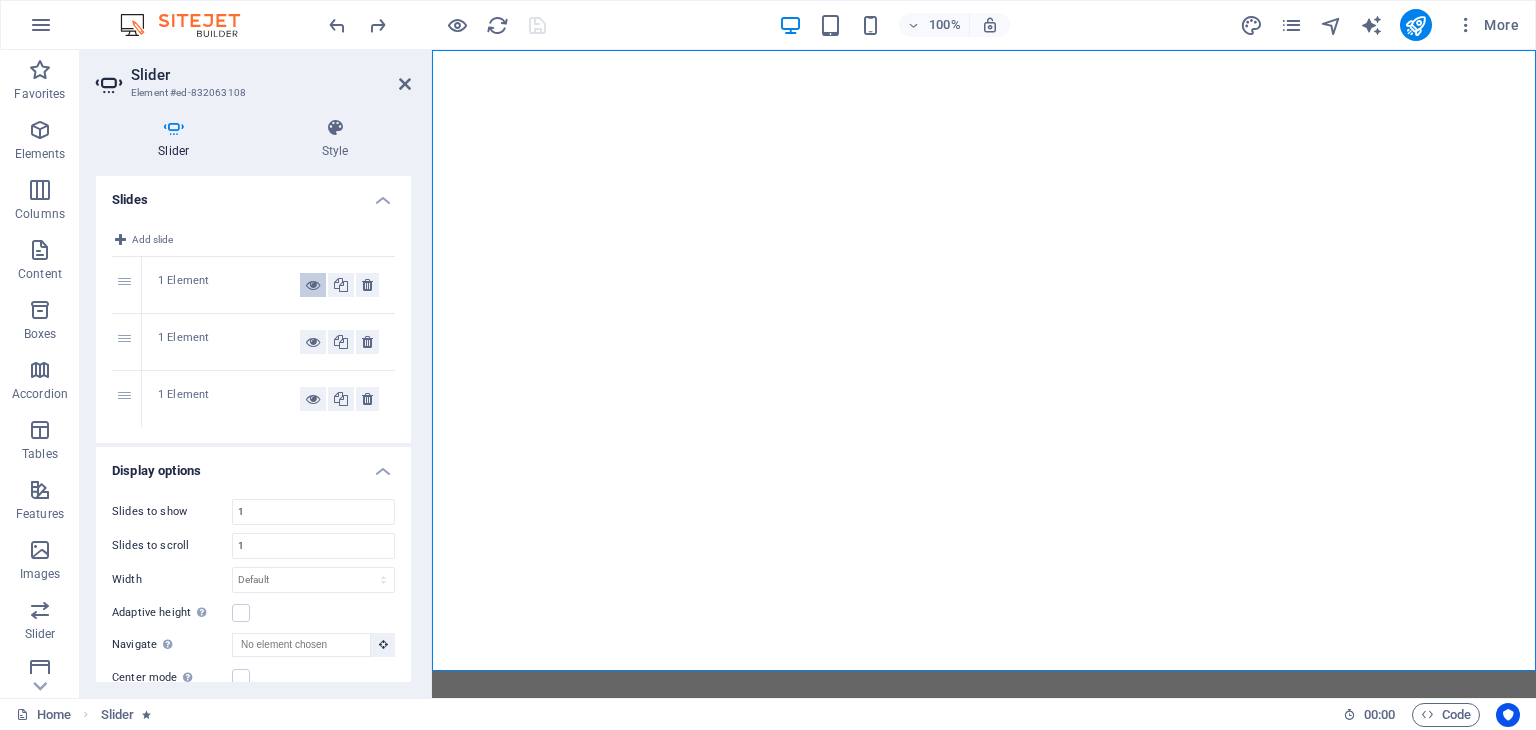 click at bounding box center (313, 285) 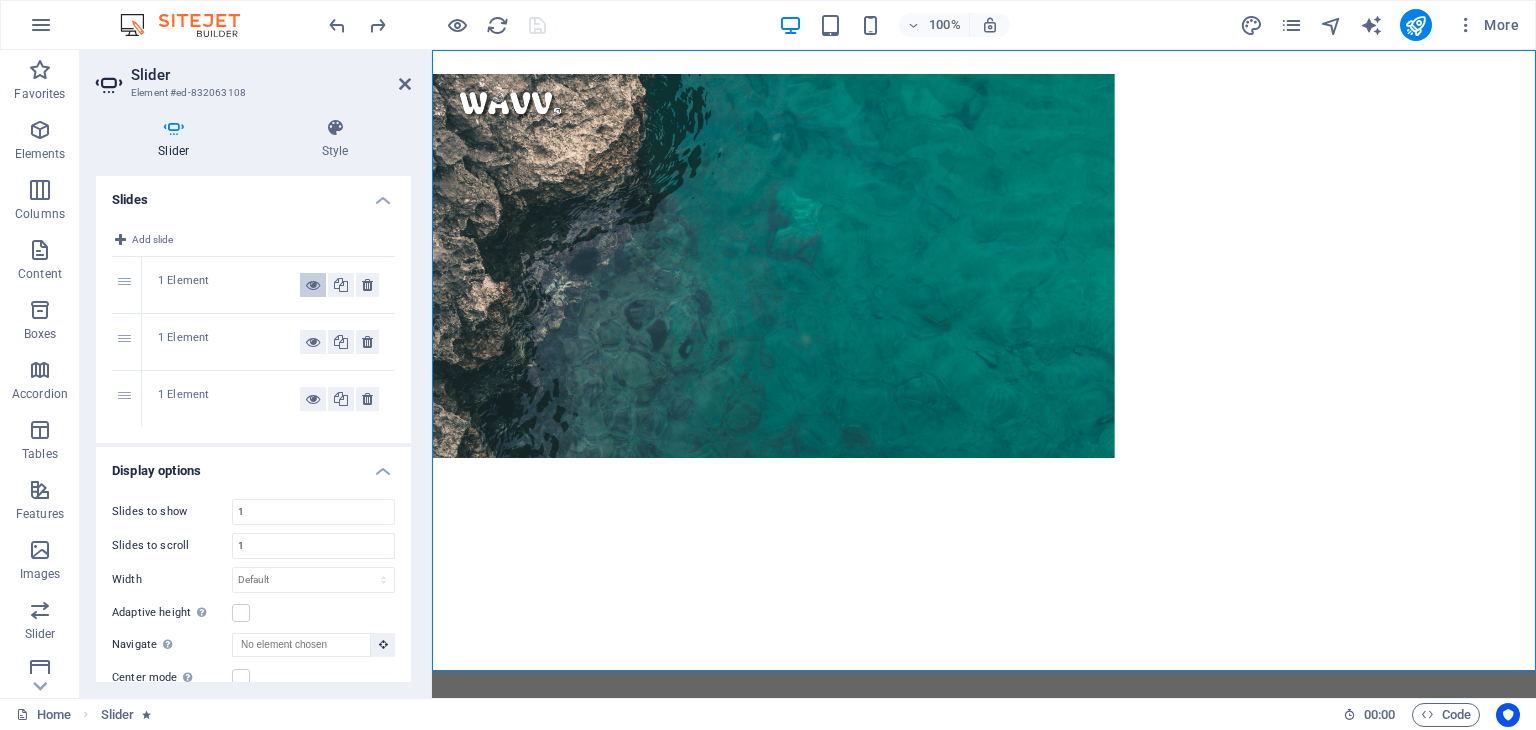 click at bounding box center [313, 285] 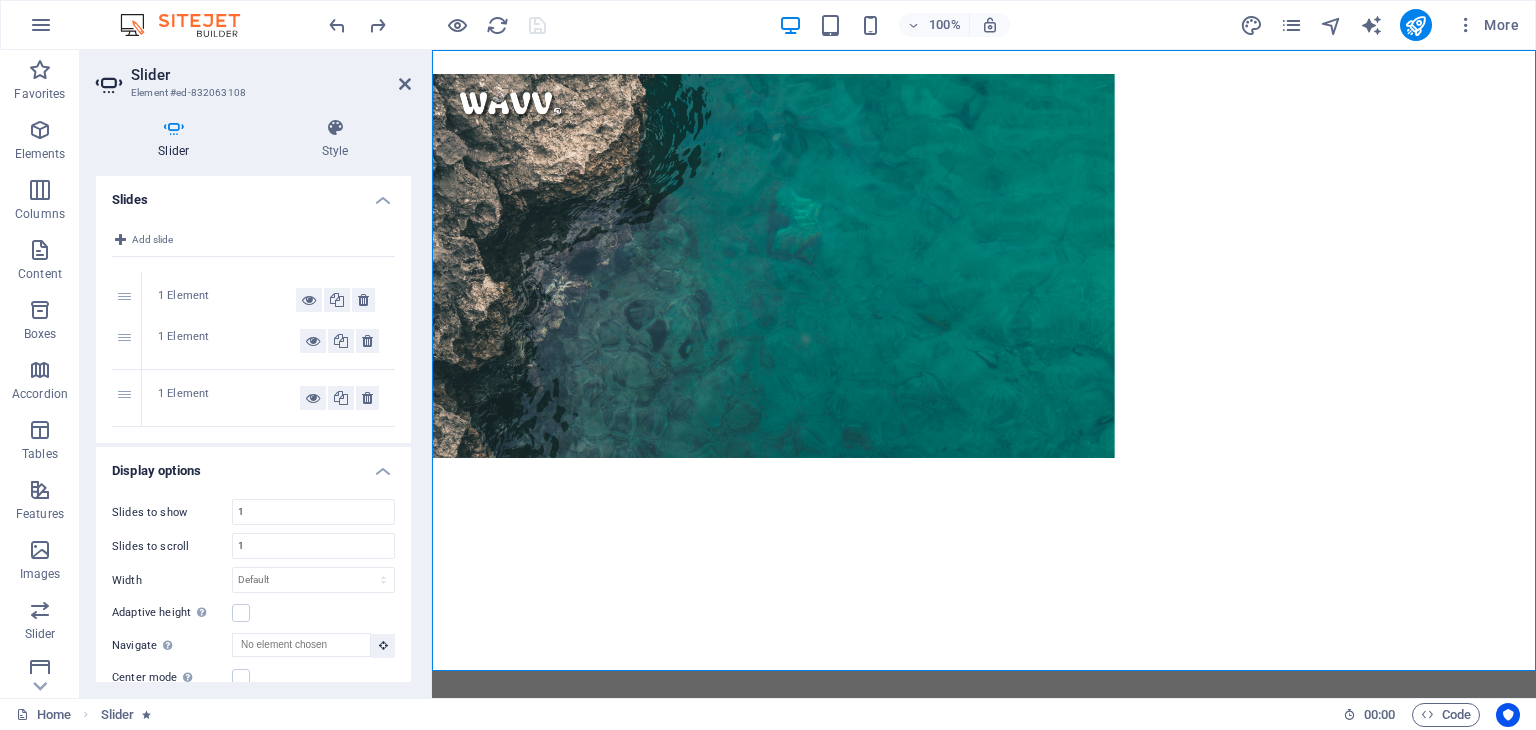 drag, startPoint x: 125, startPoint y: 283, endPoint x: 124, endPoint y: 298, distance: 15.033297 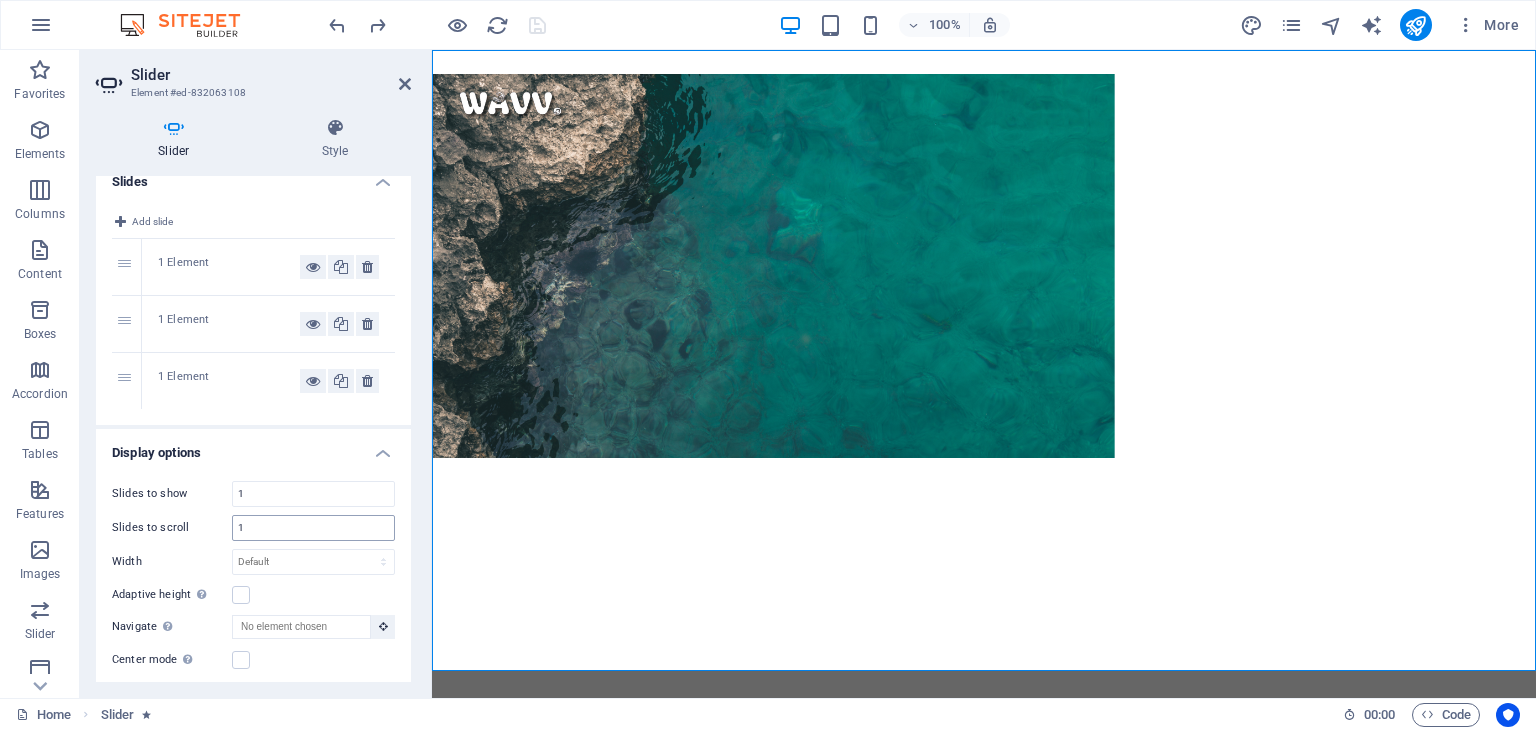 scroll, scrollTop: 73, scrollLeft: 0, axis: vertical 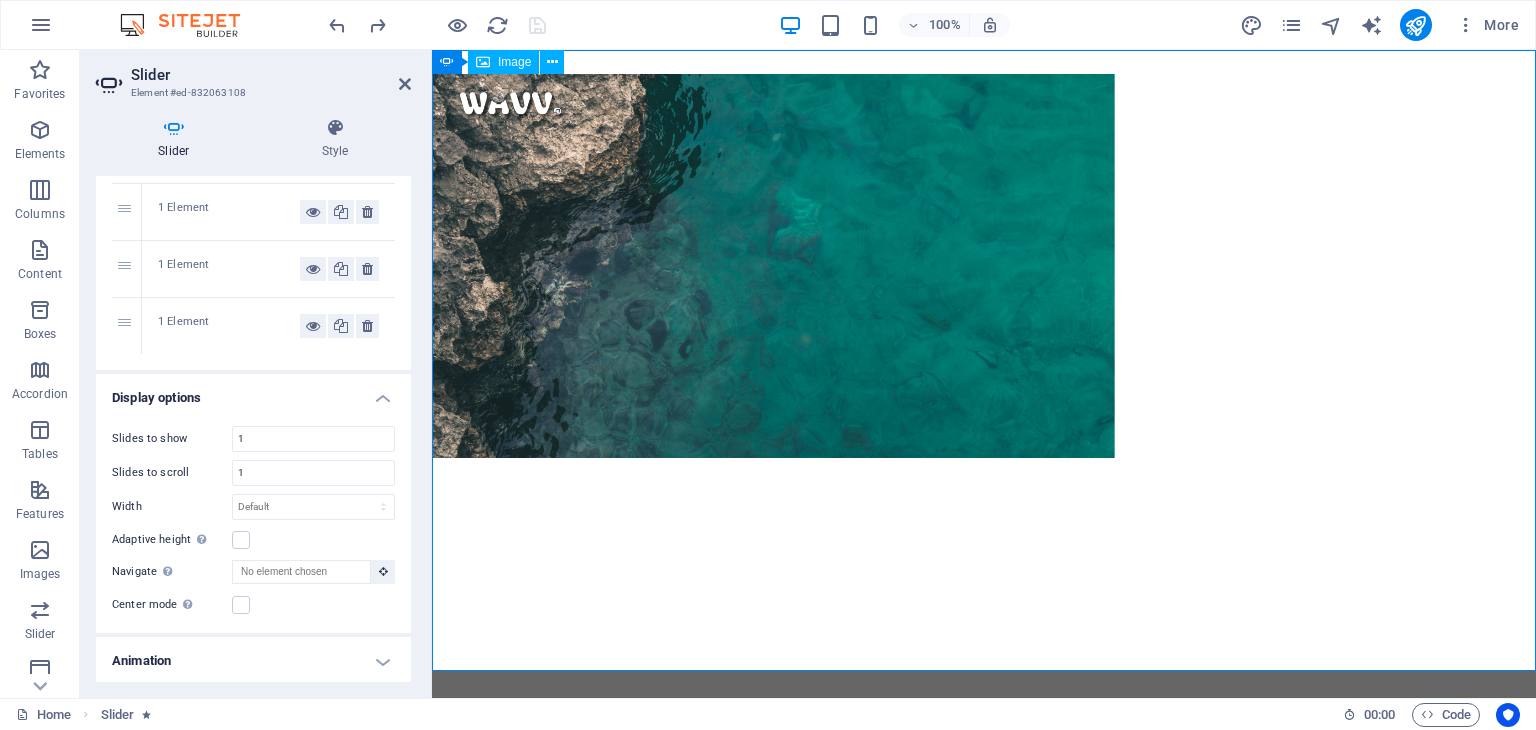 click at bounding box center (984, 266) 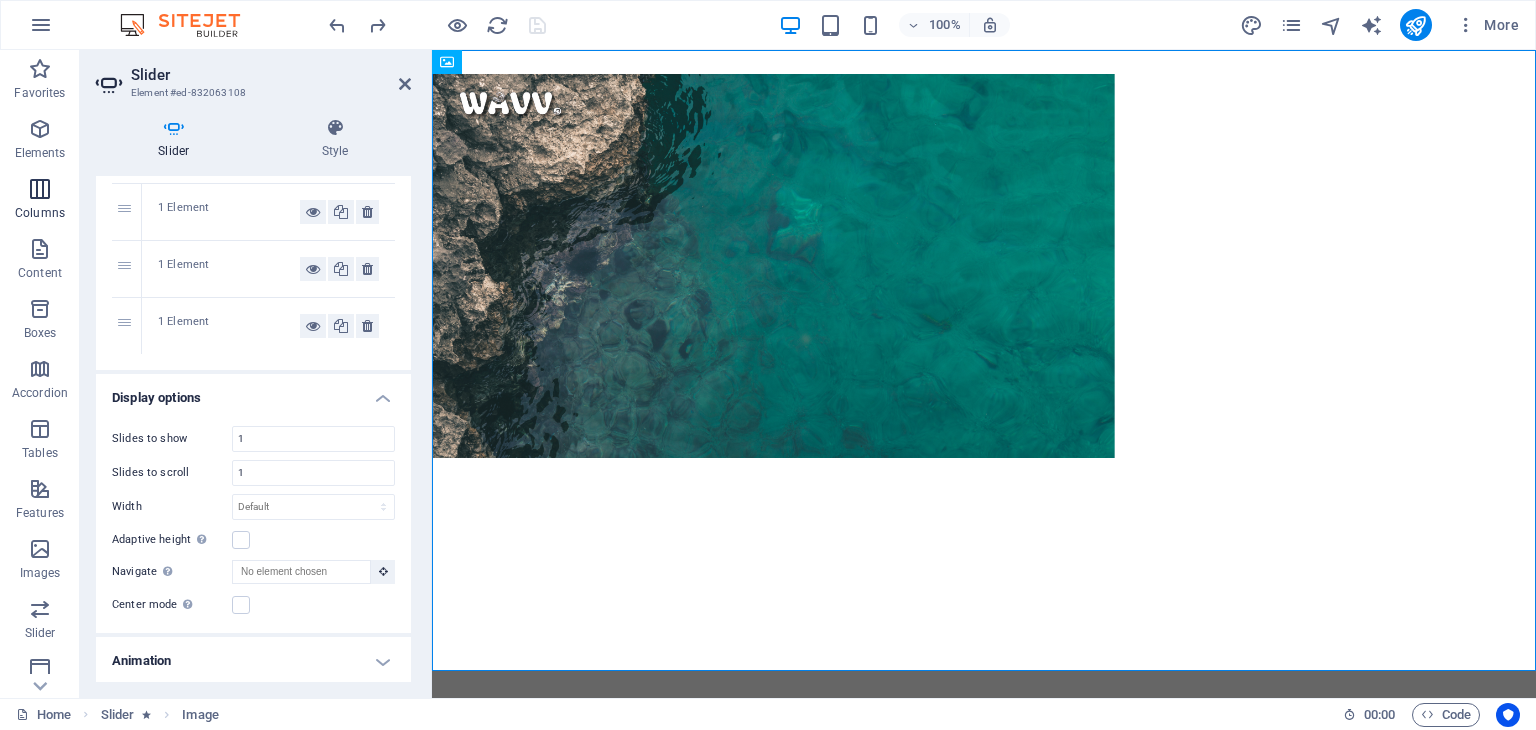 scroll, scrollTop: 0, scrollLeft: 0, axis: both 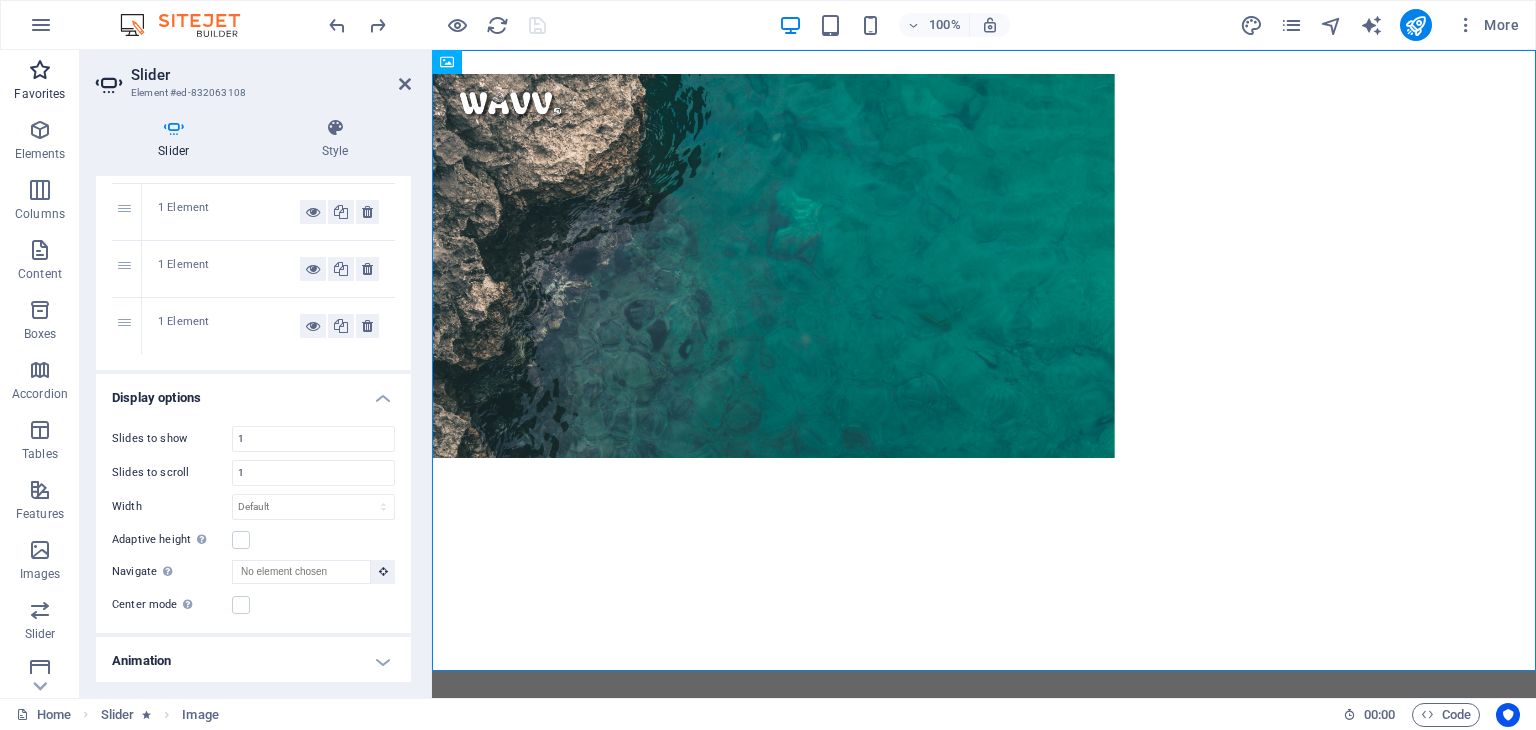 click at bounding box center (40, 70) 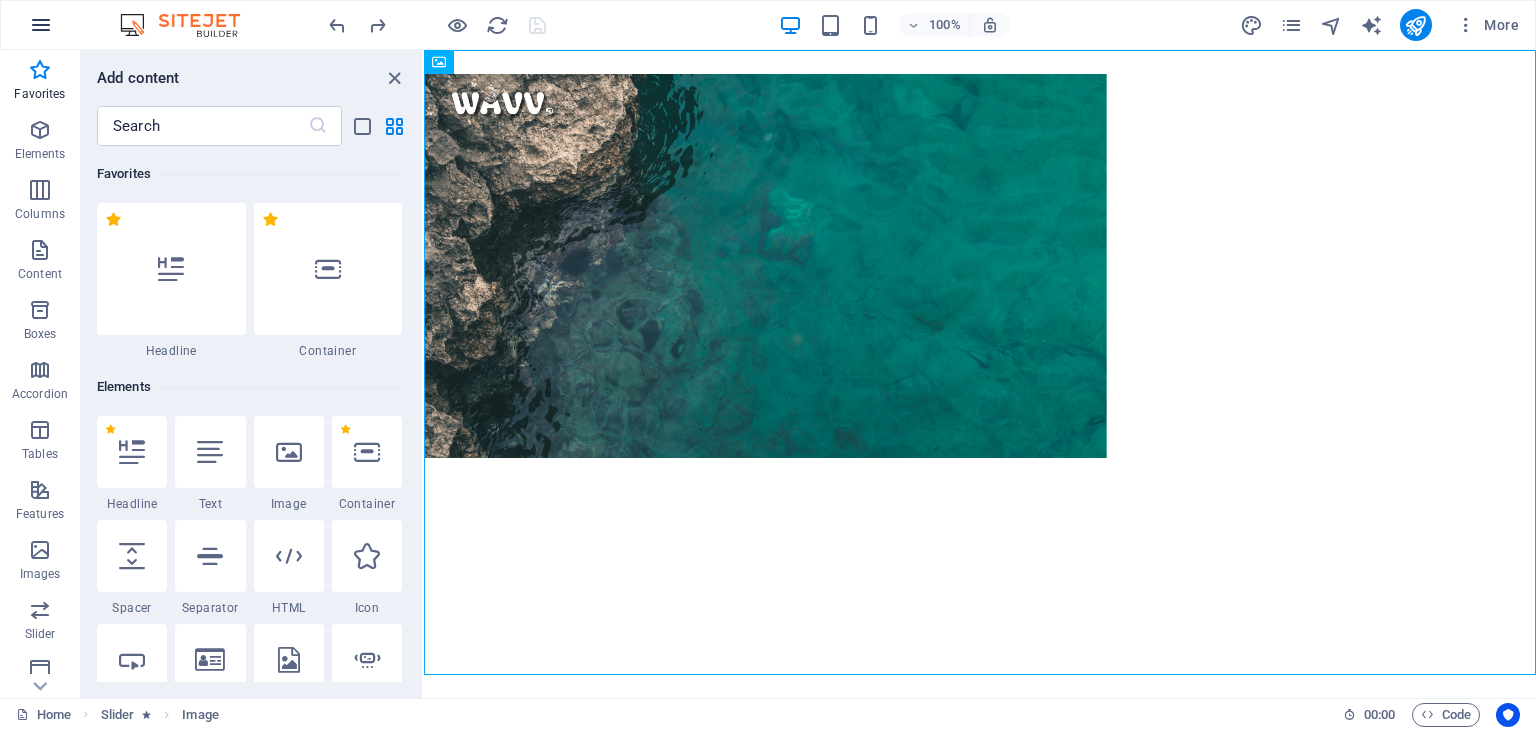 click at bounding box center (41, 25) 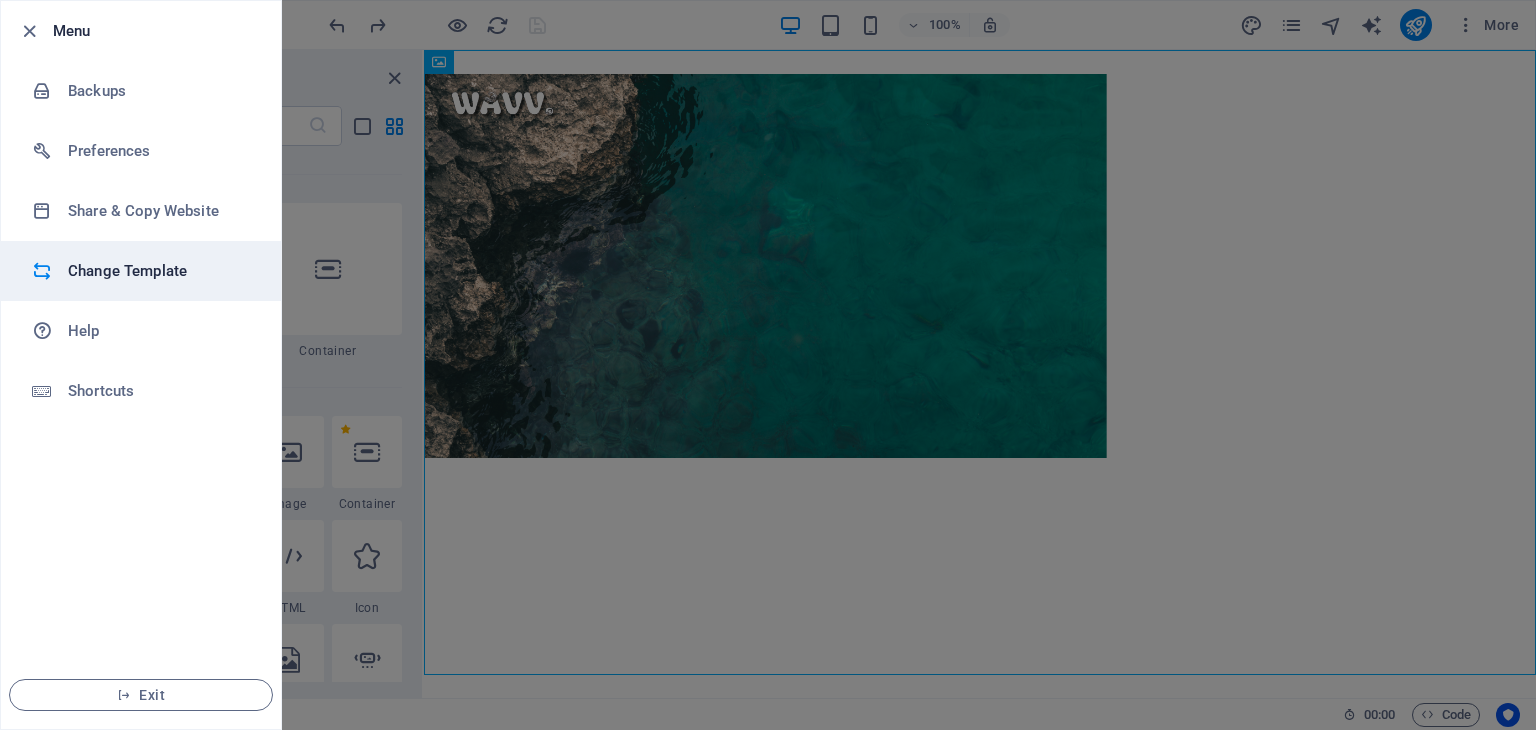 click on "Change Template" at bounding box center (160, 271) 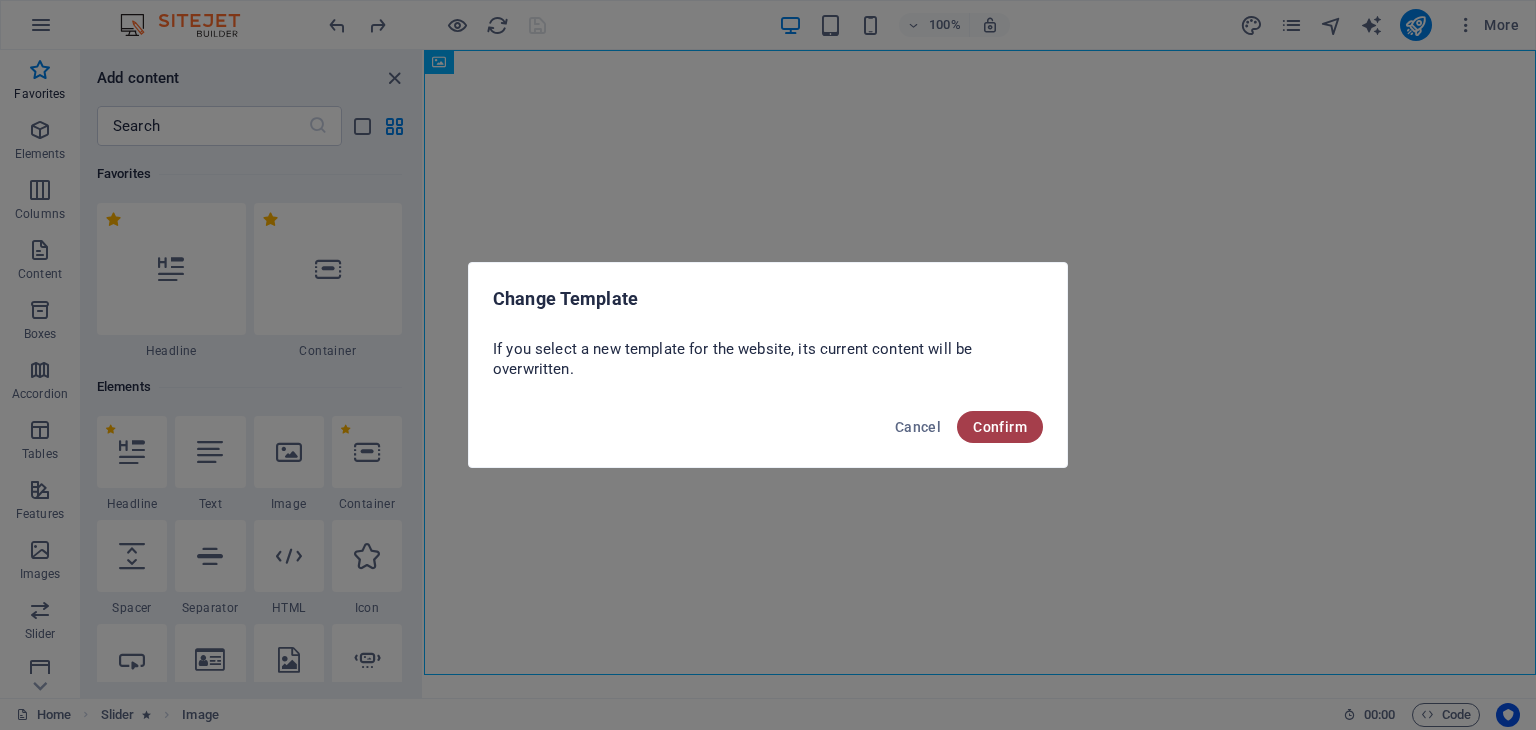 click on "Confirm" at bounding box center [1000, 427] 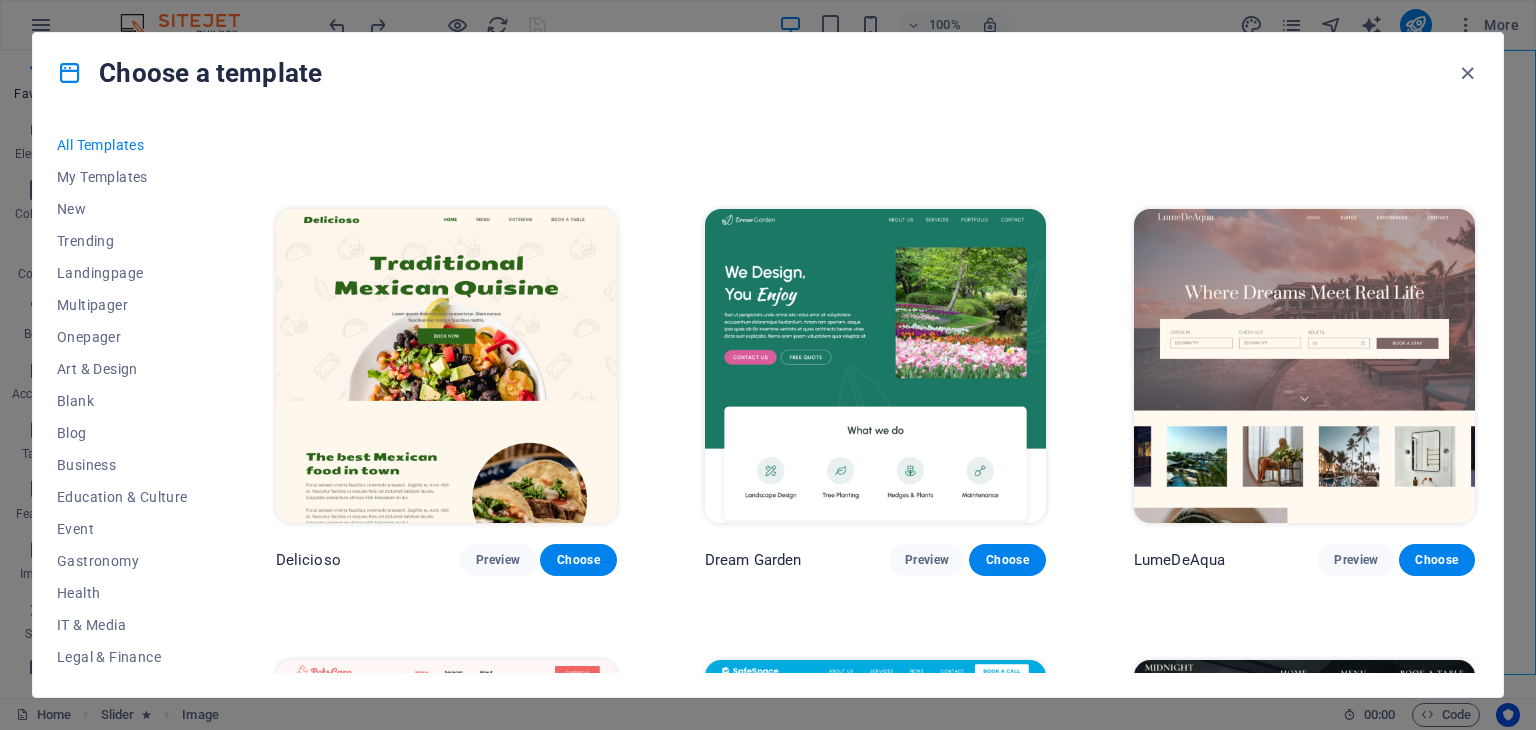 scroll, scrollTop: 3166, scrollLeft: 0, axis: vertical 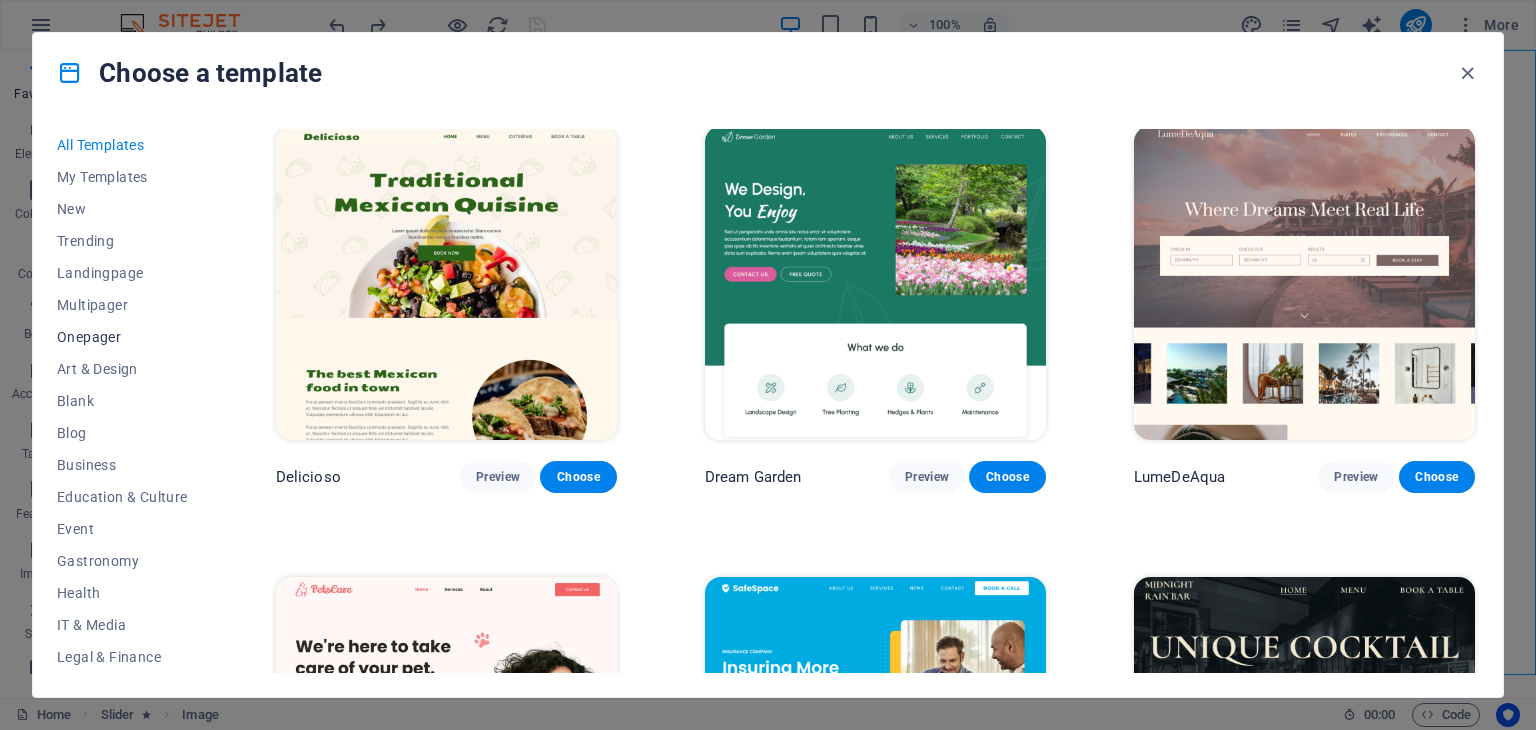 click on "Onepager" at bounding box center (122, 337) 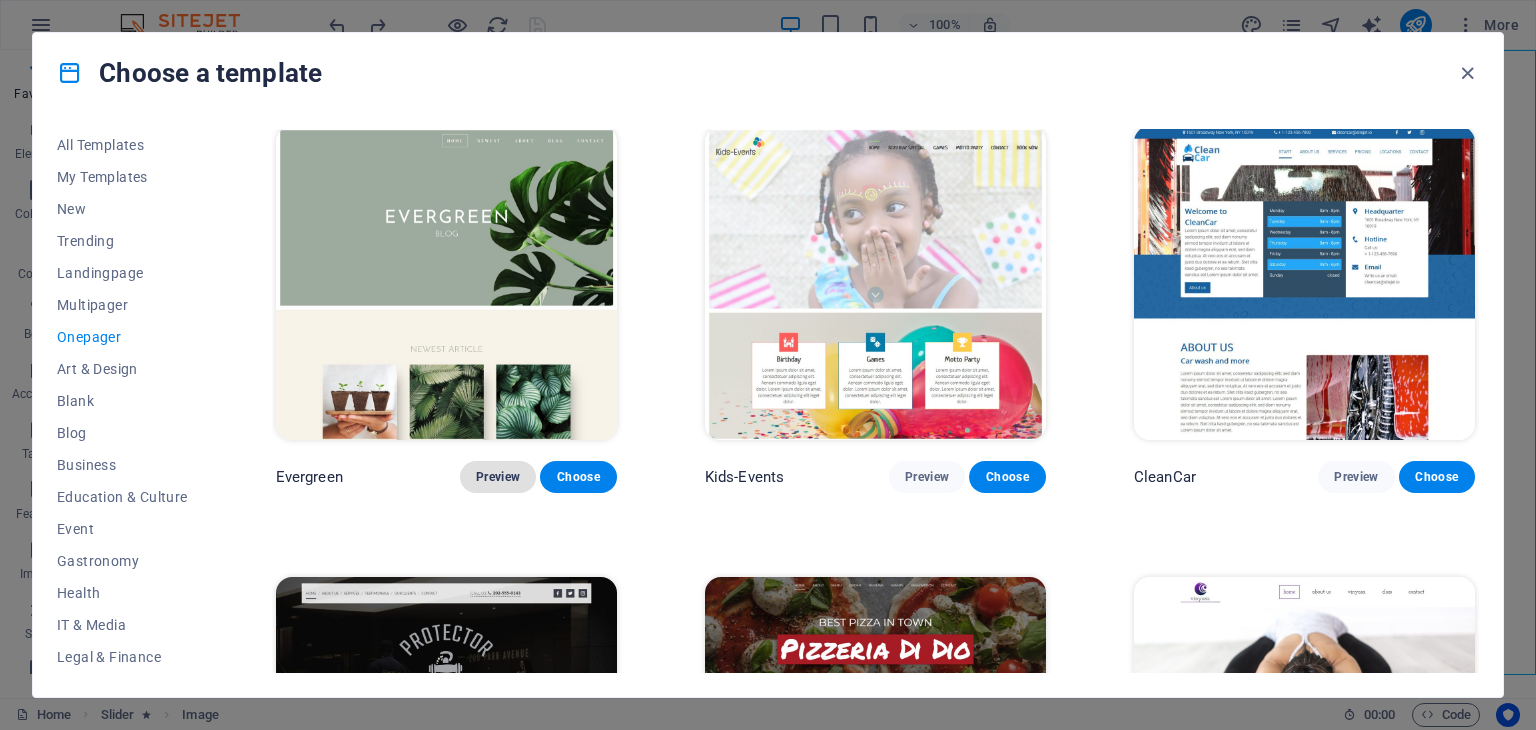 click on "Preview" at bounding box center (498, 477) 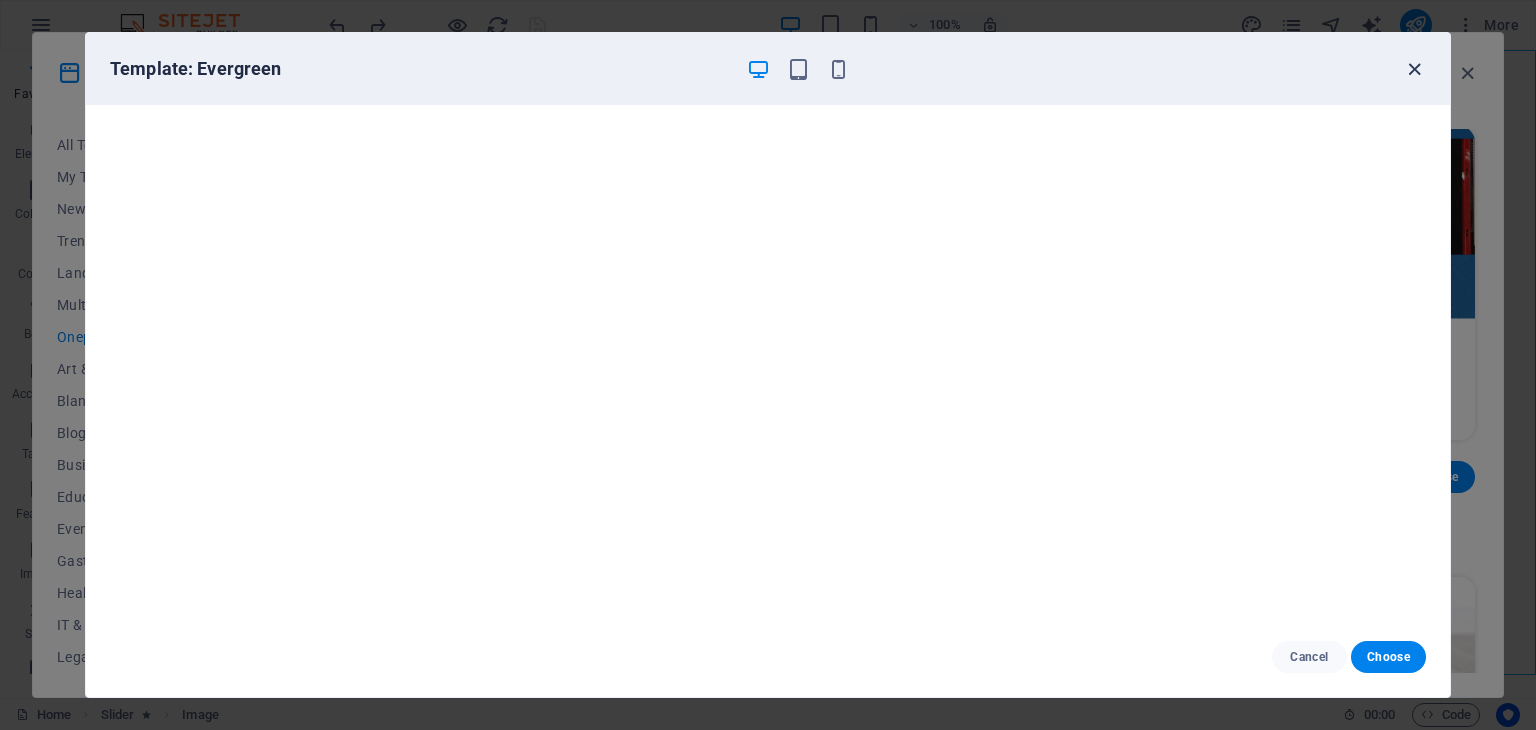 click at bounding box center [1414, 69] 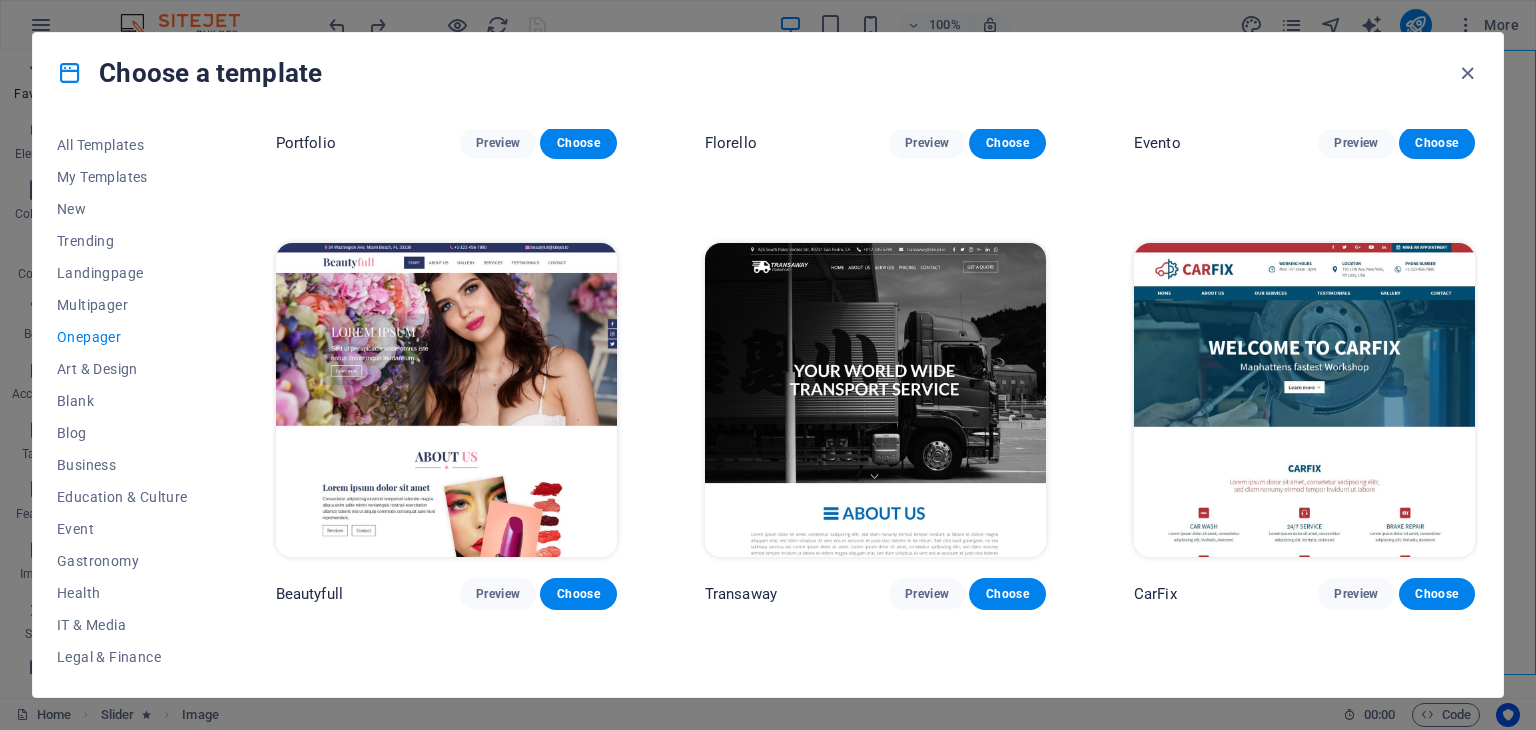 scroll, scrollTop: 8500, scrollLeft: 0, axis: vertical 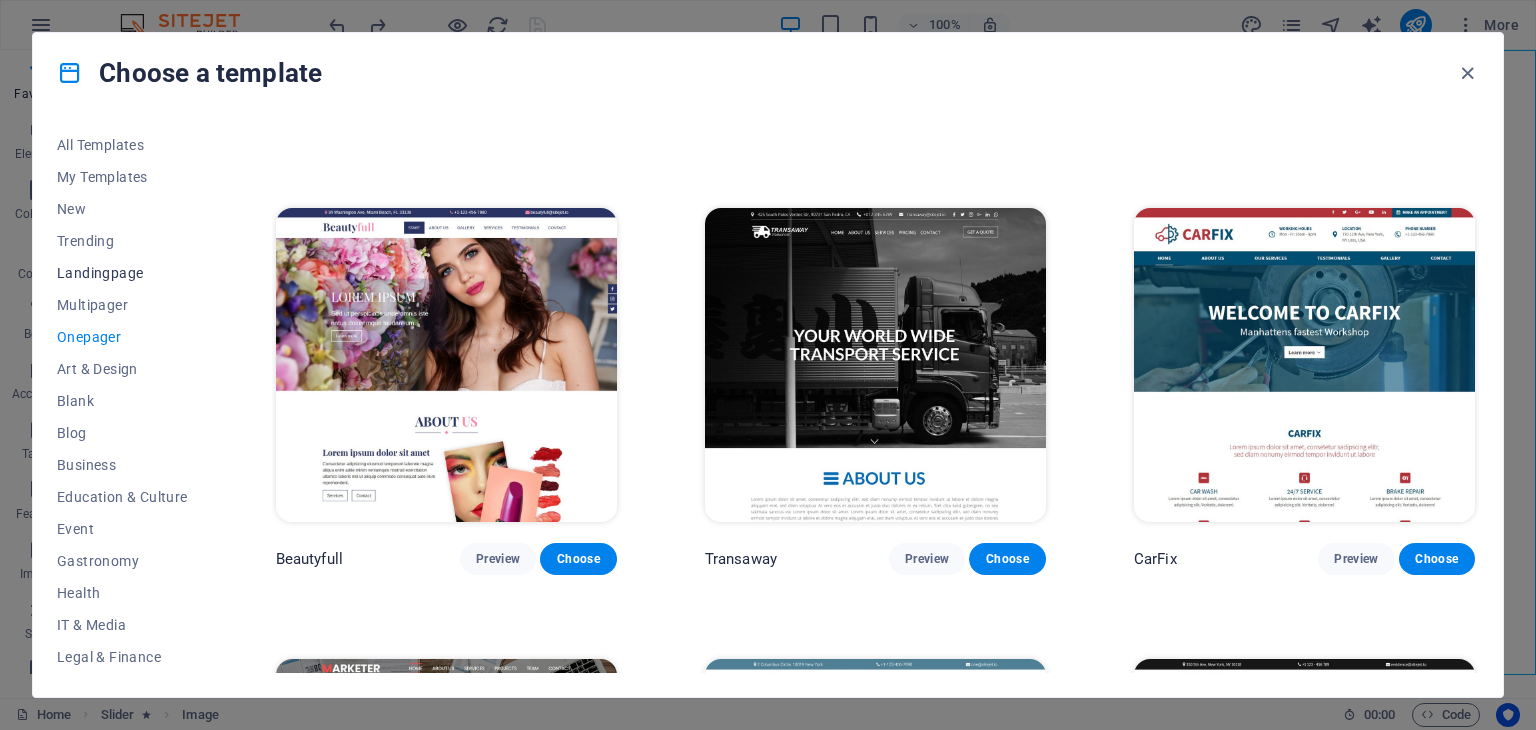 click on "My Templates" at bounding box center [122, 177] 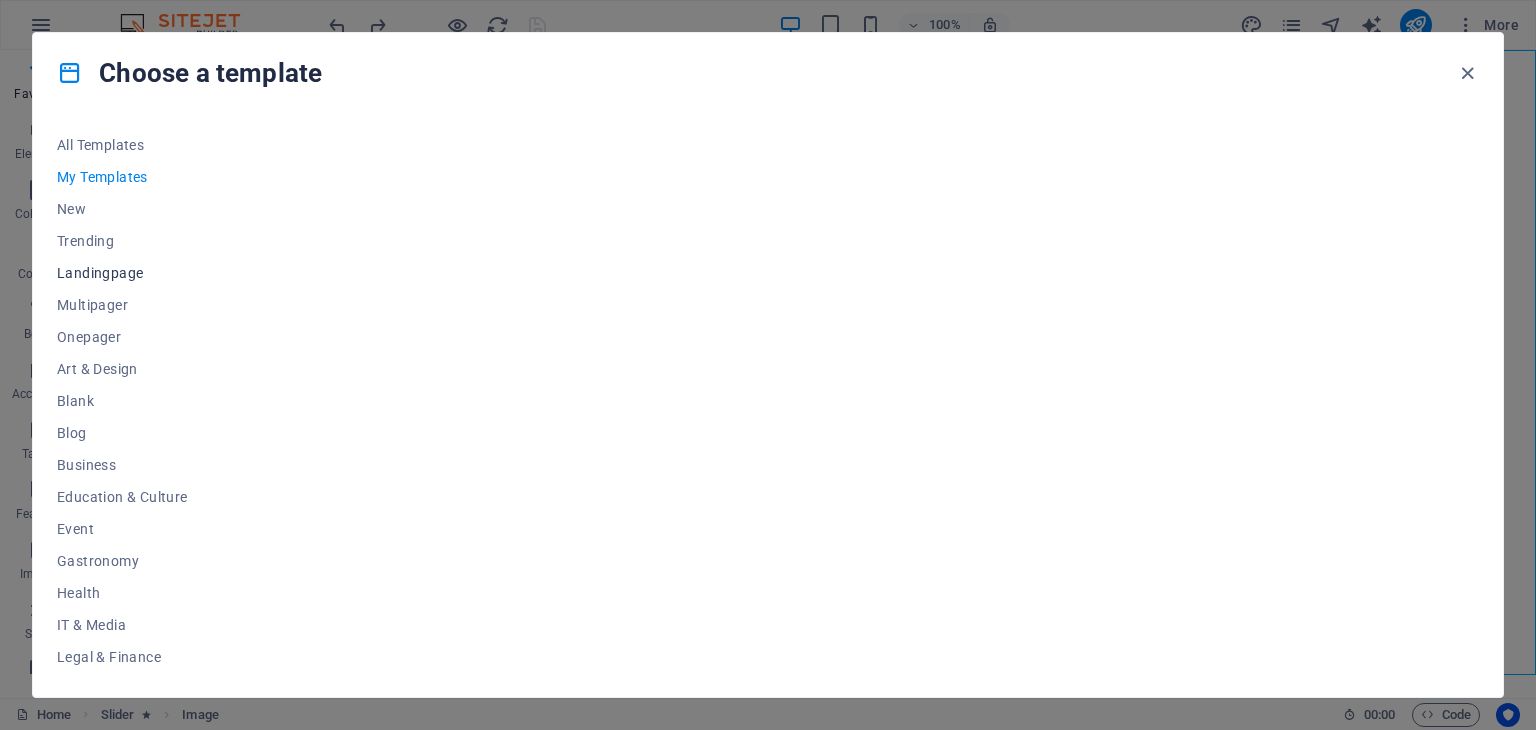 scroll, scrollTop: 0, scrollLeft: 0, axis: both 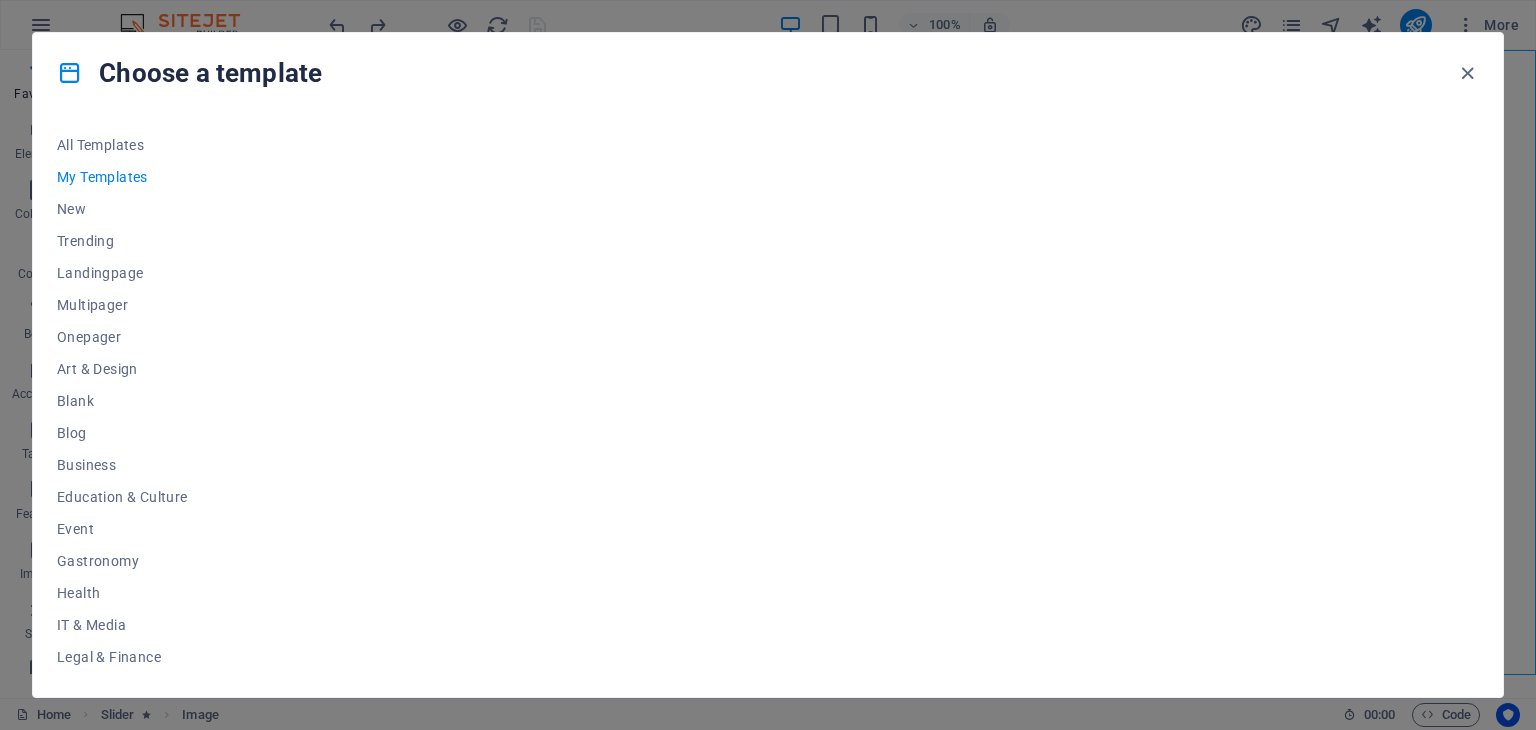 drag, startPoint x: 484, startPoint y: 173, endPoint x: 188, endPoint y: 145, distance: 297.32138 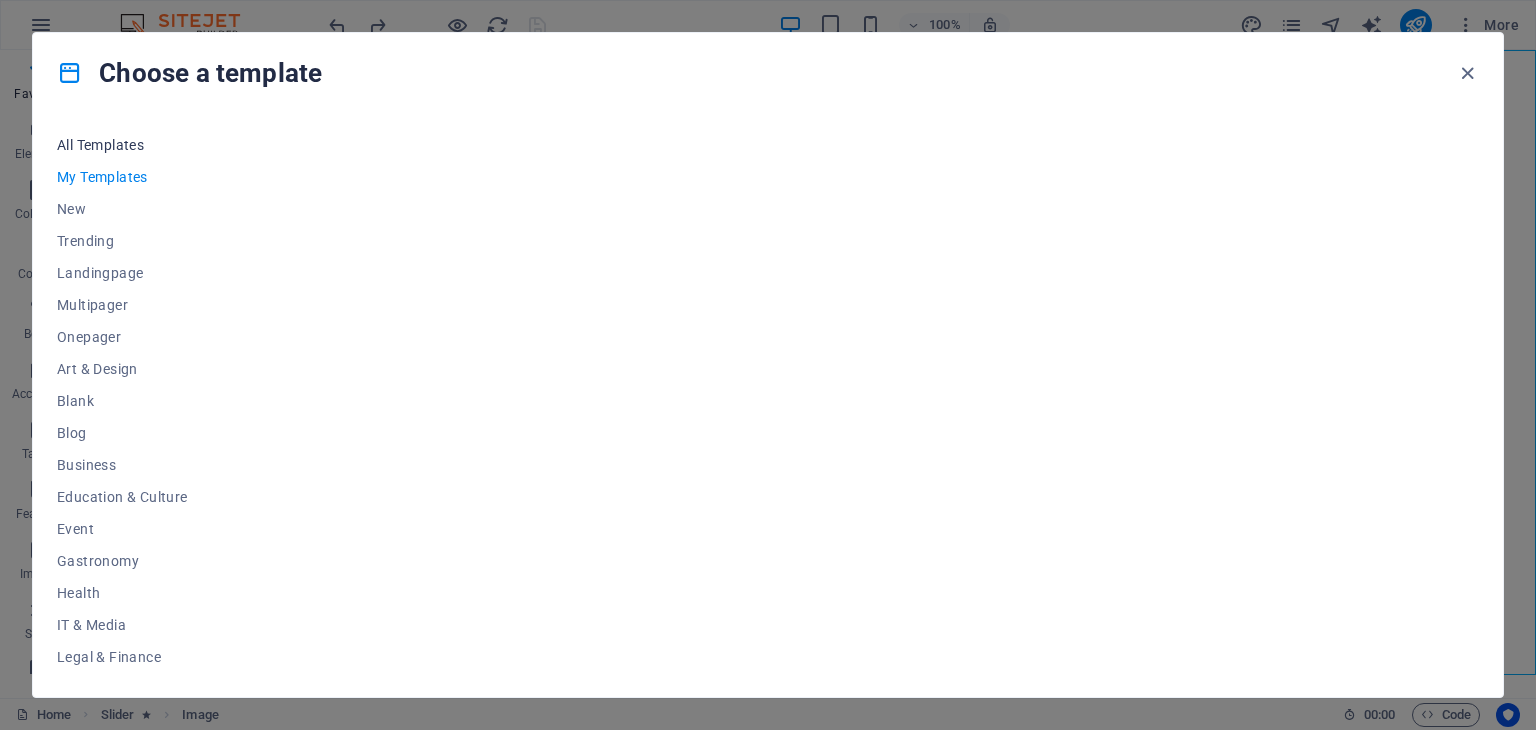 click on "All Templates" at bounding box center [122, 145] 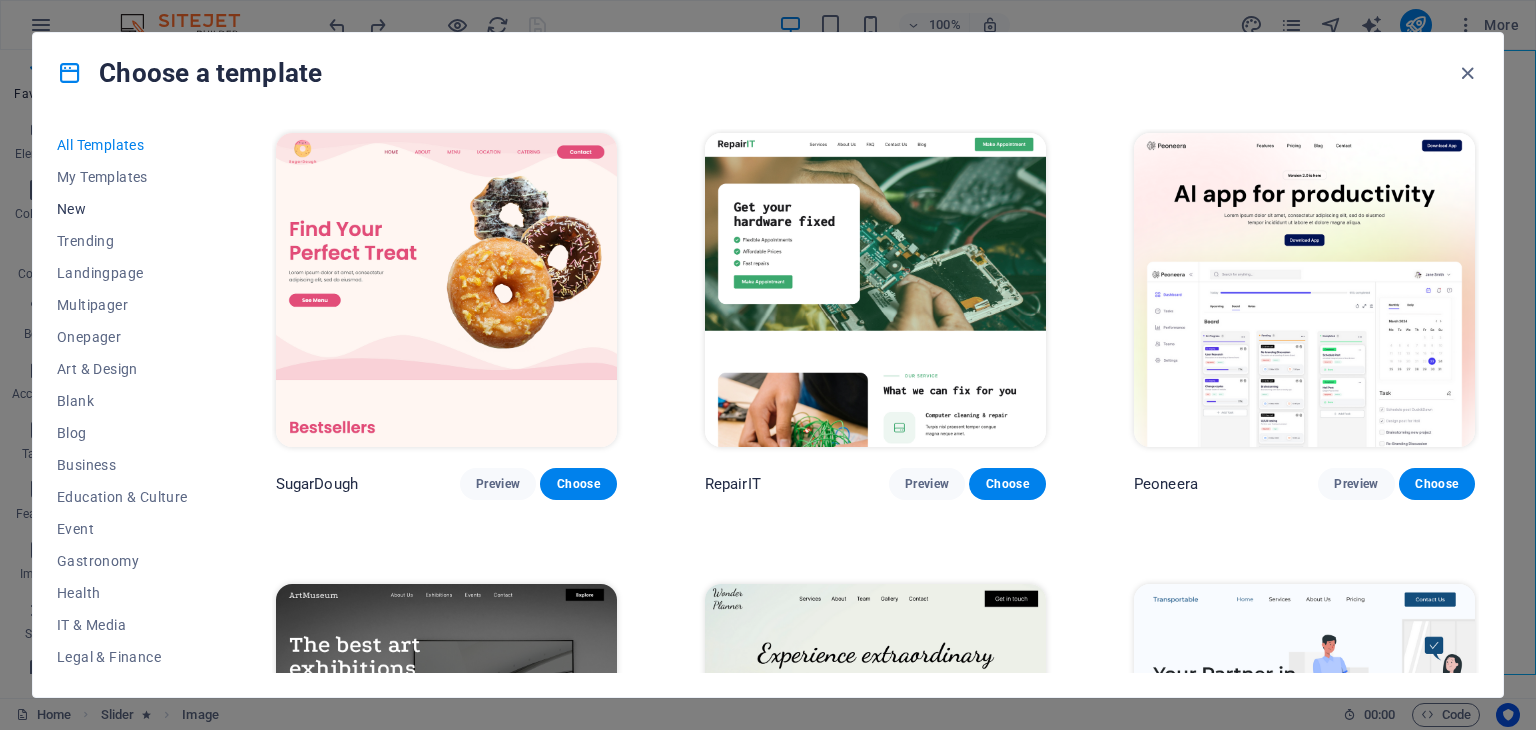 click on "New" at bounding box center (122, 209) 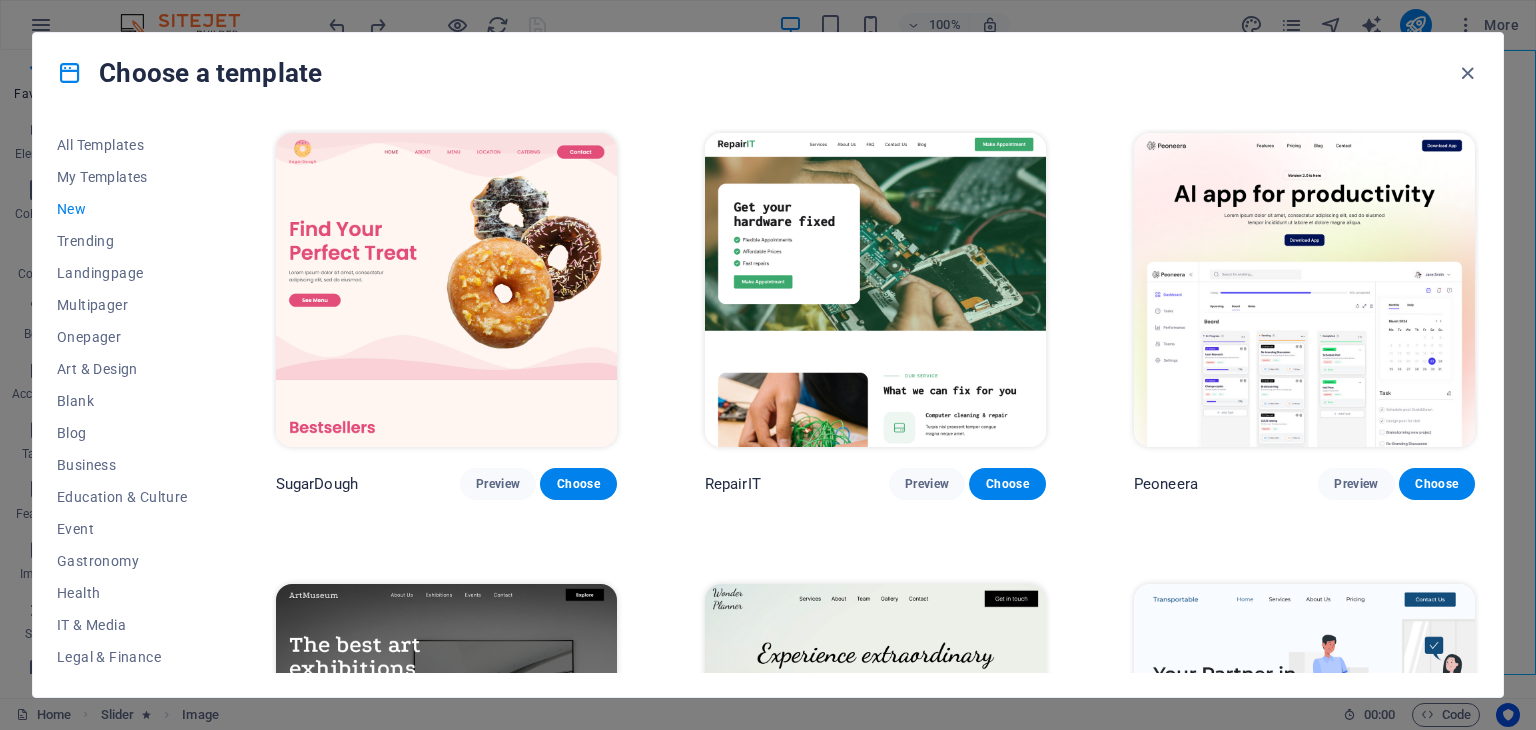 click on "New" at bounding box center [122, 209] 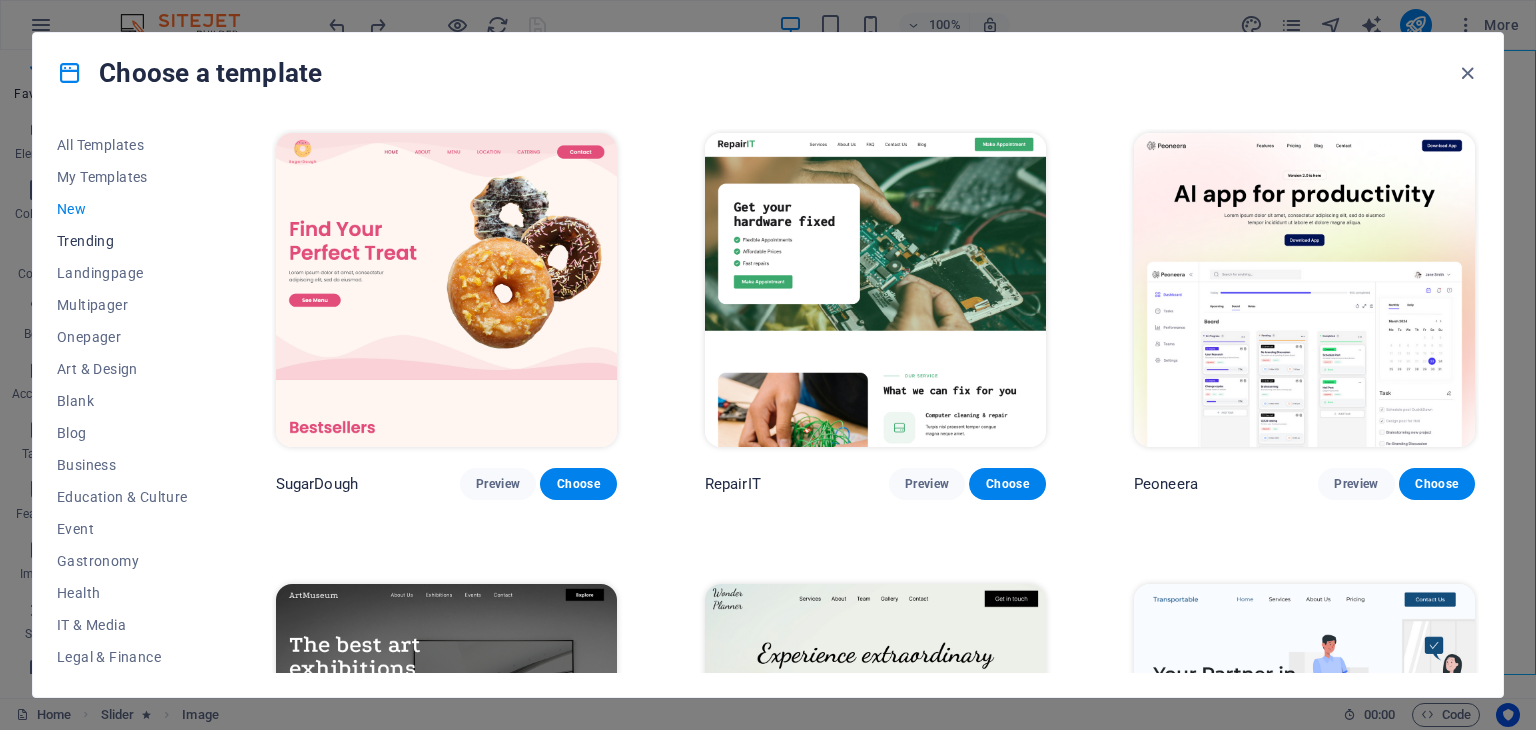 click on "Trending" at bounding box center [122, 241] 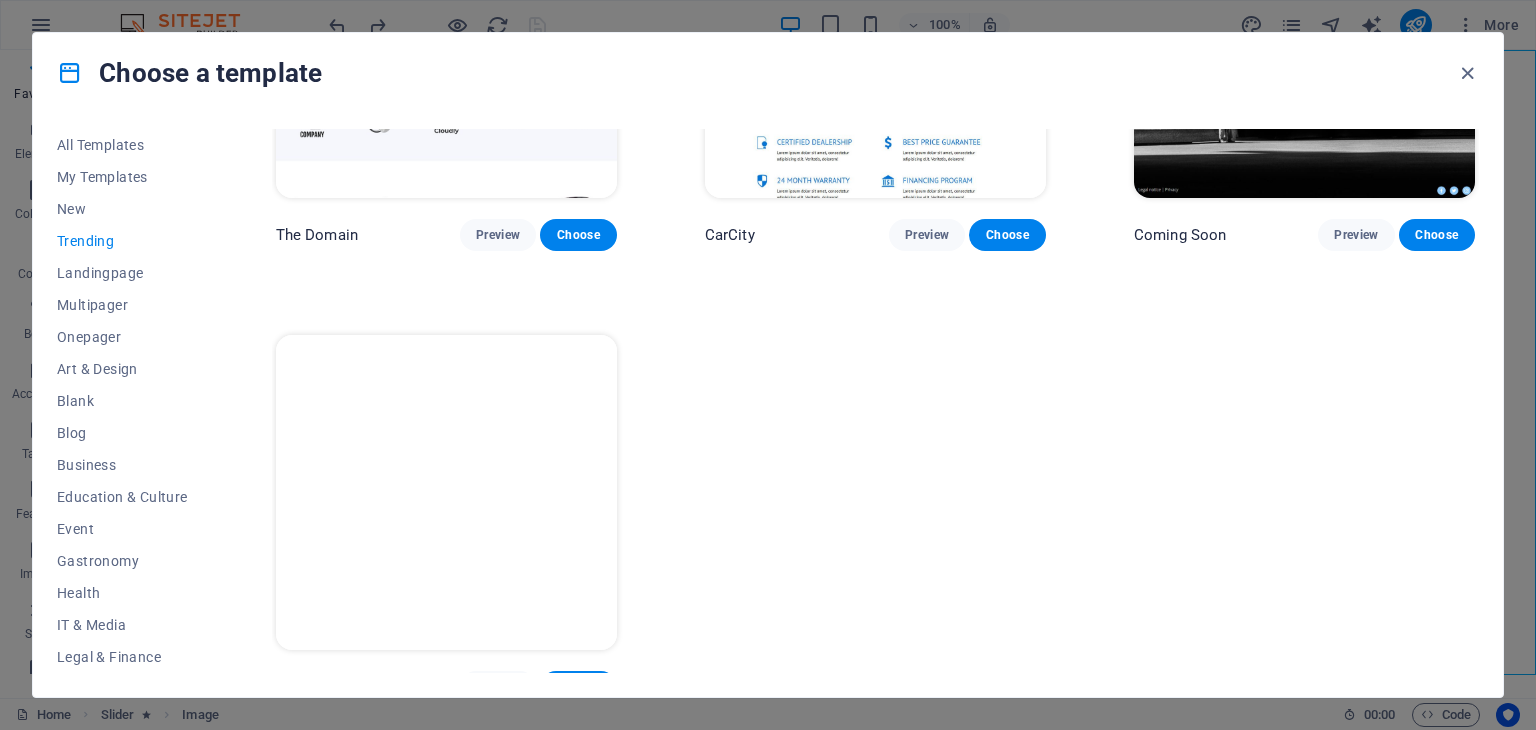 scroll, scrollTop: 2072, scrollLeft: 0, axis: vertical 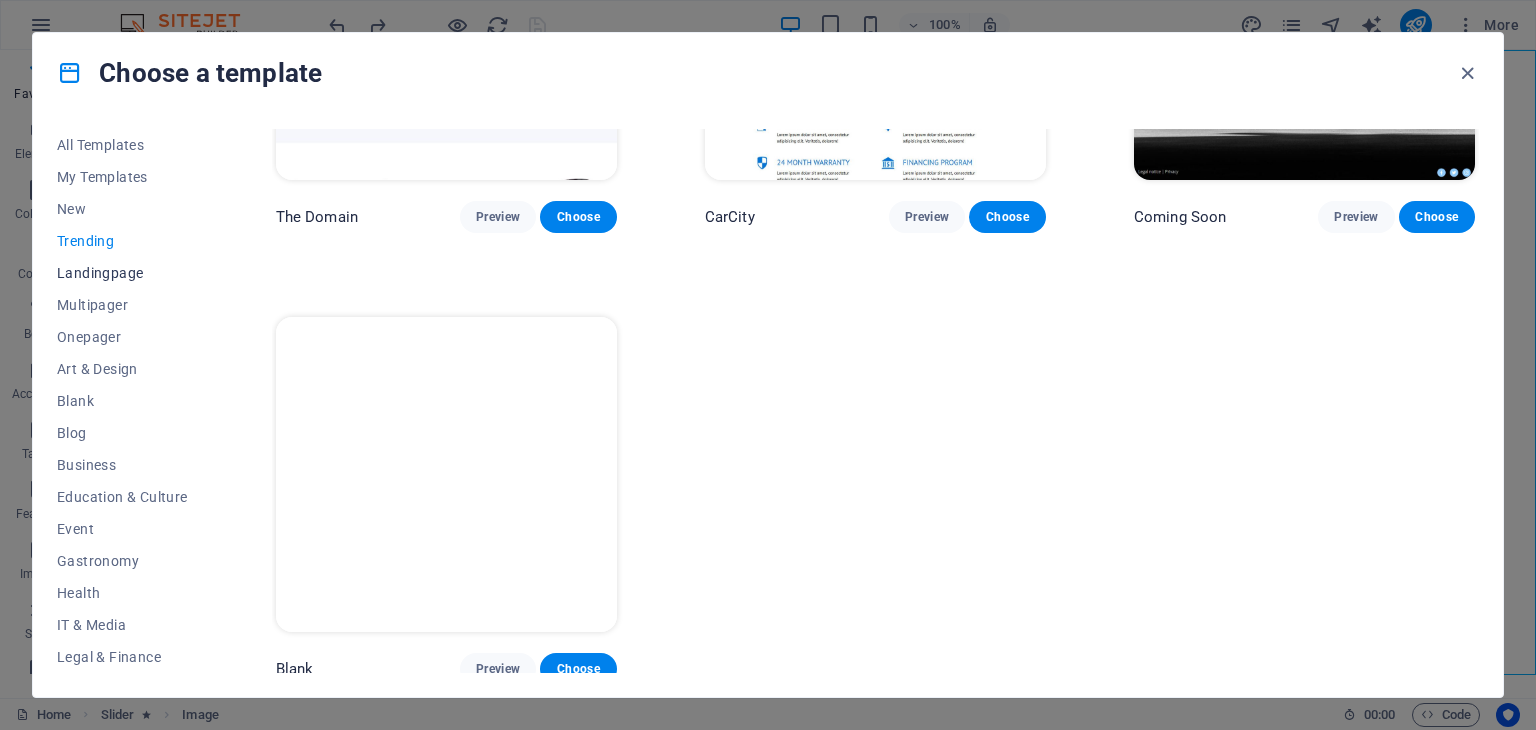 click on "Landingpage" at bounding box center (122, 273) 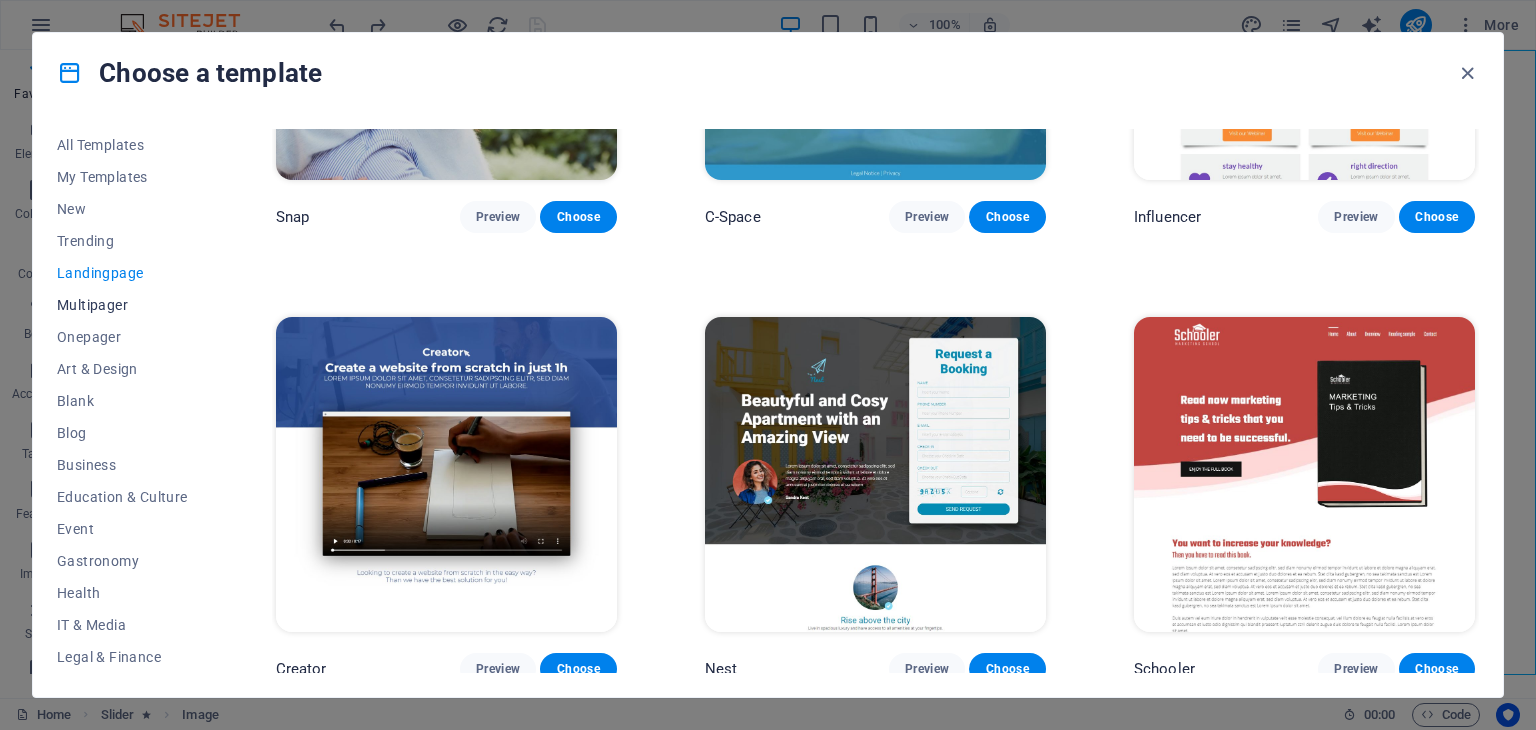 scroll, scrollTop: 3420, scrollLeft: 0, axis: vertical 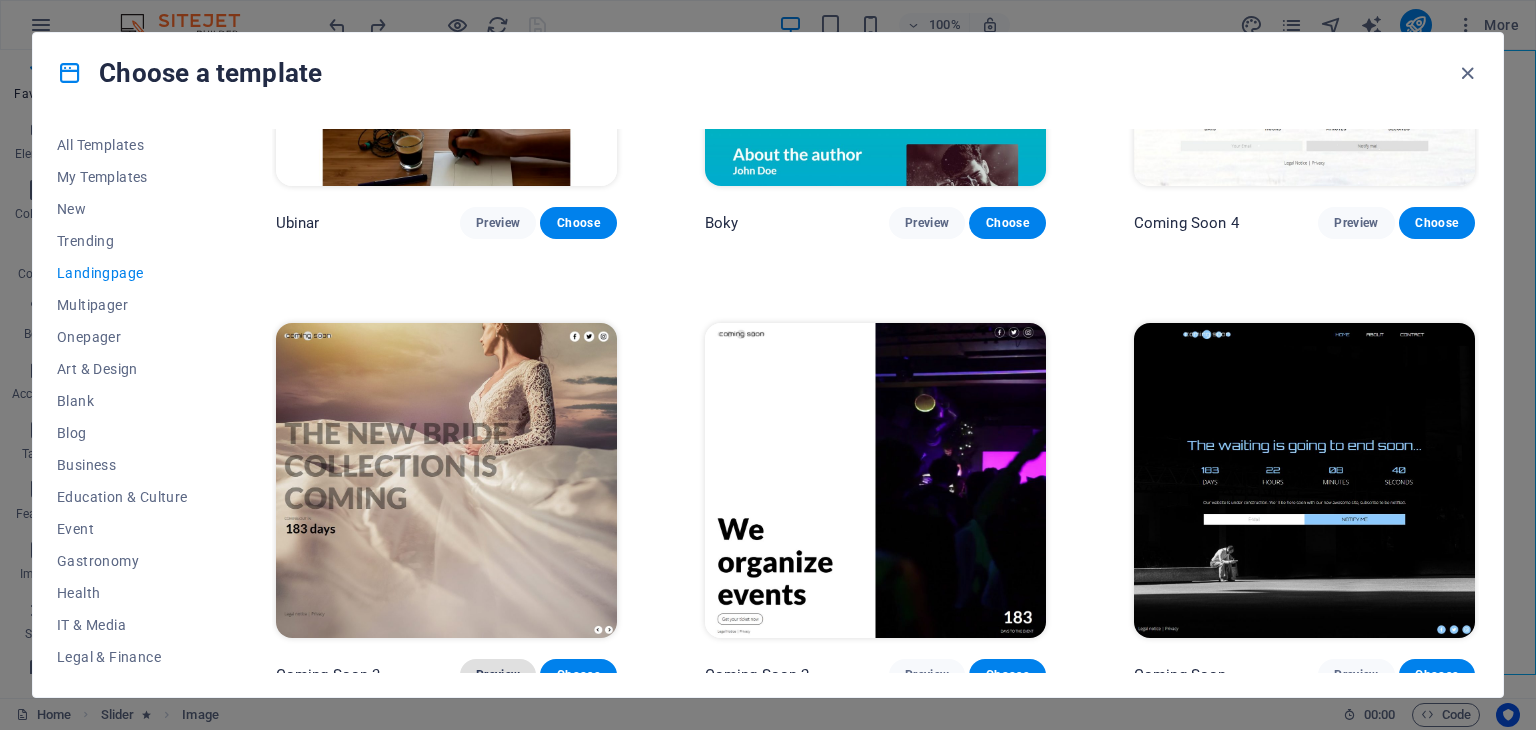 click on "Preview" at bounding box center [498, 675] 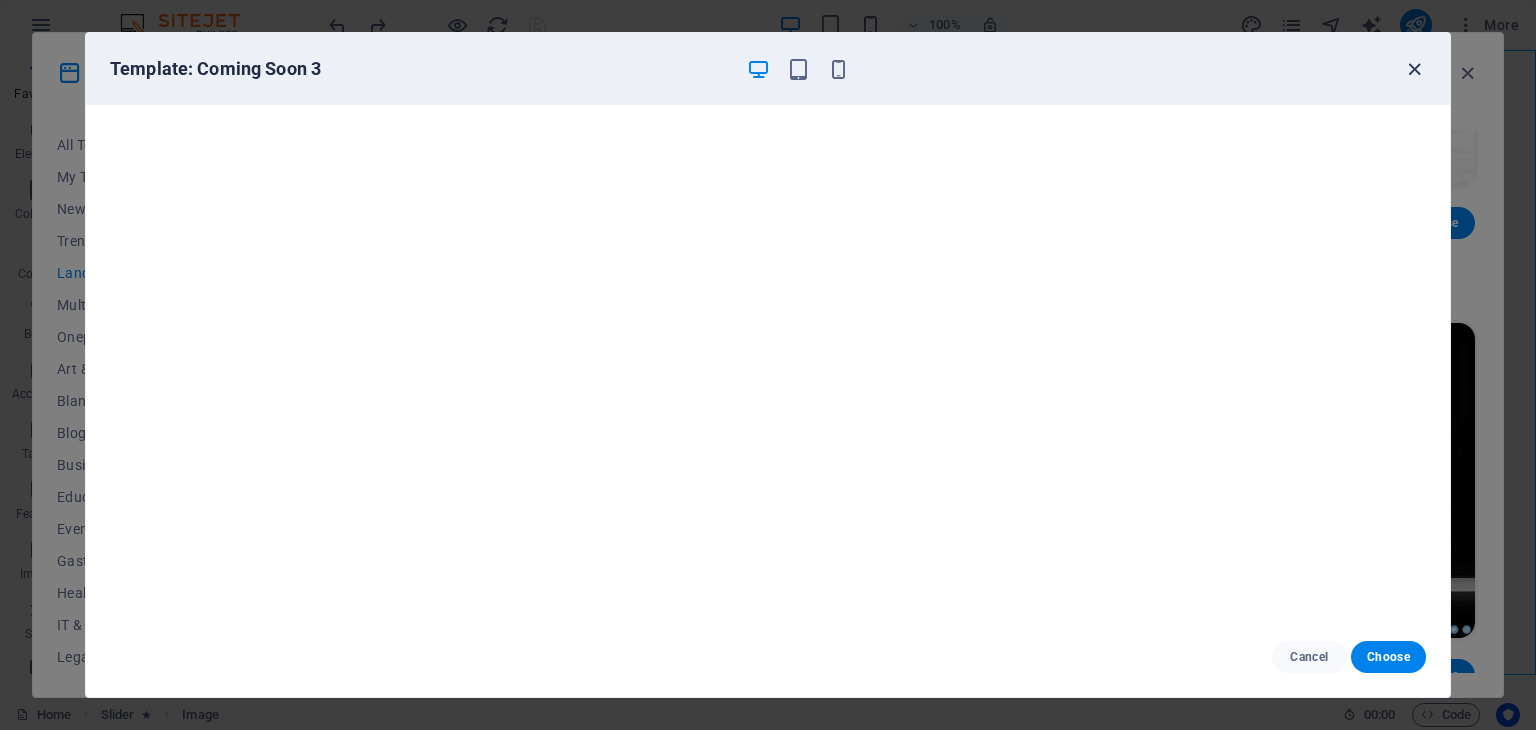 click at bounding box center (1414, 69) 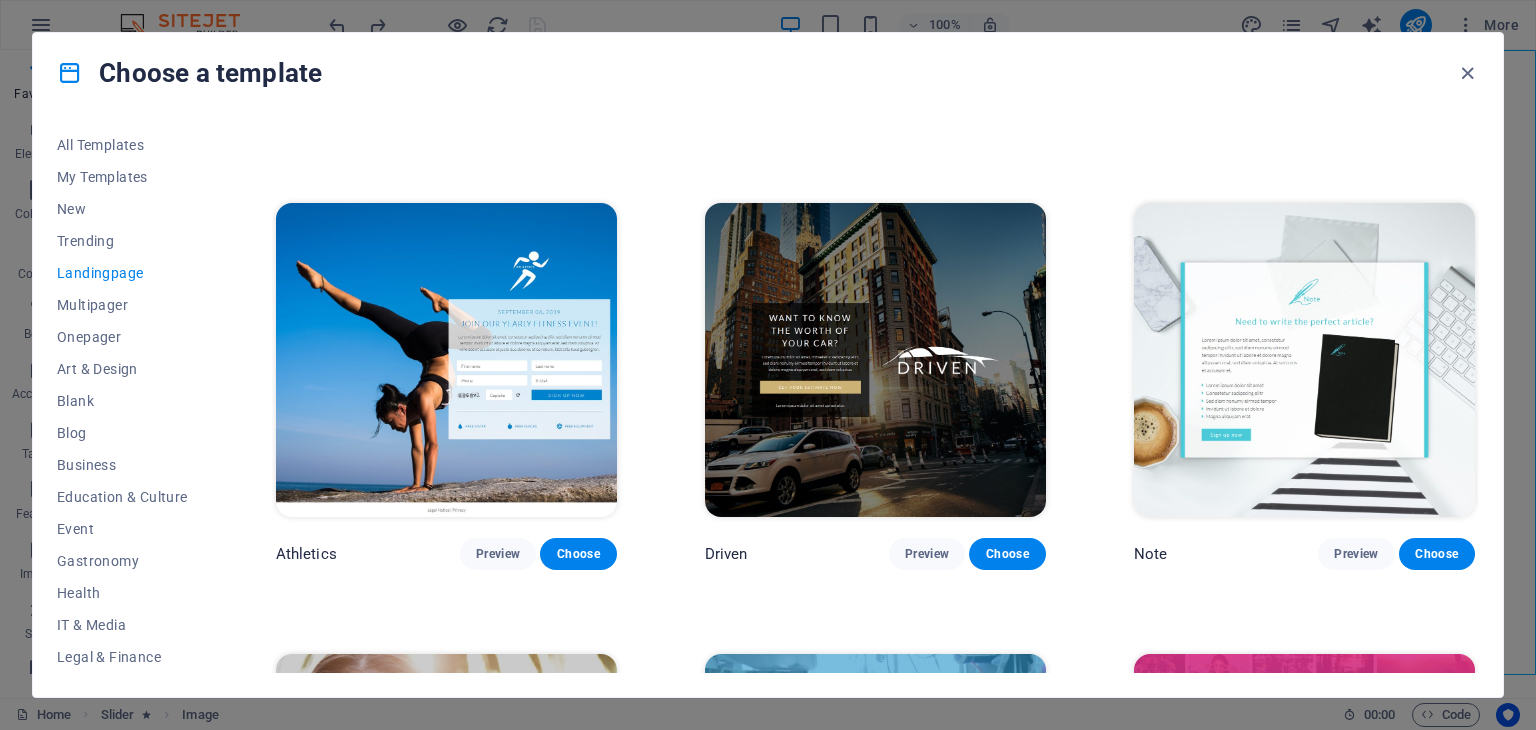 scroll, scrollTop: 1253, scrollLeft: 0, axis: vertical 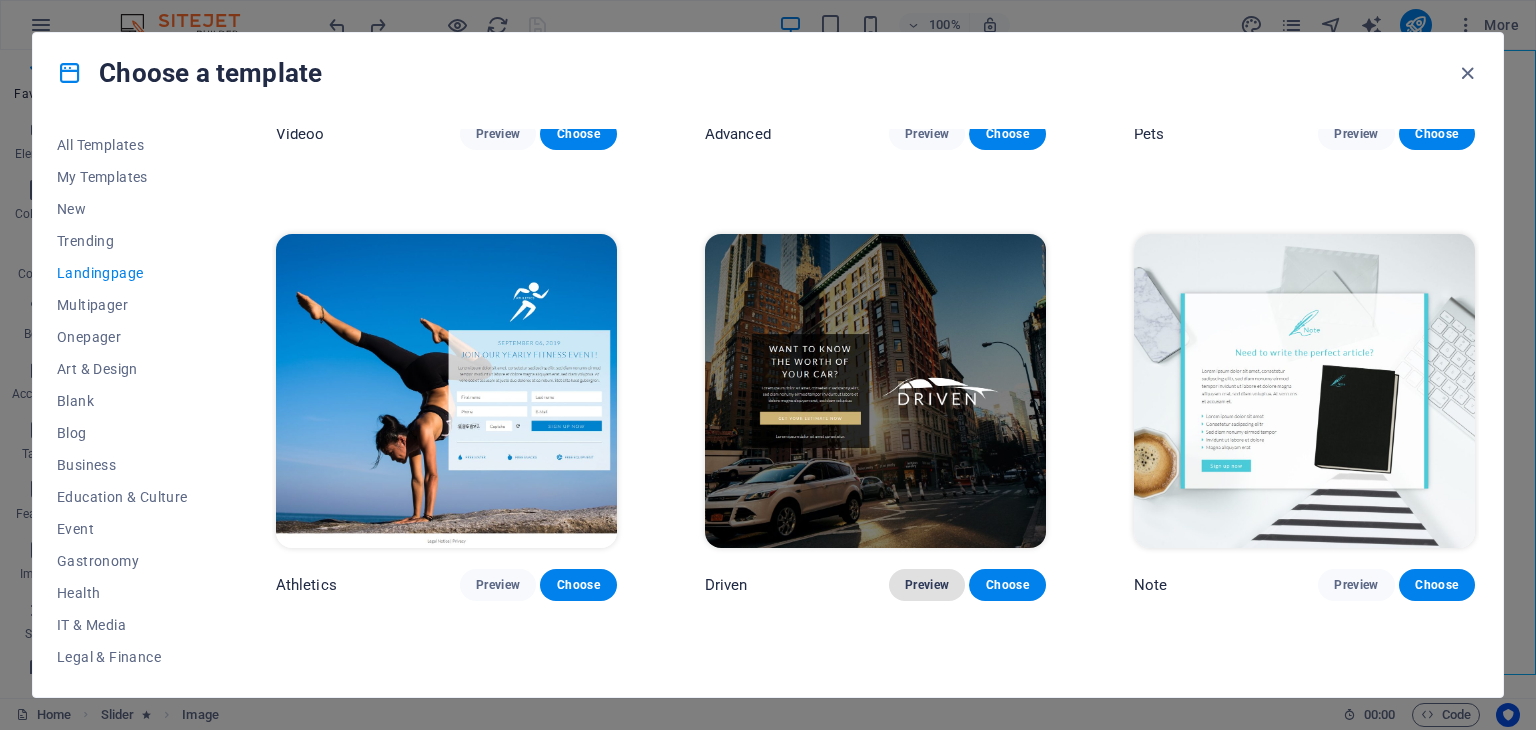 click on "Preview" at bounding box center (927, 585) 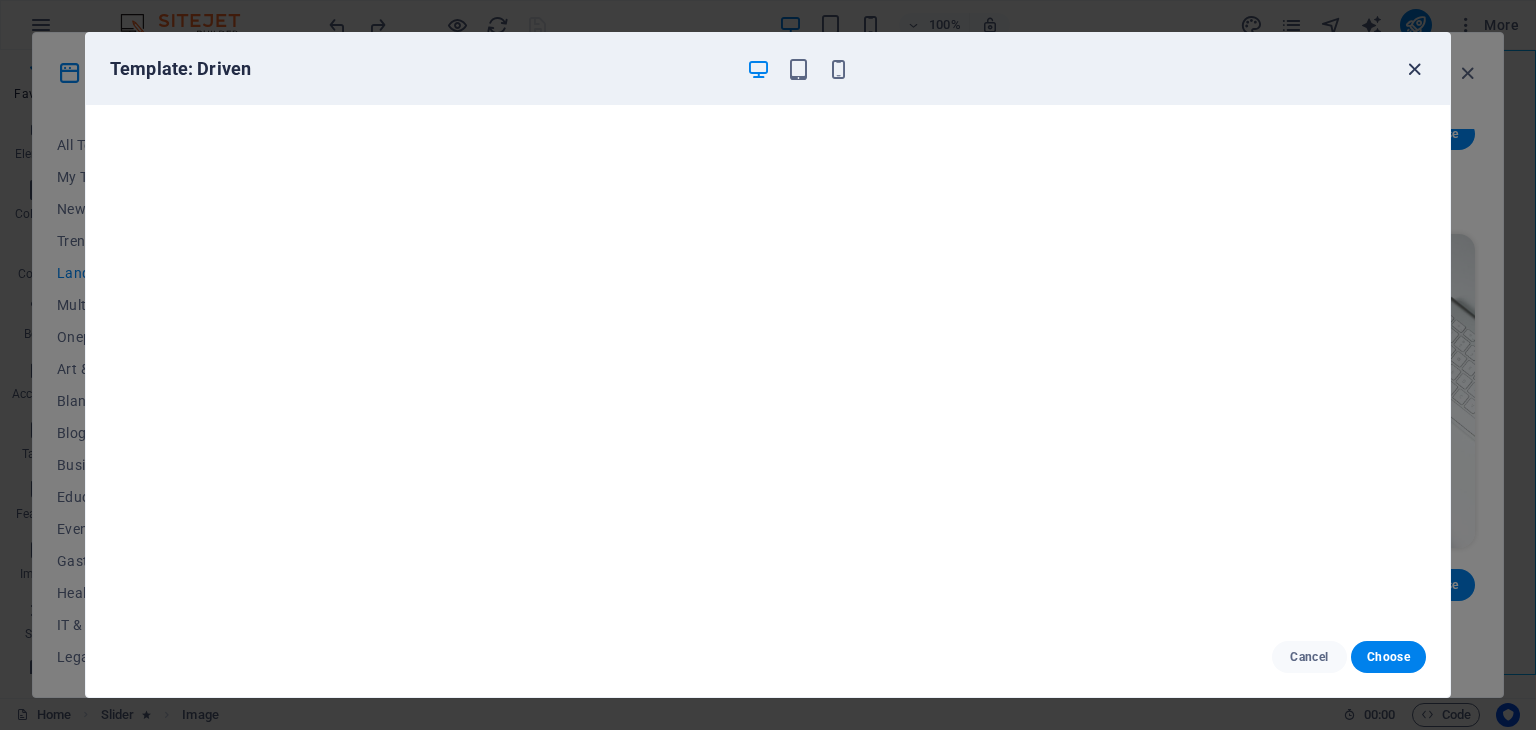 click at bounding box center (1414, 69) 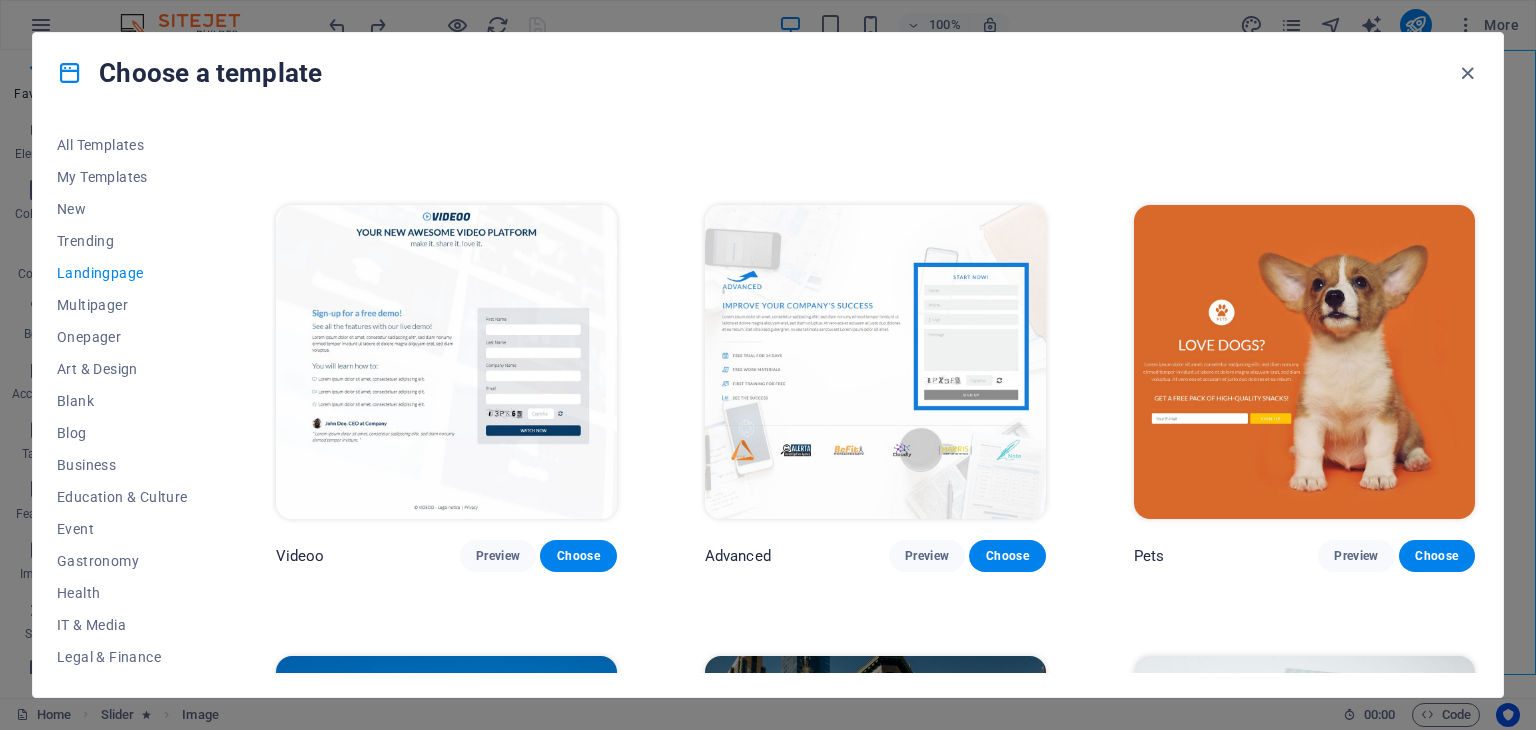 scroll, scrollTop: 753, scrollLeft: 0, axis: vertical 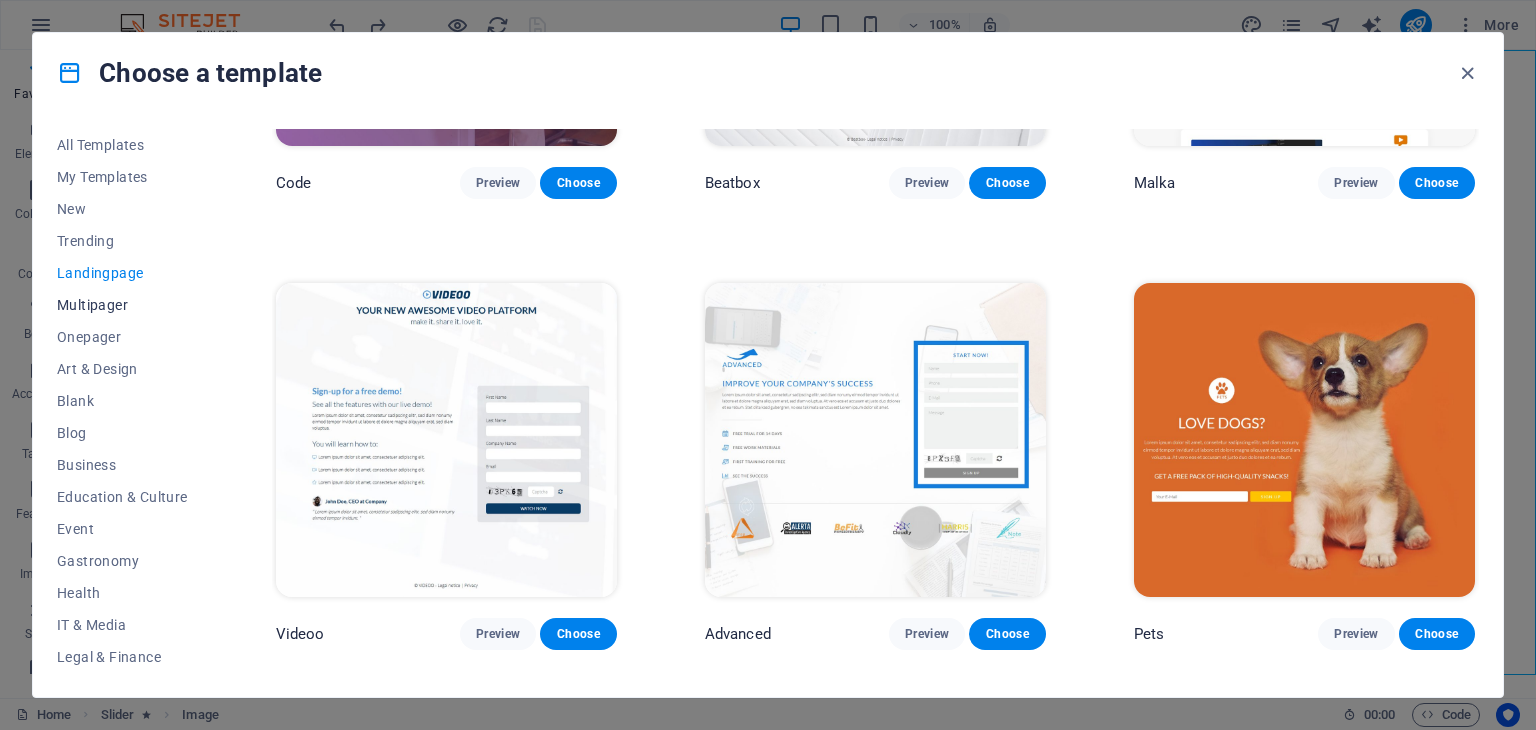 click on "Multipager" at bounding box center [122, 305] 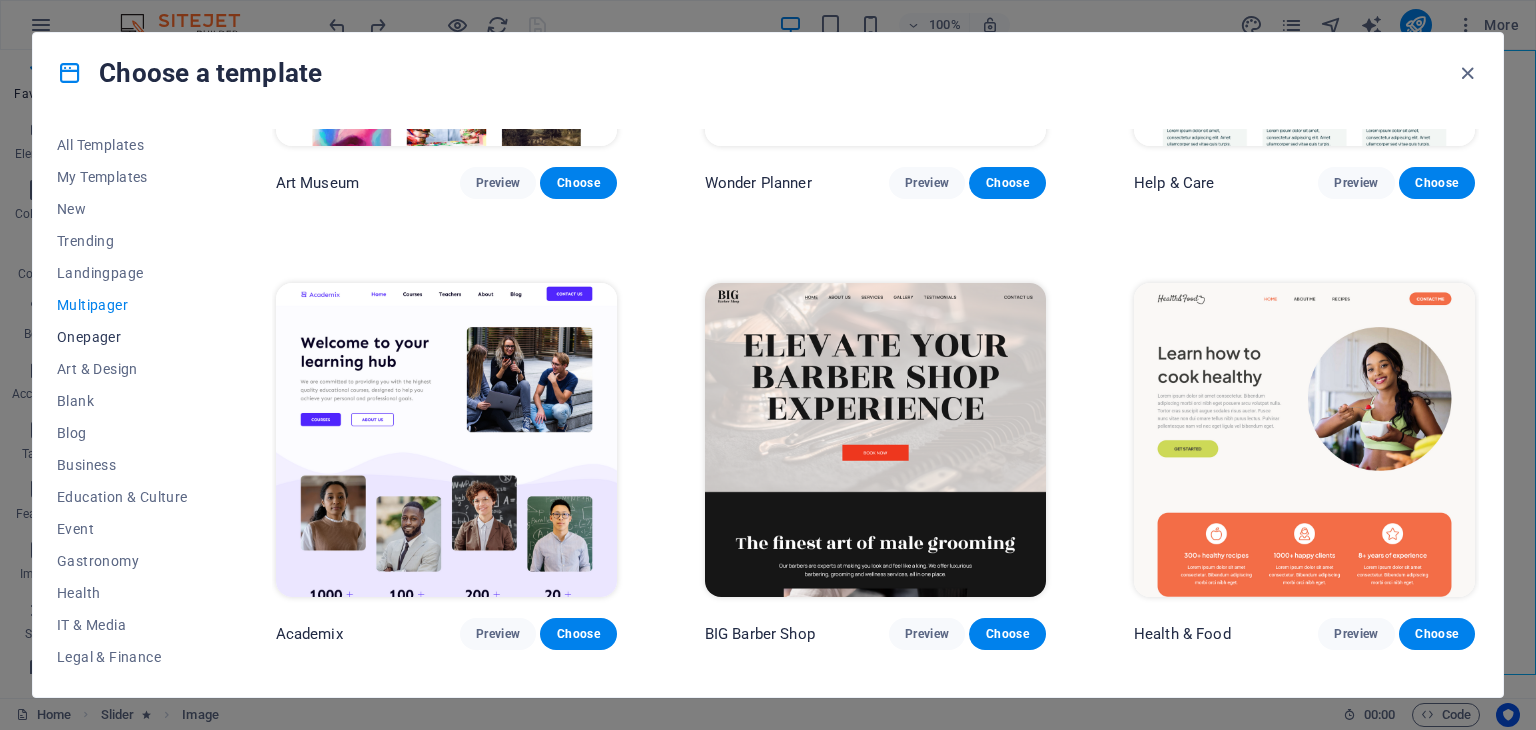 click on "Onepager" at bounding box center [122, 337] 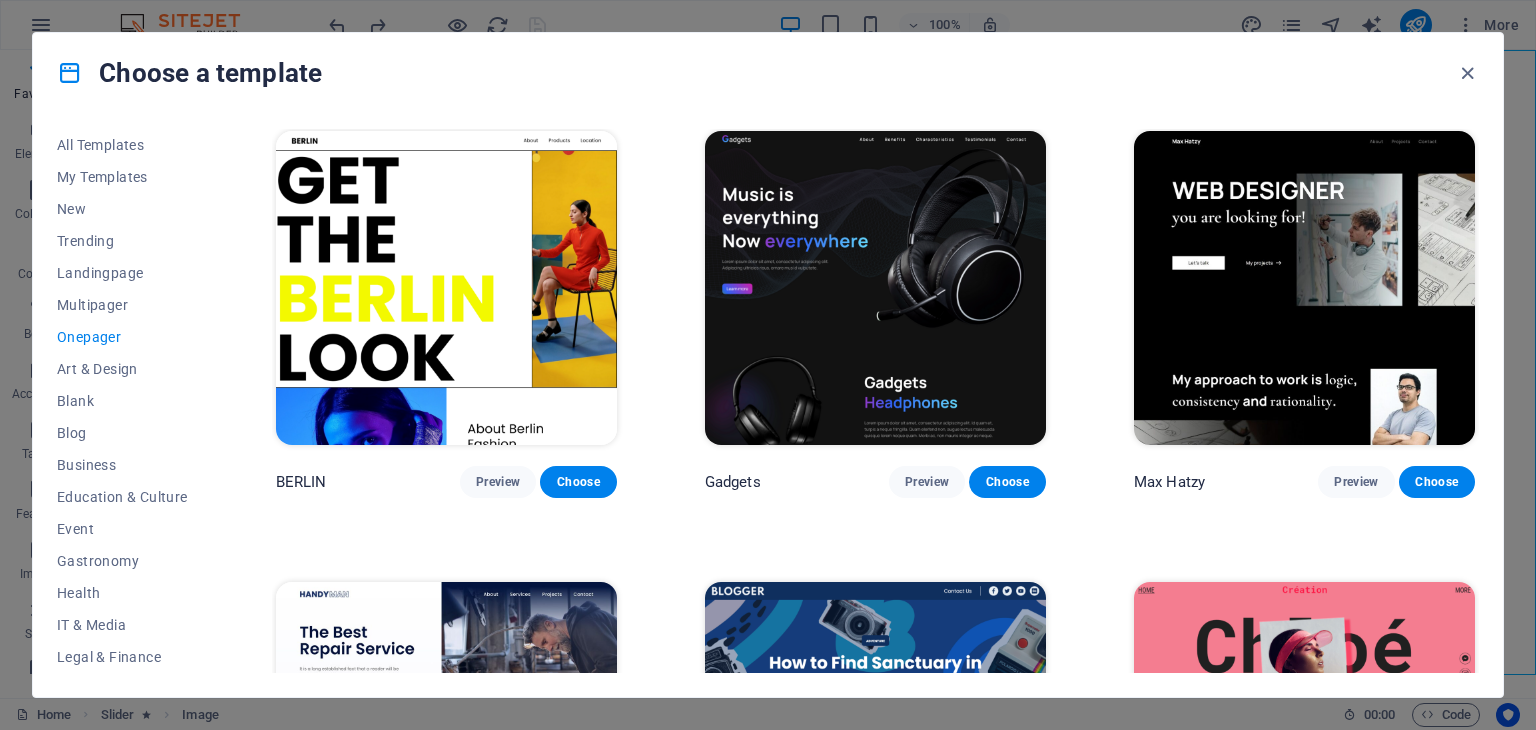 scroll, scrollTop: 1920, scrollLeft: 0, axis: vertical 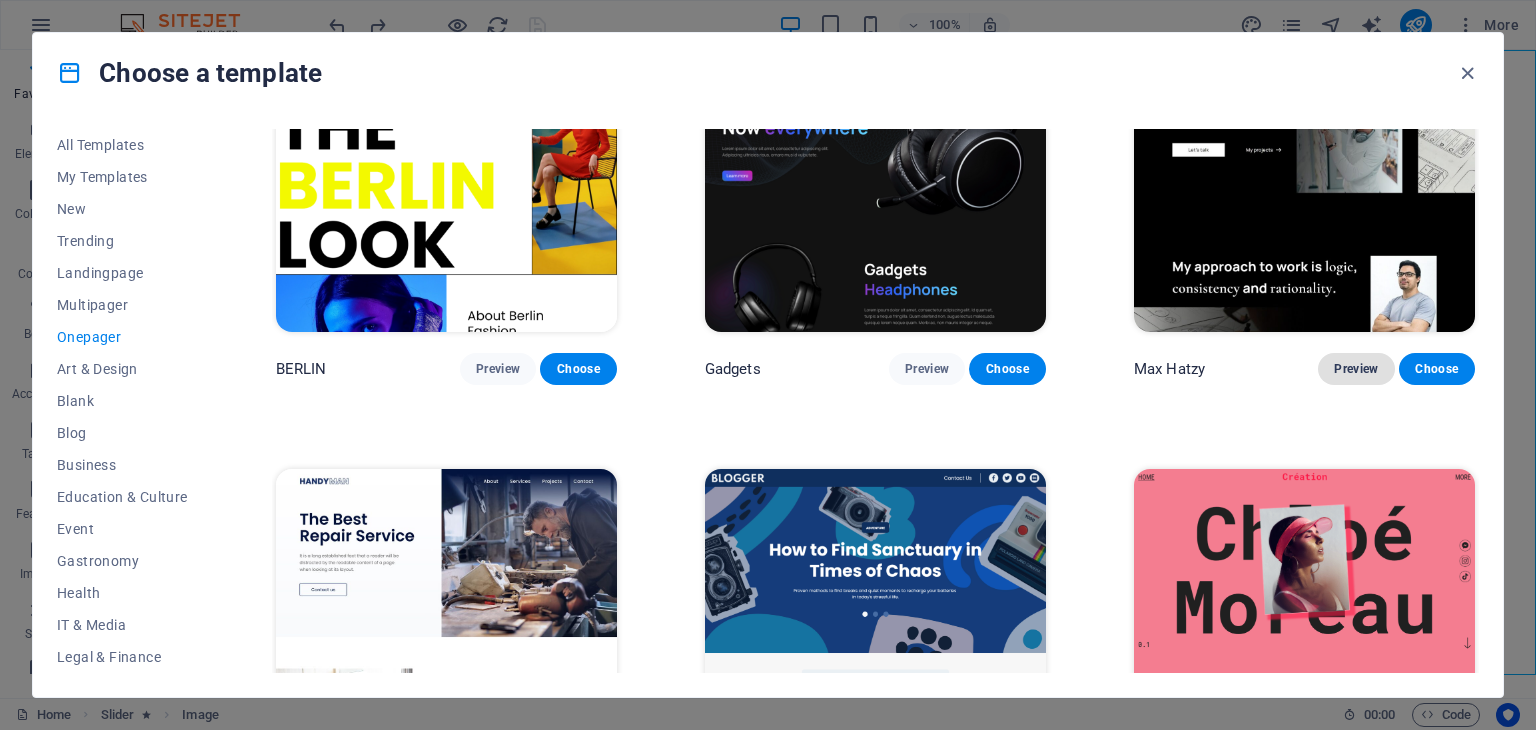 click on "Preview" at bounding box center (1356, 369) 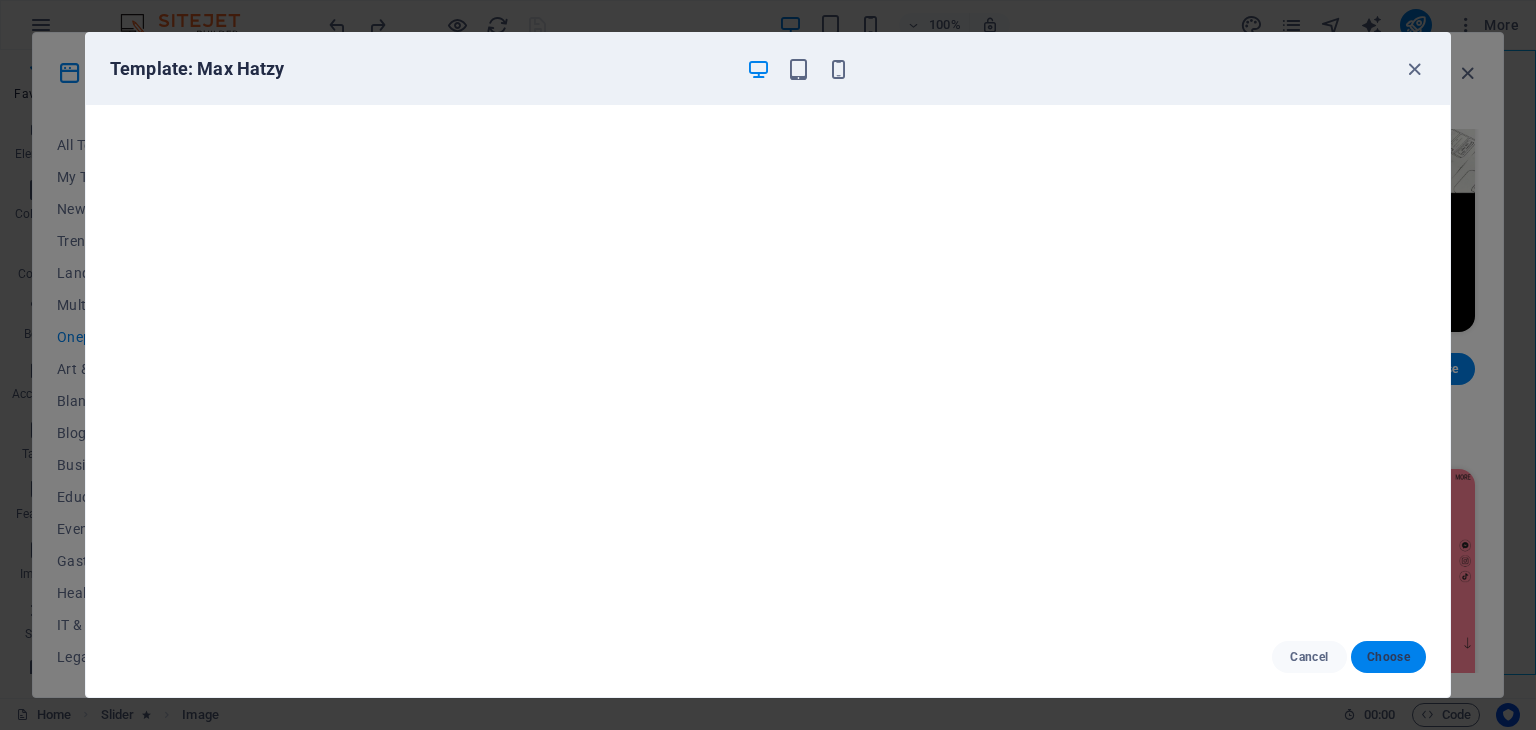 click on "Choose" at bounding box center (1388, 657) 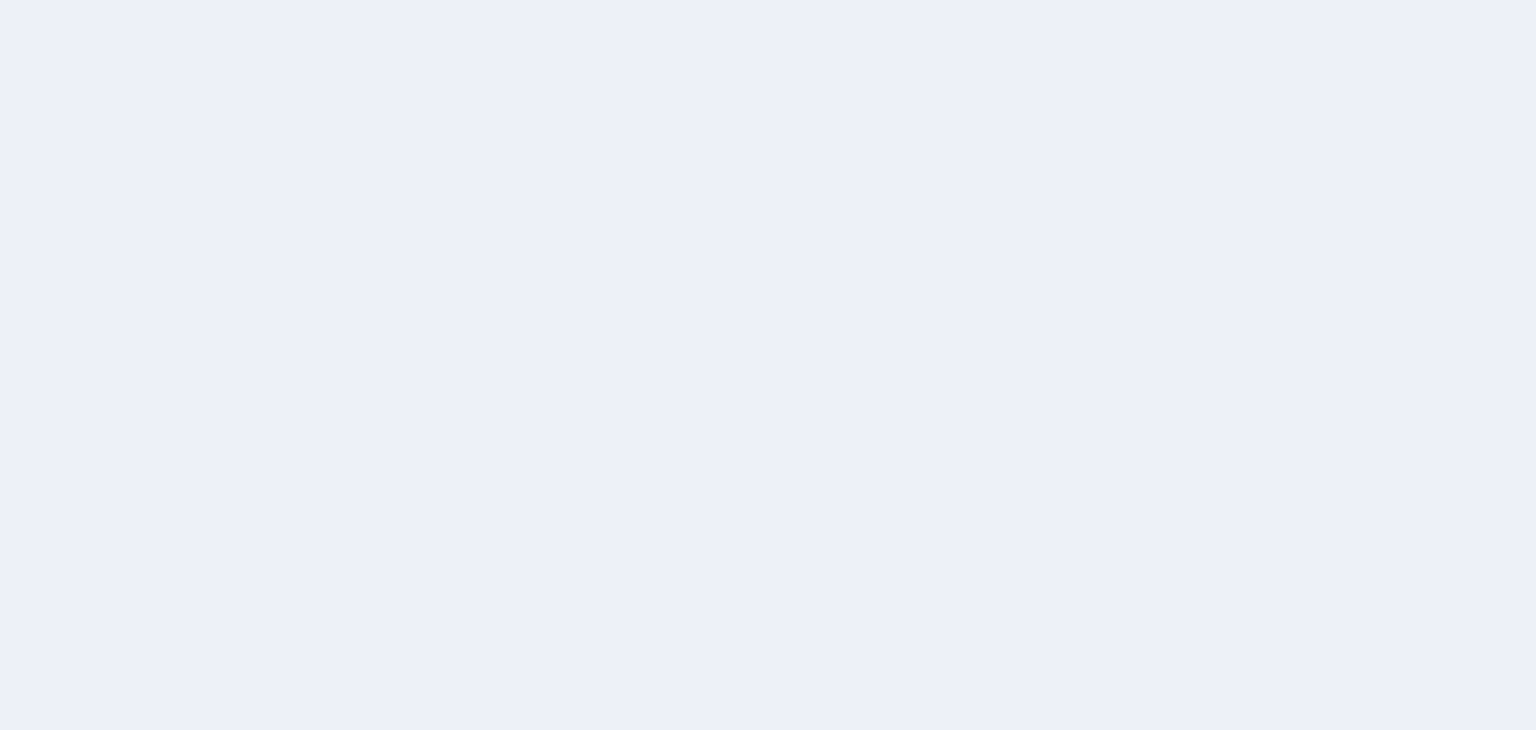 scroll, scrollTop: 0, scrollLeft: 0, axis: both 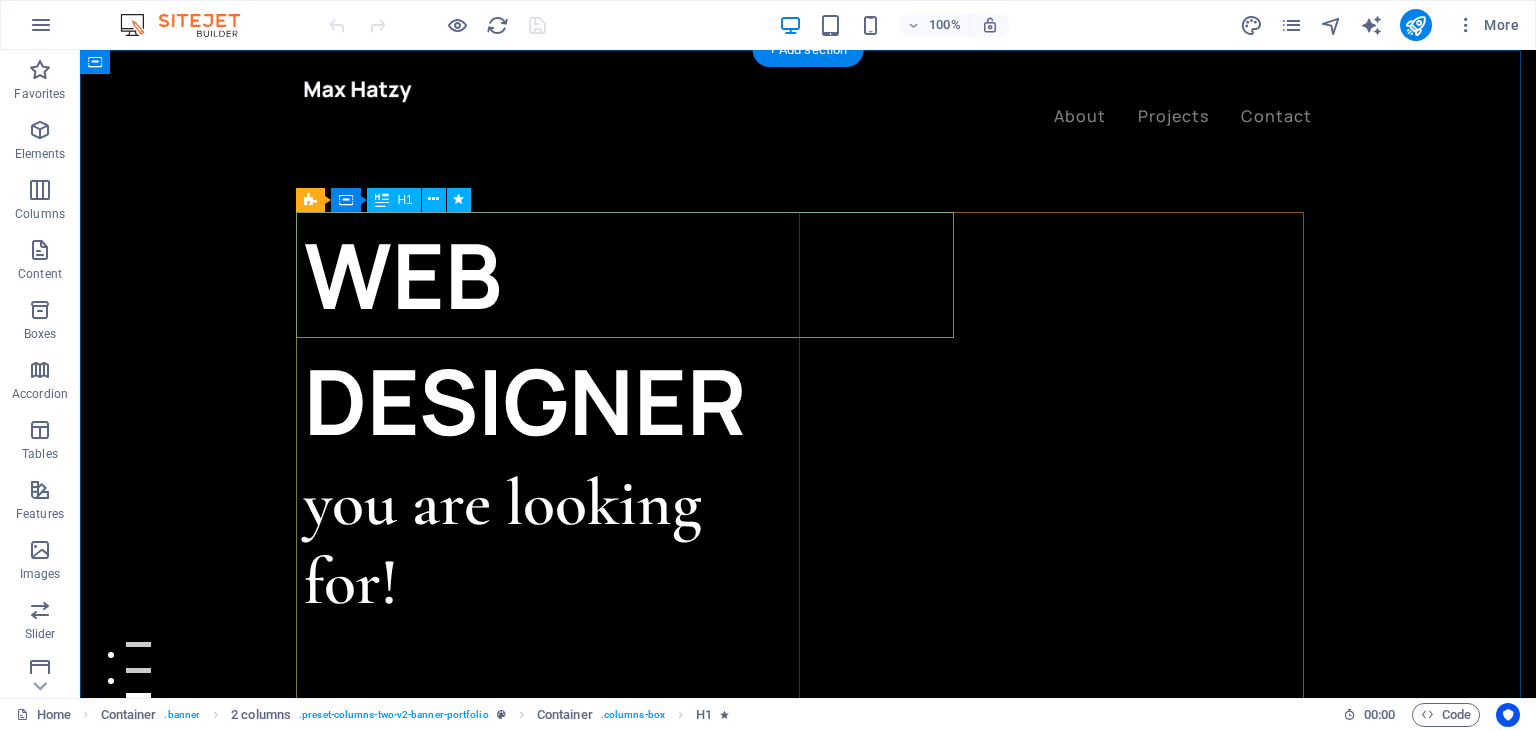 click on "WEB DESIGNER" at bounding box center (556, 338) 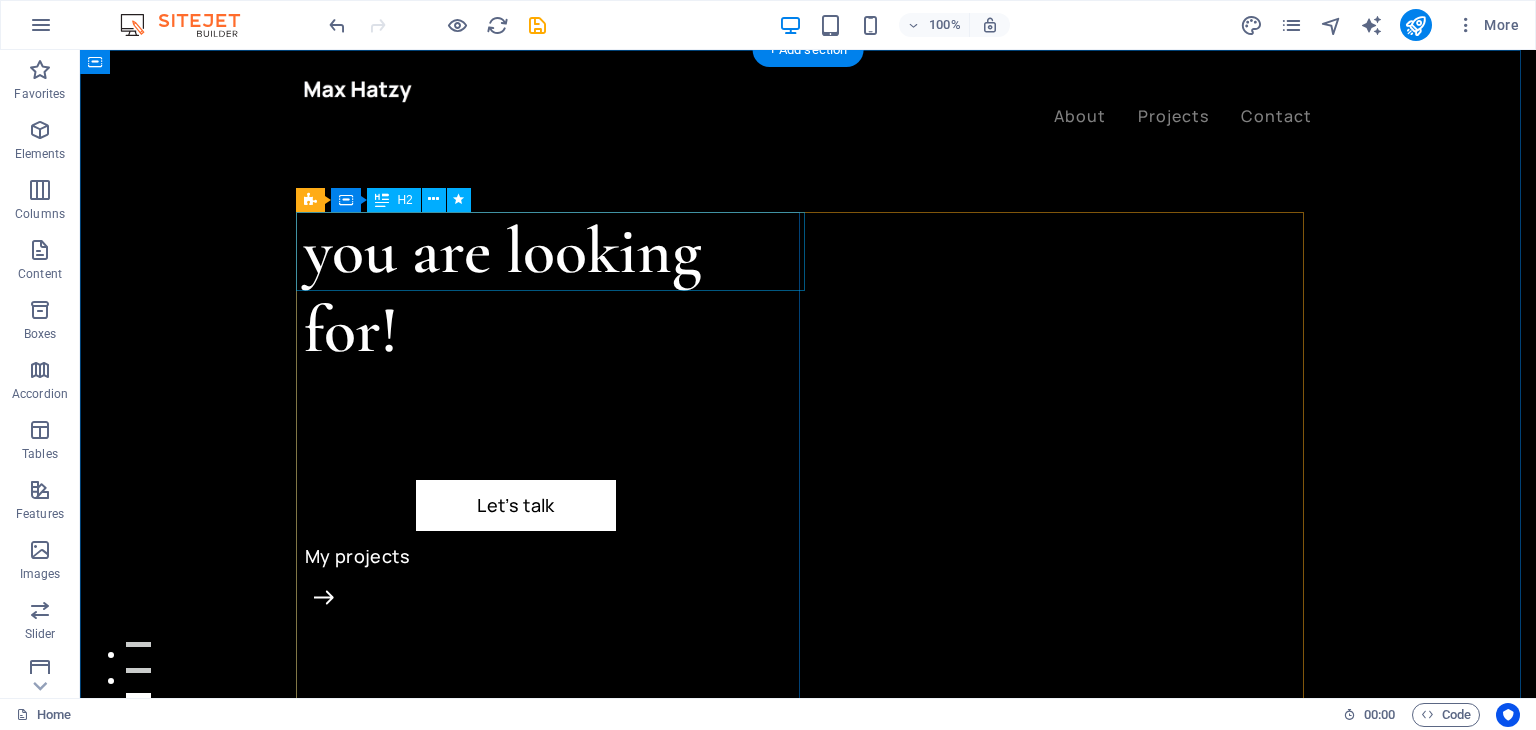 click on "you are looking for!" at bounding box center (556, 291) 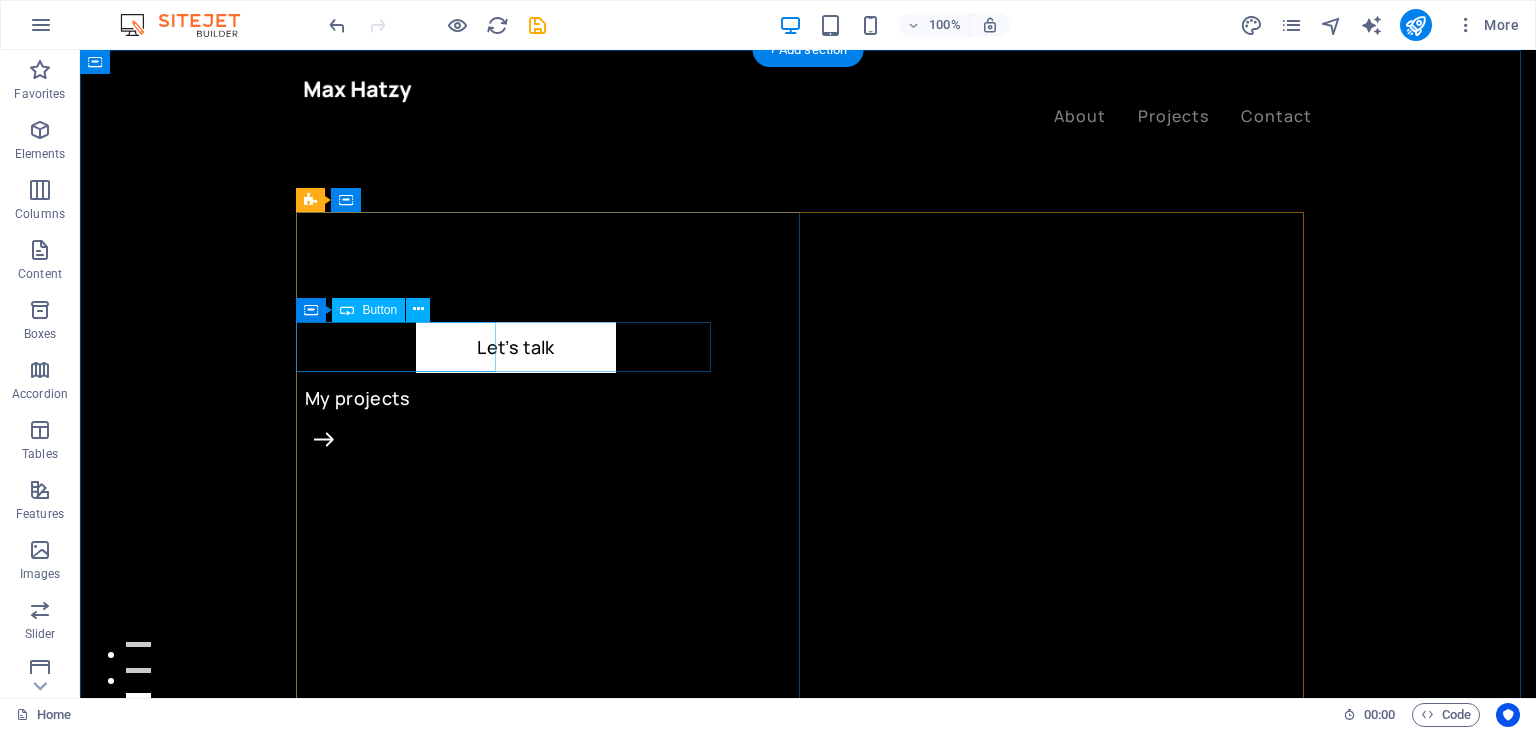 click on "Let’s talk" at bounding box center [516, 347] 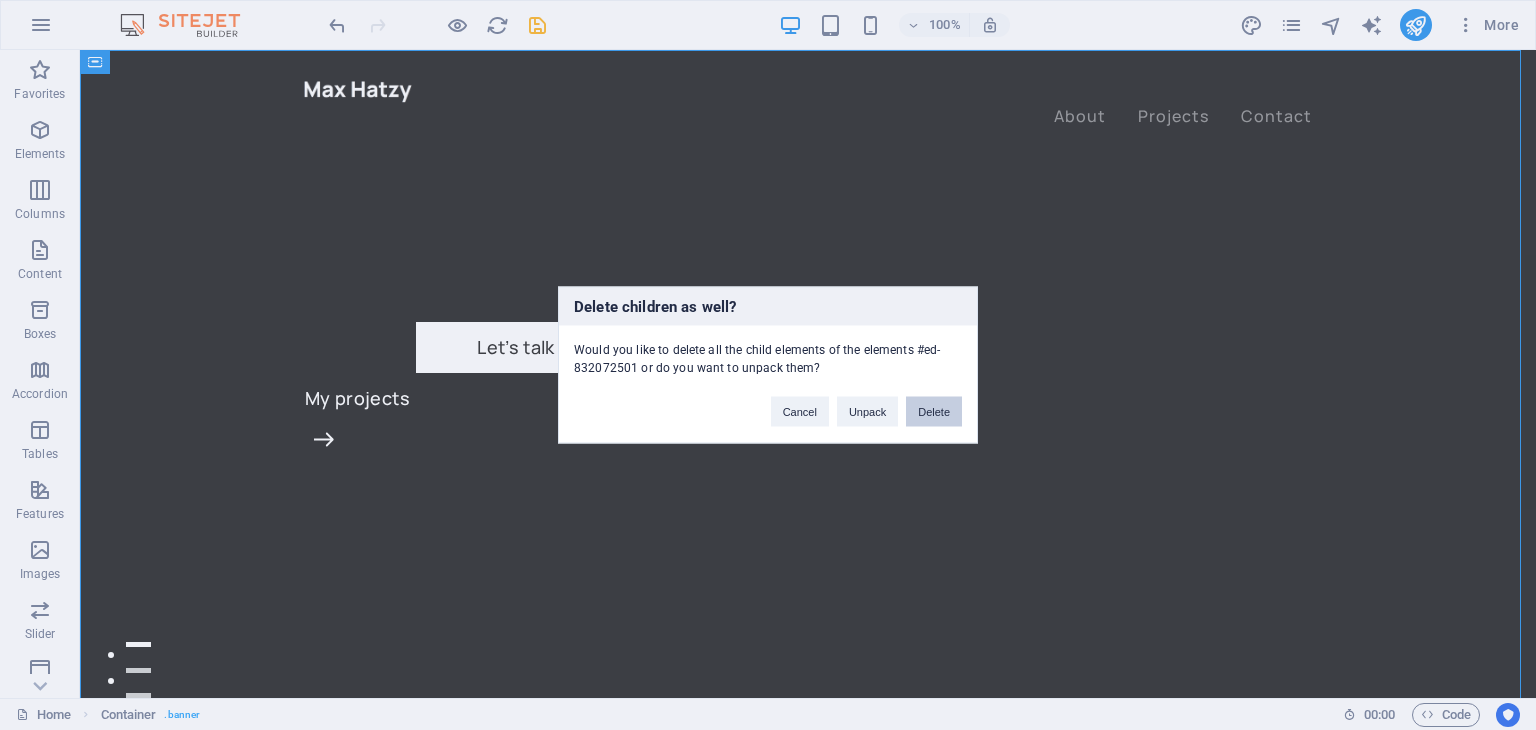 click on "Delete" at bounding box center (934, 412) 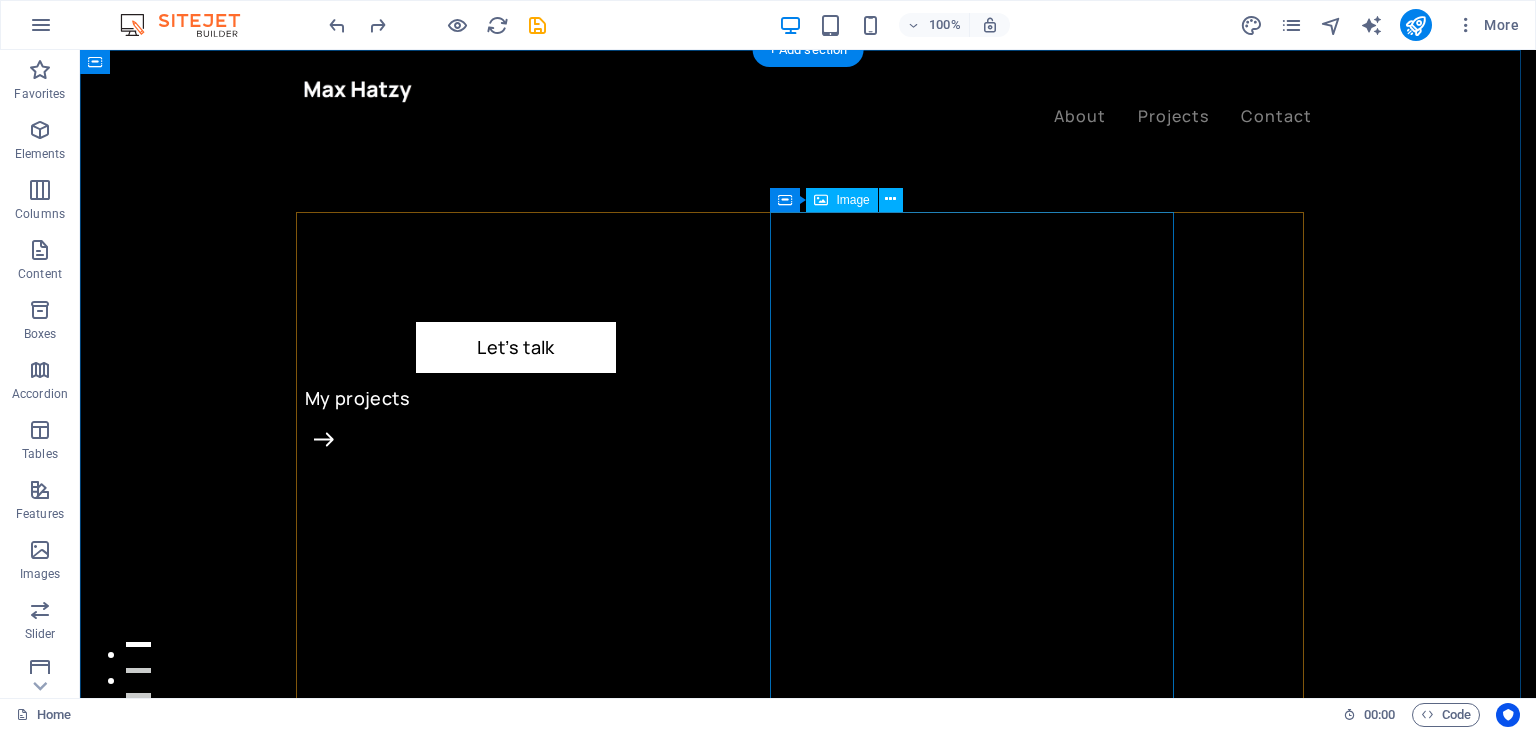 click at bounding box center [475, 1078] 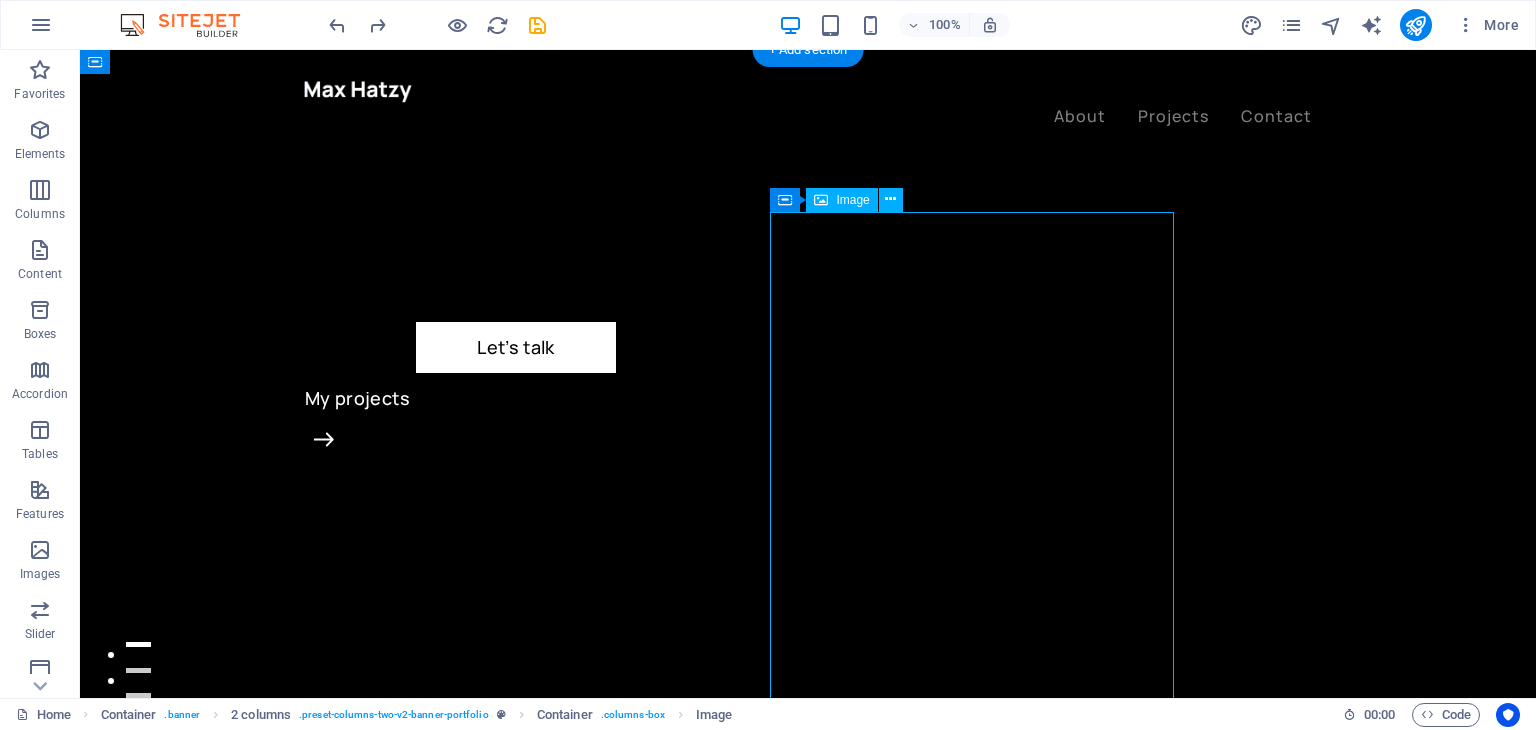click at bounding box center [475, 1078] 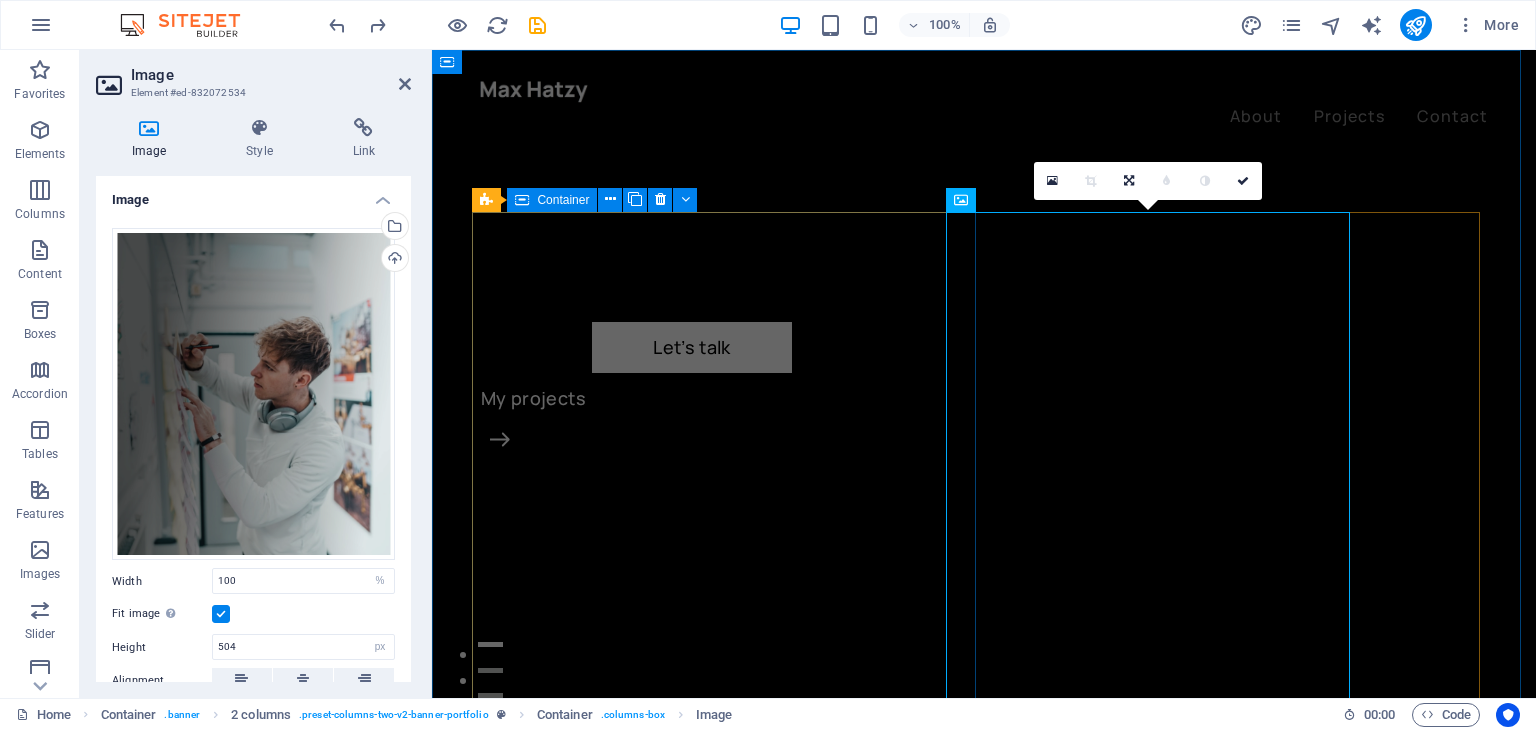 click on "Let’s talk My projects" at bounding box center (732, 574) 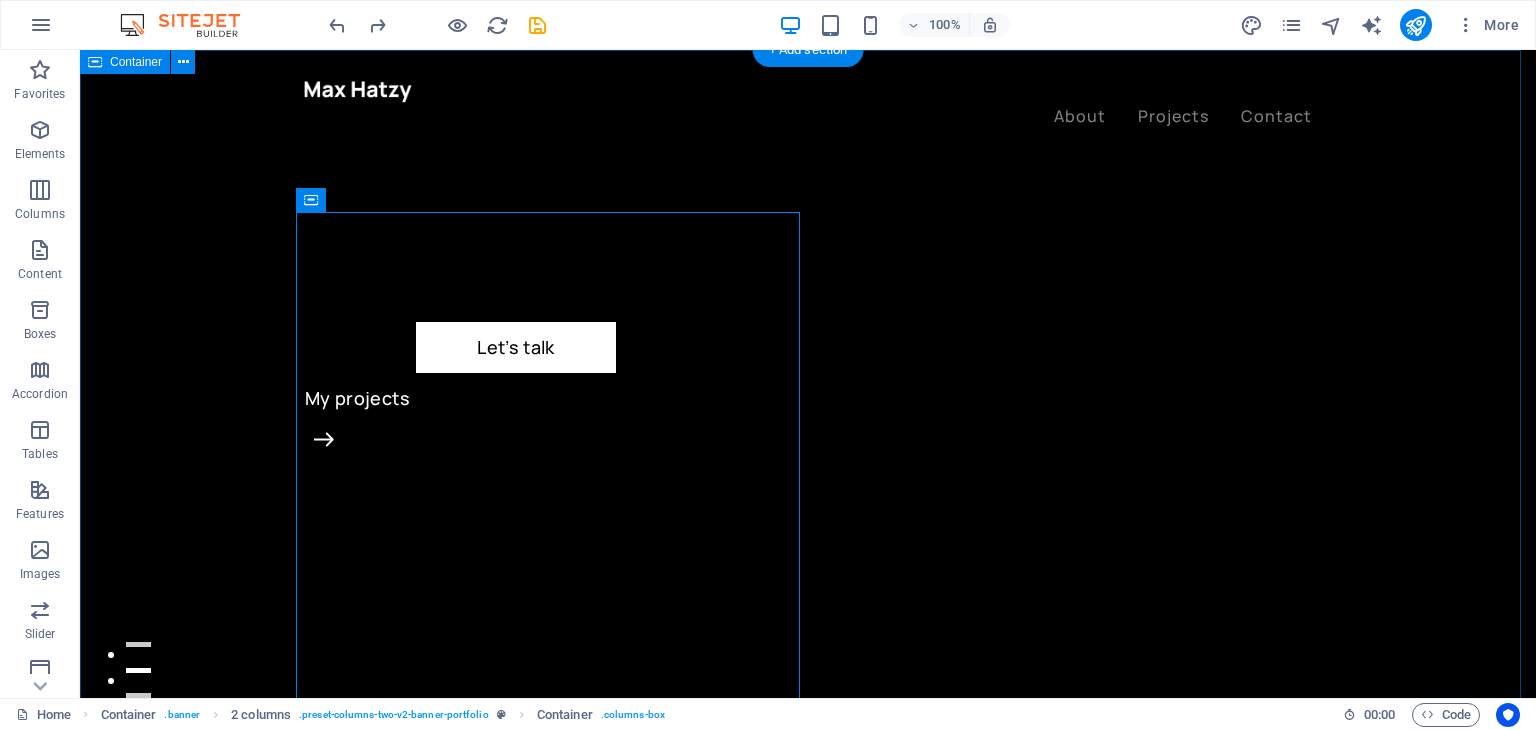 click on "Let’s talk My projects" at bounding box center [808, 982] 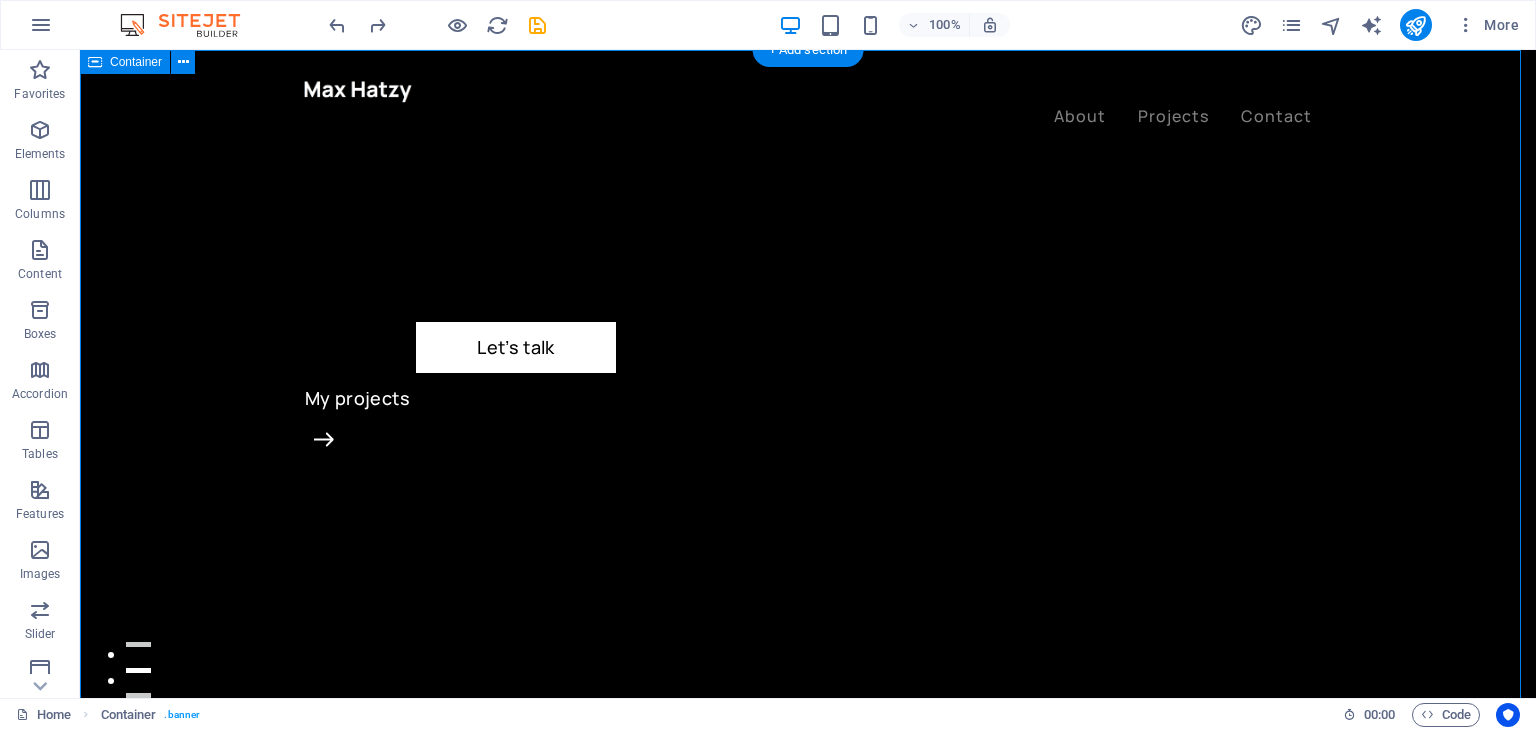 click on "Let’s talk My projects" at bounding box center [808, 982] 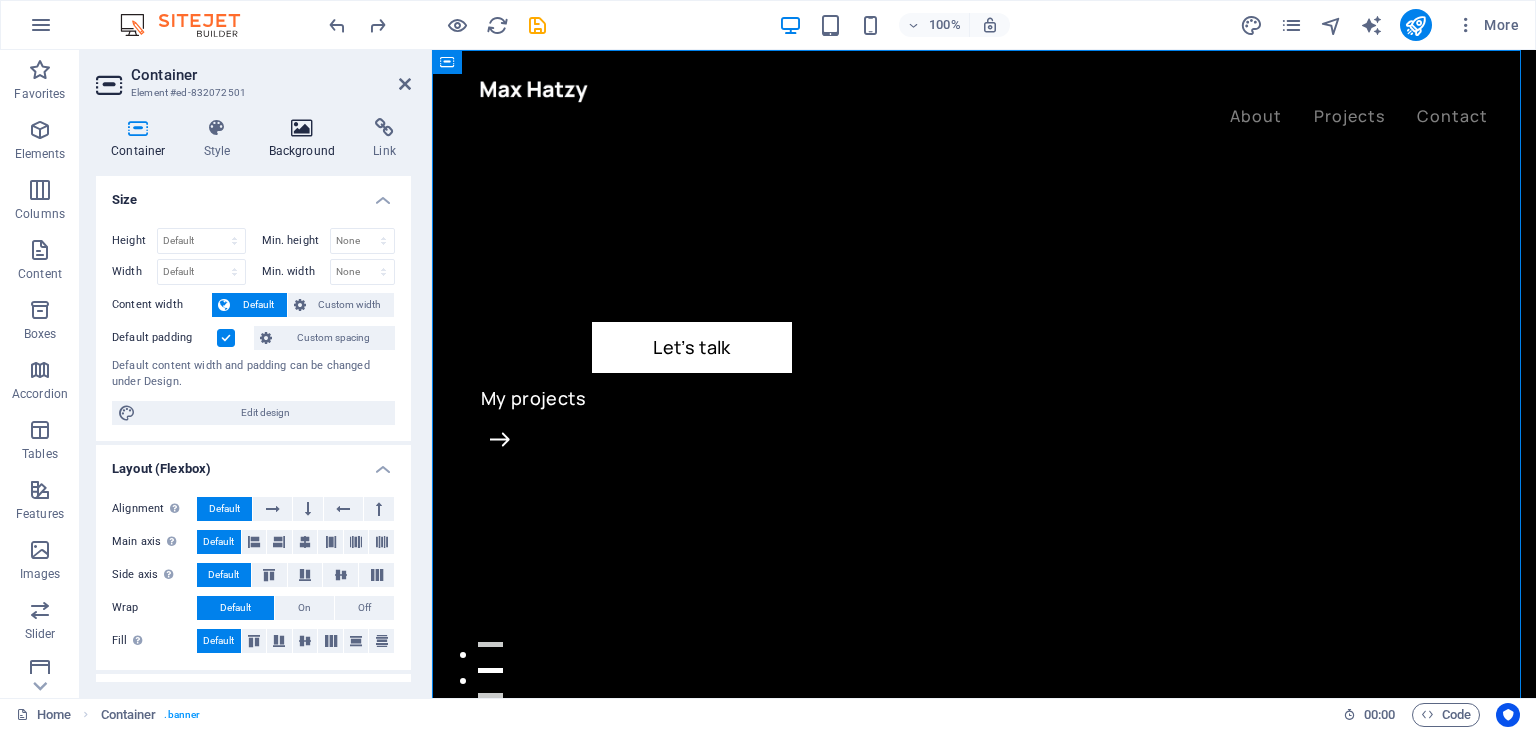 click on "Background" at bounding box center (306, 139) 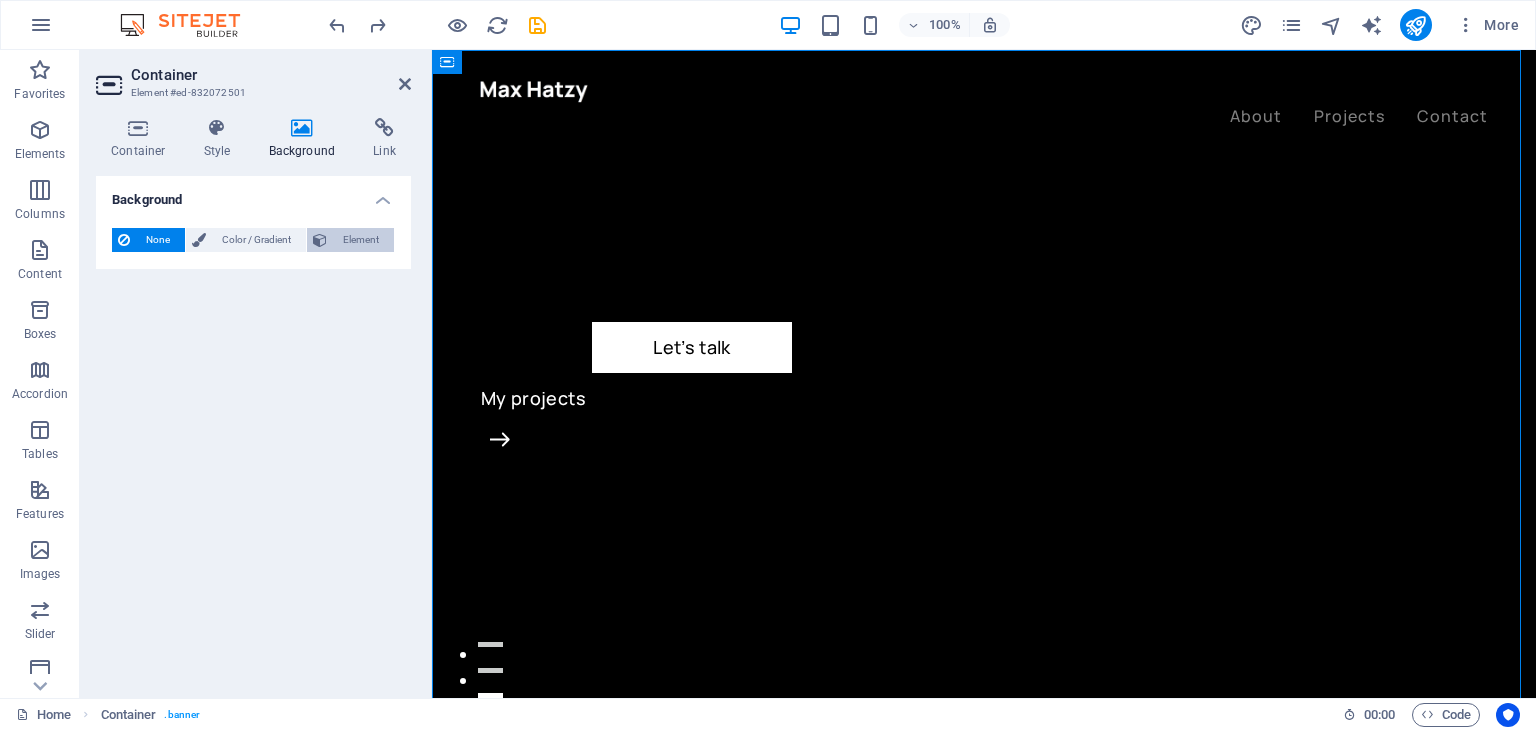 click on "Element" at bounding box center [360, 240] 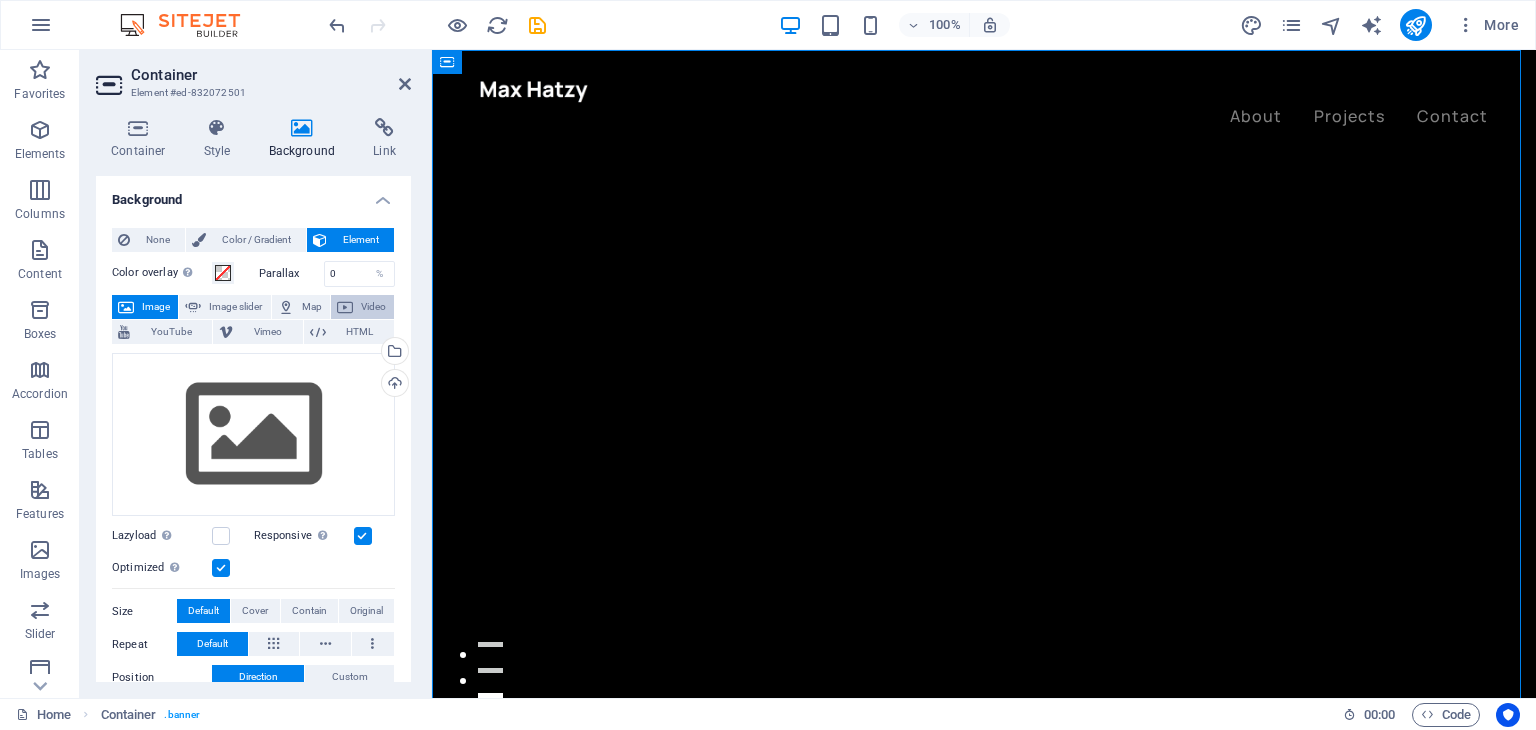 click at bounding box center (345, 307) 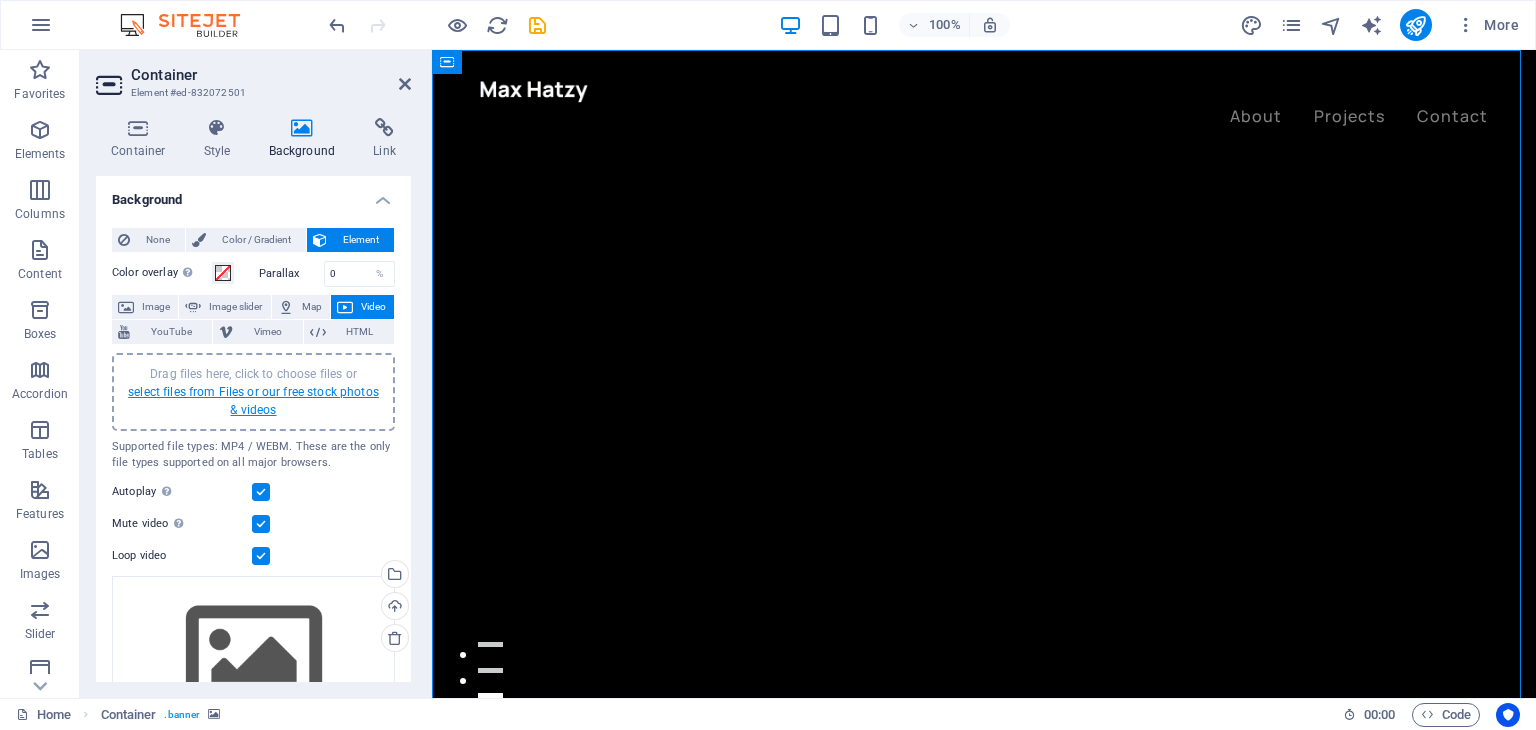 click on "select files from Files or our free stock photos & videos" at bounding box center (253, 401) 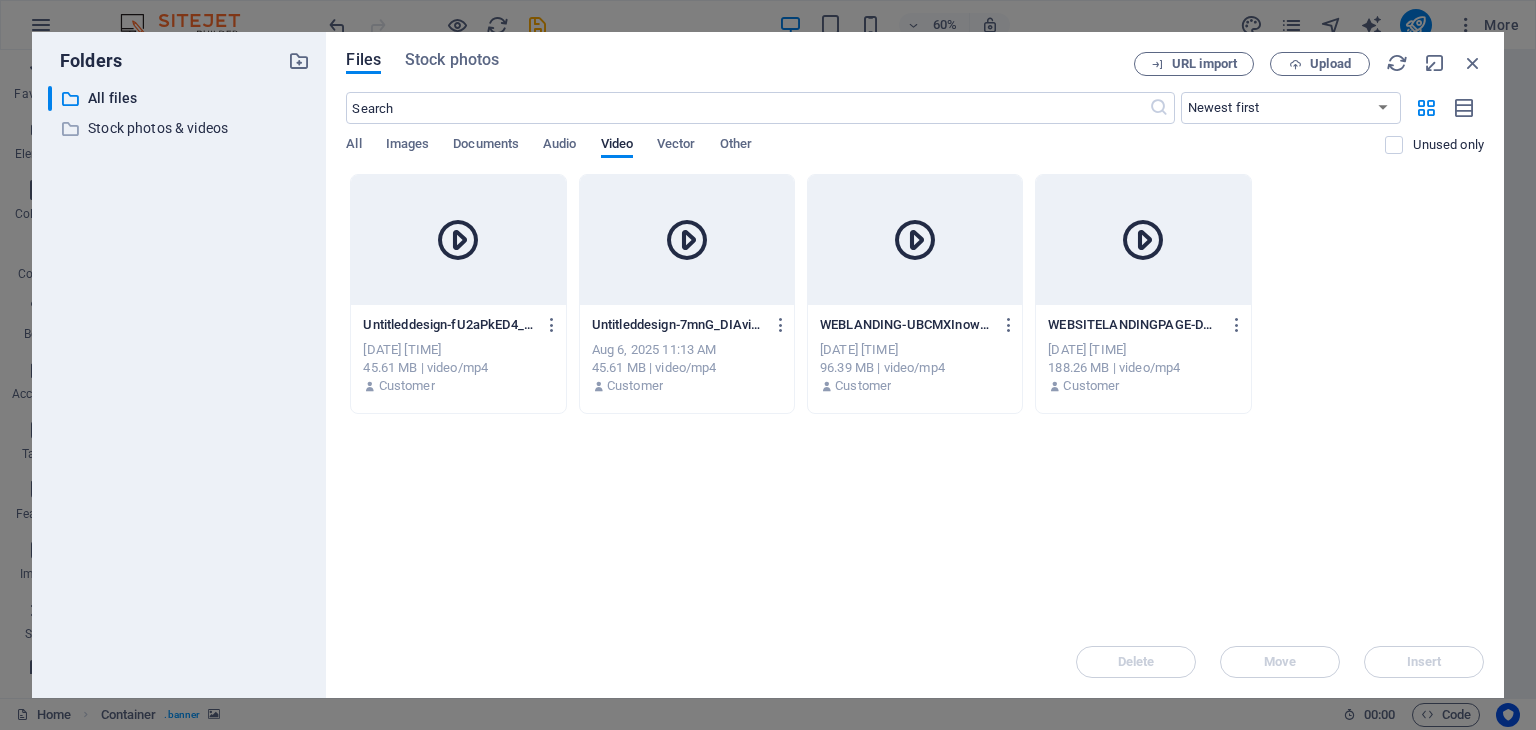 click at bounding box center [687, 240] 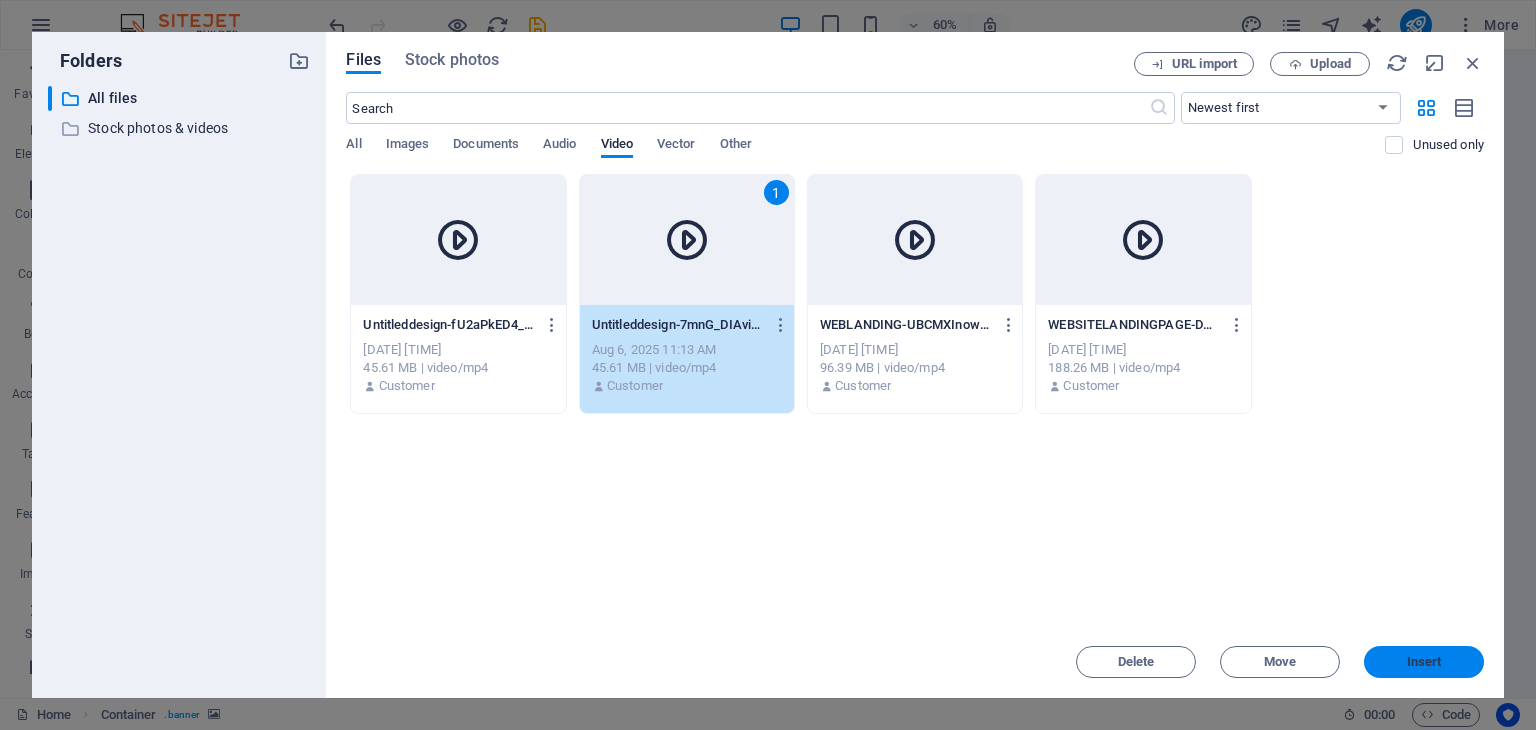 drag, startPoint x: 1411, startPoint y: 647, endPoint x: 955, endPoint y: 585, distance: 460.19562 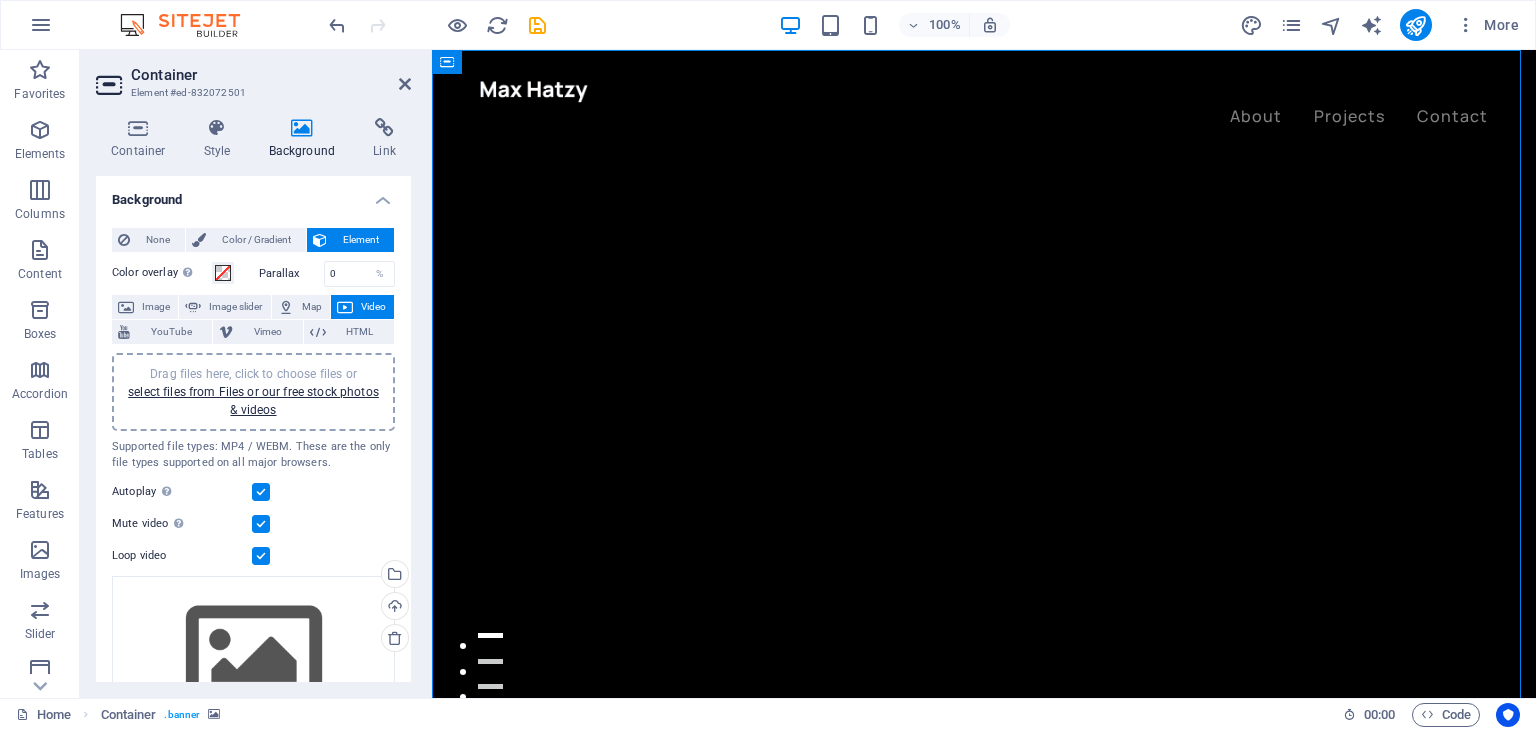 scroll, scrollTop: 0, scrollLeft: 0, axis: both 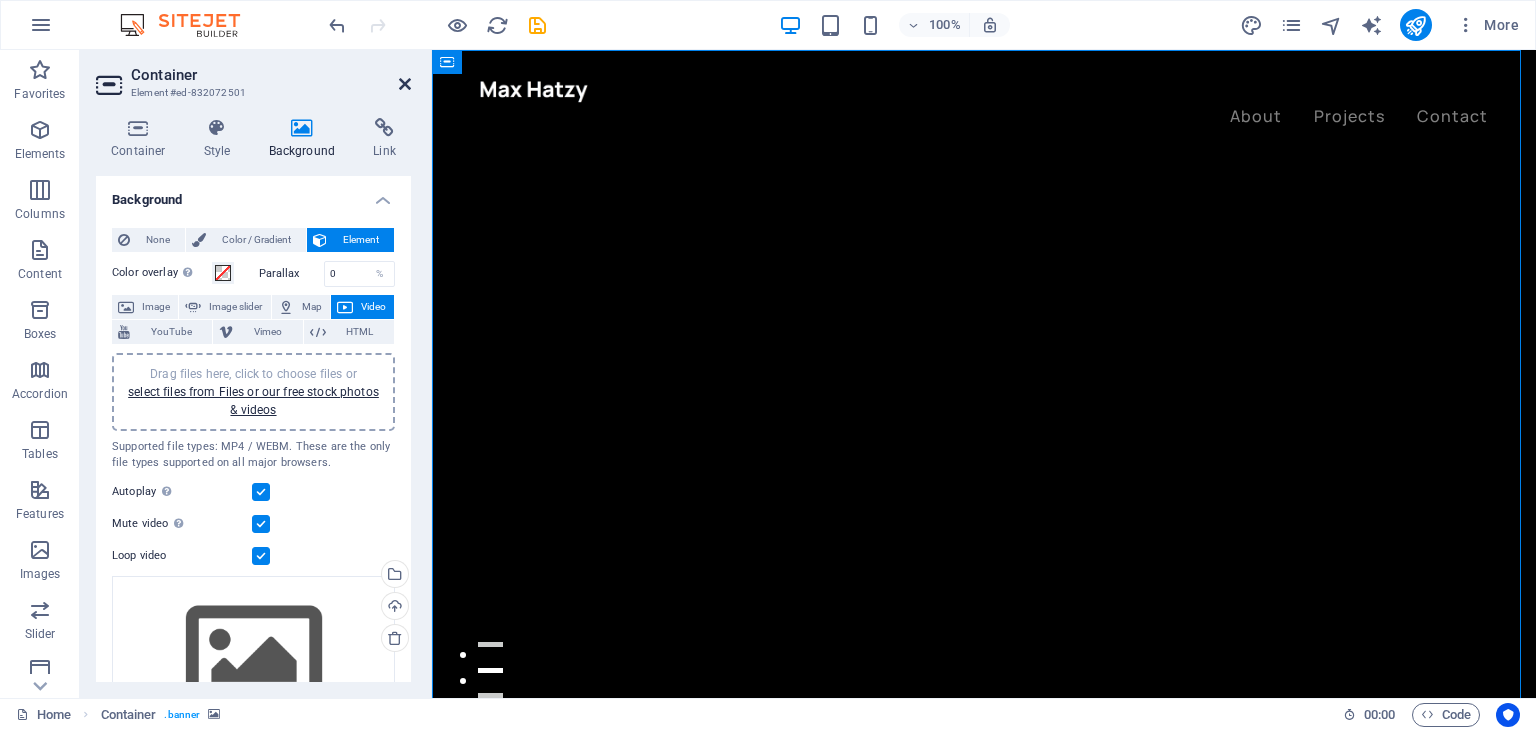 click at bounding box center (405, 84) 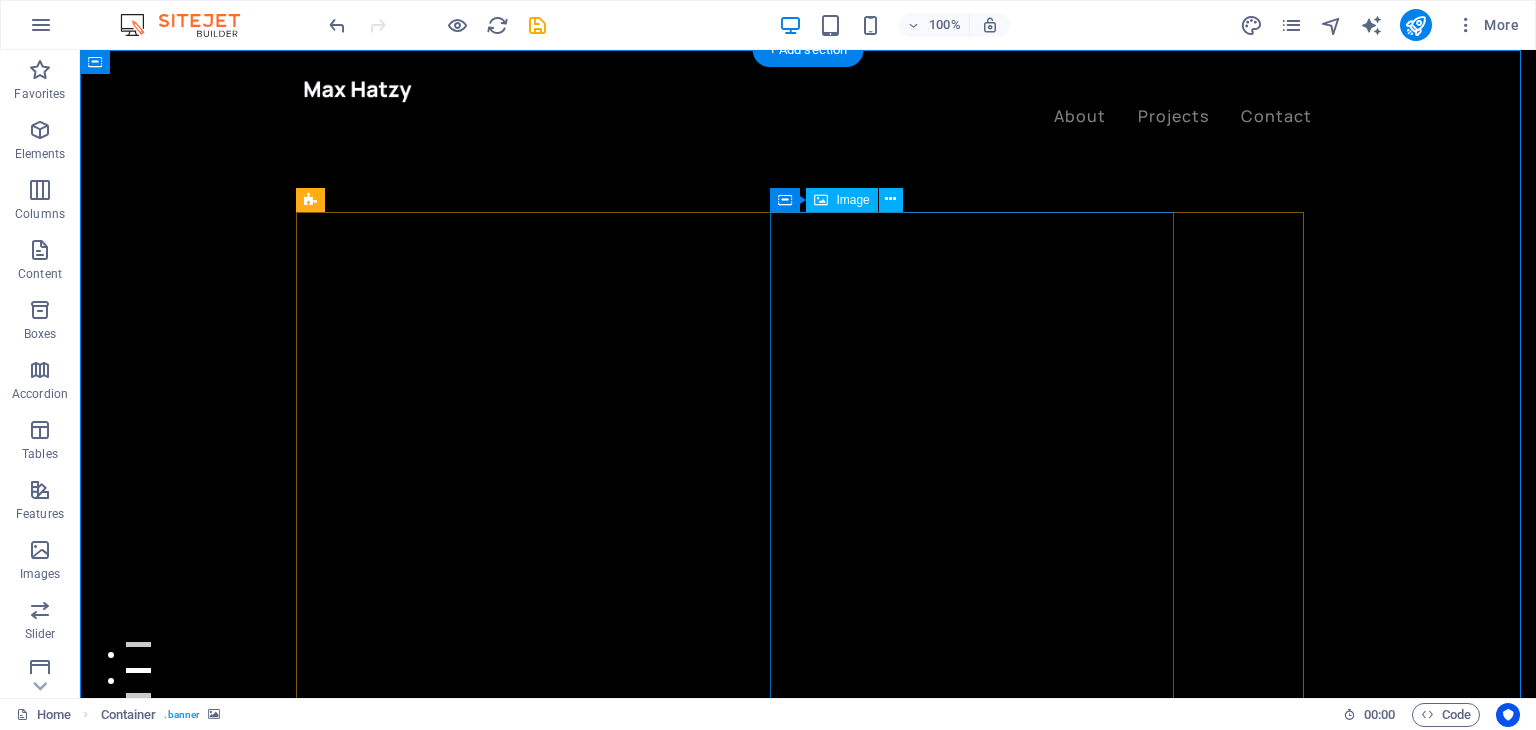 click at bounding box center (475, 1824) 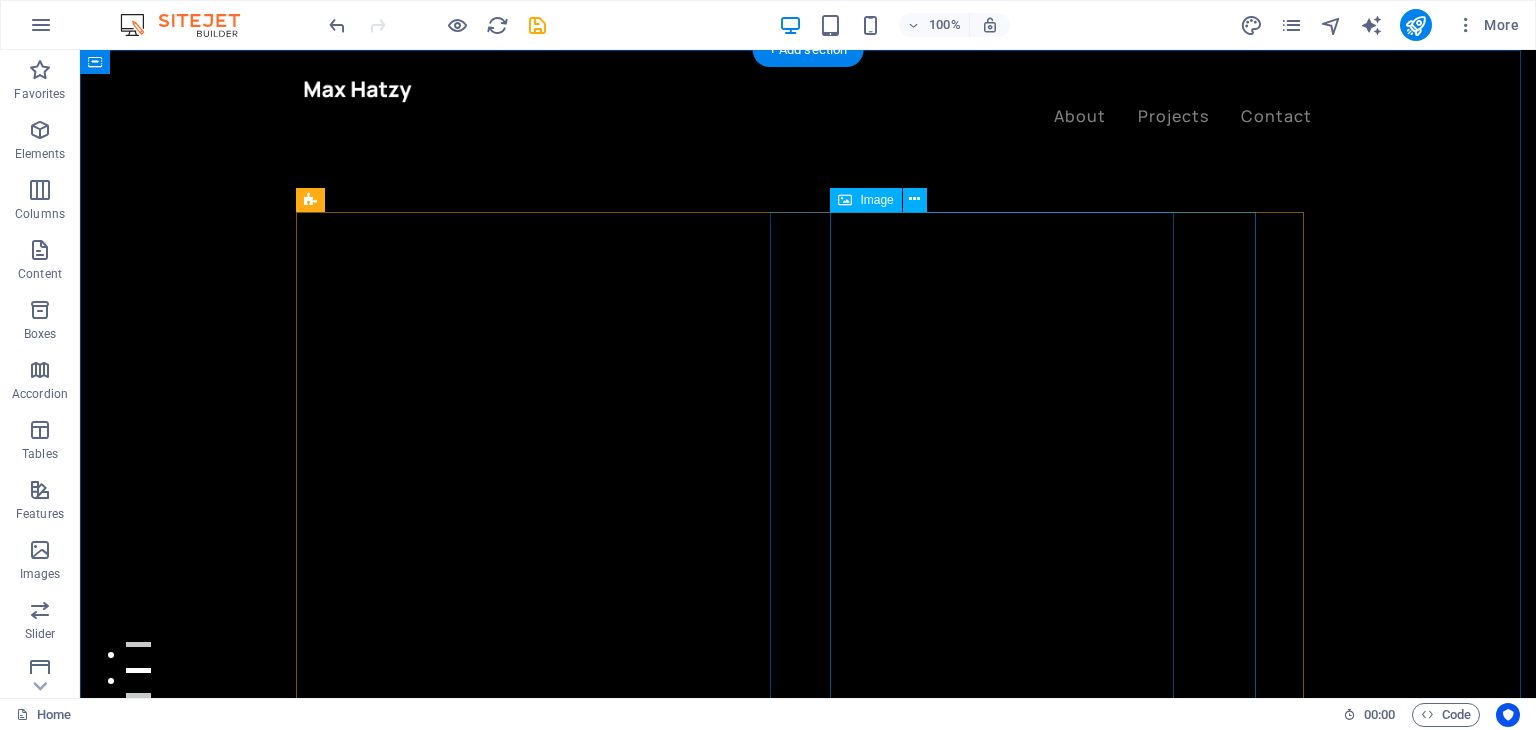 click at bounding box center (505, 1824) 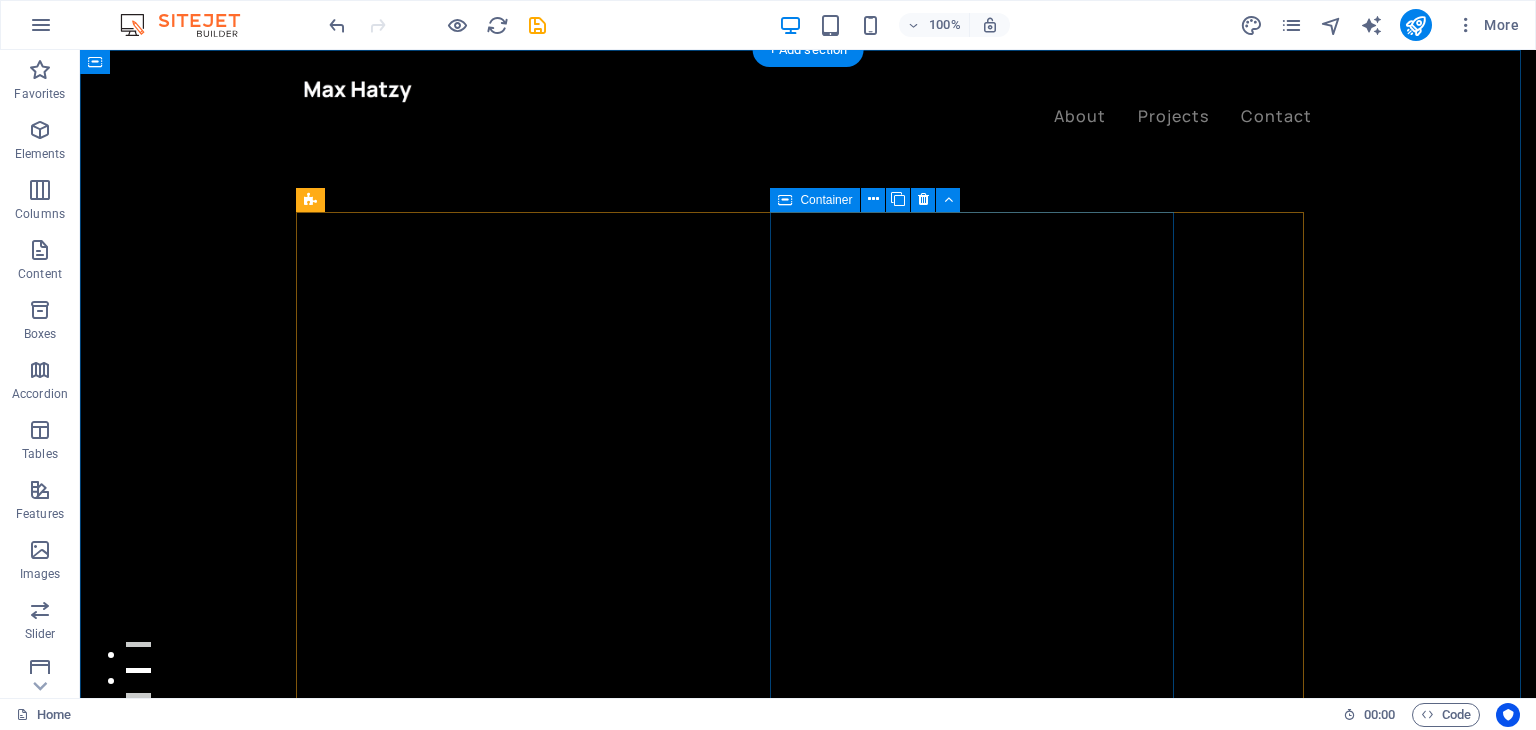 click on "Drop content here or  Add elements  Paste clipboard" at bounding box center (475, 1643) 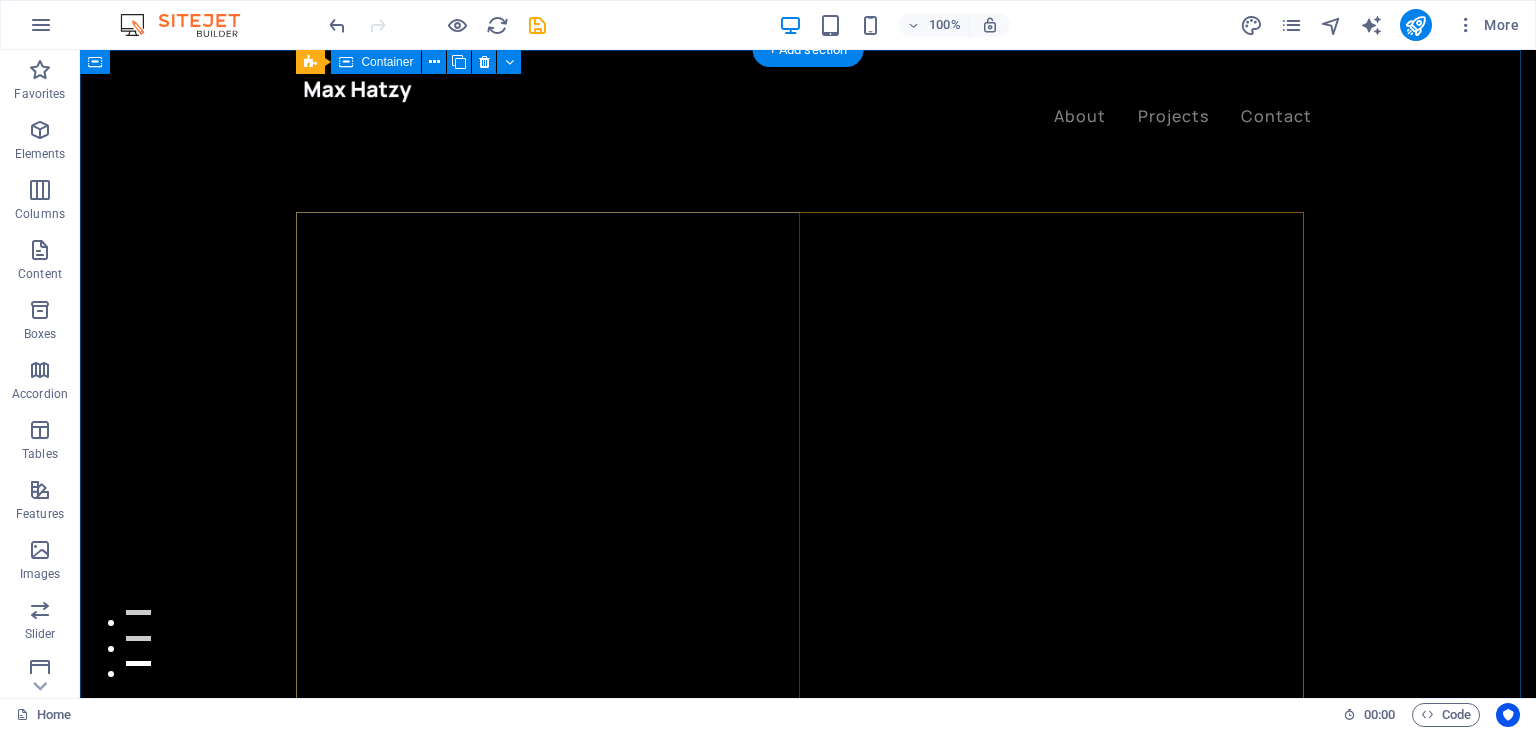 scroll, scrollTop: 0, scrollLeft: 0, axis: both 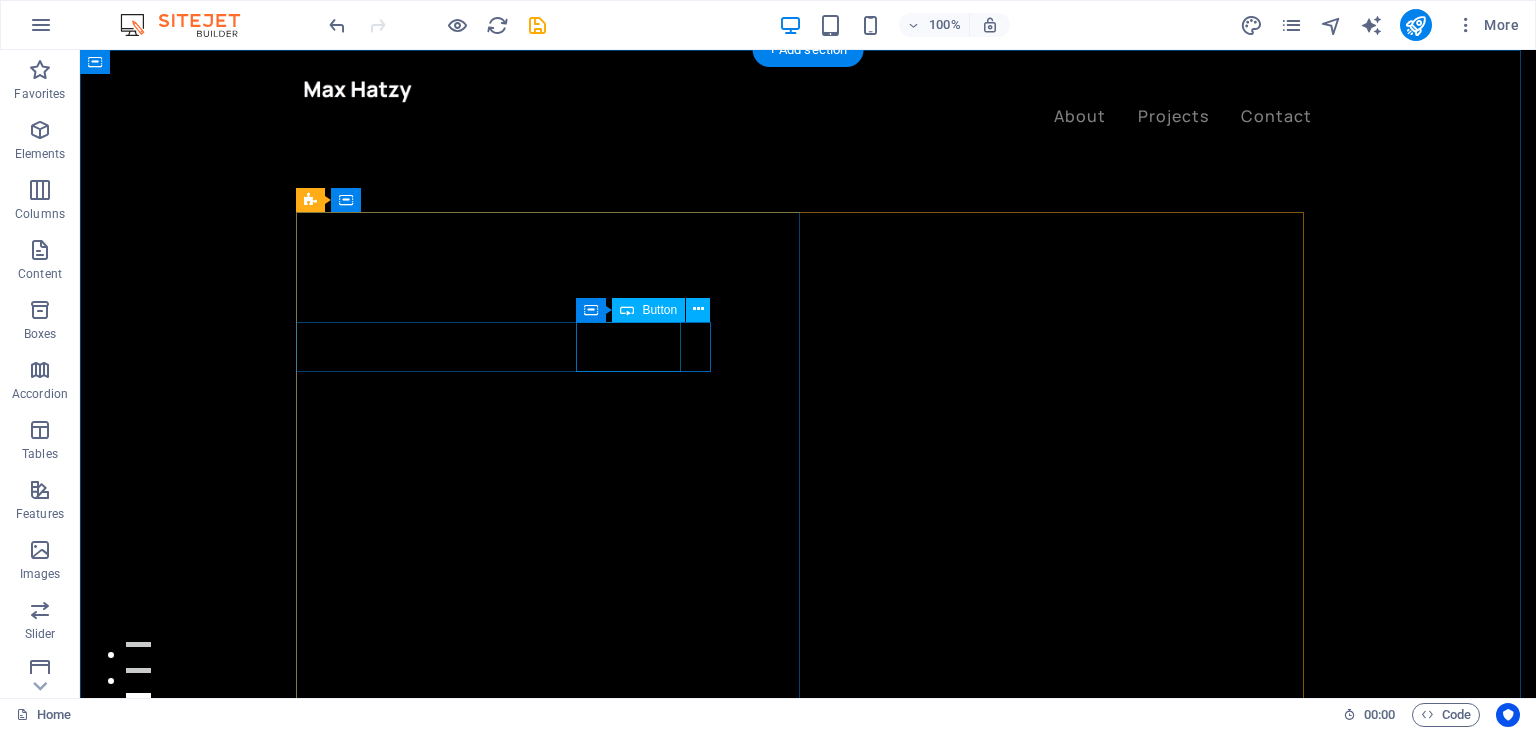 click on "My projects" at bounding box center [556, 1144] 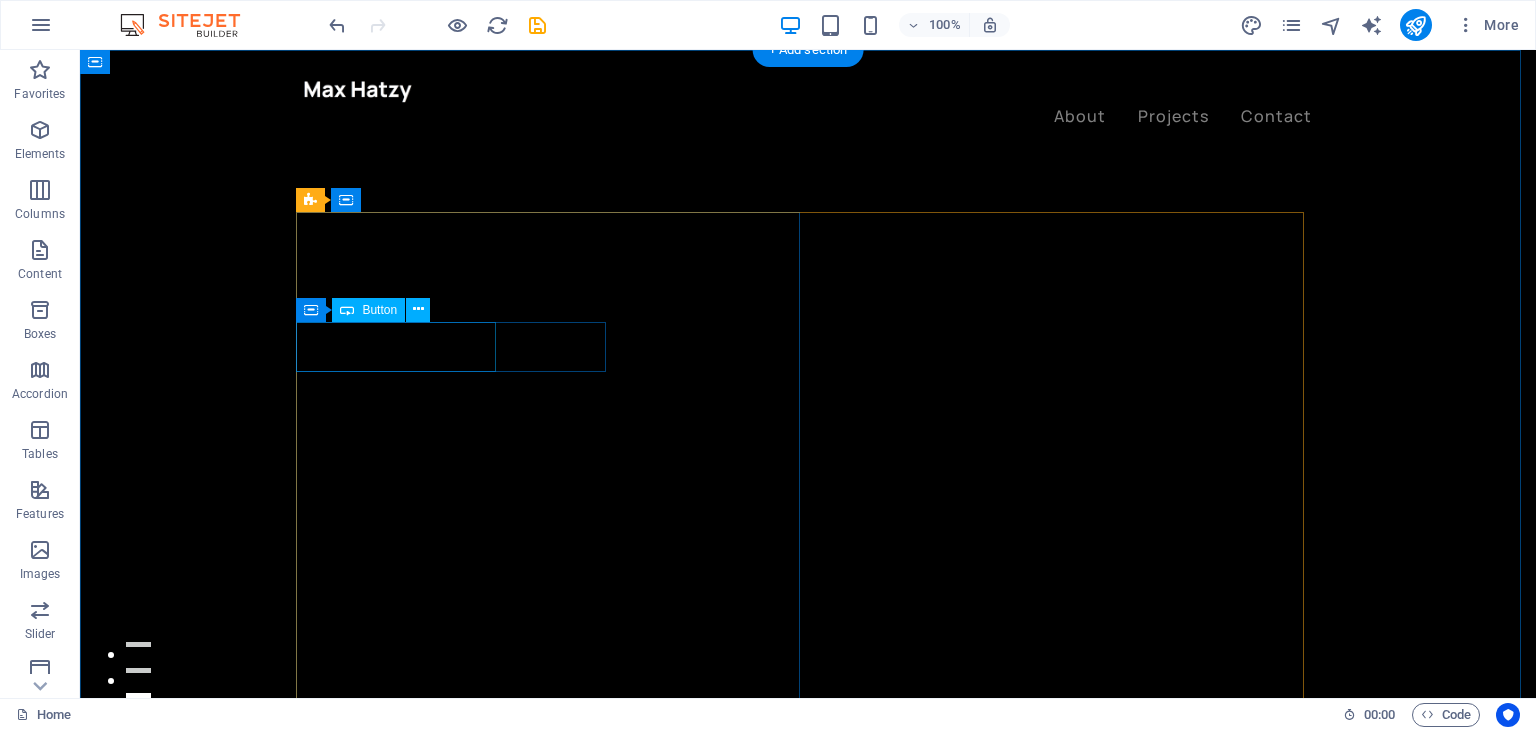 click on "Let’s talk" at bounding box center (516, 1093) 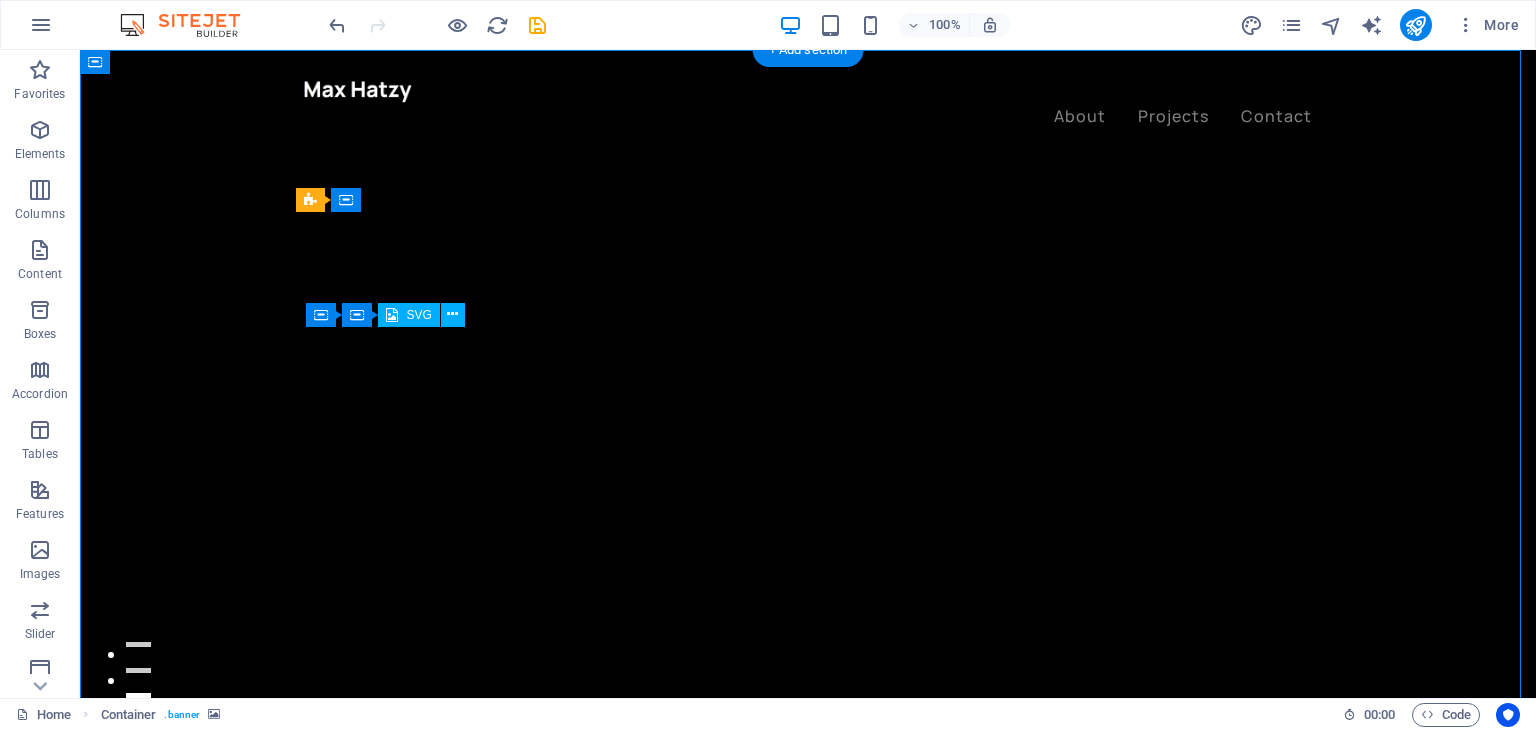 click at bounding box center (561, 1081) 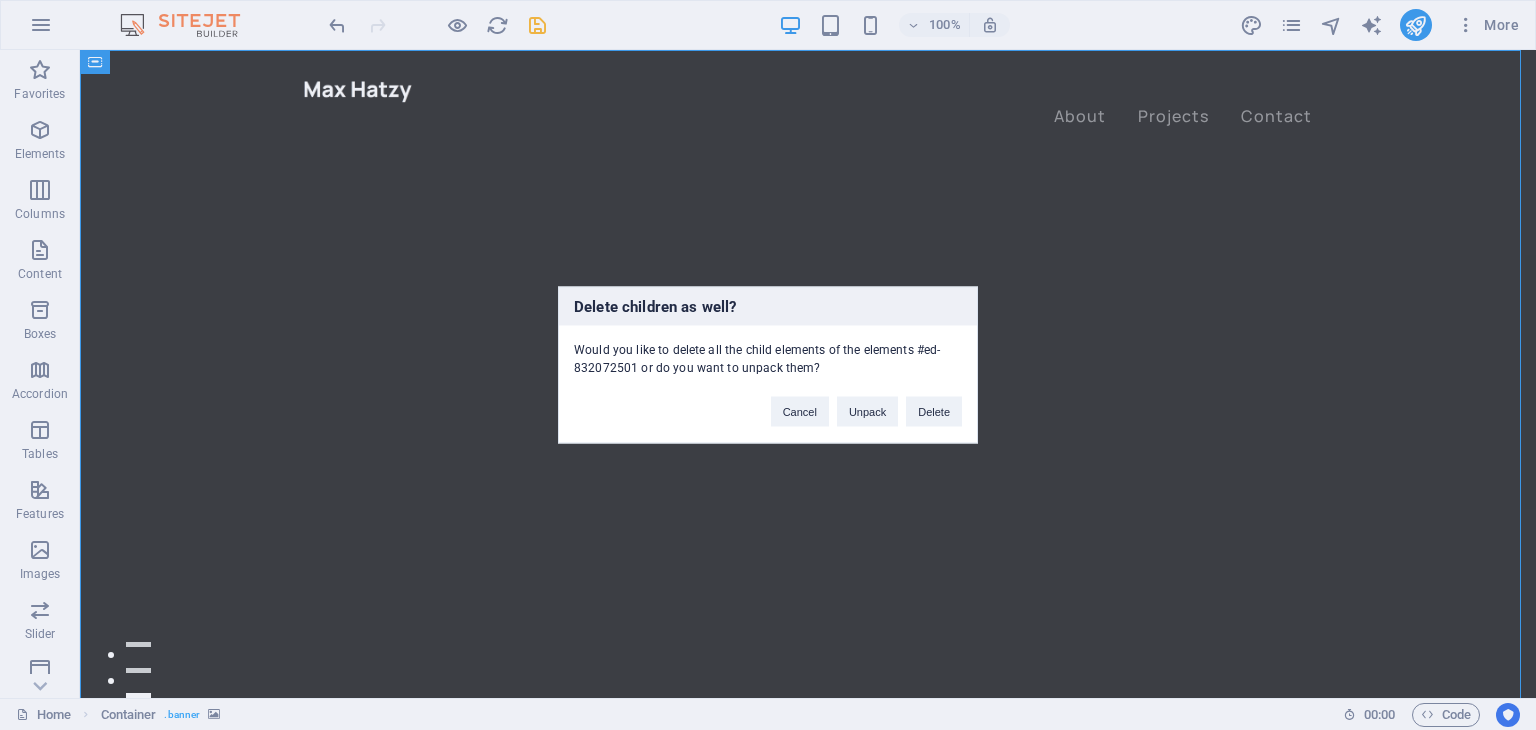 type 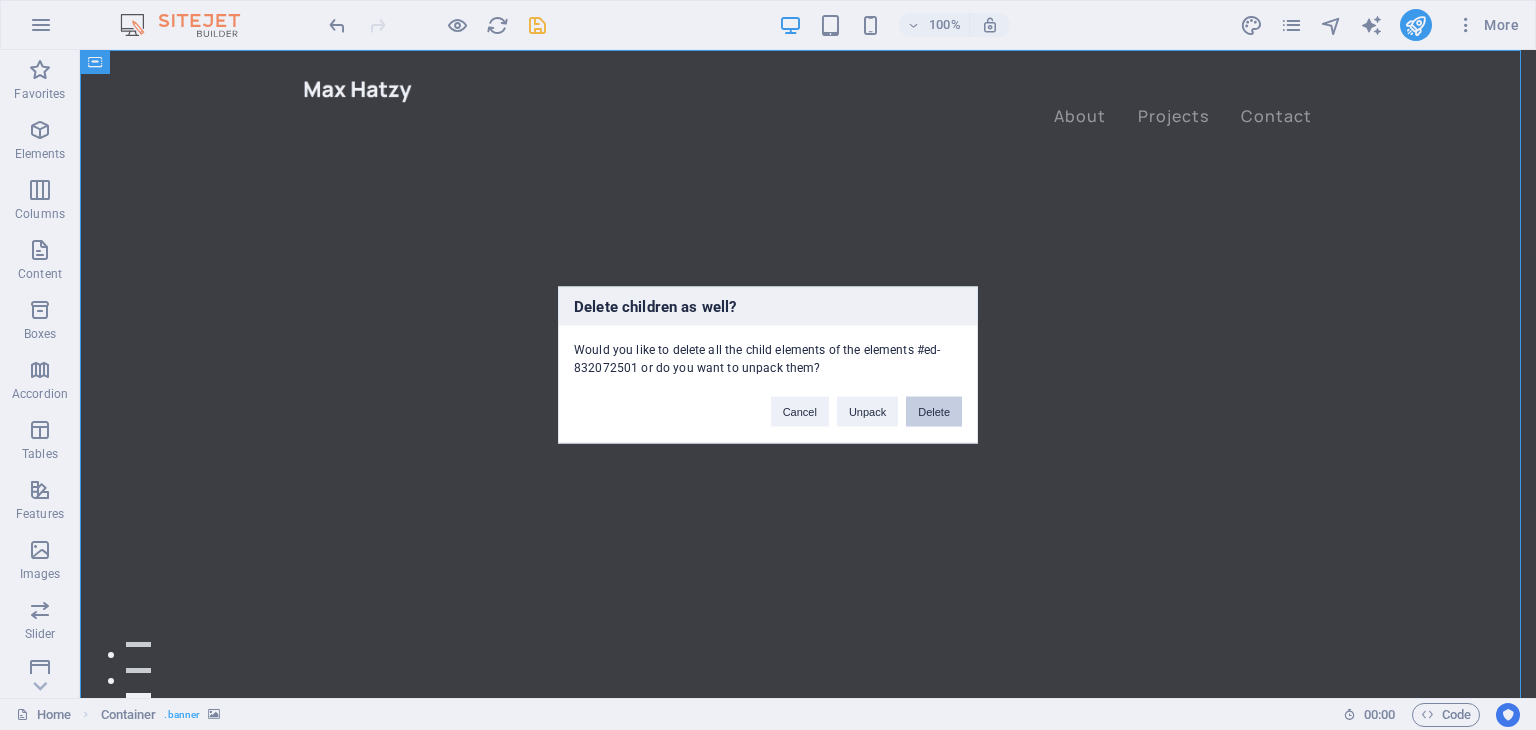 click on "Delete" at bounding box center [934, 412] 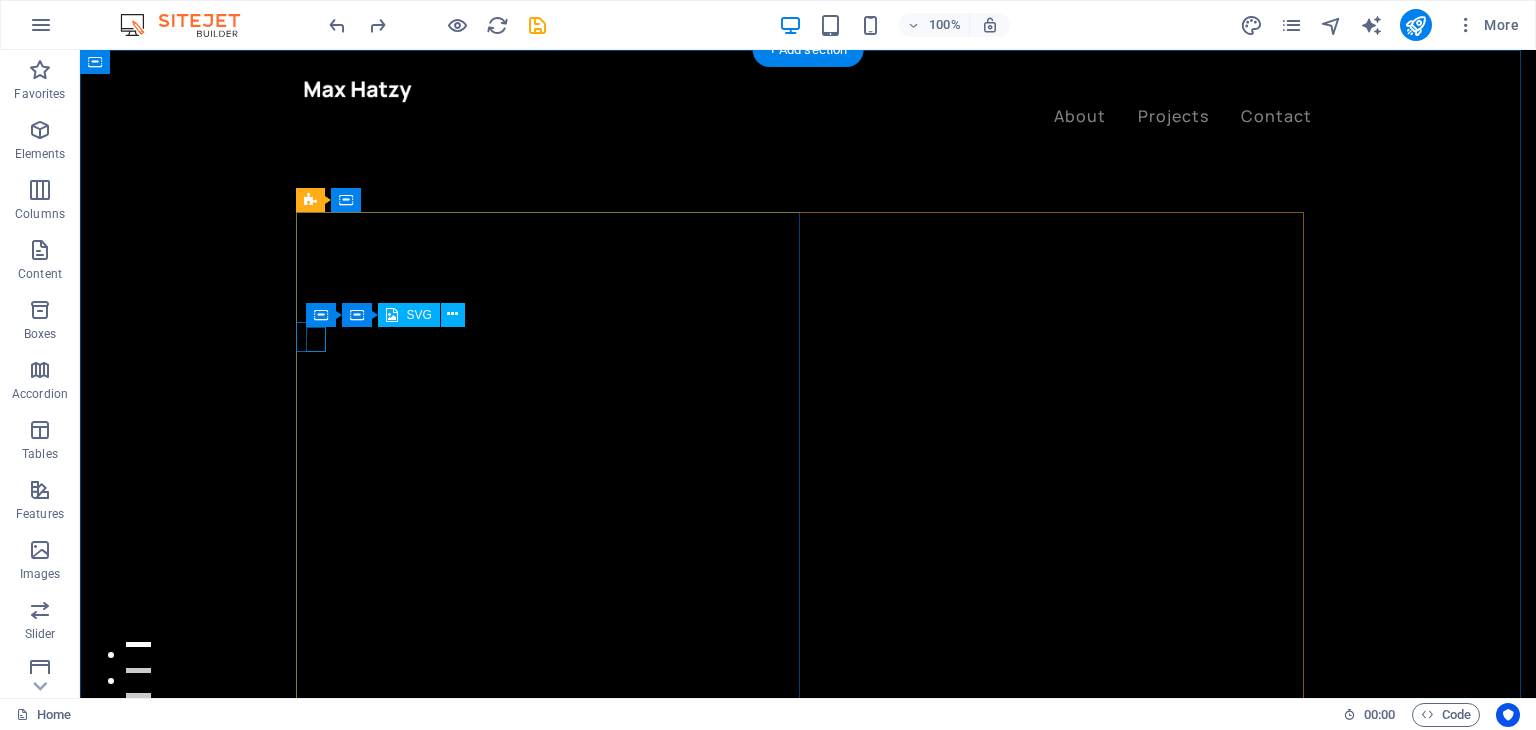 click at bounding box center [561, 1081] 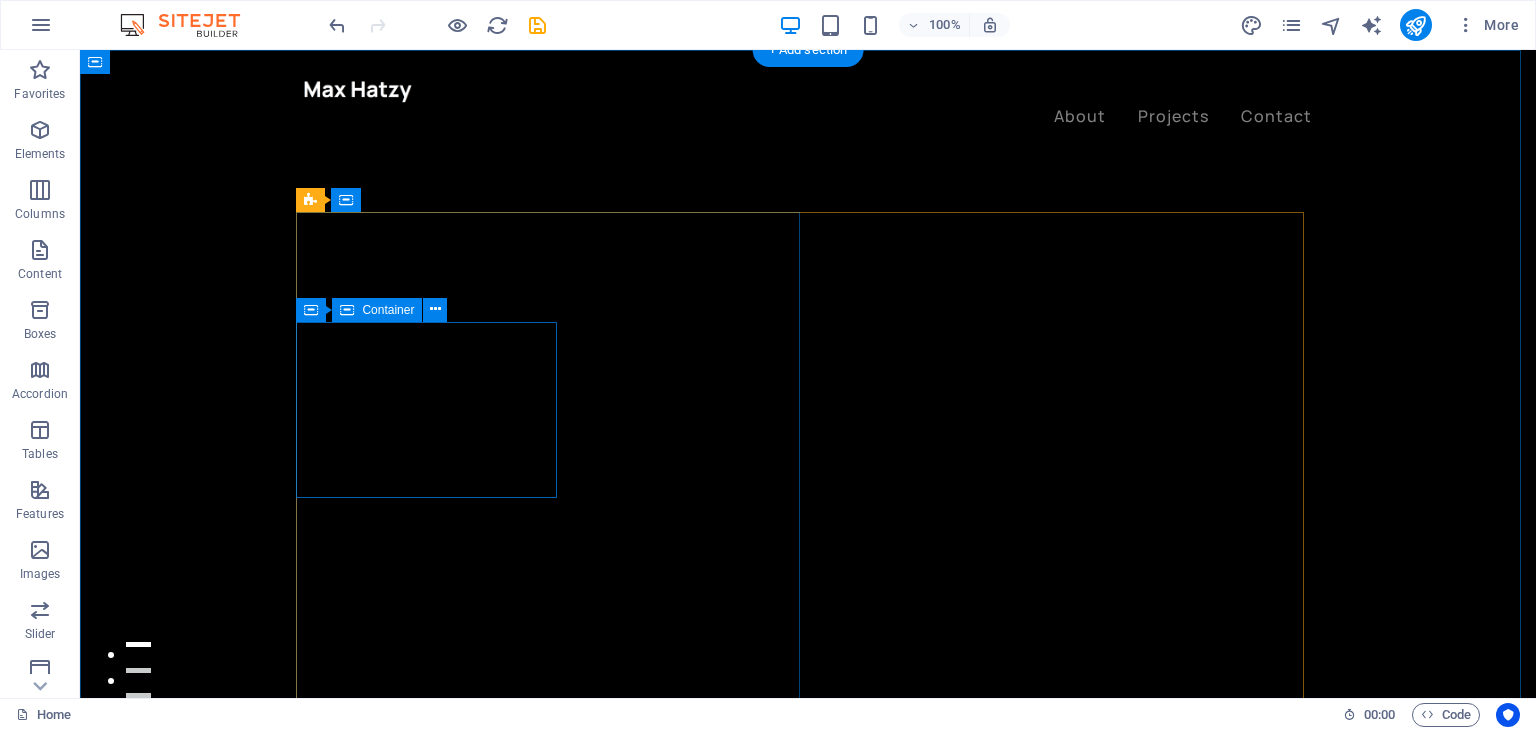 click on "Drop content here or  Add elements  Paste clipboard" at bounding box center (556, 1139) 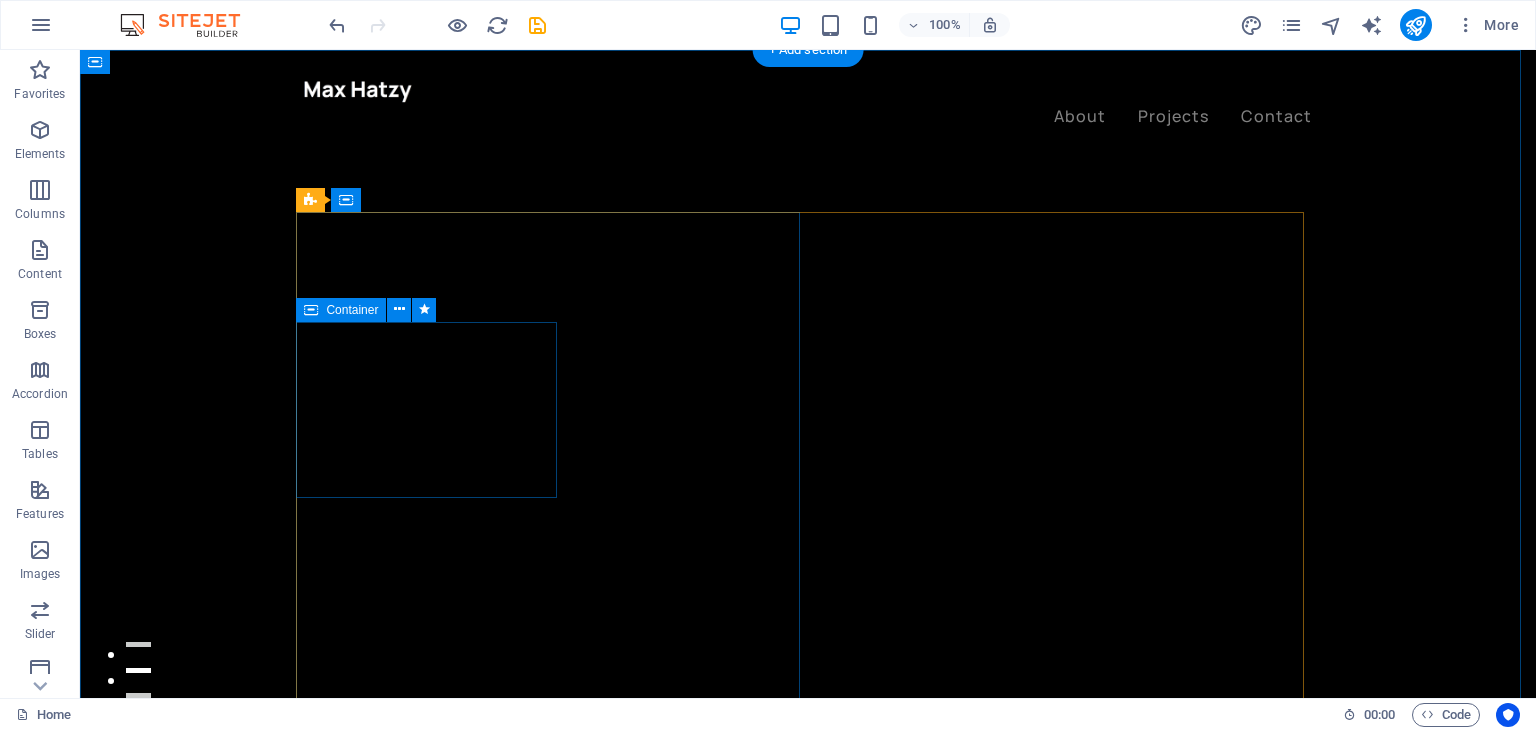 click on "Drop content here or  Add elements  Paste clipboard" at bounding box center [556, 1139] 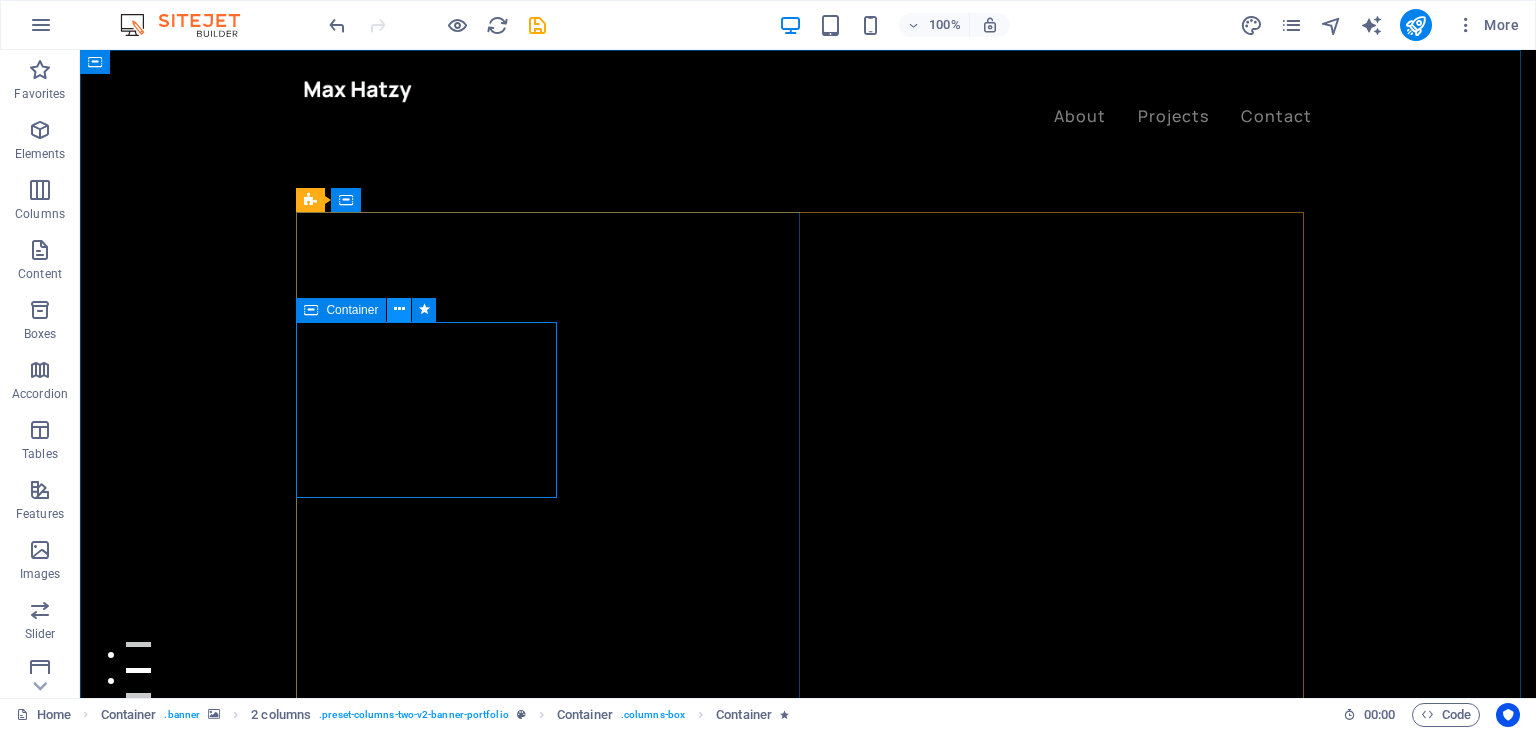click at bounding box center [399, 309] 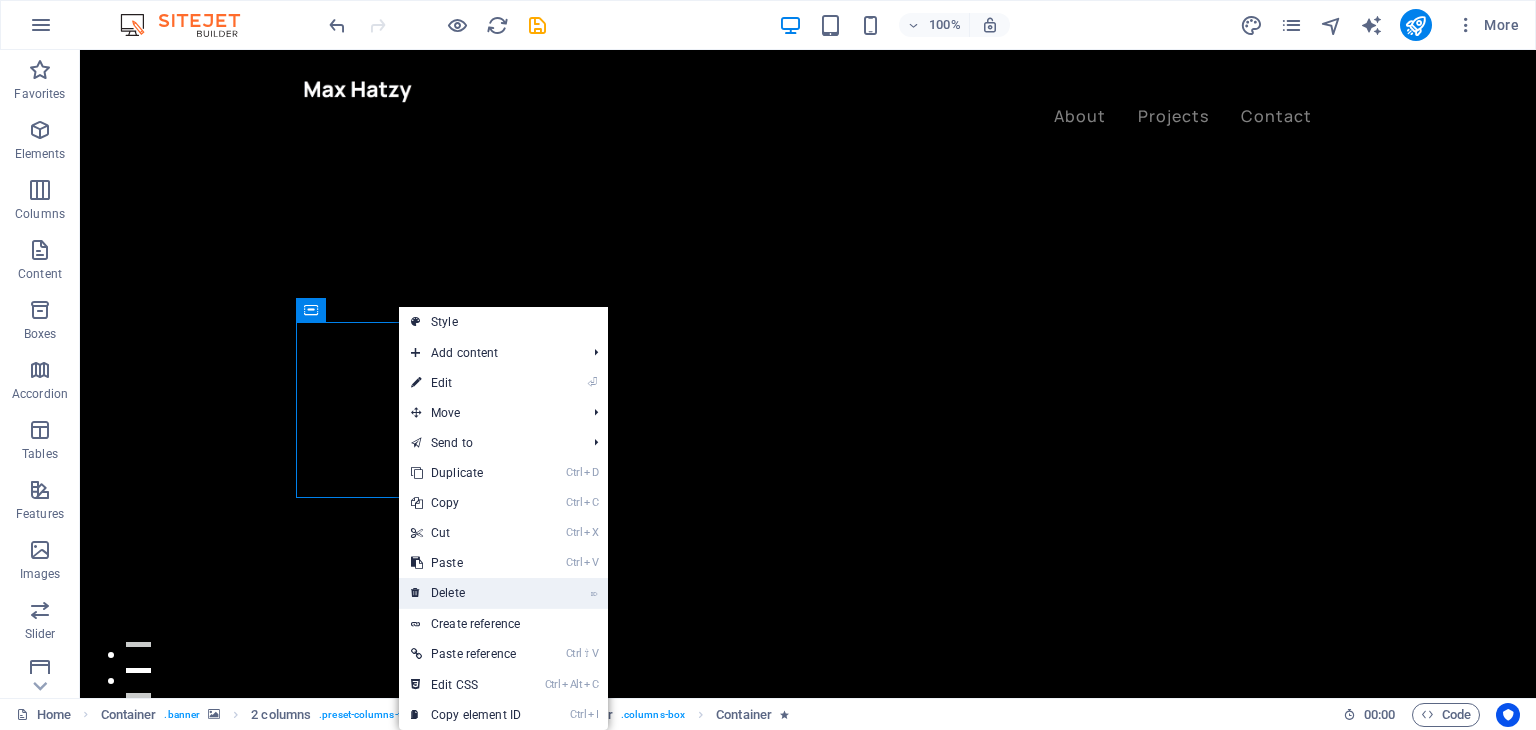 click on "⌦  Delete" at bounding box center (466, 593) 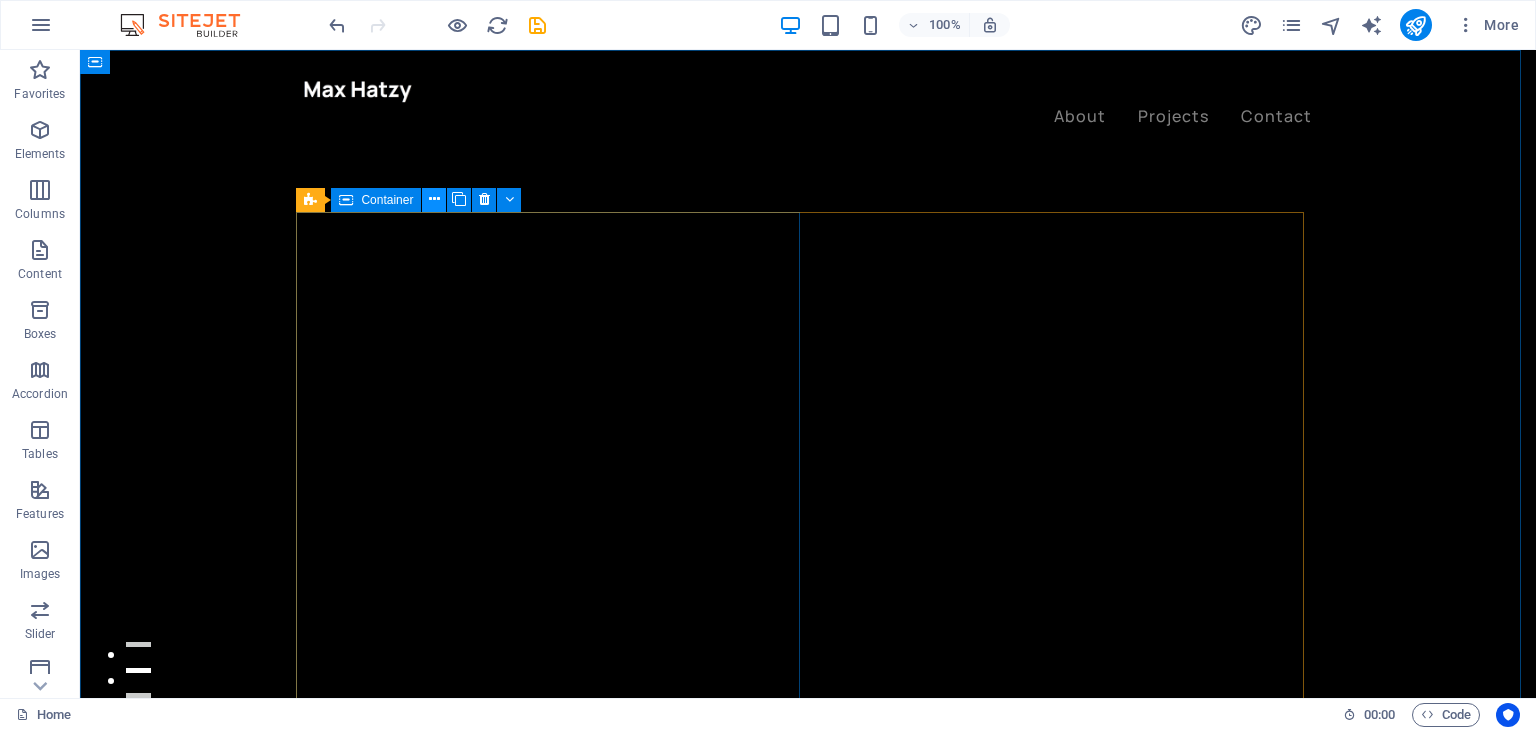 click at bounding box center (434, 199) 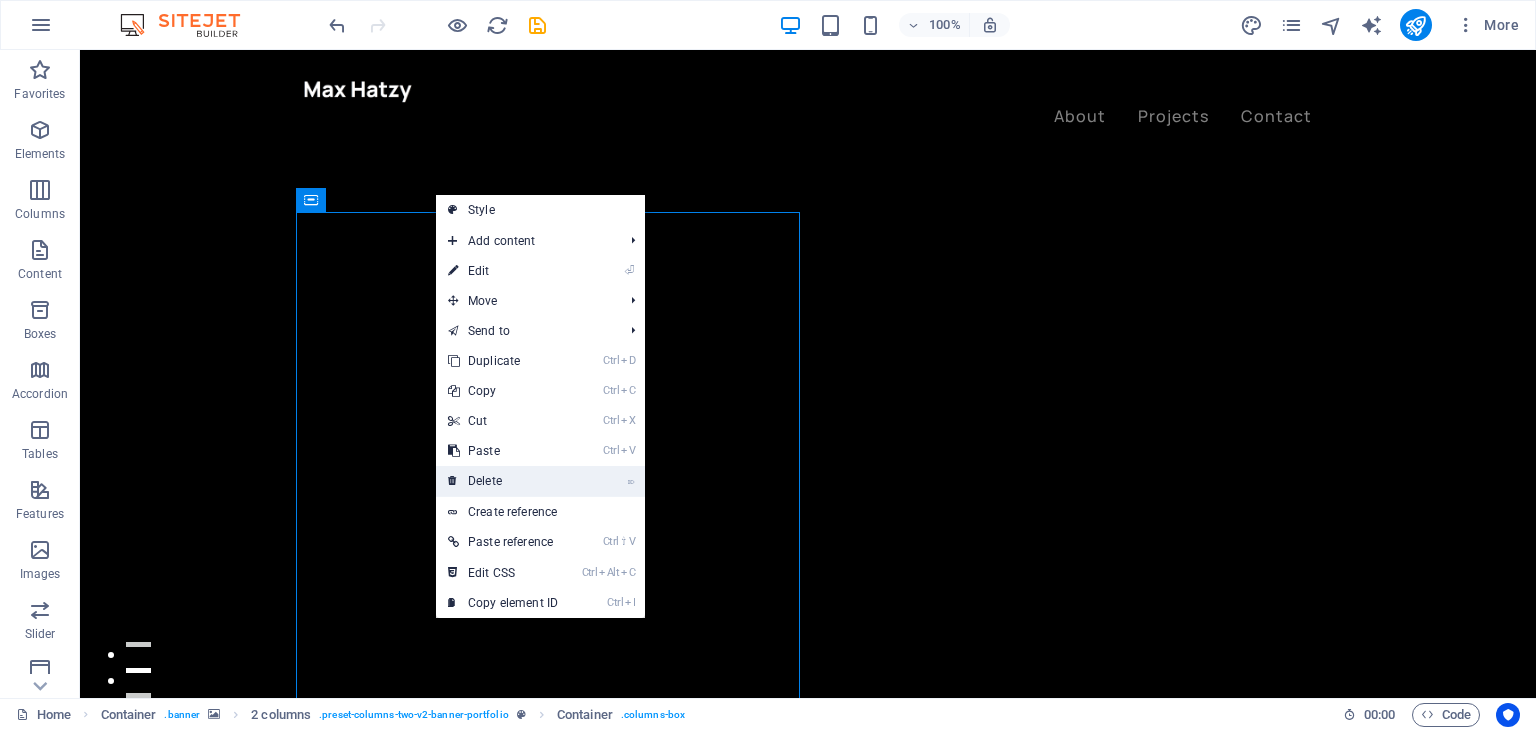 click on "⌦  Delete" at bounding box center (503, 481) 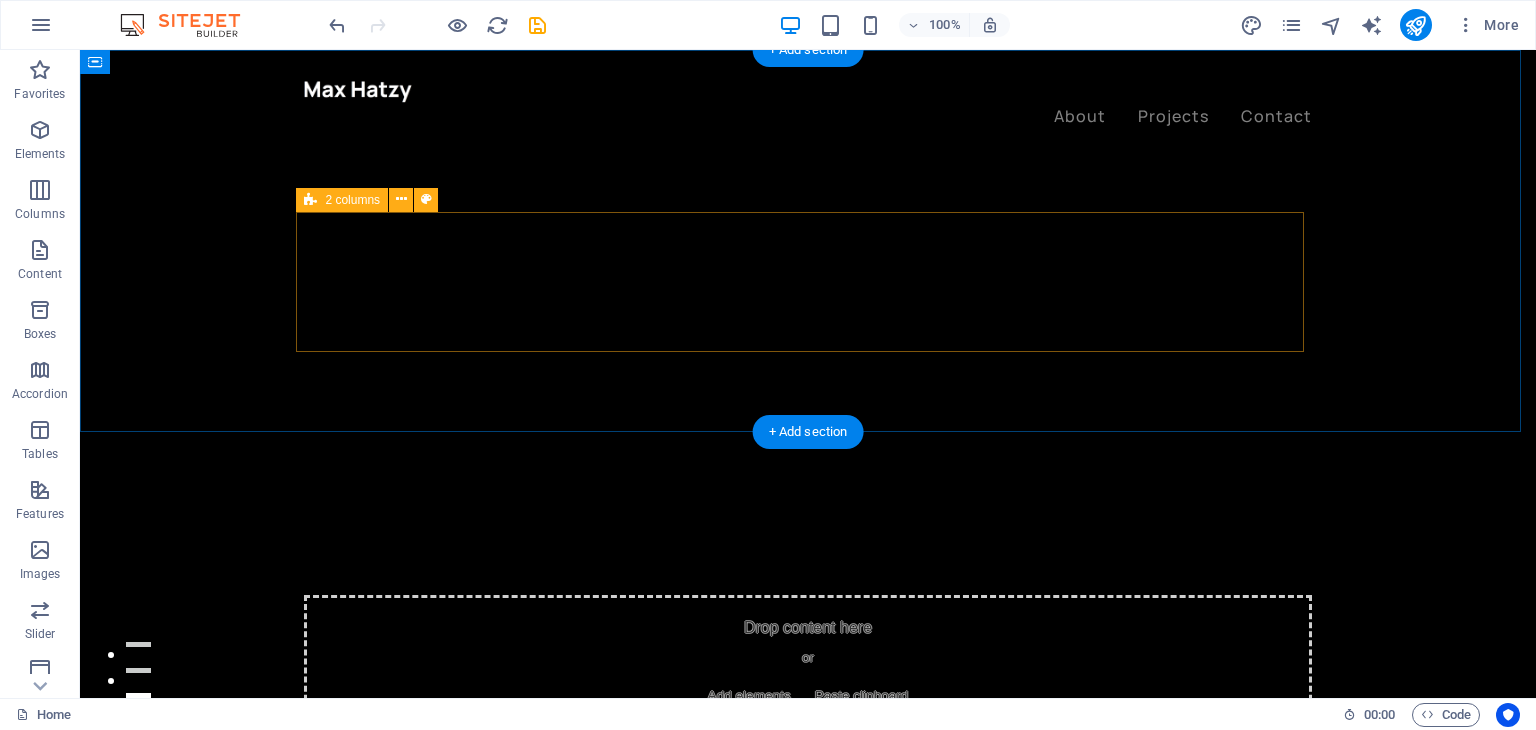 click on "Drop content here or  Add elements  Paste clipboard" at bounding box center (808, 666) 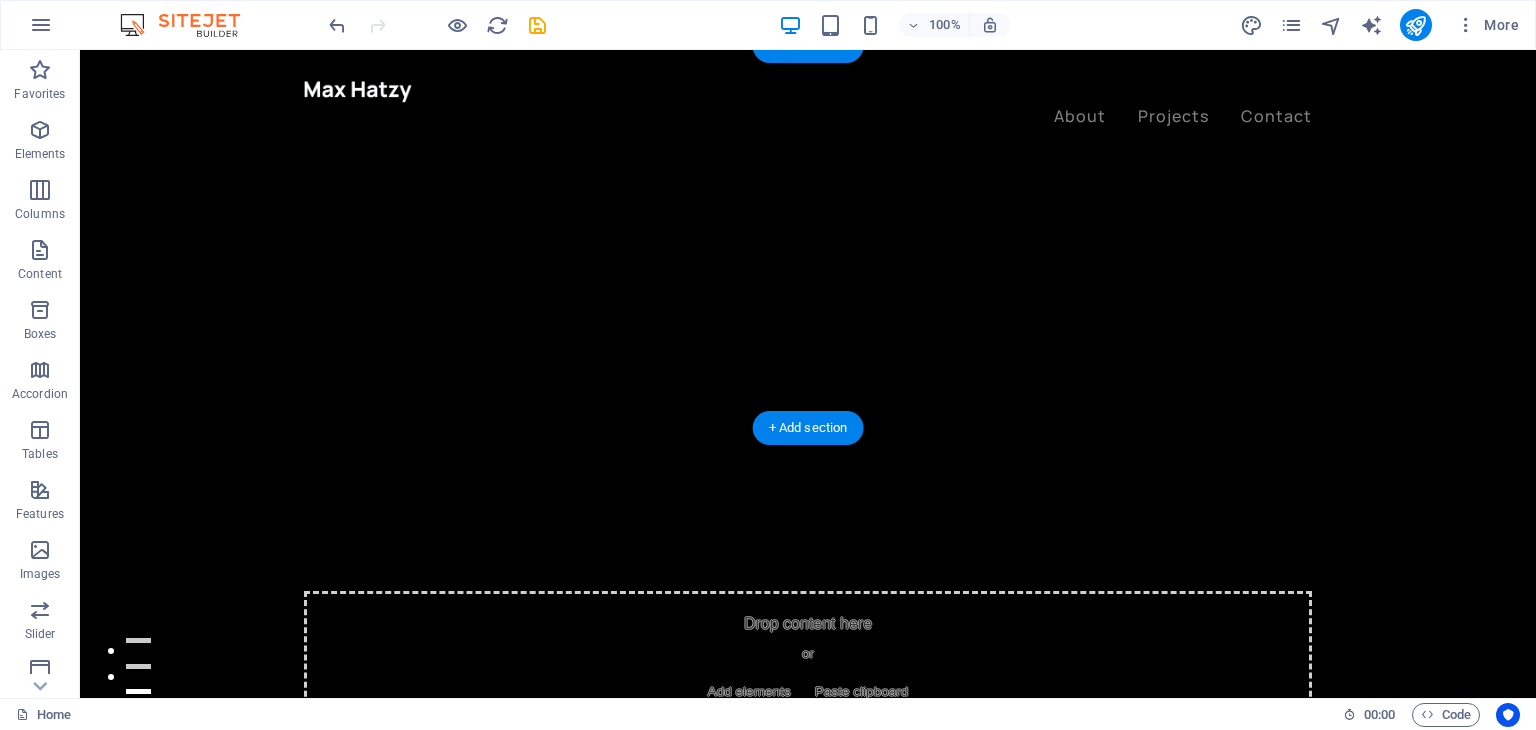 scroll, scrollTop: 0, scrollLeft: 0, axis: both 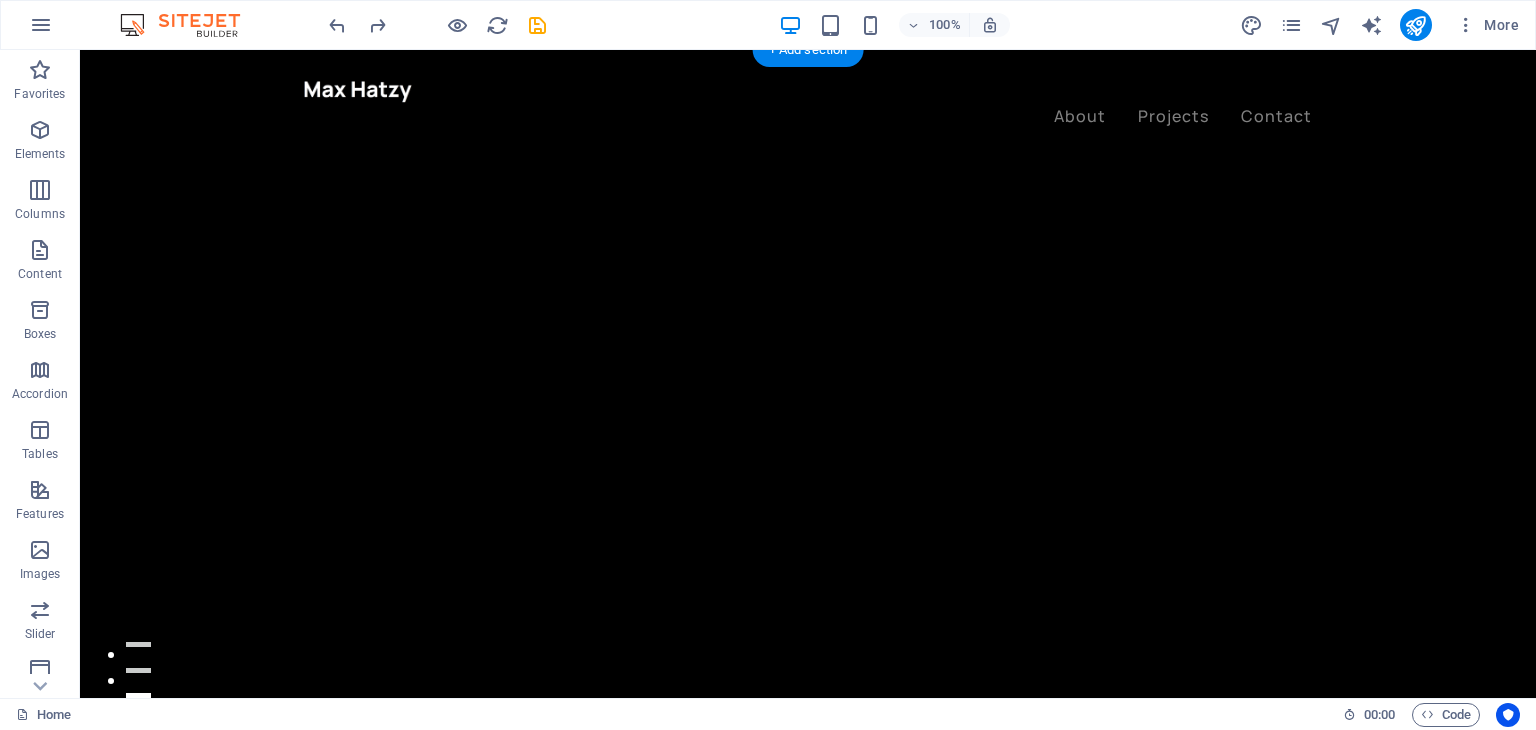 click at bounding box center (808, 505) 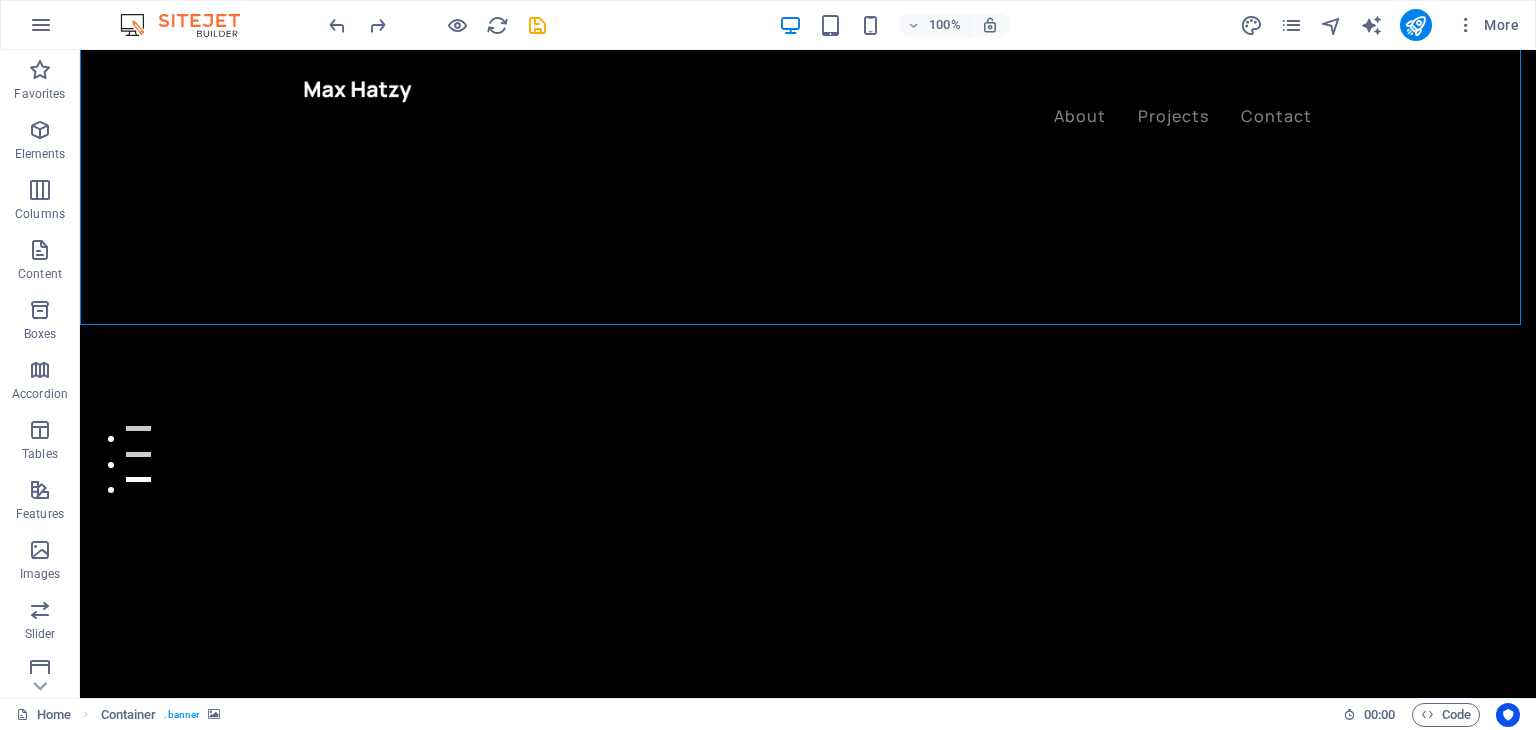 scroll, scrollTop: 0, scrollLeft: 0, axis: both 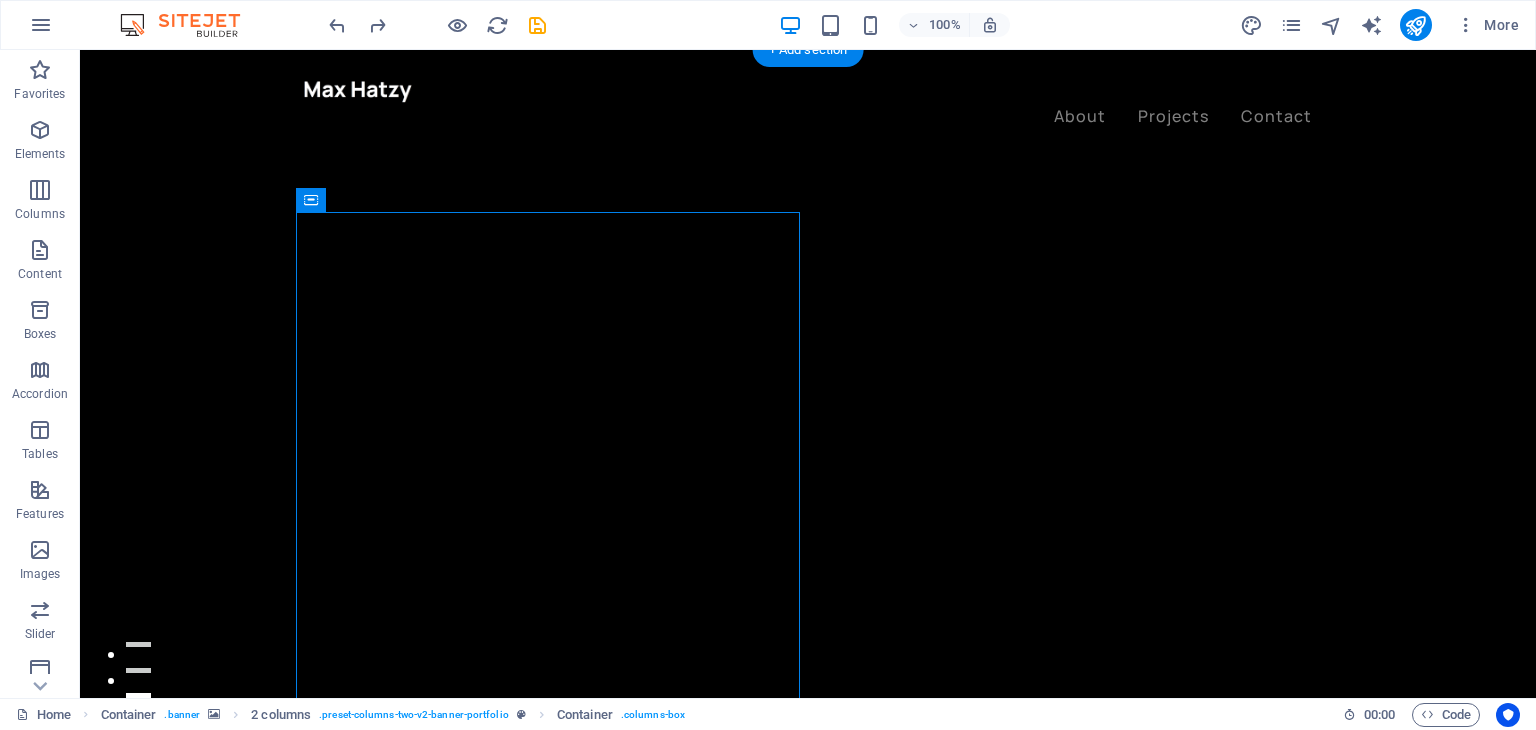 drag, startPoint x: 669, startPoint y: 281, endPoint x: 448, endPoint y: 409, distance: 255.39186 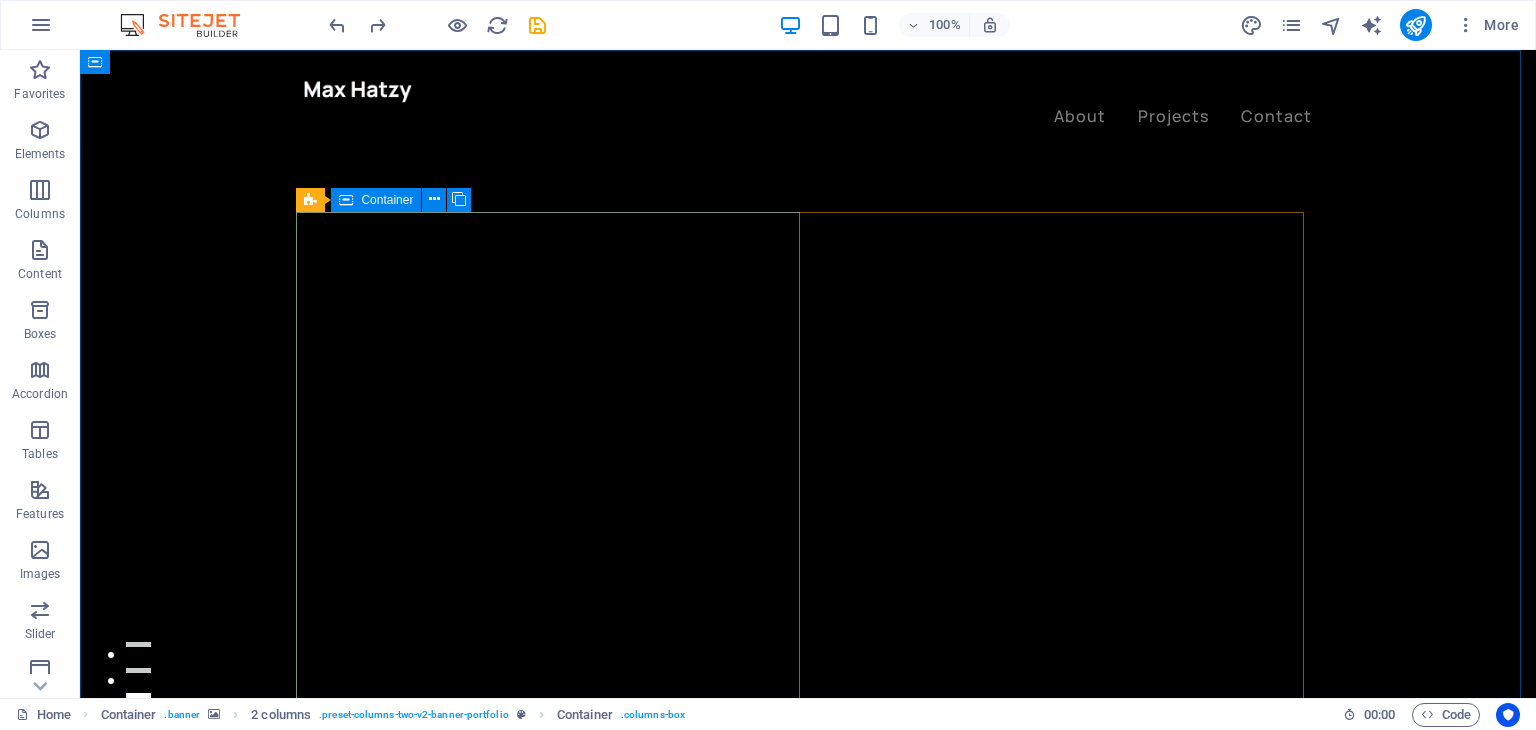 click on "2 columns   Container" at bounding box center [390, 200] 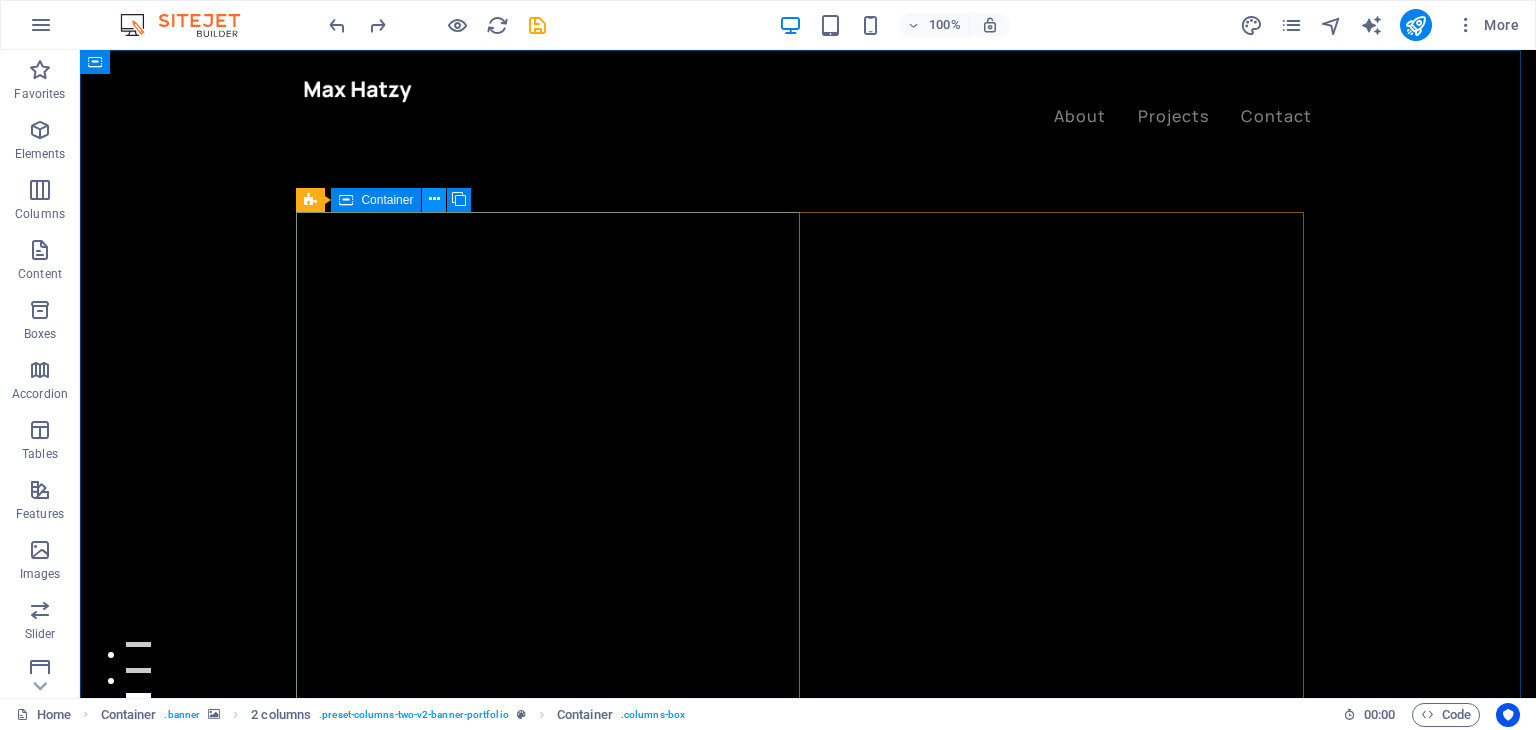 click at bounding box center [434, 199] 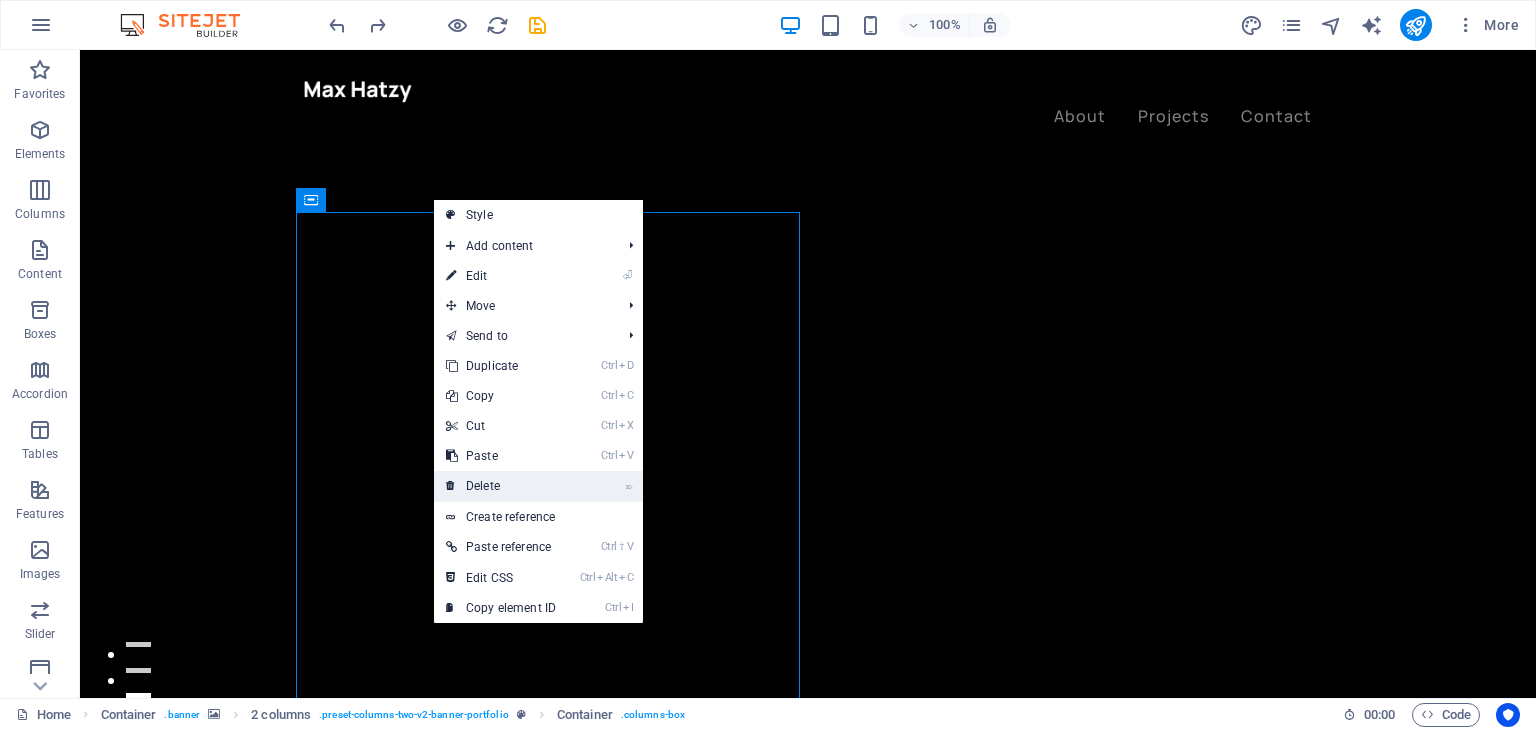 click on "⌦  Delete" at bounding box center [501, 486] 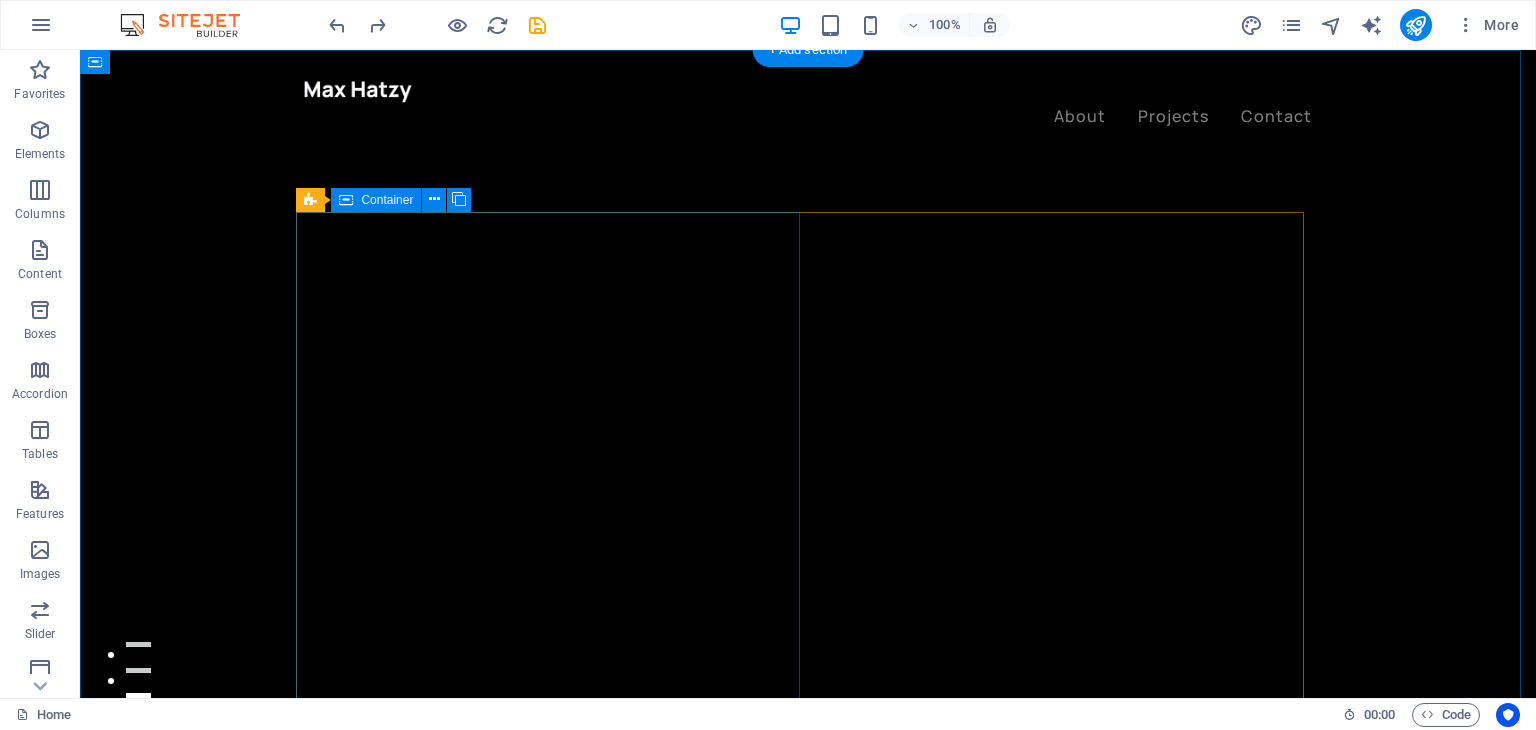 click on "Drop content here or  Add elements  Paste clipboard" at bounding box center [556, 1029] 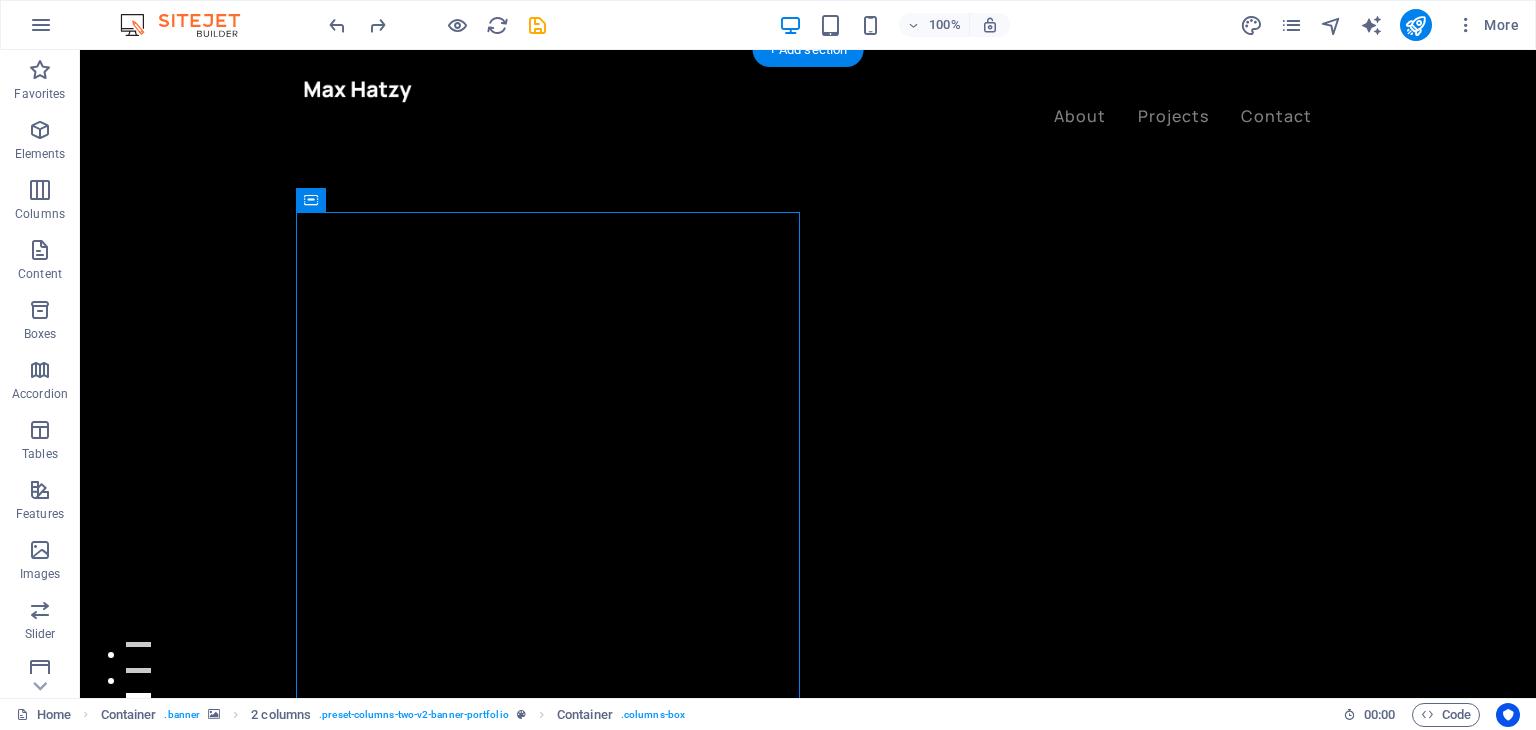 click at bounding box center [808, 505] 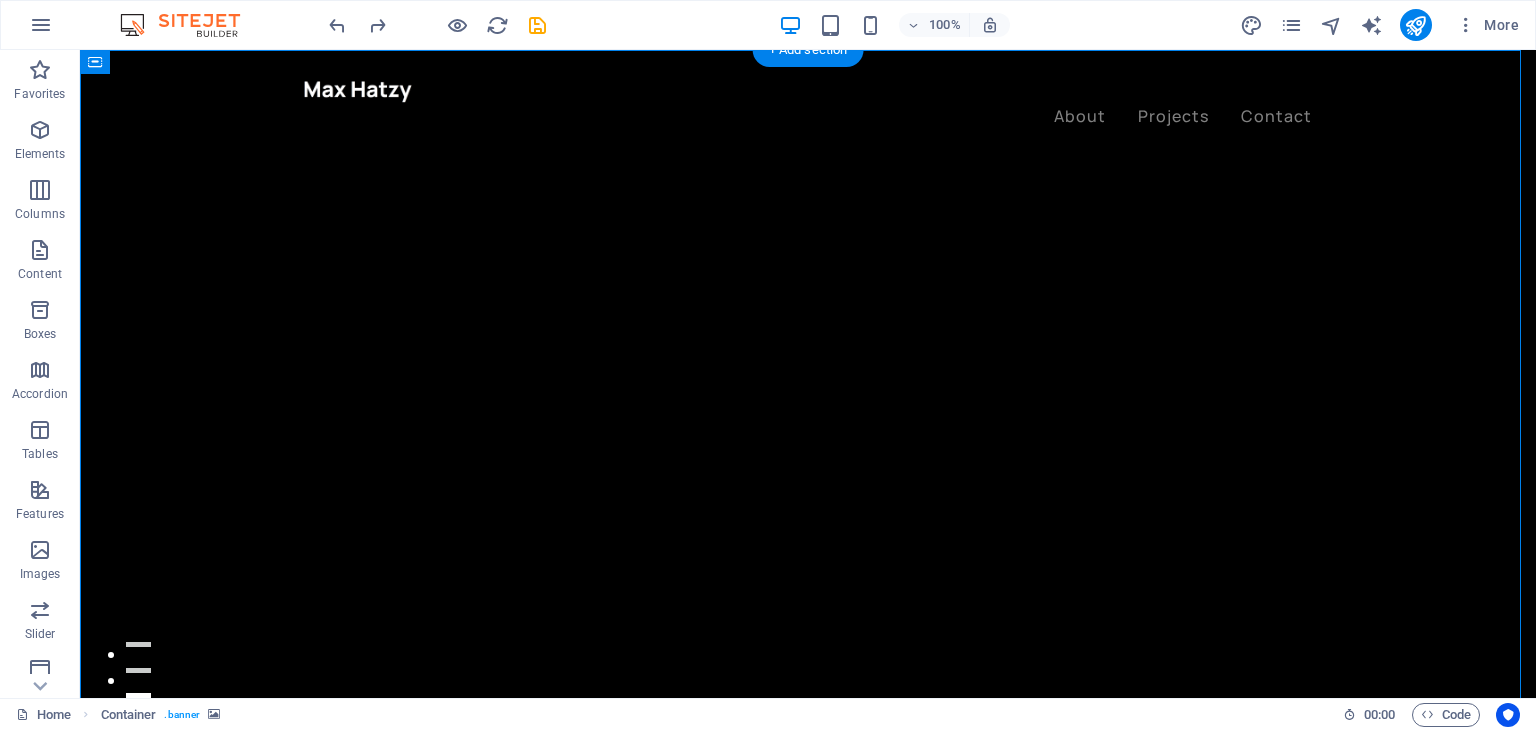 click at bounding box center (808, 505) 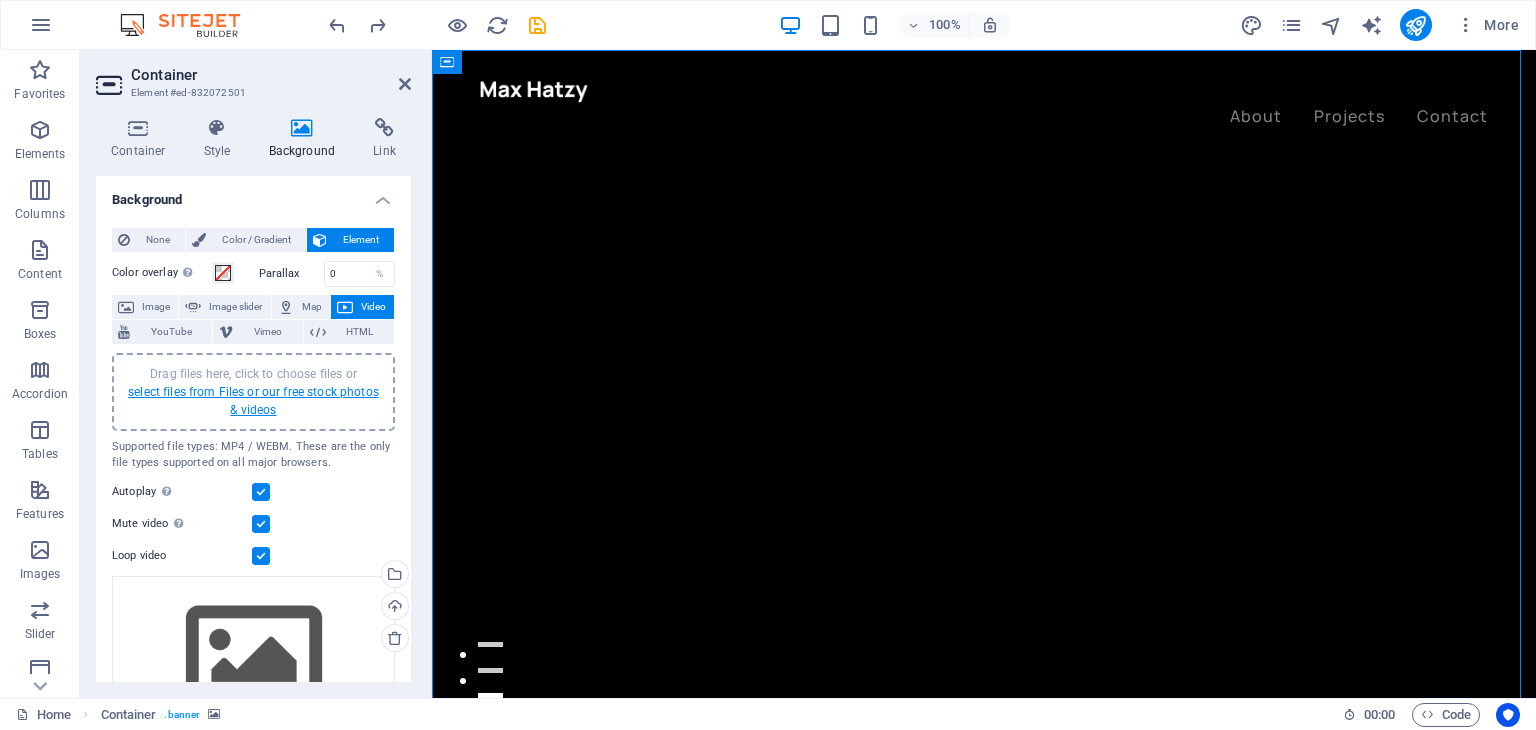 click on "select files from Files or our free stock photos & videos" at bounding box center [253, 401] 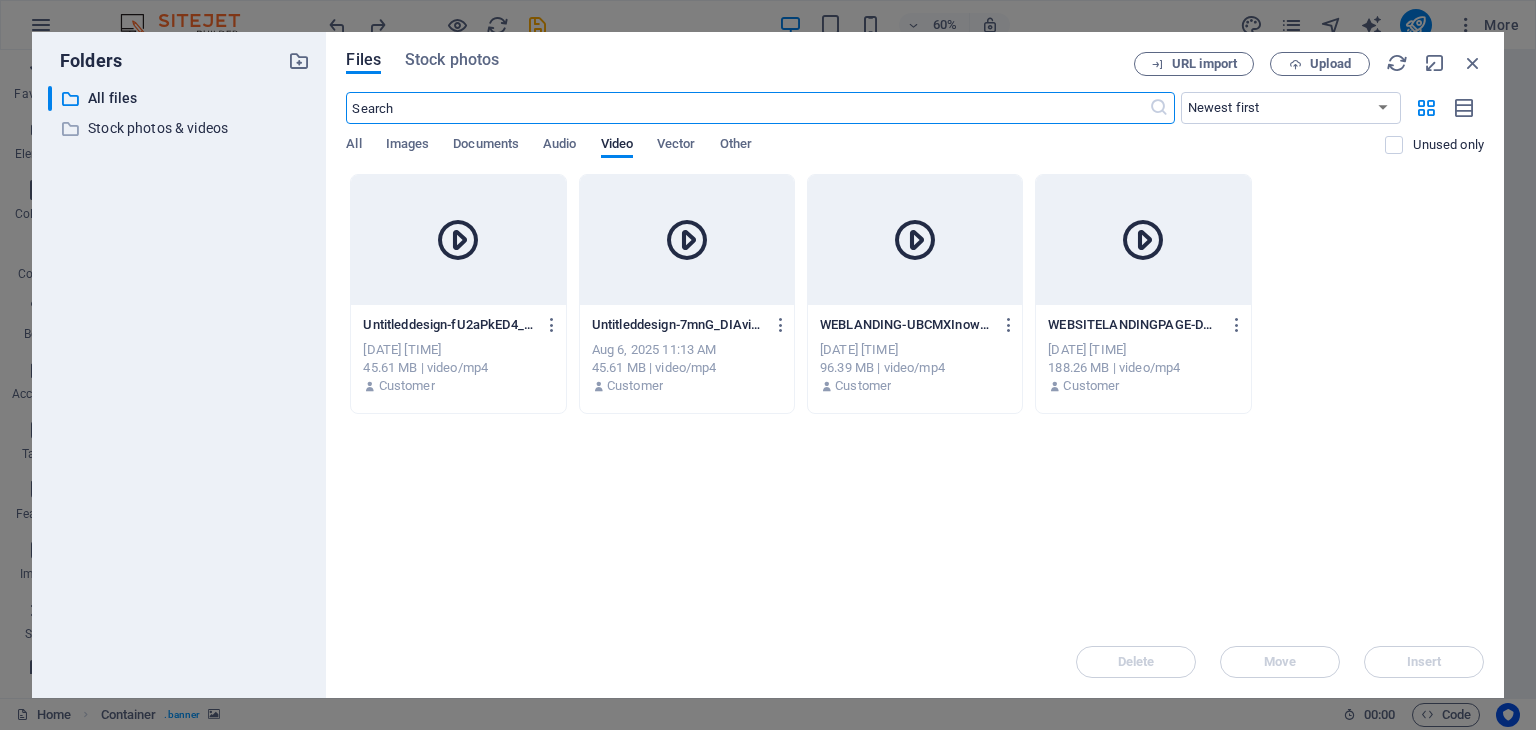 click on "WEBSITELANDINGPAGE-DZ5IPcYzHrFxQxnLb2ig8g.mp4 WEBSITELANDINGPAGE-DZ5IPcYzHrFxQxnLb2ig8g.mp4" at bounding box center [1143, 325] 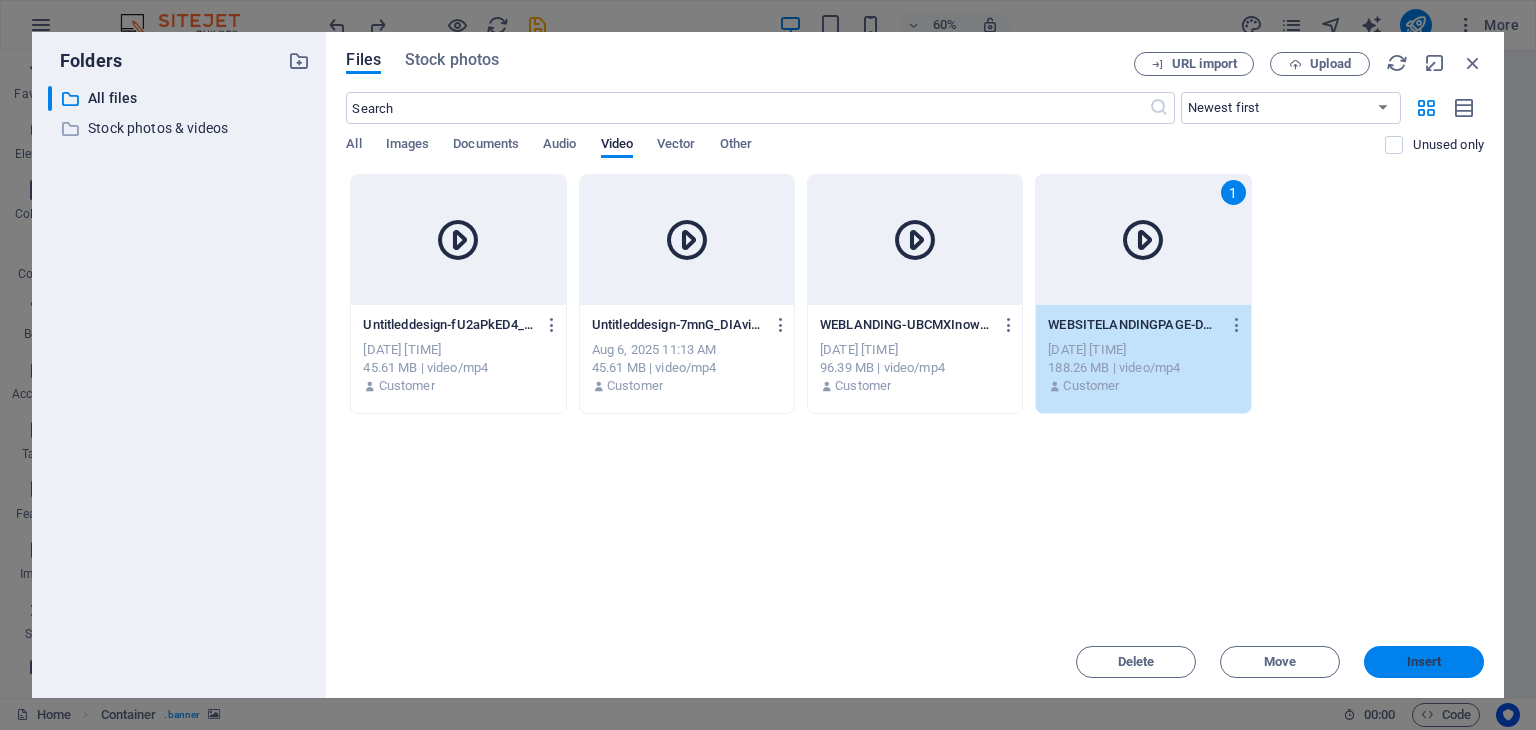 click on "Insert" at bounding box center (1424, 662) 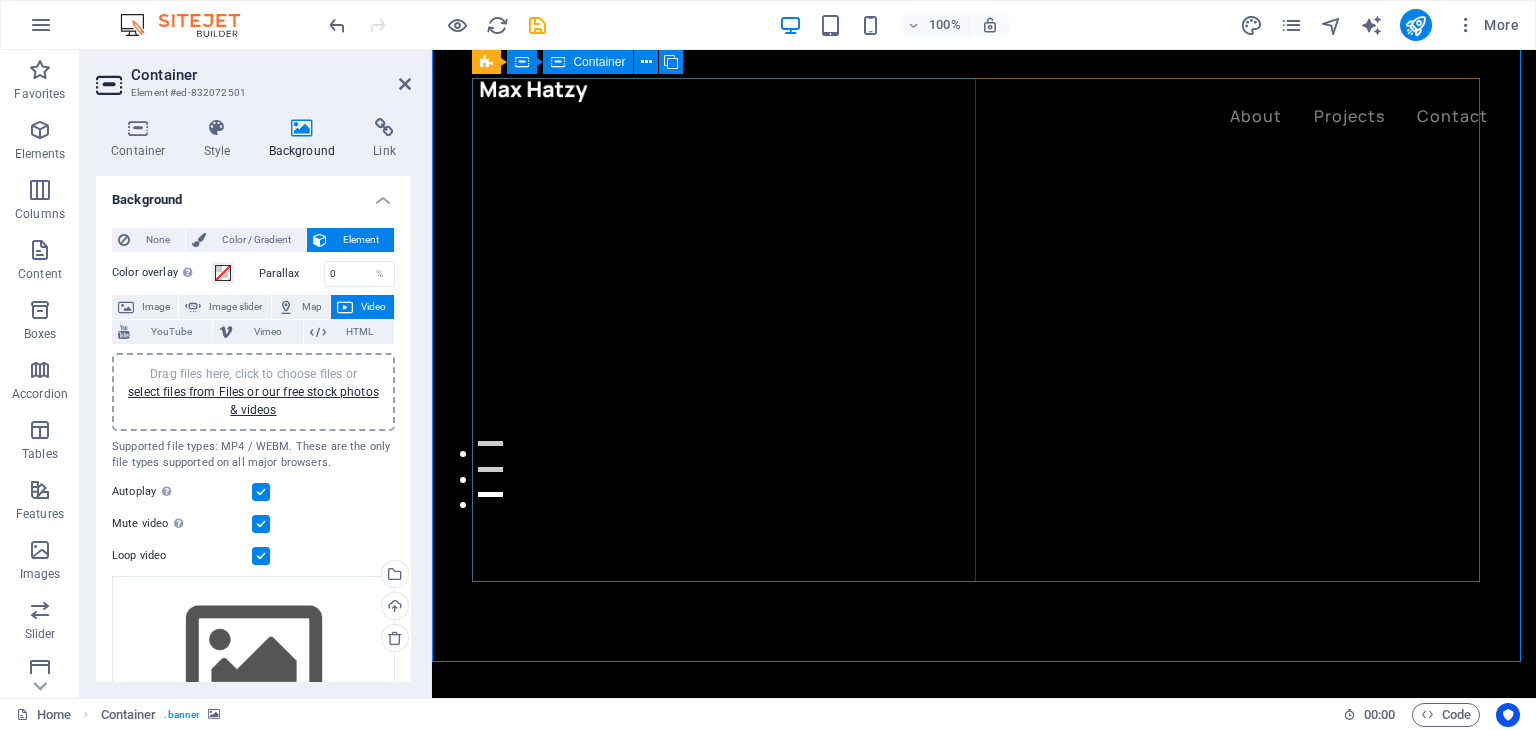 scroll, scrollTop: 0, scrollLeft: 0, axis: both 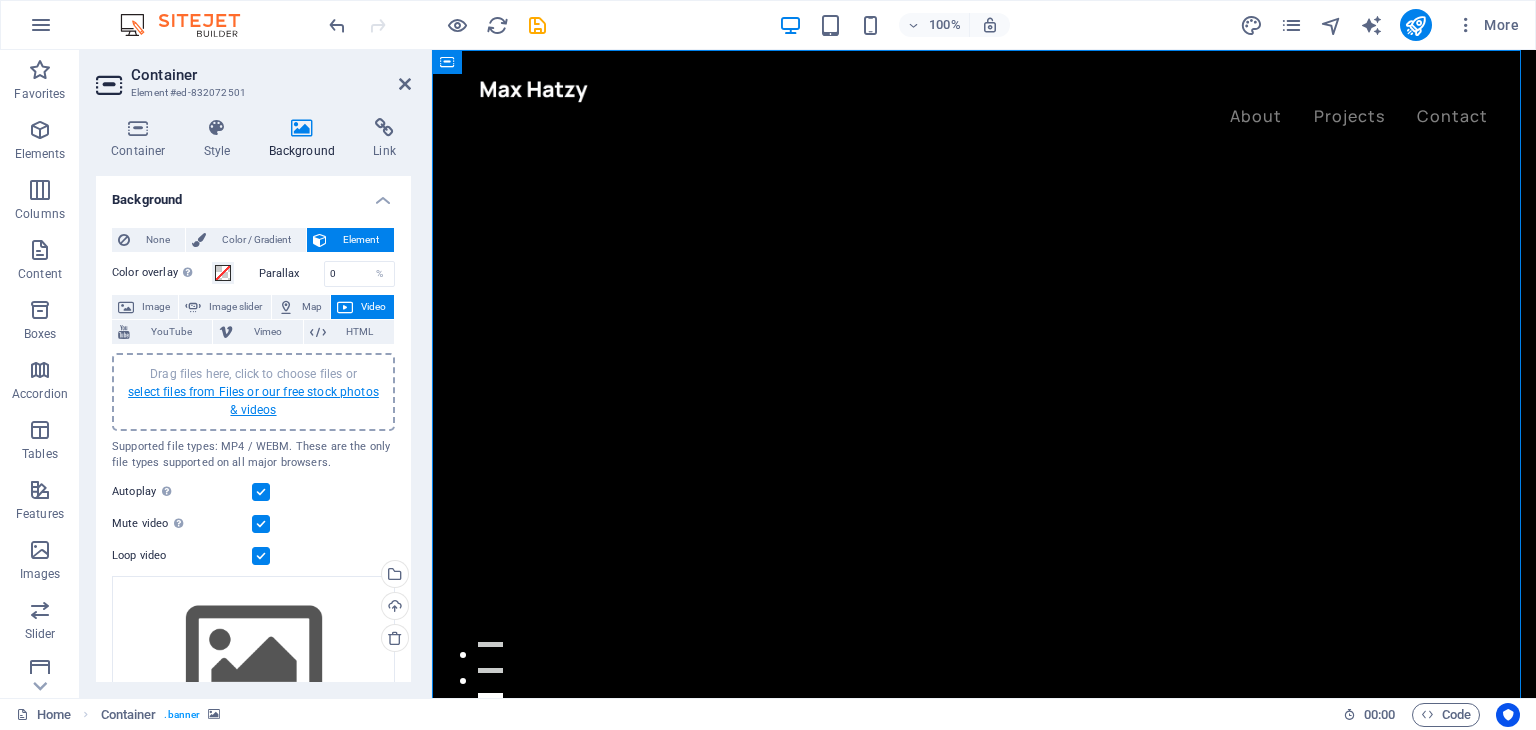 click on "select files from Files or our free stock photos & videos" at bounding box center [253, 401] 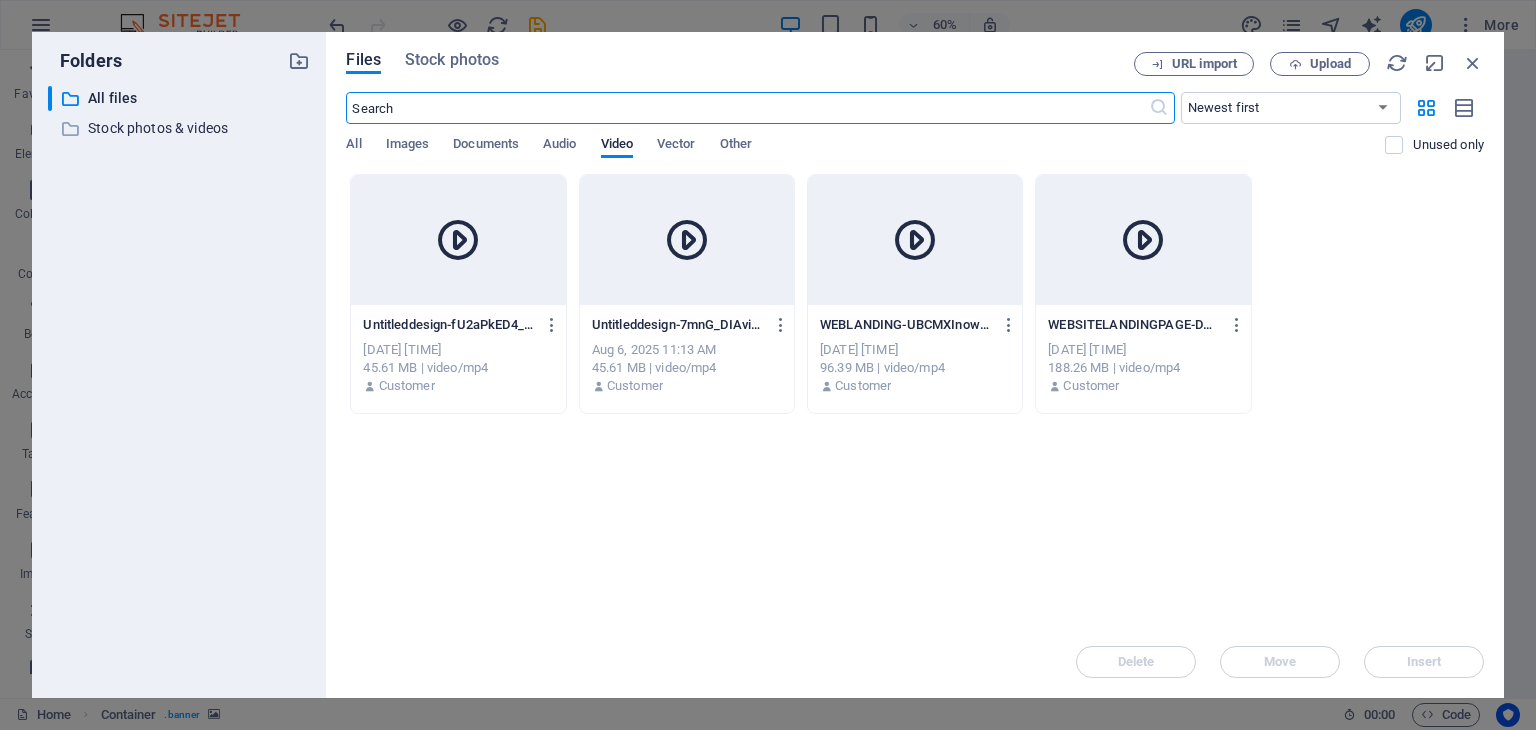 click at bounding box center [458, 240] 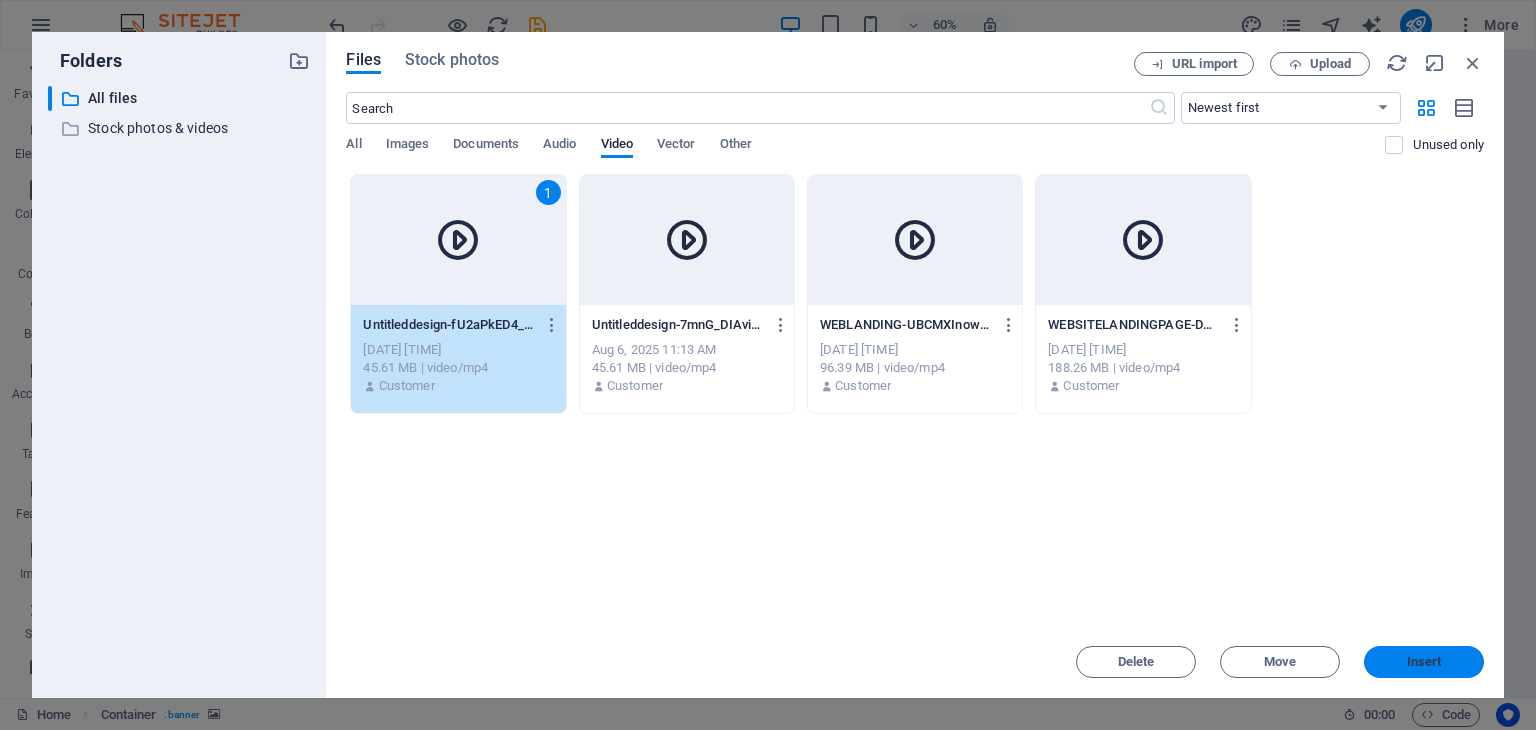 click on "Insert" at bounding box center (1424, 662) 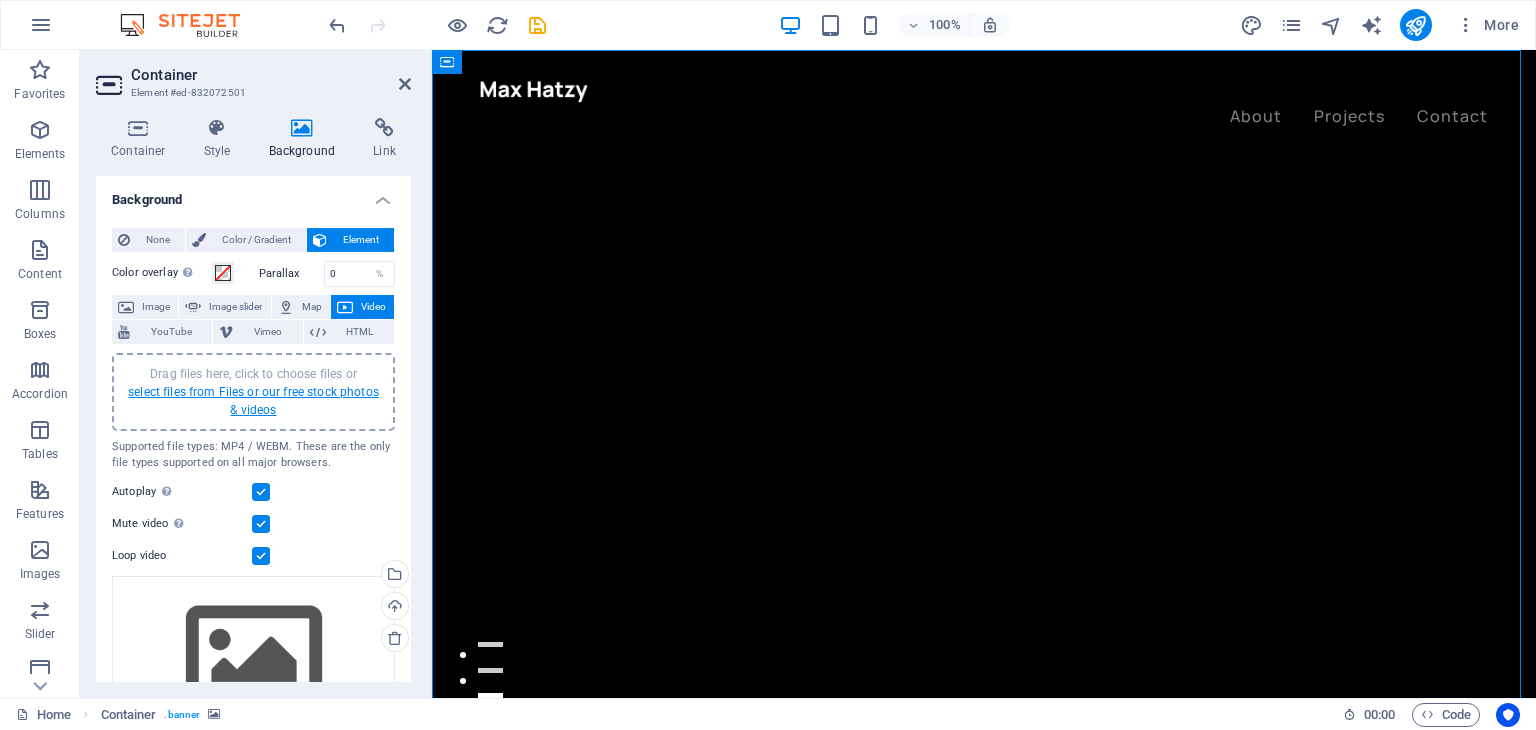 click on "select files from Files or our free stock photos & videos" at bounding box center (253, 401) 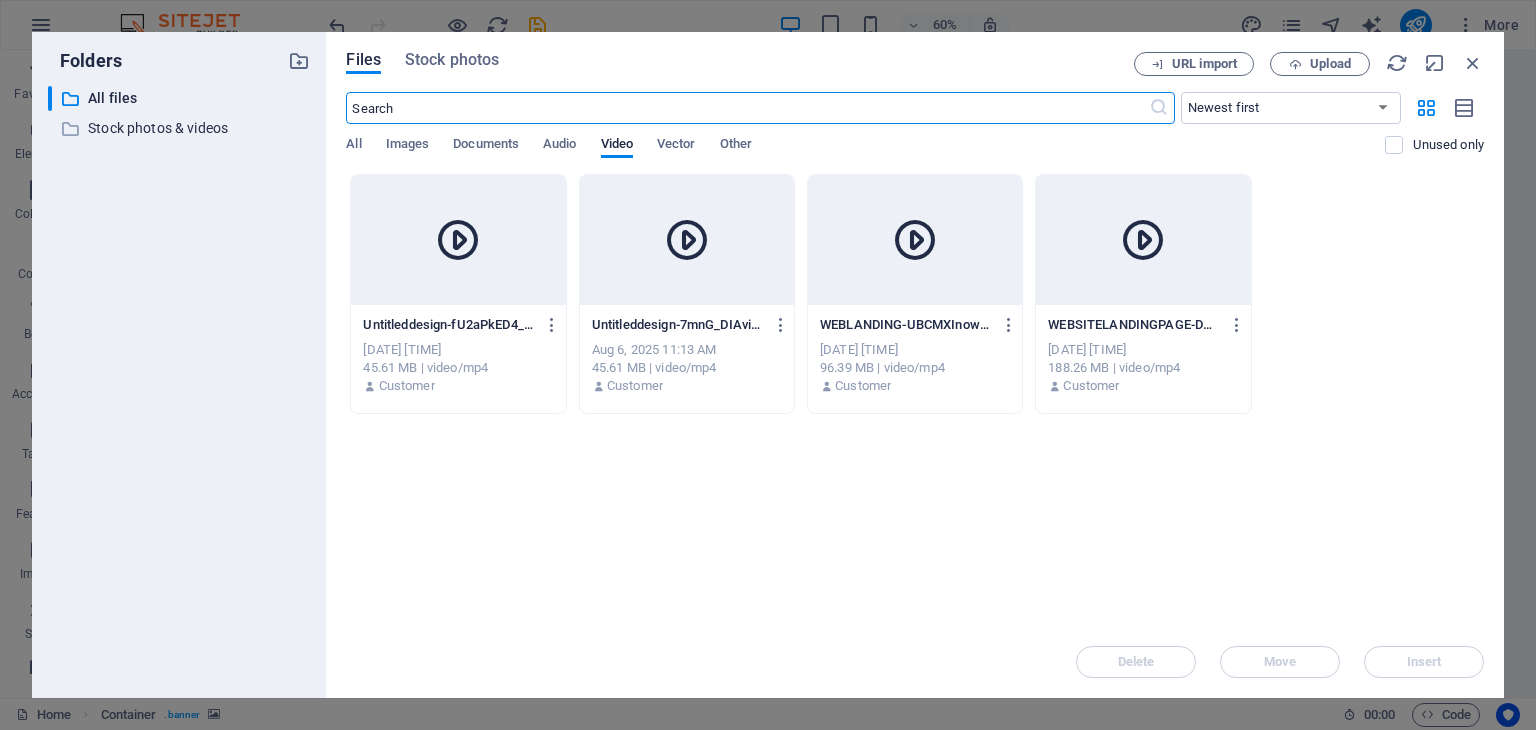 click at bounding box center (687, 240) 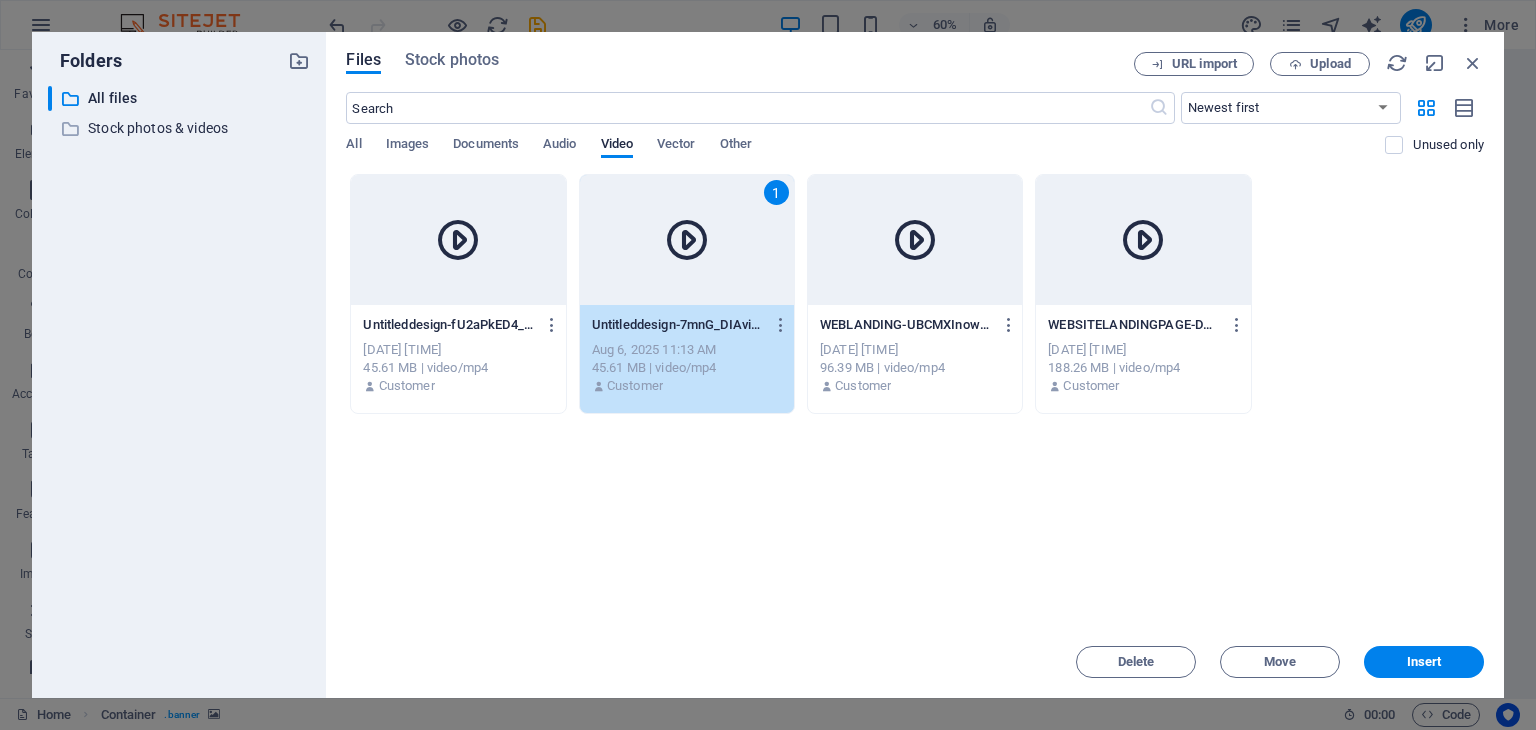 click on "Files Stock photos URL import Upload ​ Newest first Oldest first Name (A-Z) Name (Z-A) Size (0-9) Size (9-0) Resolution (0-9) Resolution (9-0) All Images Documents Audio Video Vector Other Unused only Drop files here to upload them instantly Untitleddesign-fU2aPkED4_NGeqftbu6DMw.mp4 Untitleddesign-fU2aPkED4_NGeqftbu6DMw.mp4 Aug 6, 2025 11:20 AM 45.61 MB | video/mp4 Customer 1 Untitleddesign-7mnG_DIAviBLs_ZHkPON1g.mp4 Untitleddesign-7mnG_DIAviBLs_ZHkPON1g.mp4 Aug 6, 2025 11:13 AM 45.61 MB | video/mp4 Customer WEBLANDING-UBCMXInowMpQ8gMGgiGjIQ.mp4 WEBLANDING-UBCMXInowMpQ8gMGgiGjIQ.mp4 Aug 6, 2025 11:08 AM 96.39 MB | video/mp4 Customer WEBSITELANDINGPAGE-DZ5IPcYzHrFxQxnLb2ig8g.mp4 WEBSITELANDINGPAGE-DZ5IPcYzHrFxQxnLb2ig8g.mp4 Aug 1, 2025 12:30 PM 188.26 MB | video/mp4 Customer Delete Move Insert" at bounding box center (915, 365) 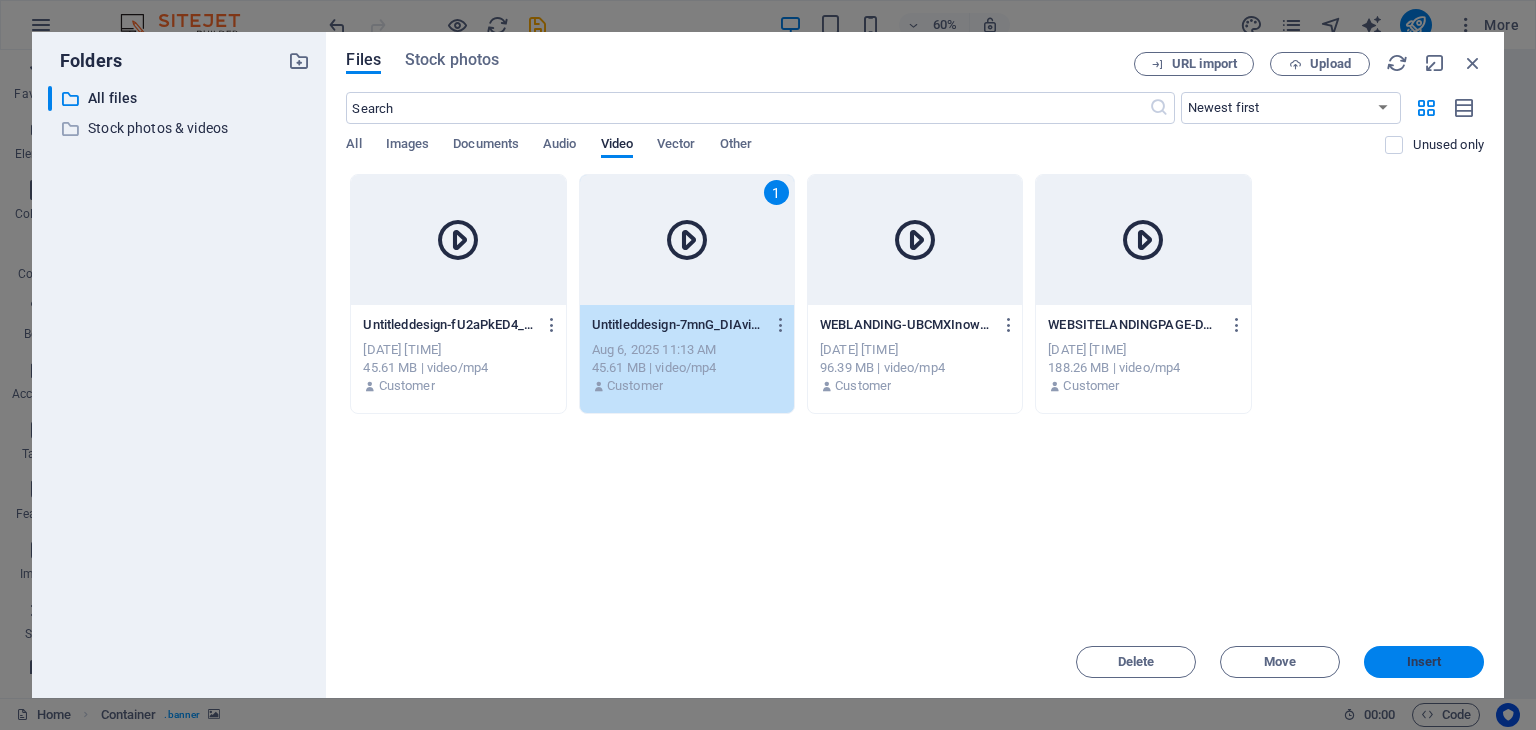 click on "Insert" at bounding box center [1424, 662] 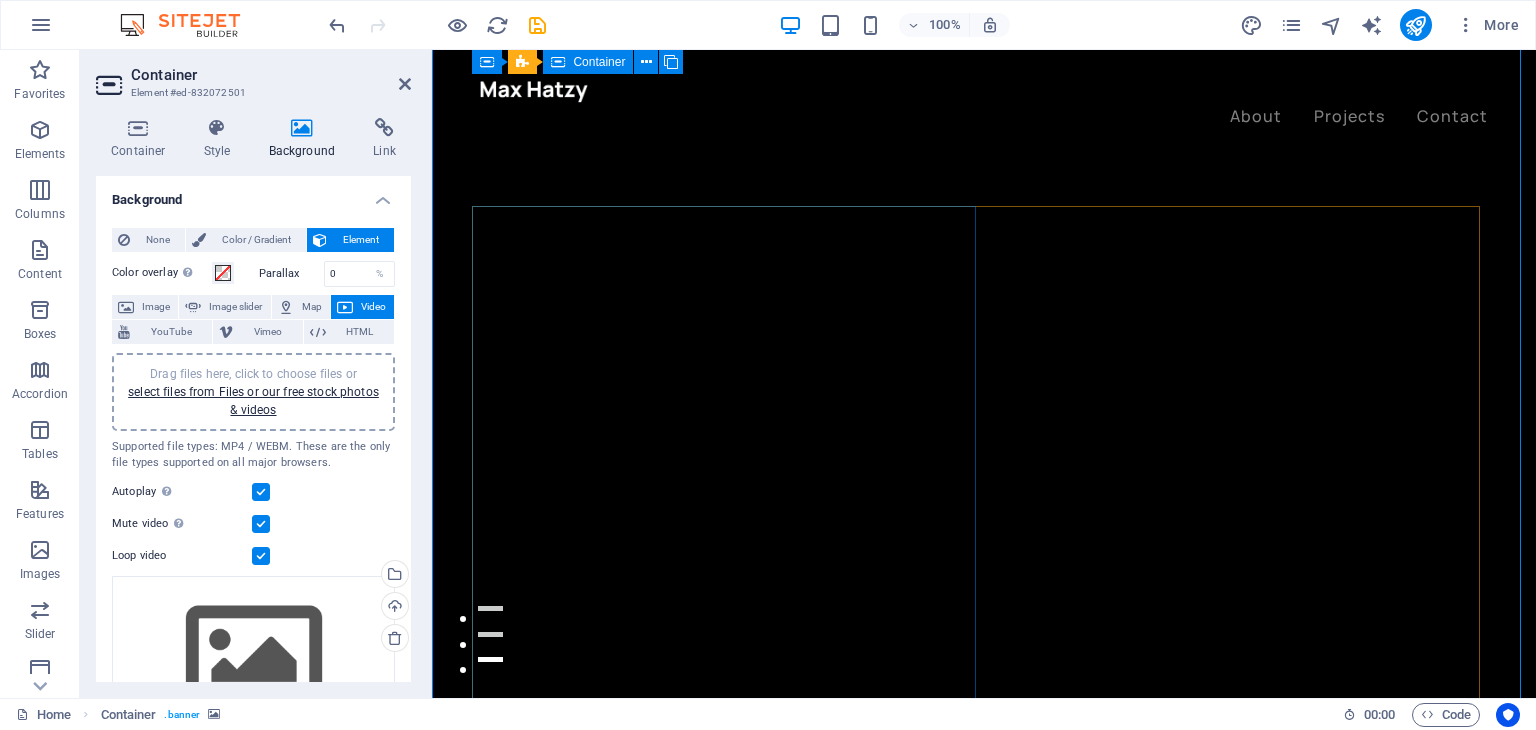 scroll, scrollTop: 0, scrollLeft: 0, axis: both 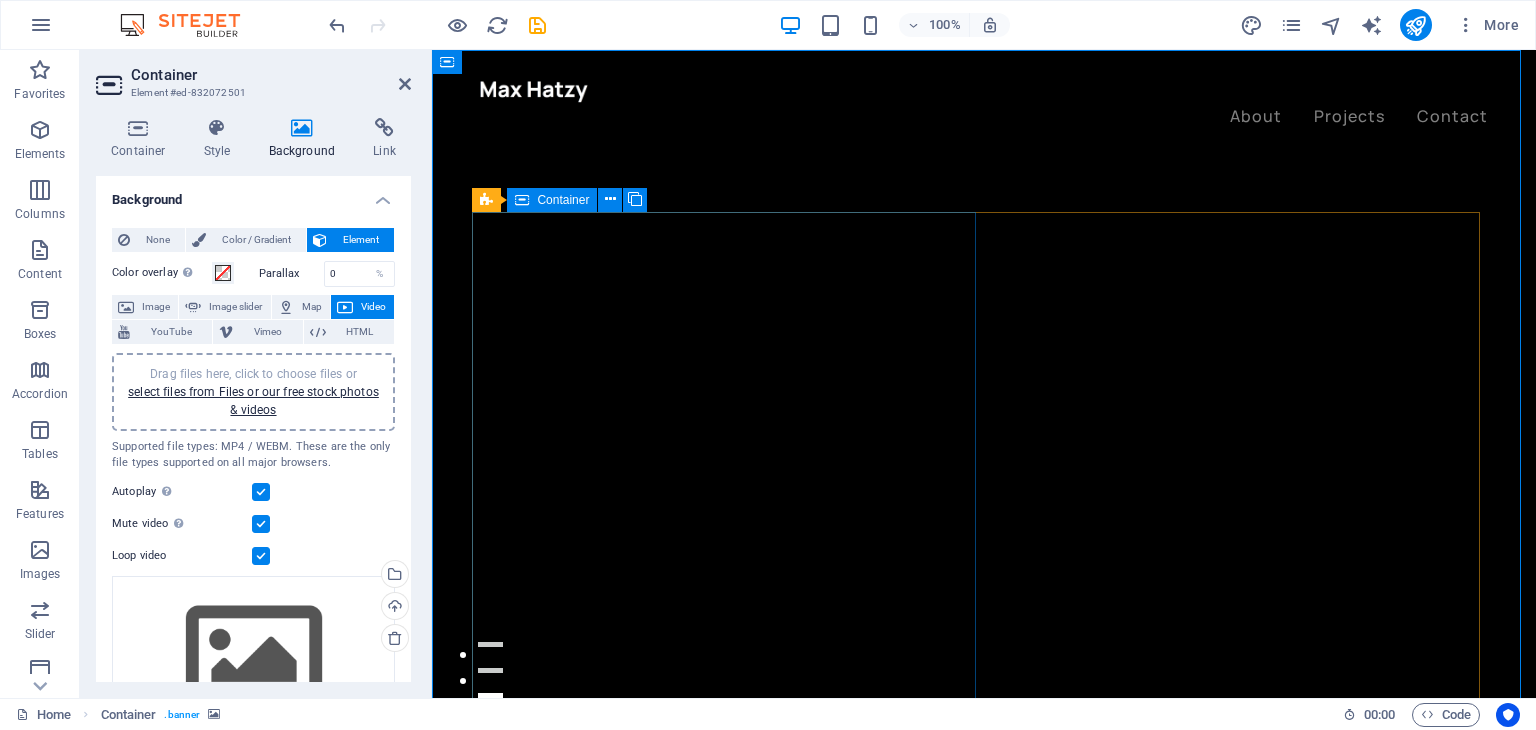 click on "Drop content here or  Add elements  Paste clipboard" at bounding box center (732, 1029) 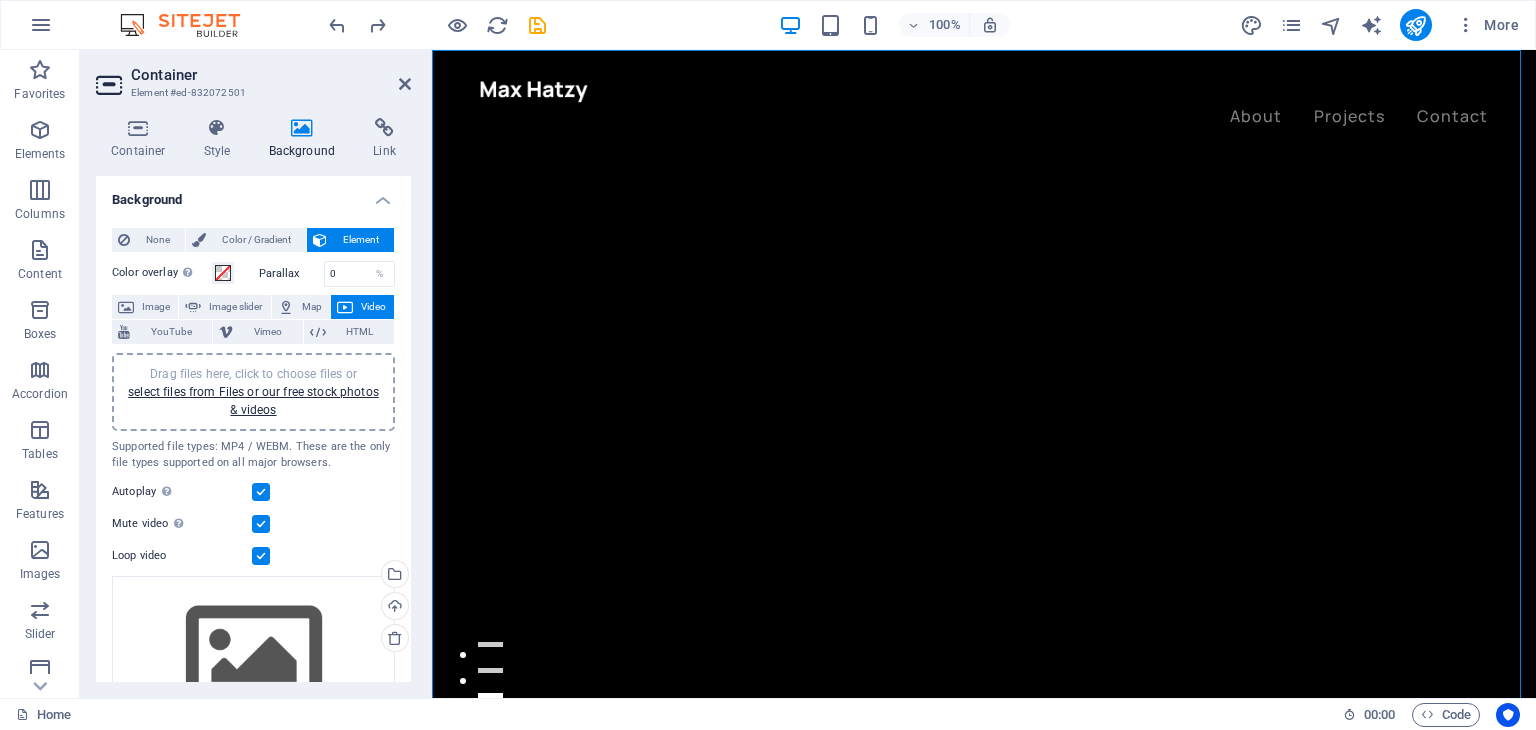 click on "About Projects Contact" at bounding box center [984, 117] 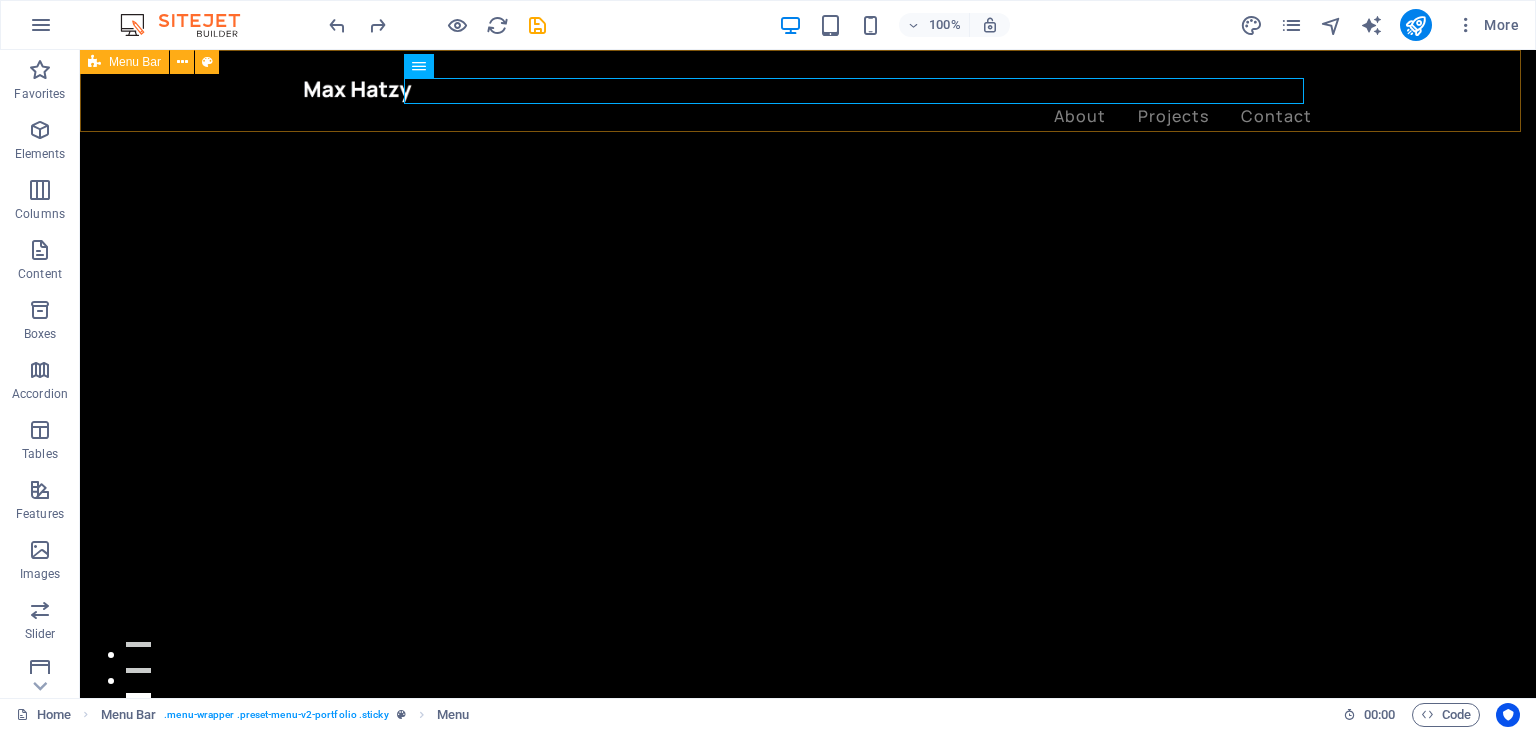 click on "About Projects Contact" at bounding box center [808, 103] 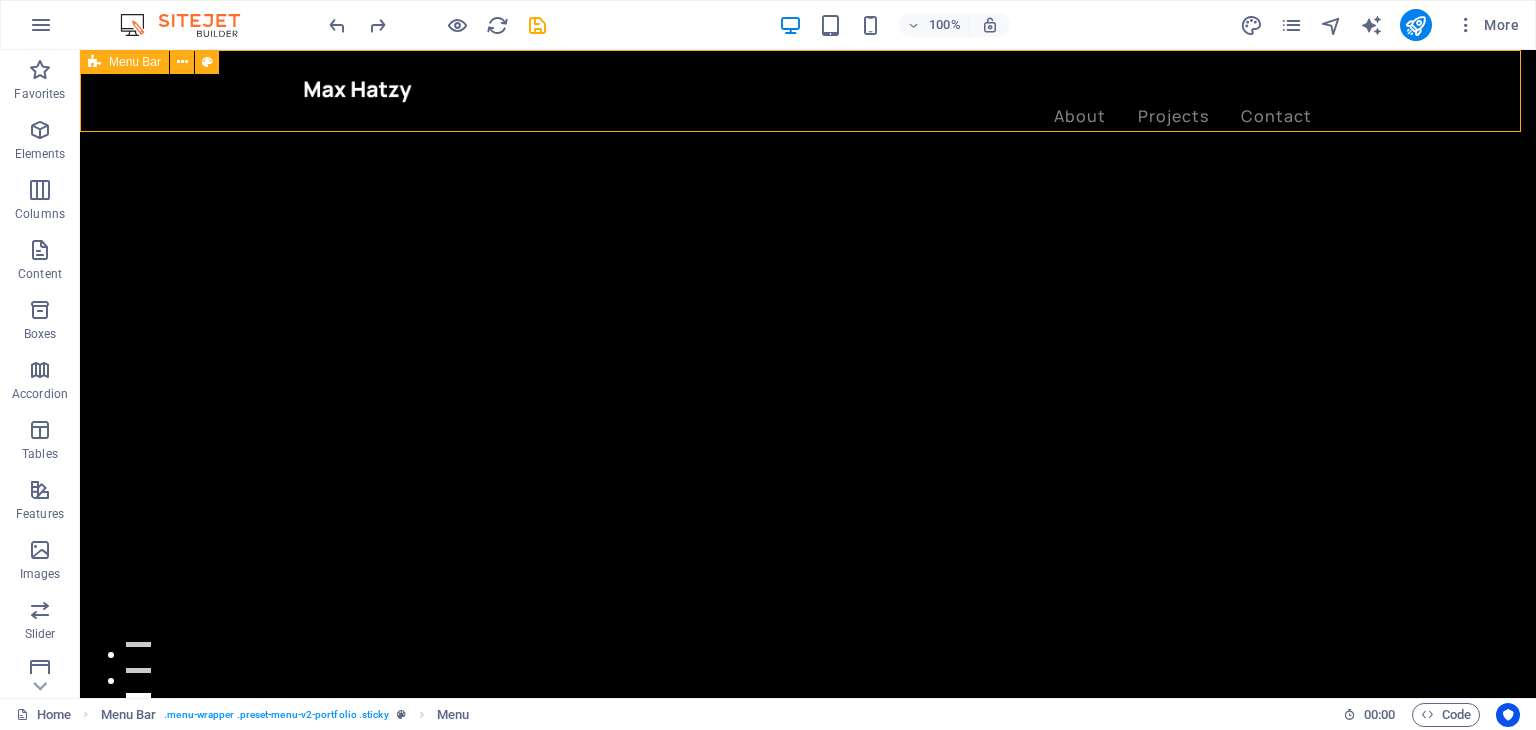click on "About Projects Contact" at bounding box center (808, 103) 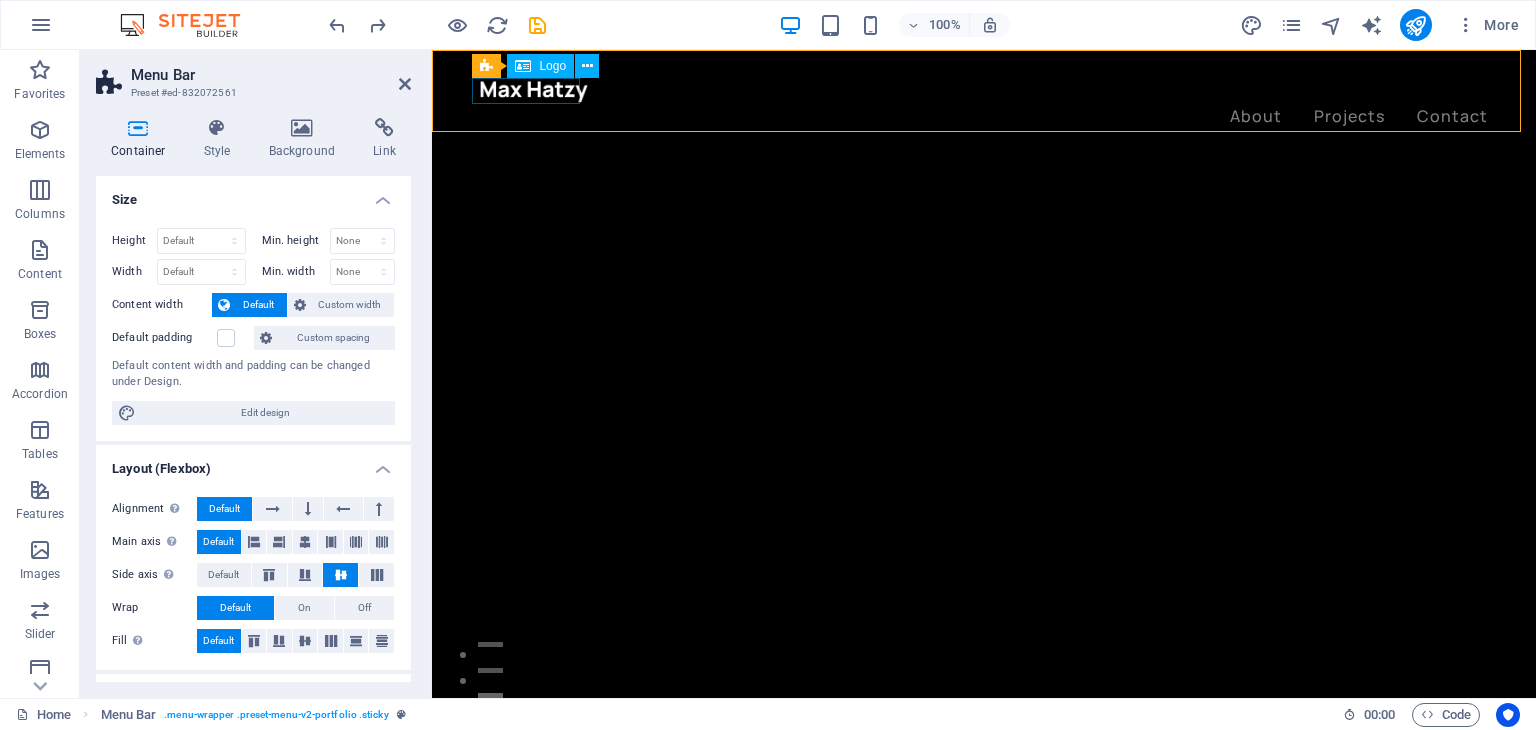 click at bounding box center (984, 91) 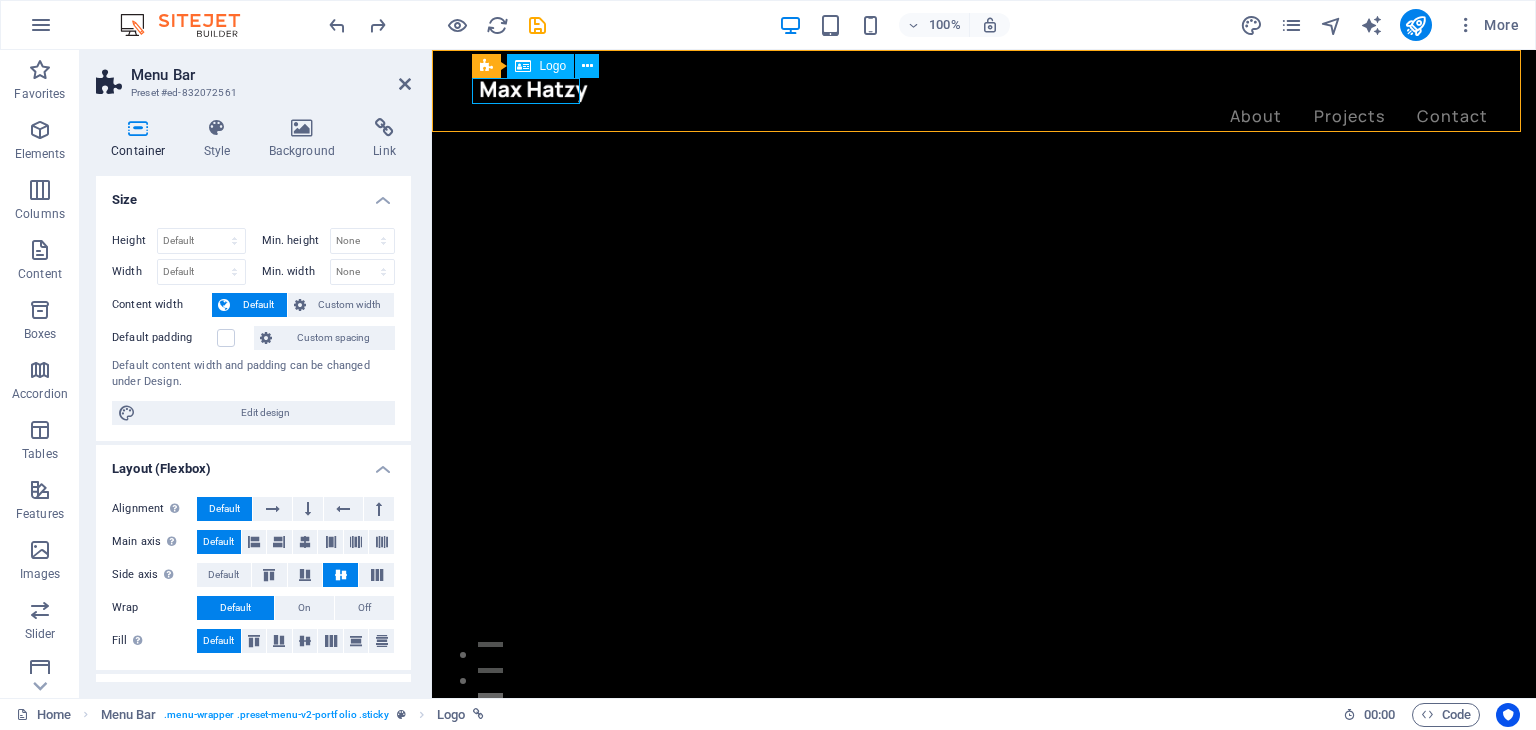 click at bounding box center [984, 91] 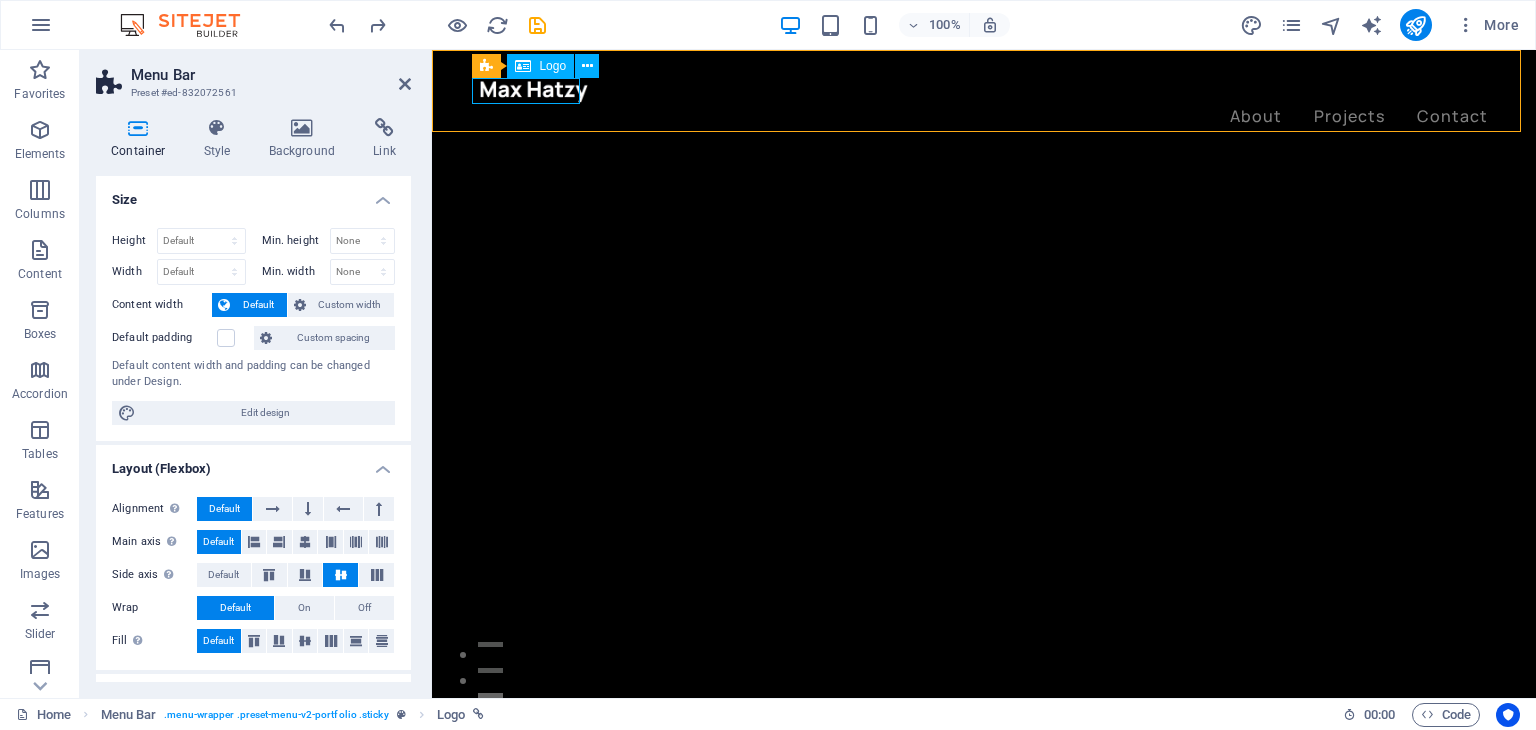 click at bounding box center (984, 91) 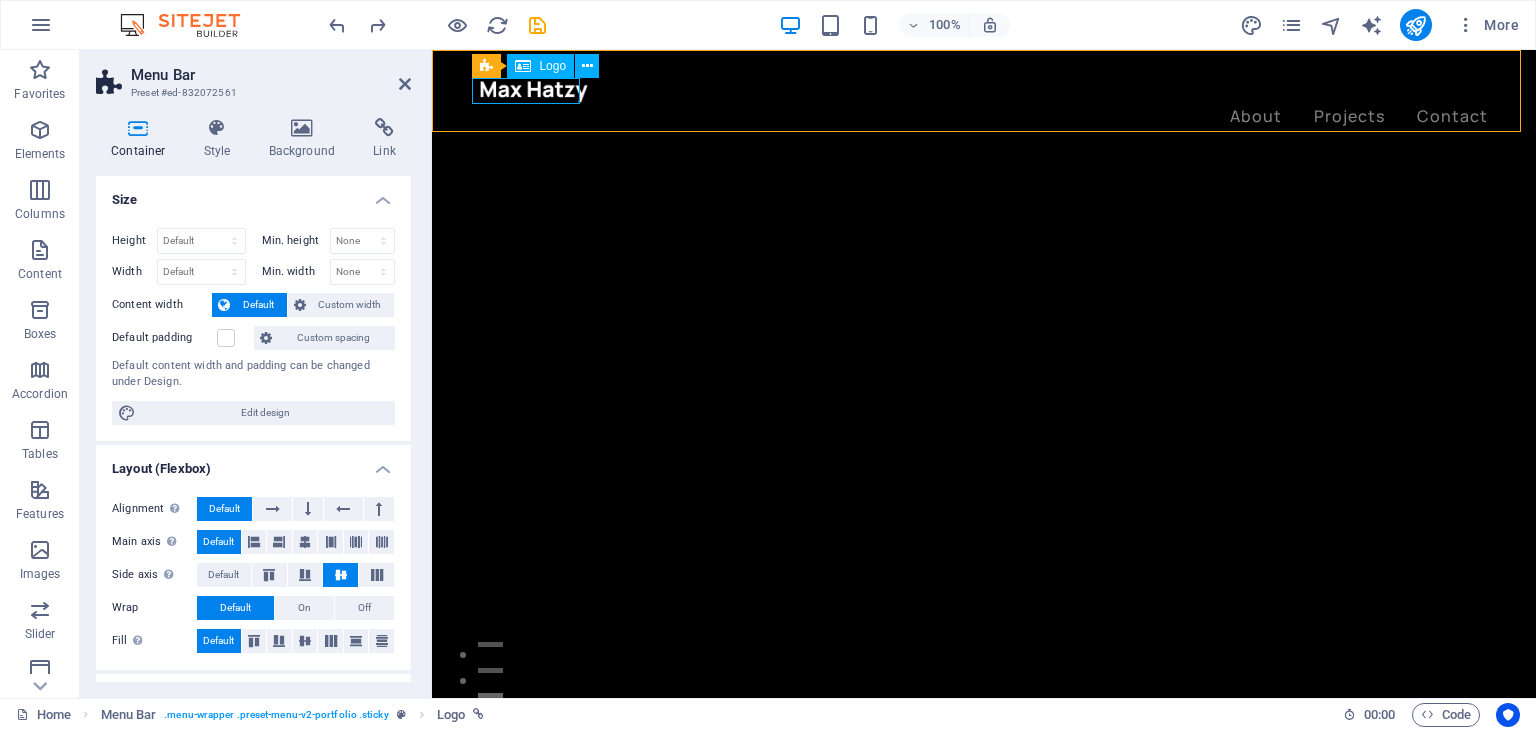 select on "px" 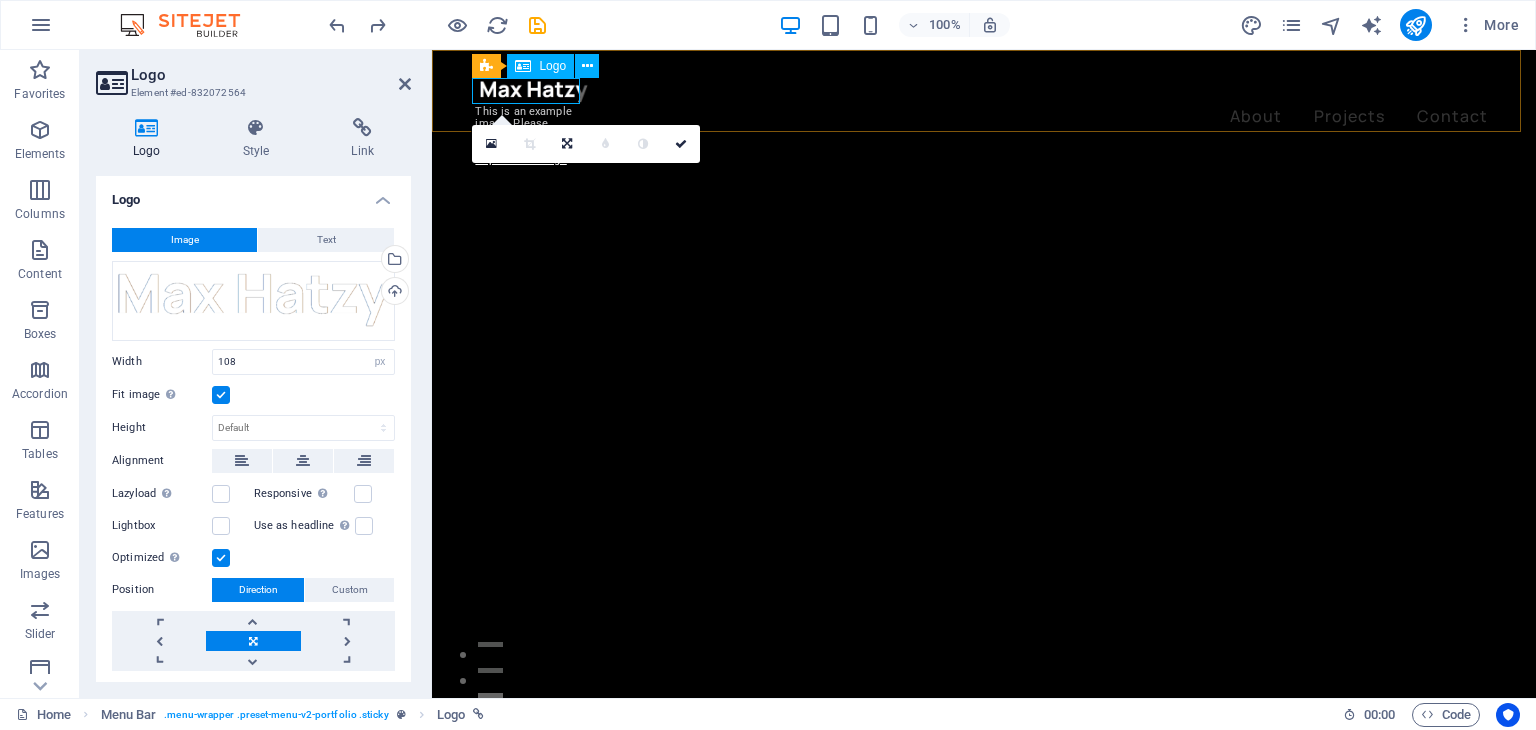 click on "Logo" at bounding box center [540, 66] 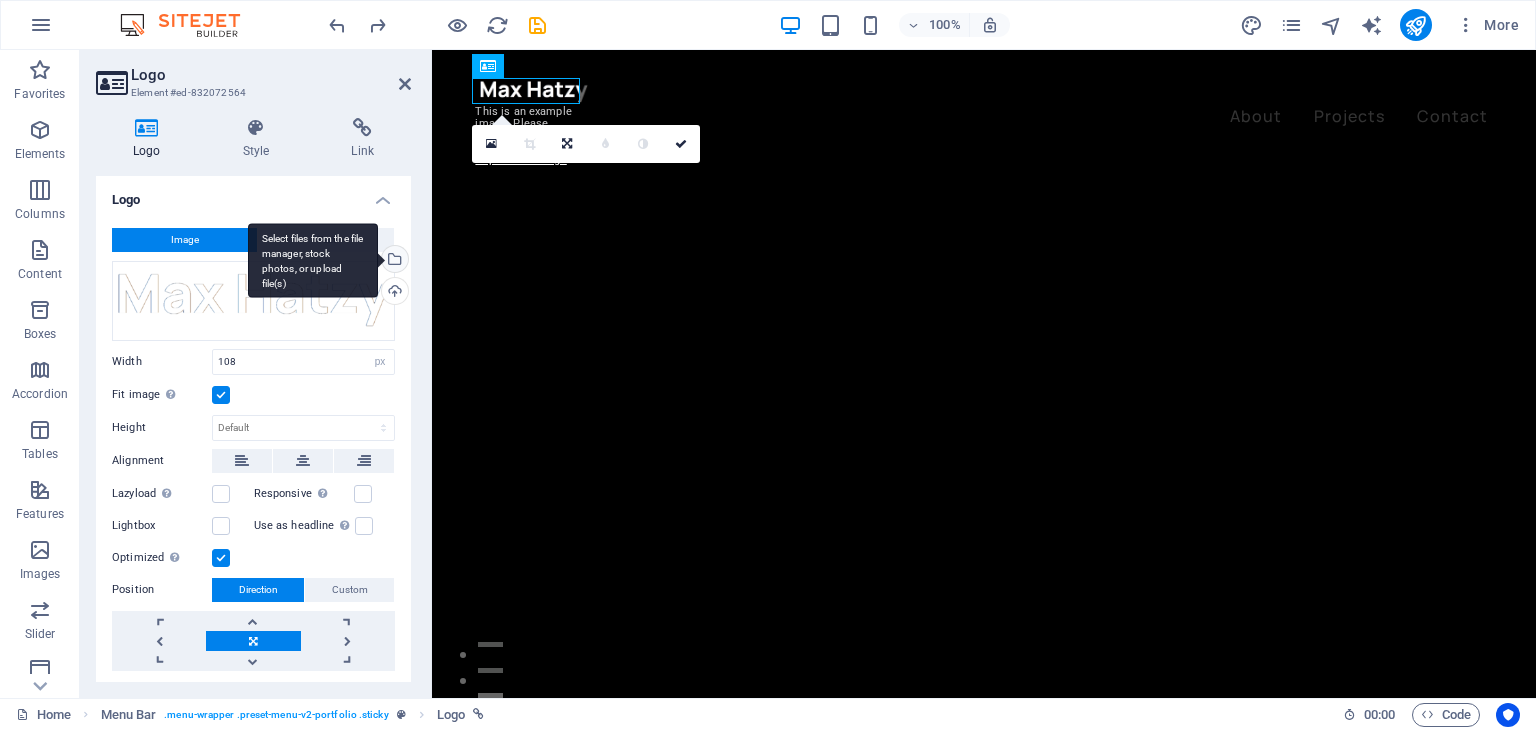 click on "Select files from the file manager, stock photos, or upload file(s)" at bounding box center (313, 260) 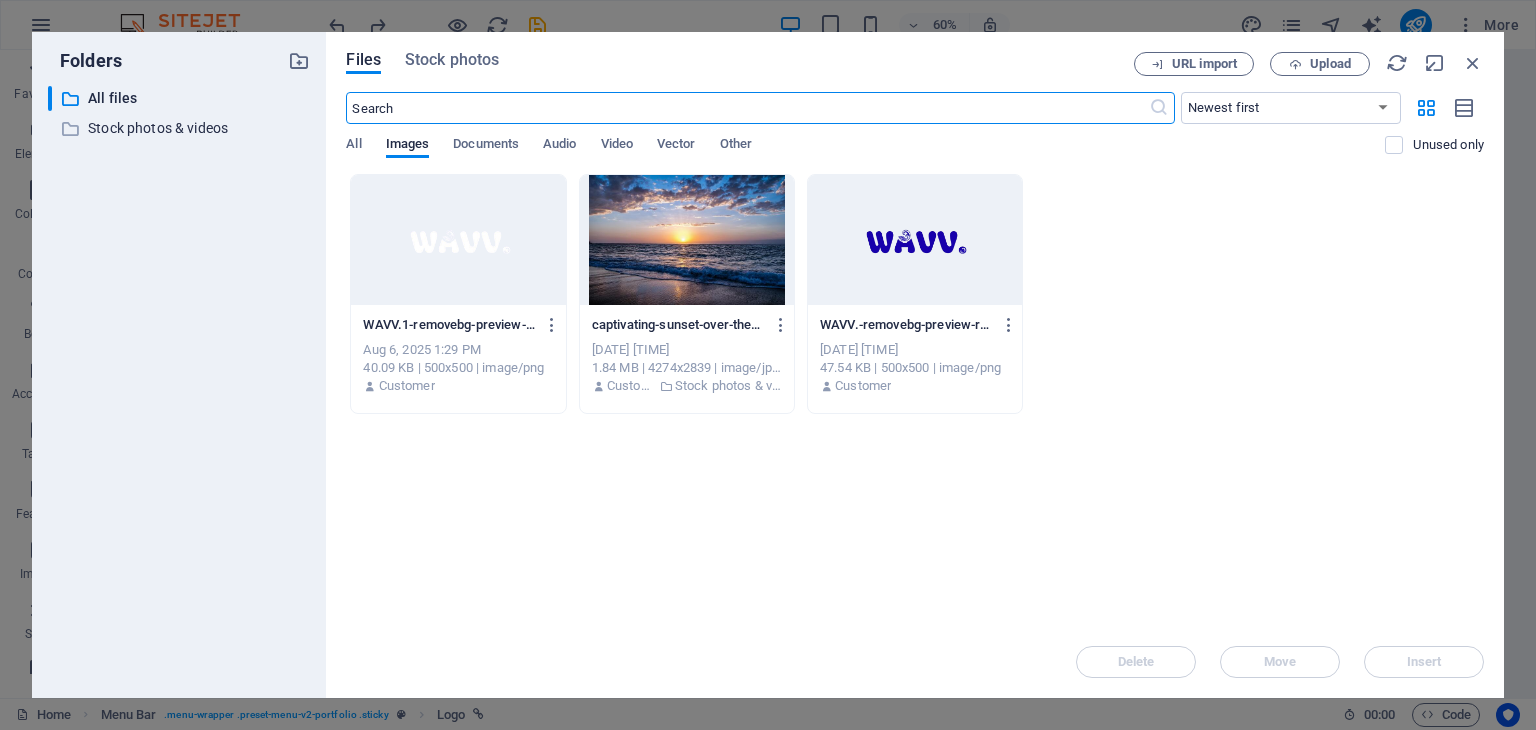 click at bounding box center [458, 240] 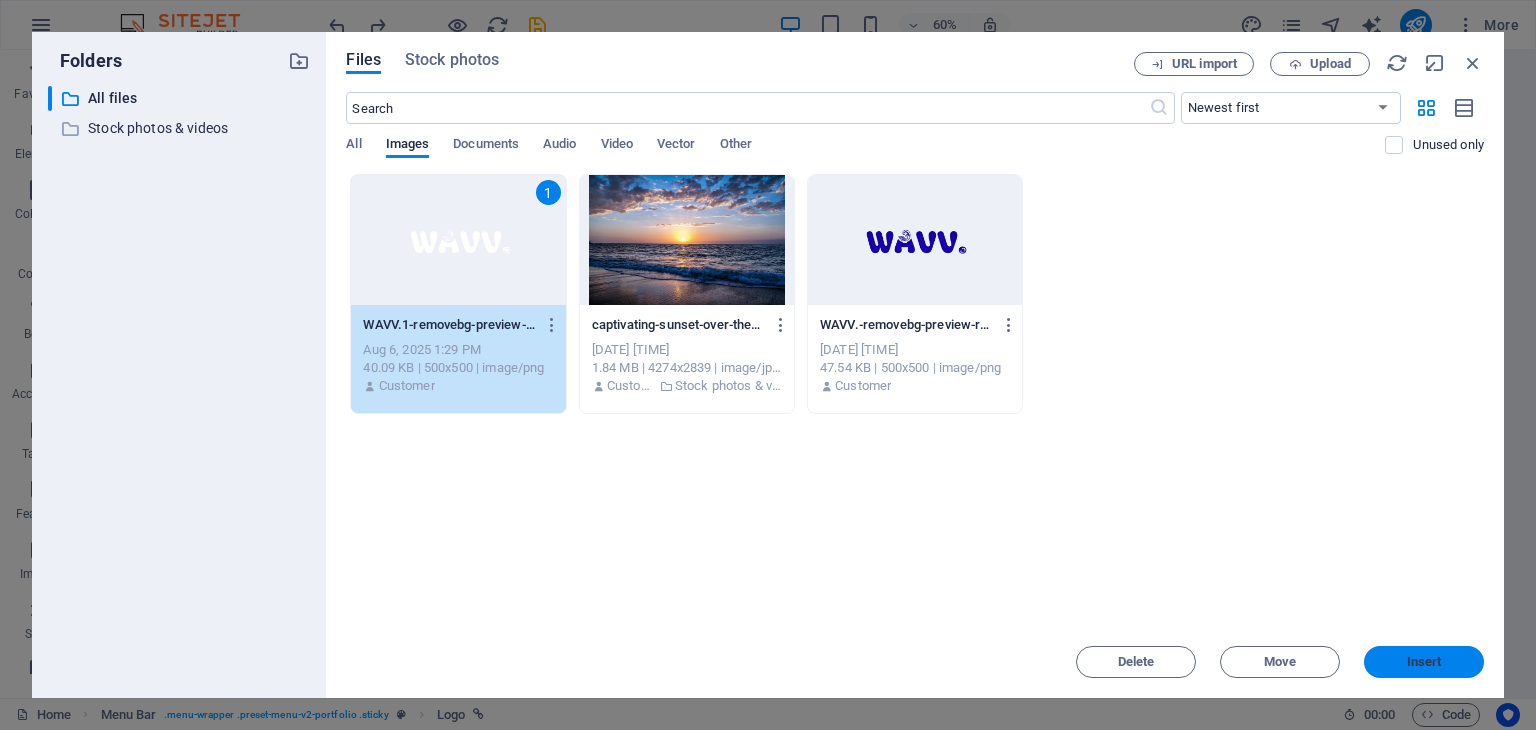 click on "Insert" at bounding box center [1424, 662] 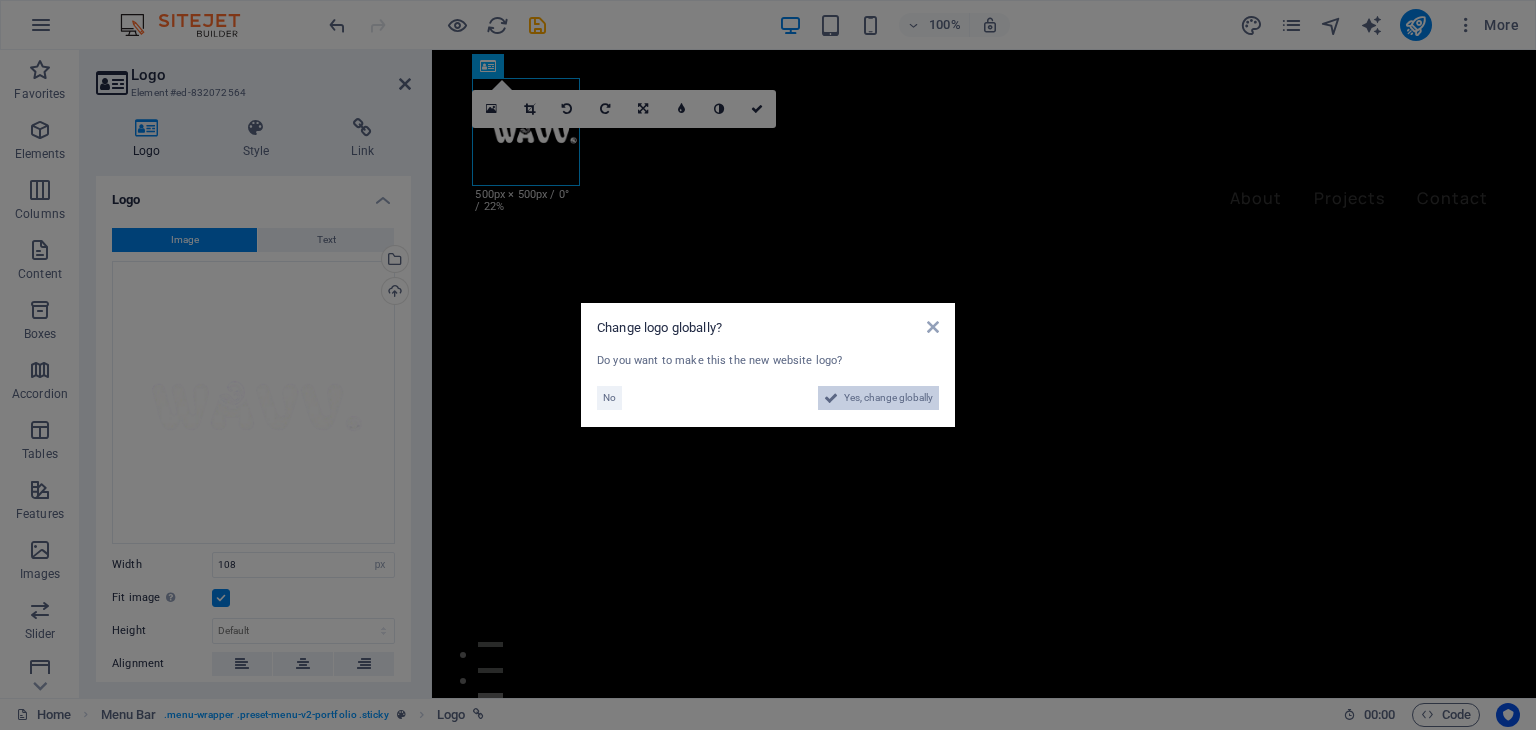 click on "Yes, change globally" at bounding box center [888, 398] 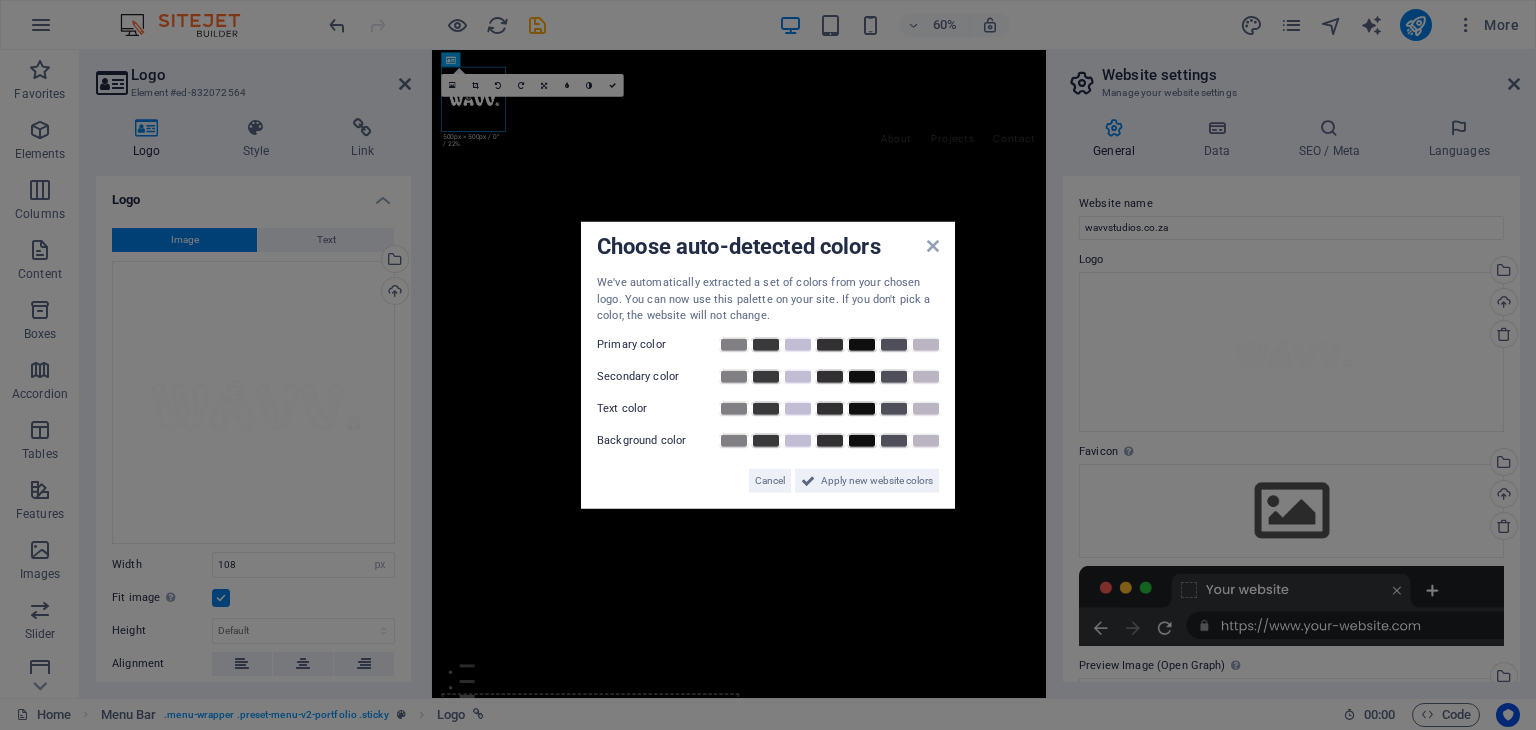 click on "Choose auto-detected colors We've automatically extracted a set of colors from your chosen logo. You can now use this palette on your site. If you don't pick a color, the website will not change.  Primary color Secondary color Text color Background color Cancel Apply new website colors" at bounding box center (768, 365) 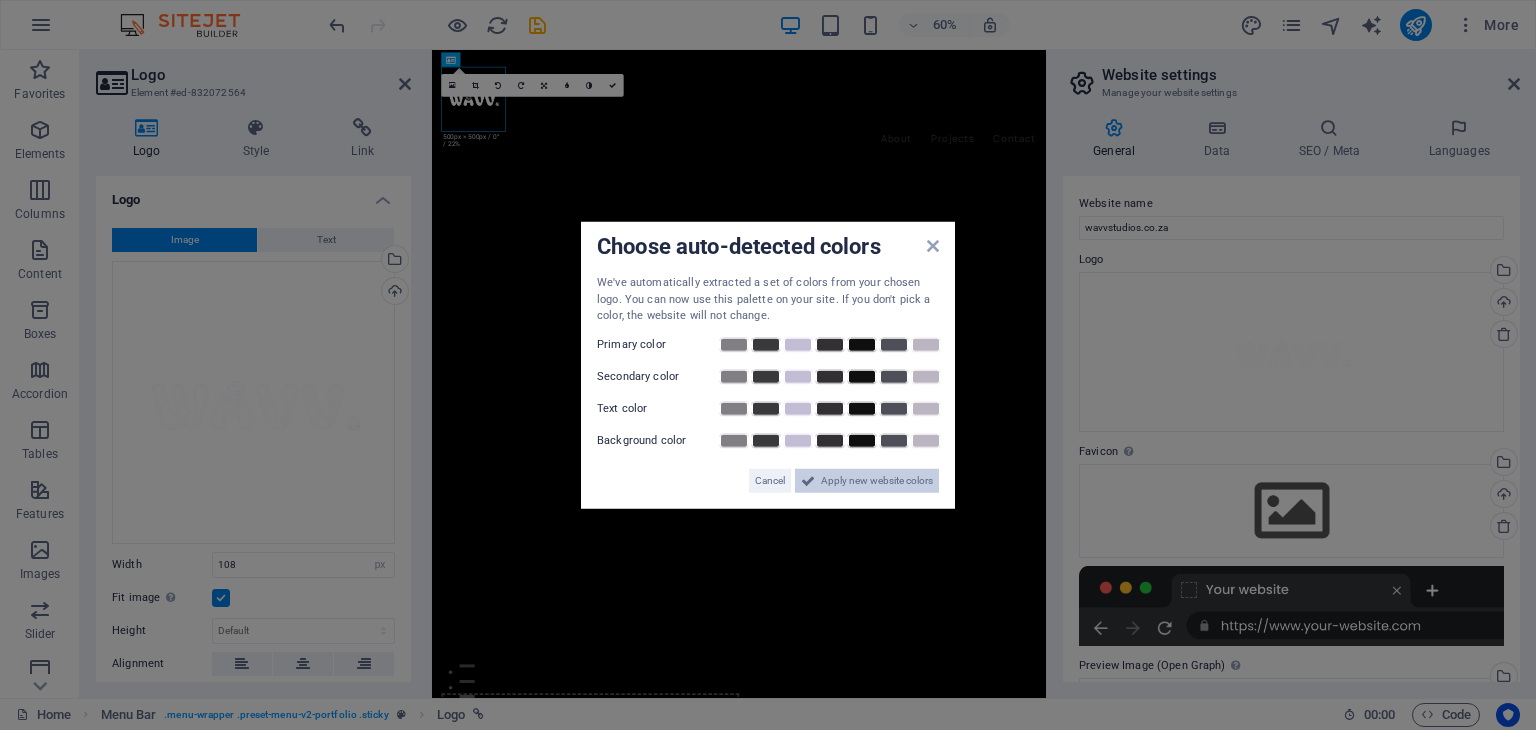 click on "Apply new website colors" at bounding box center (877, 480) 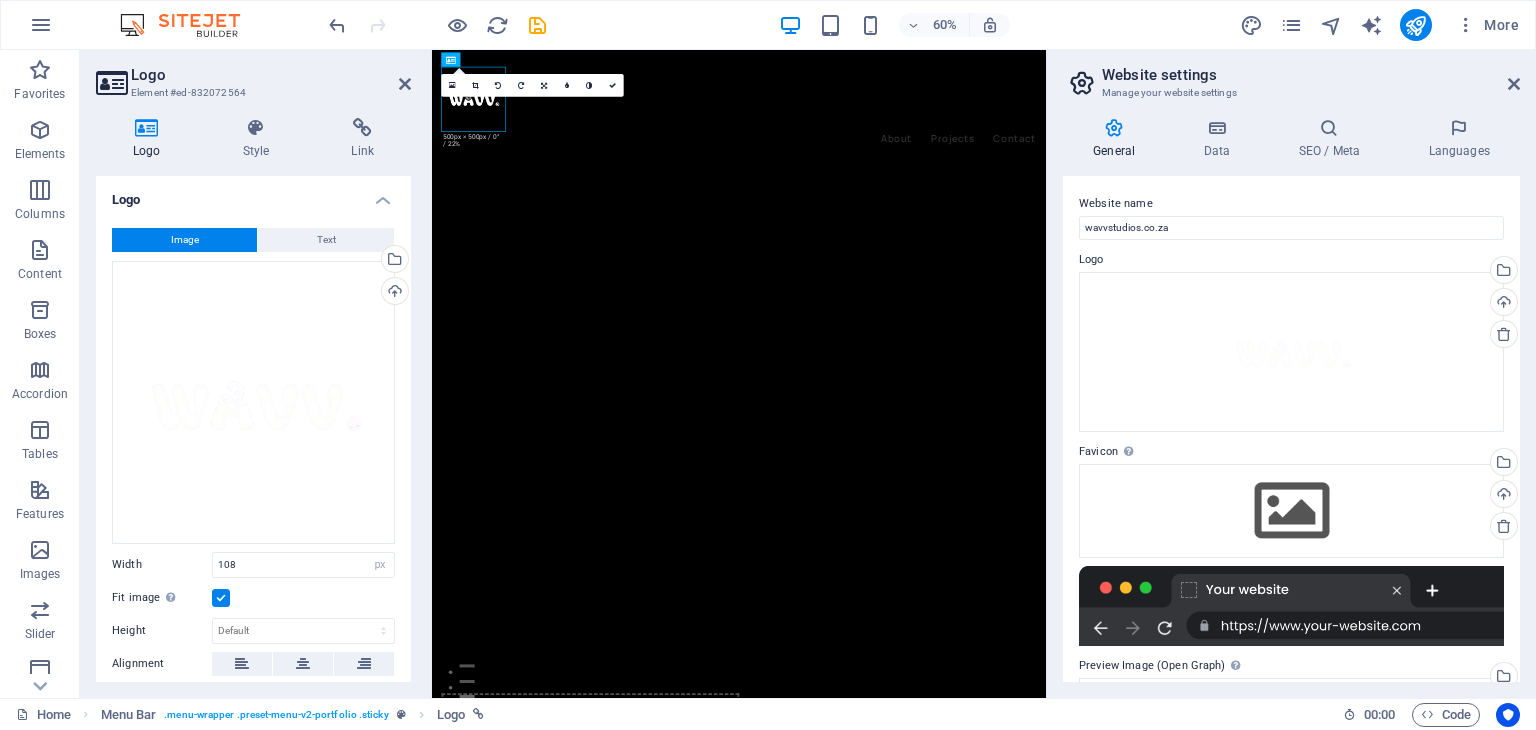 click at bounding box center (943, 628) 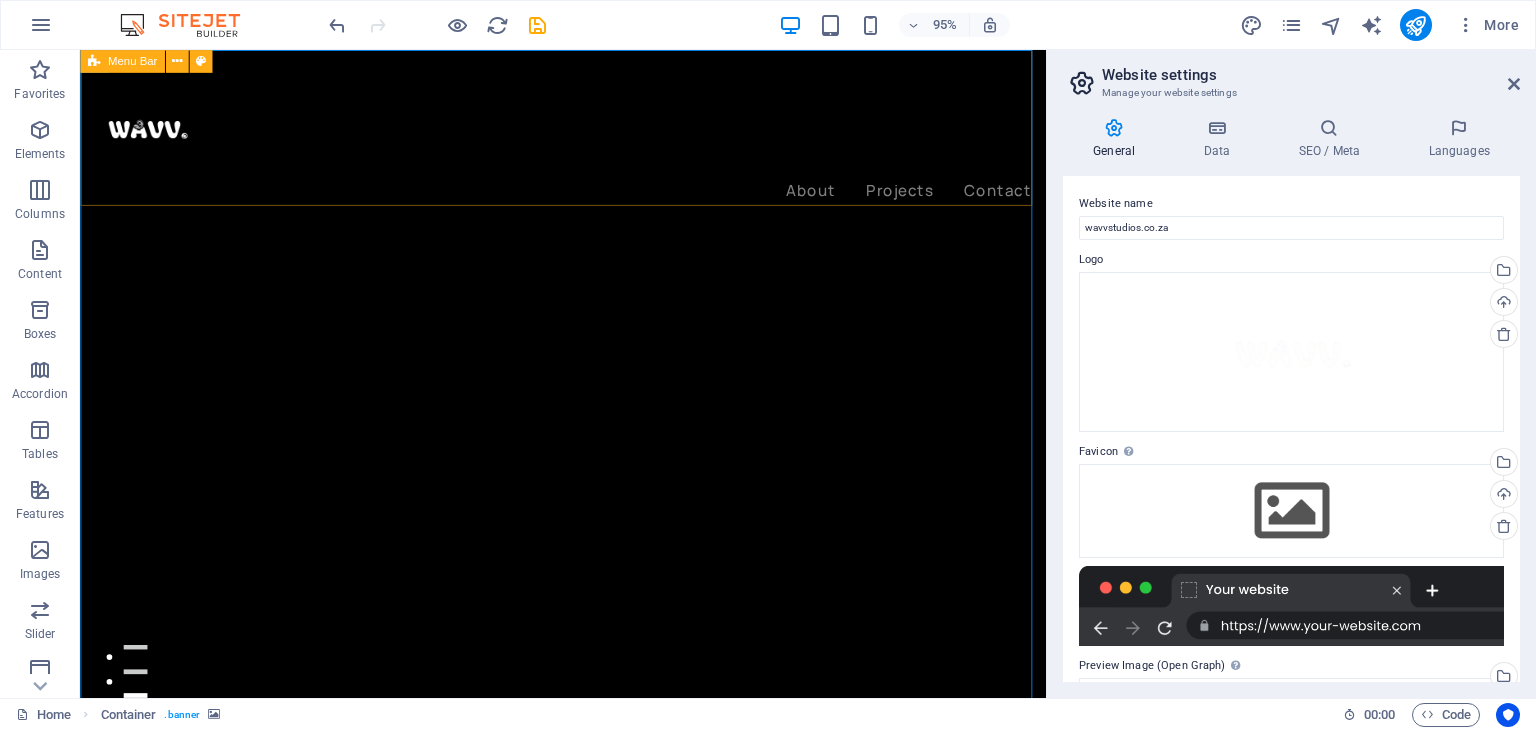 click on "About Projects Contact" at bounding box center (588, 145) 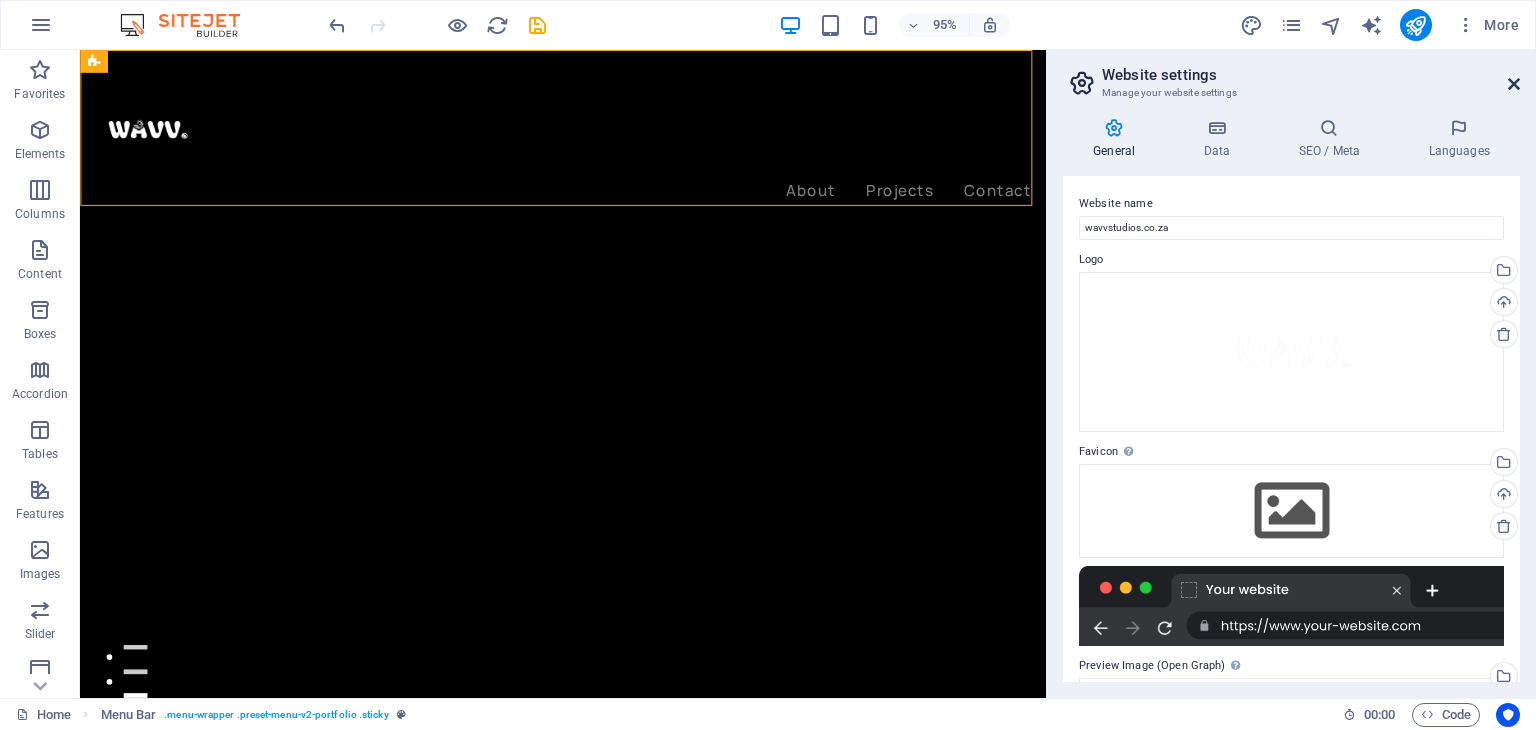 click at bounding box center [1514, 84] 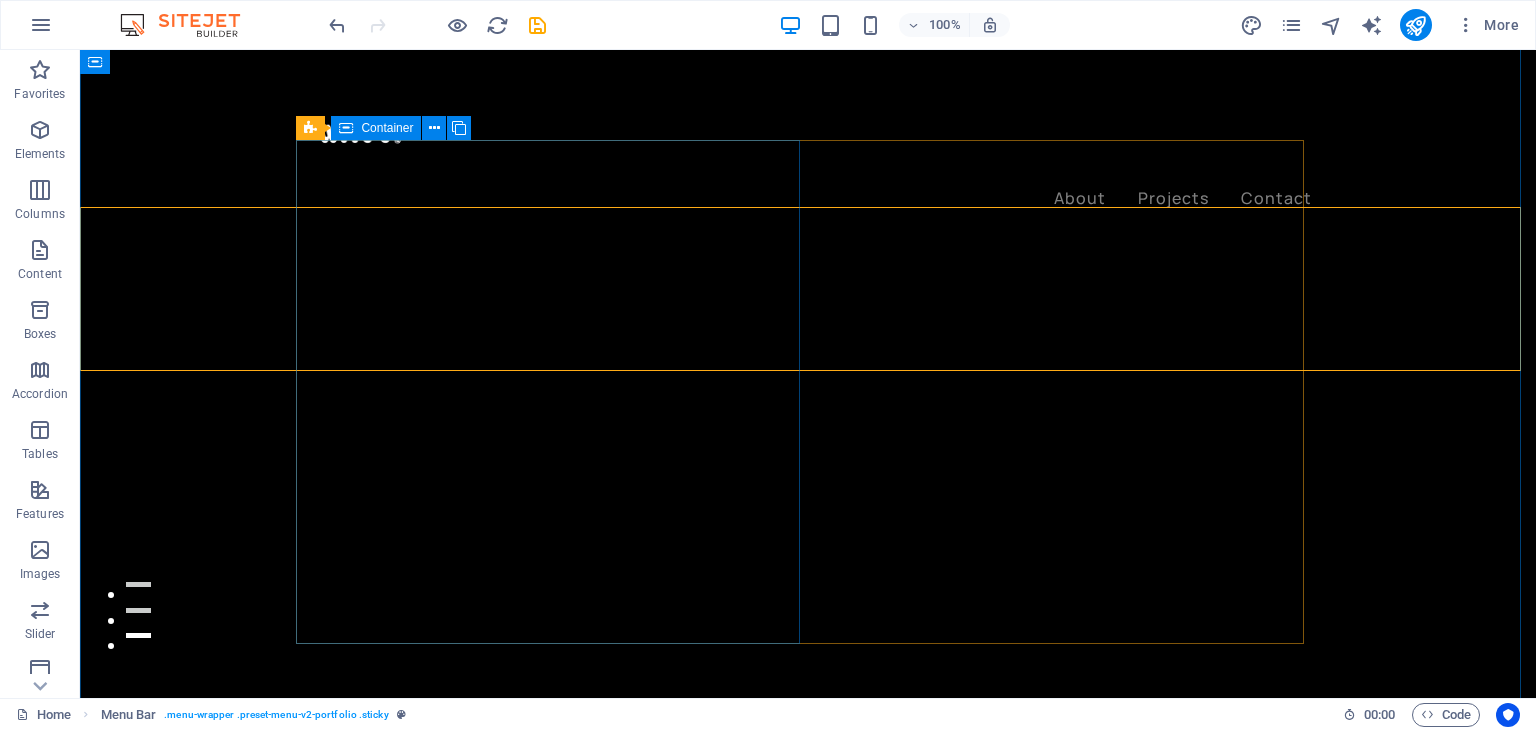 scroll, scrollTop: 0, scrollLeft: 0, axis: both 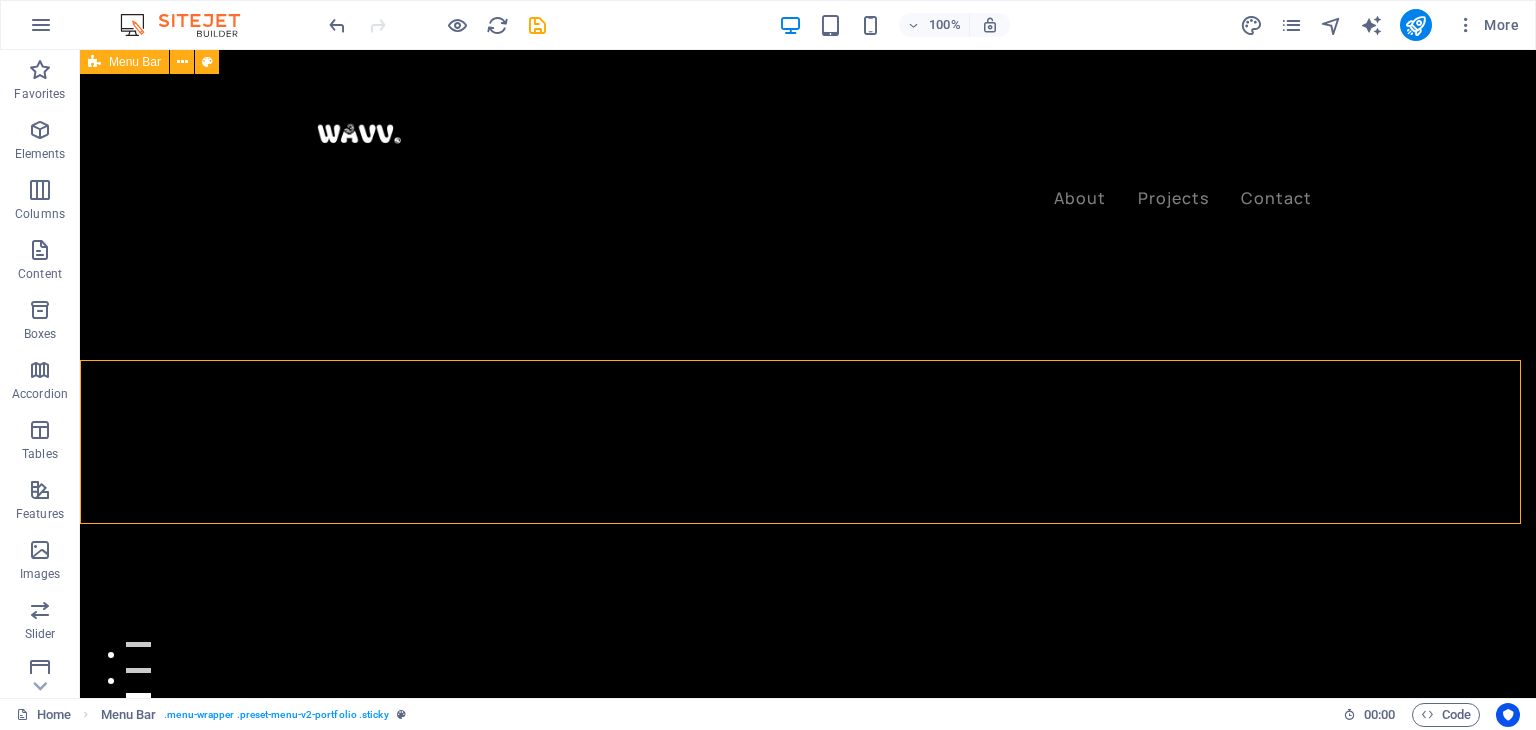 click on "About Projects Contact" at bounding box center (808, 145) 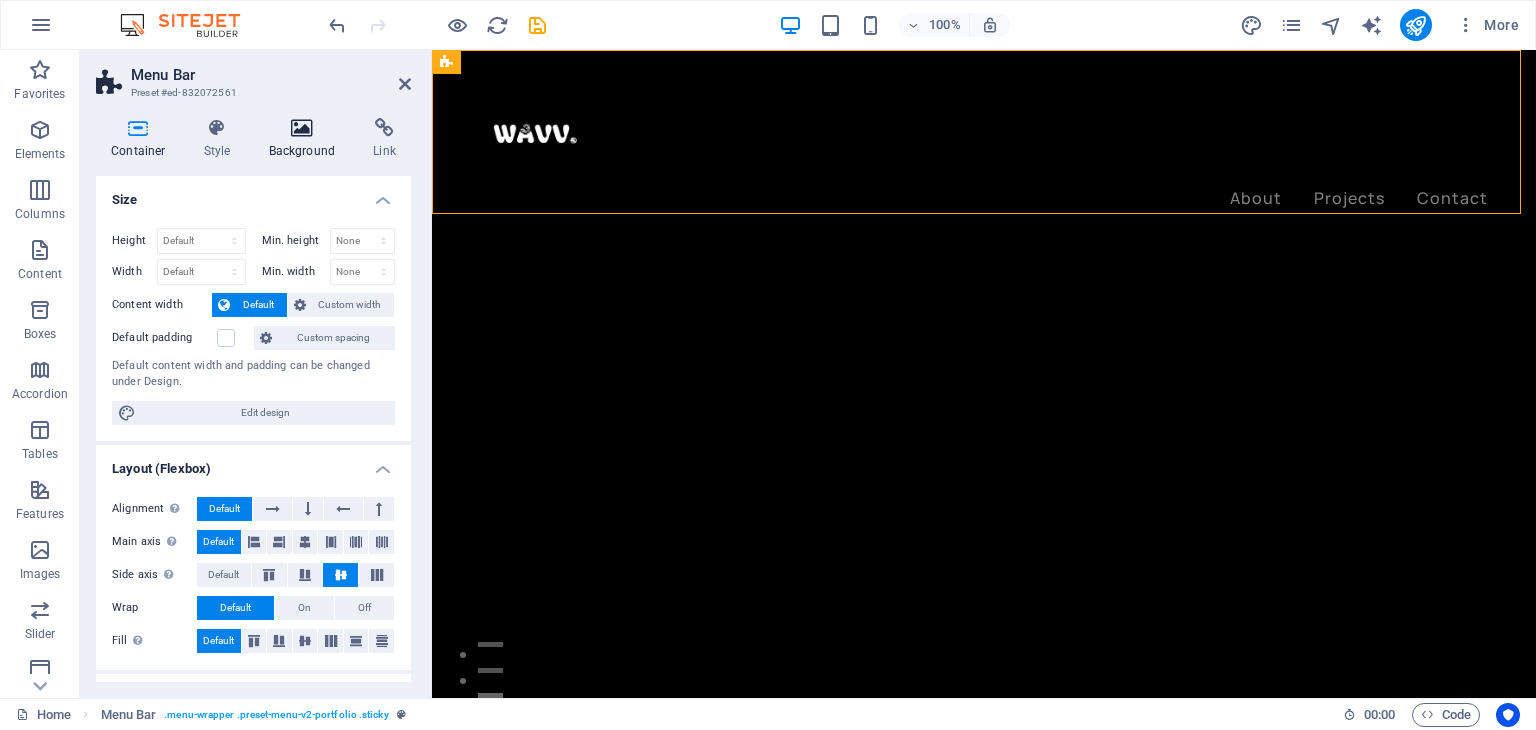 click on "Background" at bounding box center [306, 139] 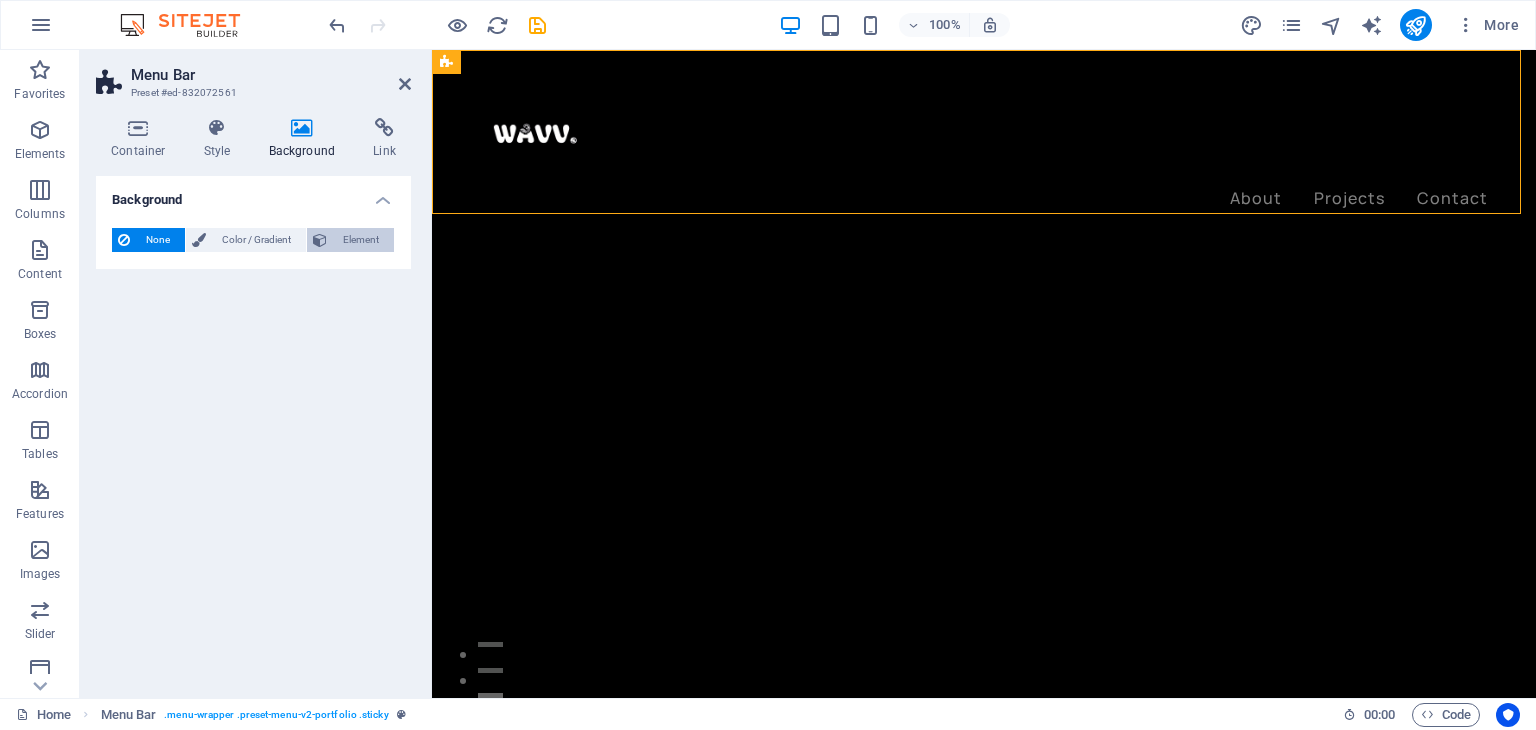 click on "Element" at bounding box center [360, 240] 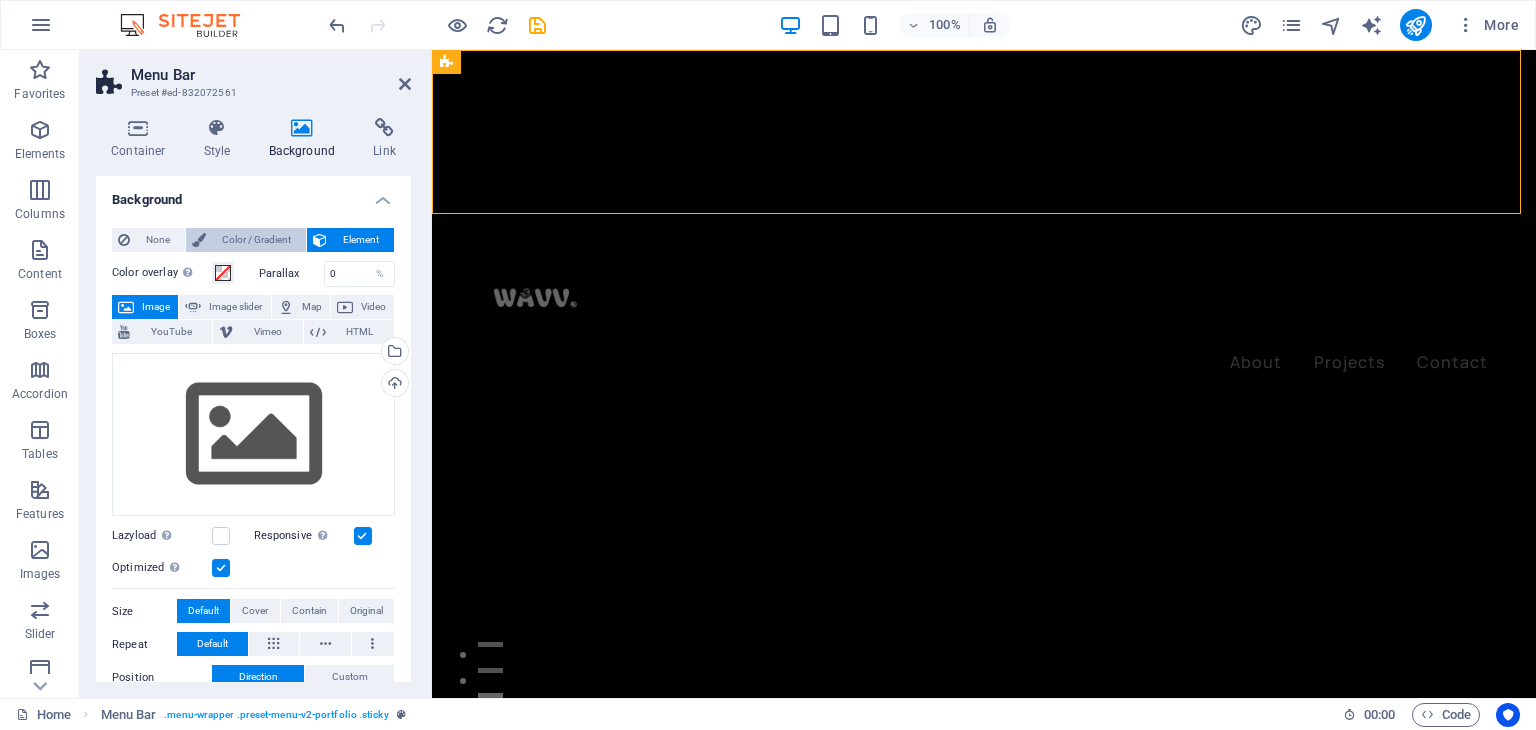 click on "Color / Gradient" at bounding box center (246, 240) 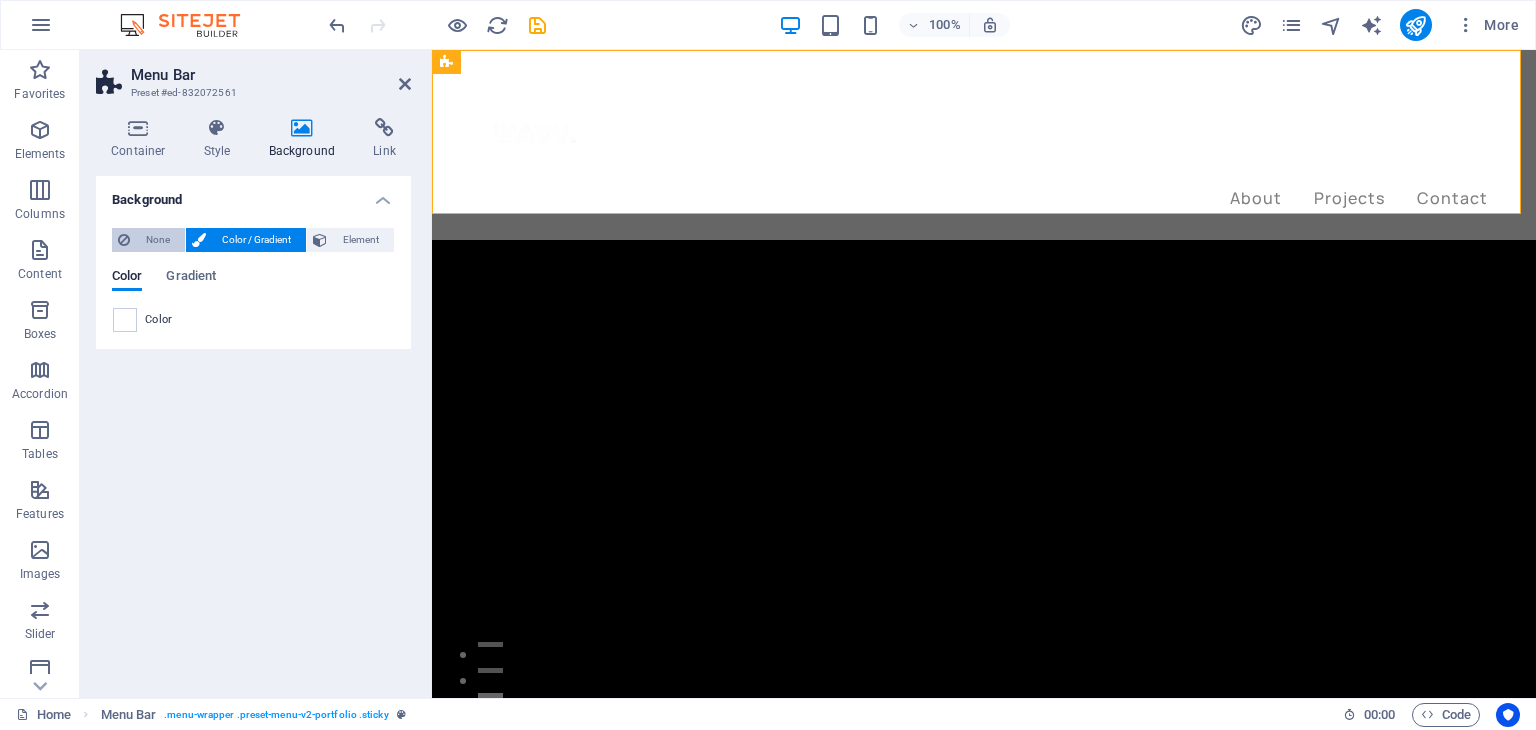 click on "None" at bounding box center (157, 240) 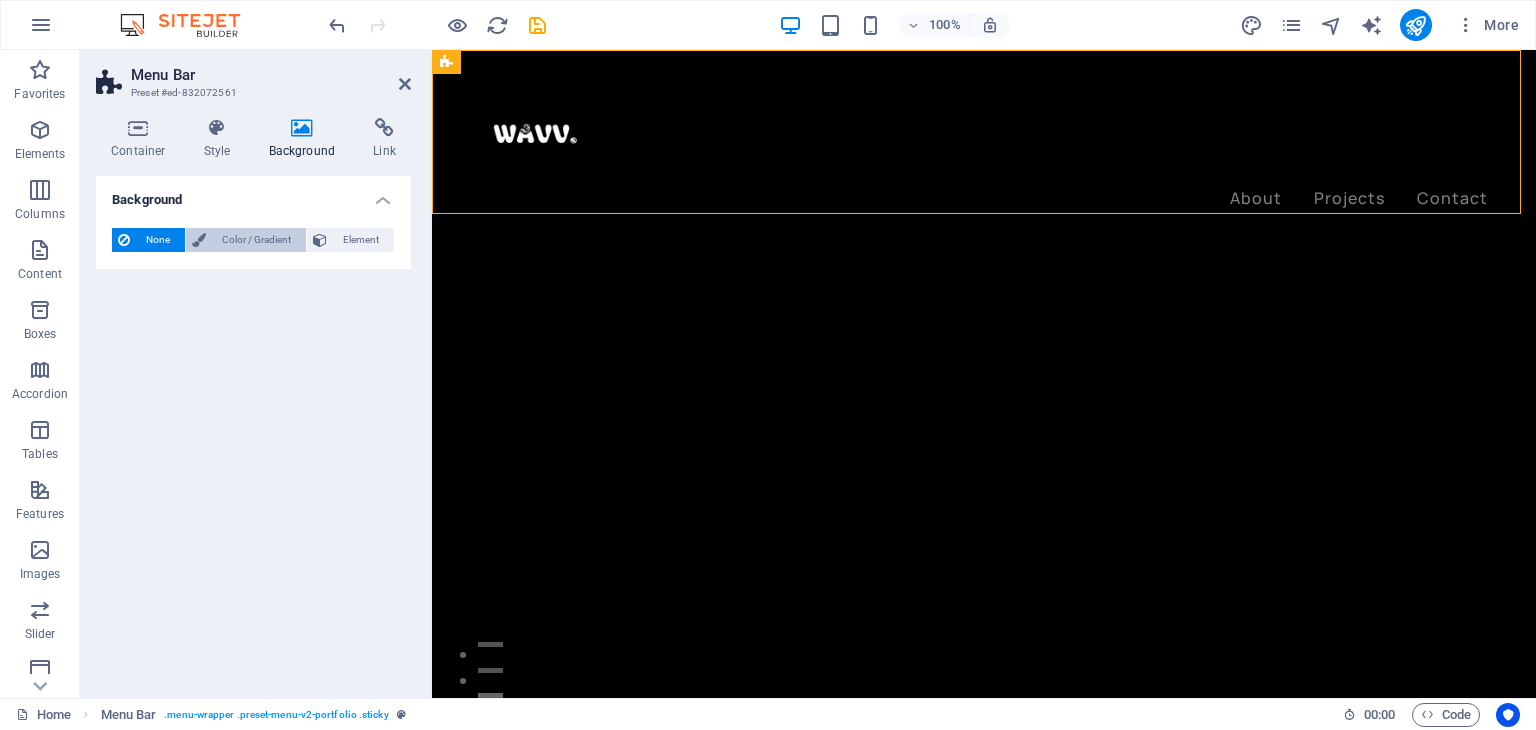 click on "Color / Gradient" at bounding box center (256, 240) 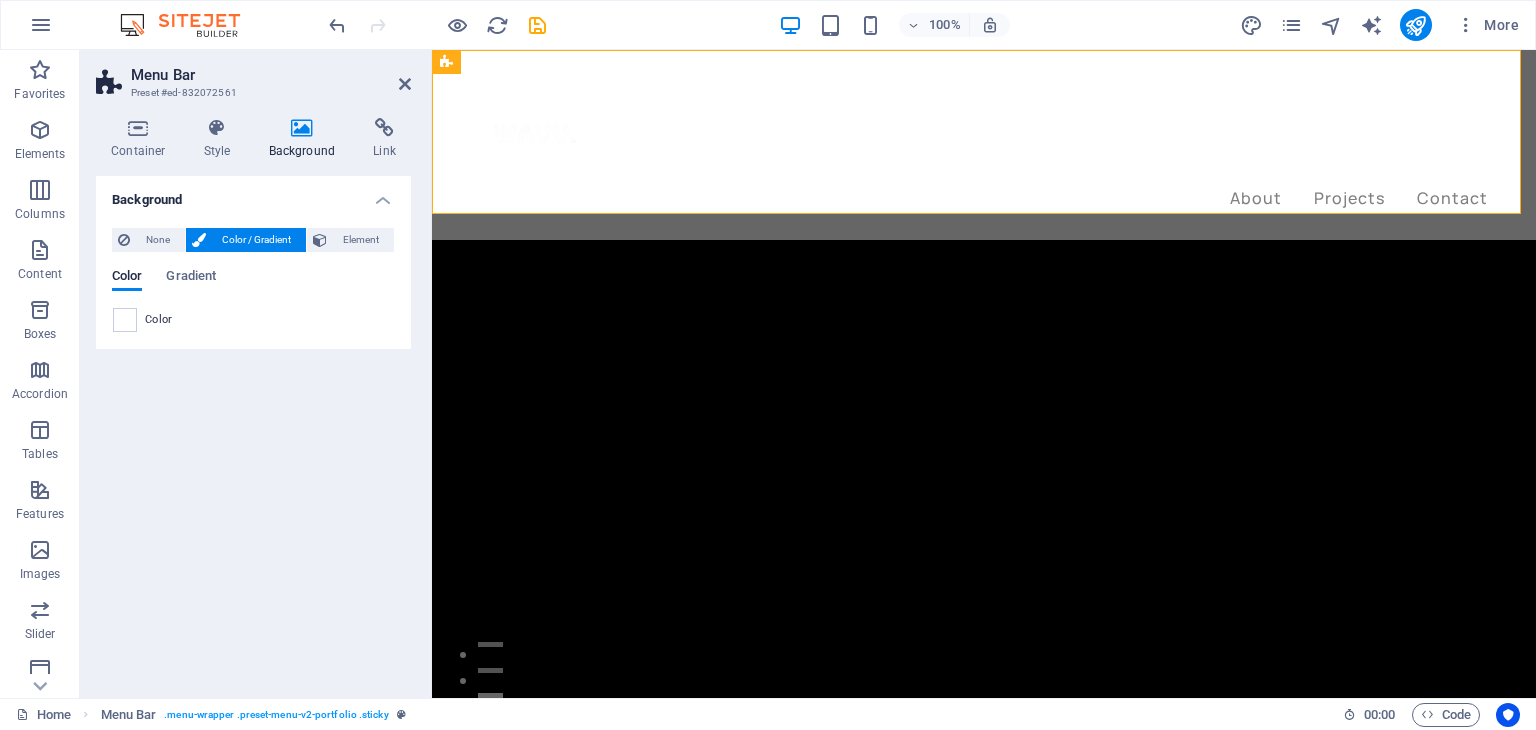 click on "Color / Gradient" at bounding box center (256, 240) 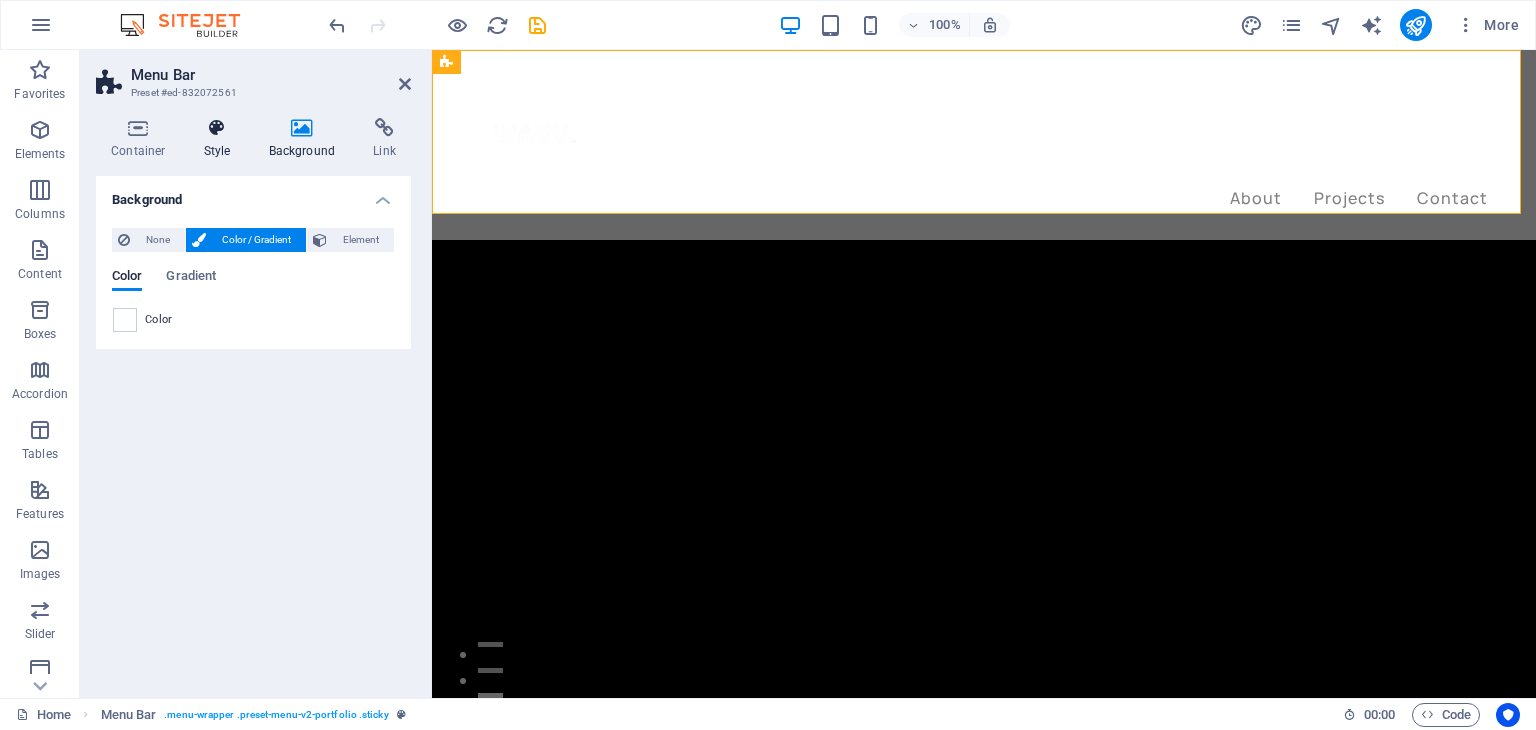 click on "Style" at bounding box center [221, 139] 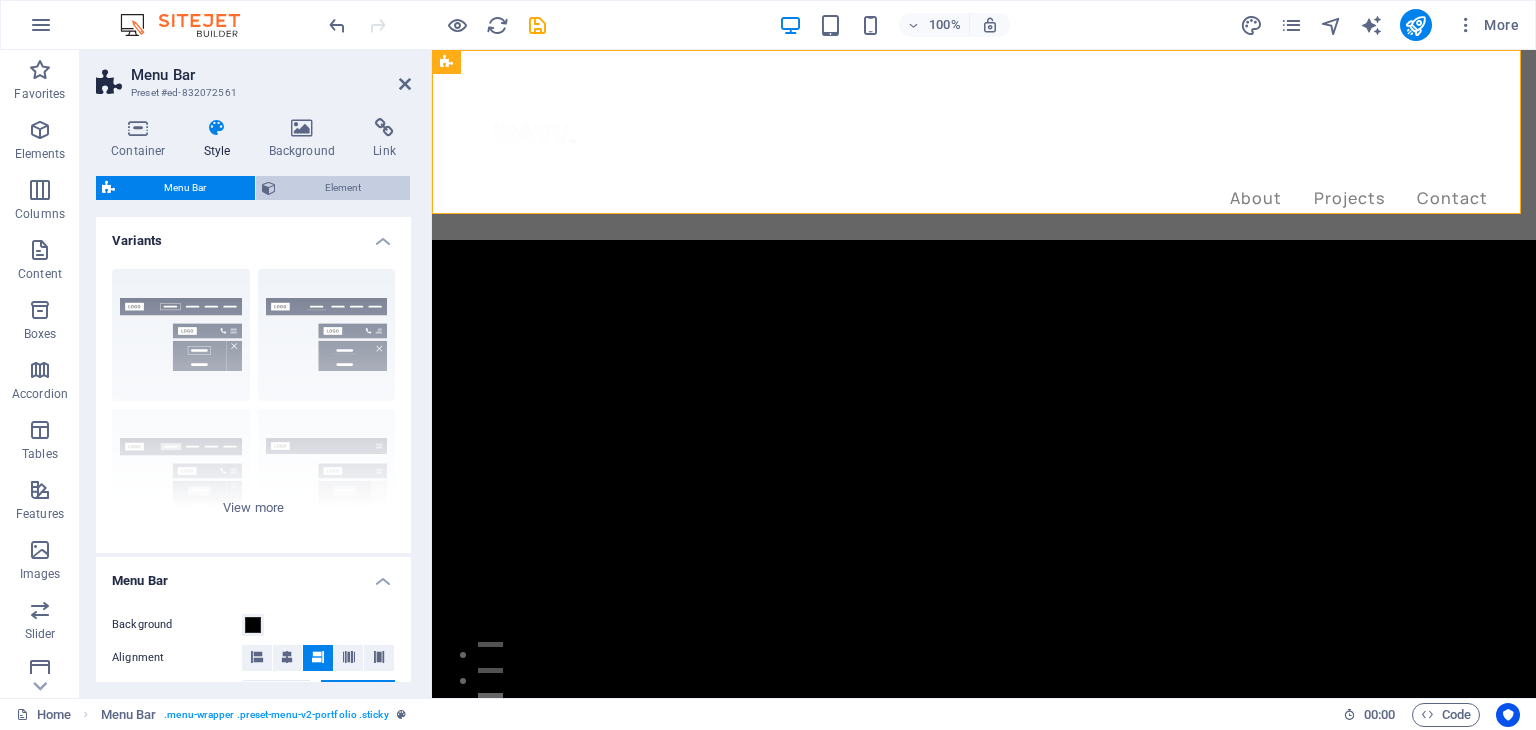 click on "Element" at bounding box center [343, 188] 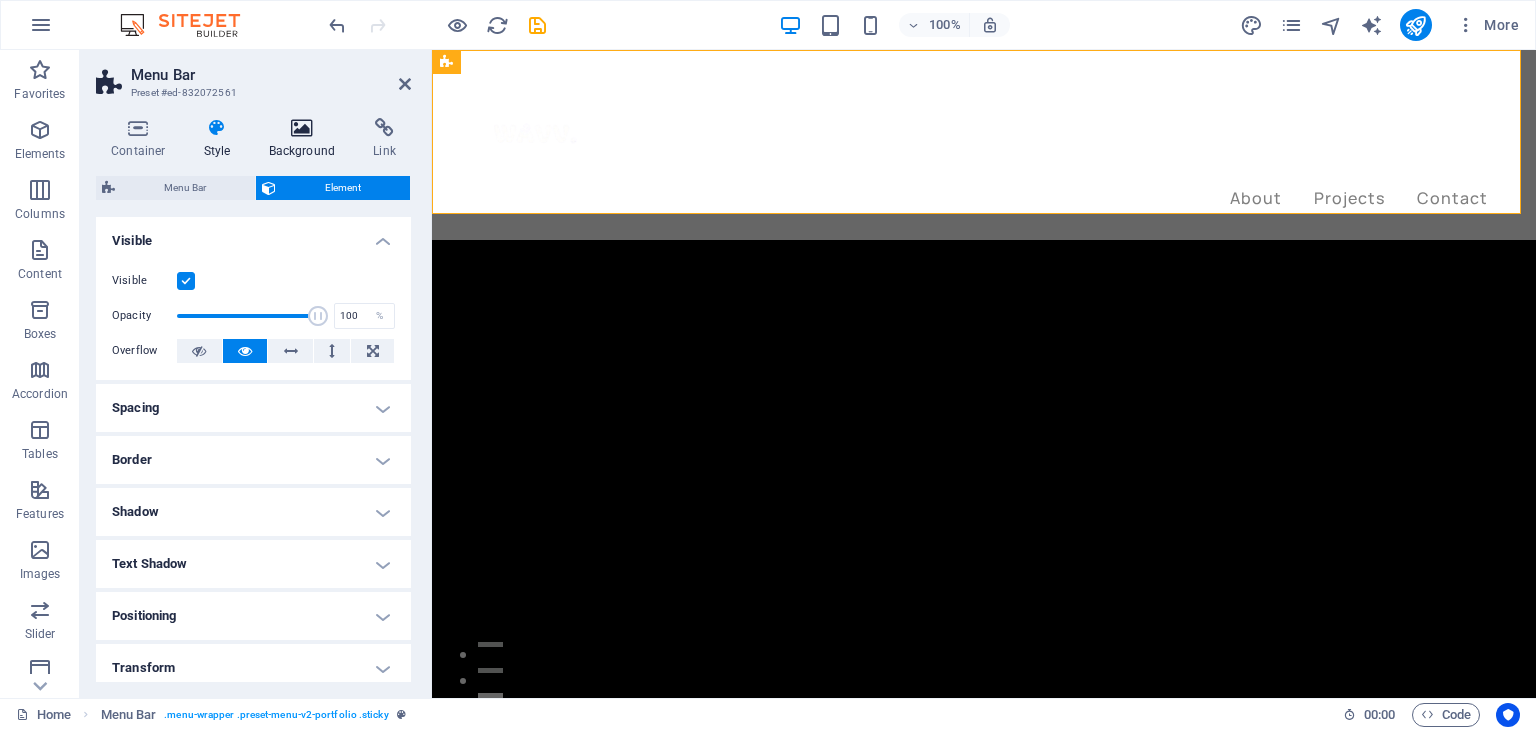click at bounding box center [302, 128] 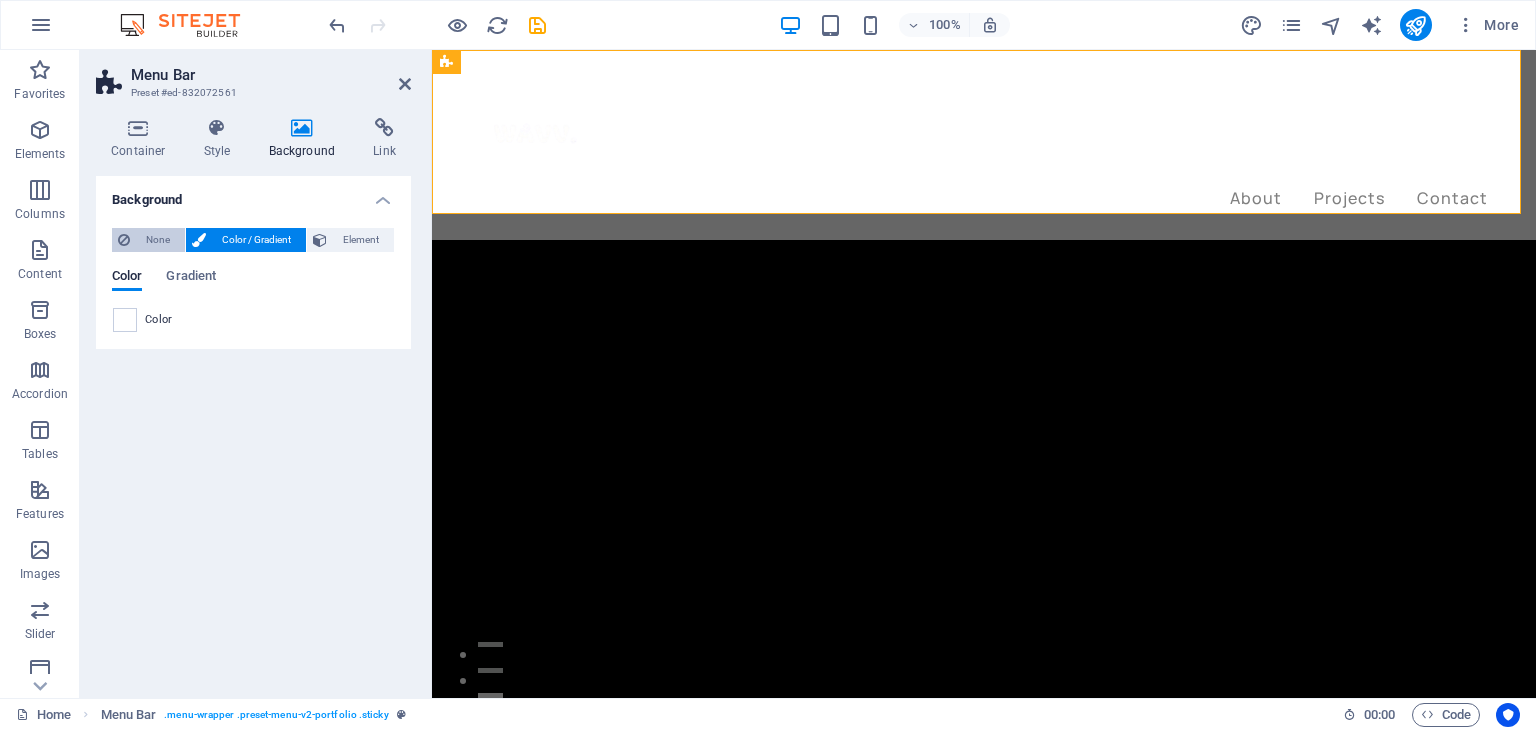 click on "None" at bounding box center [157, 240] 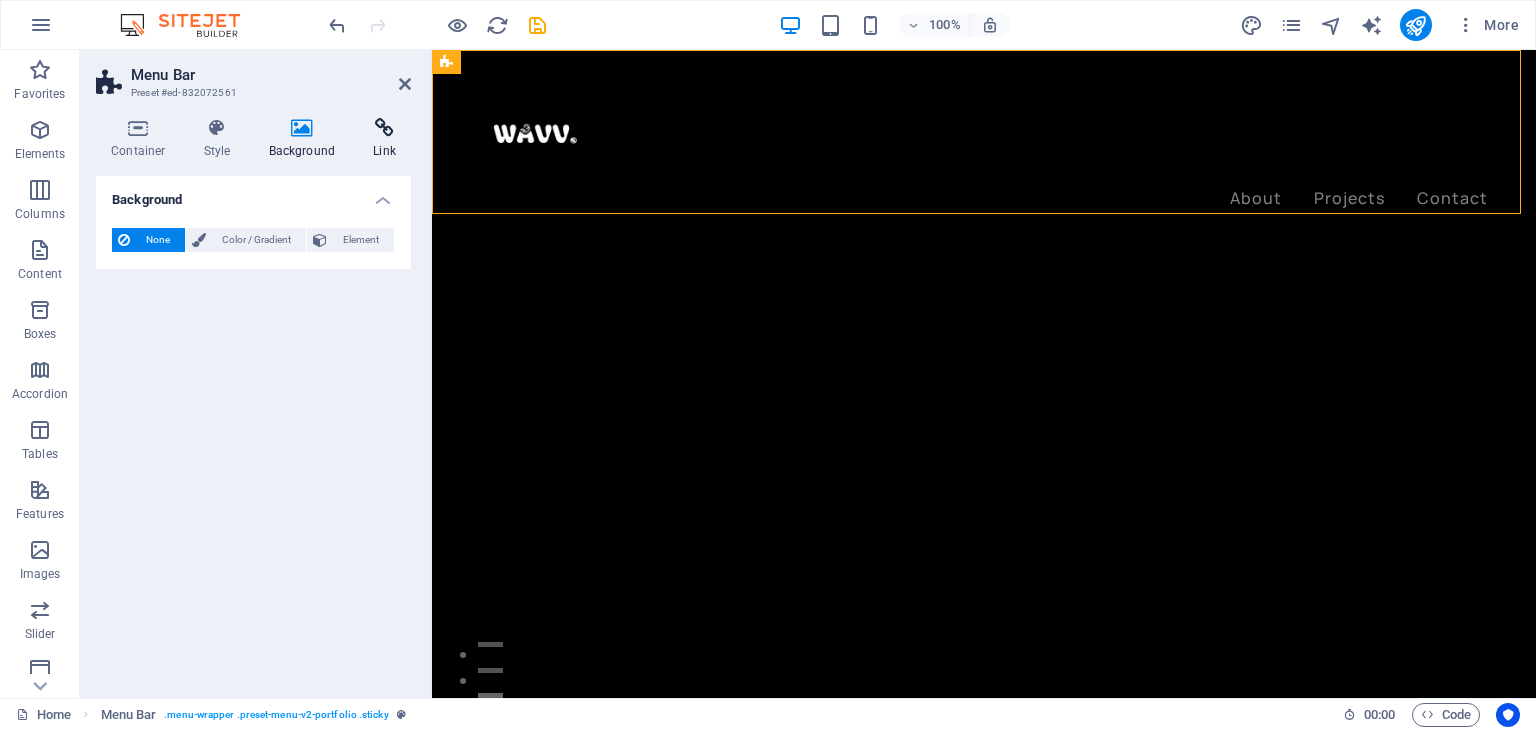 click on "Link" at bounding box center [384, 139] 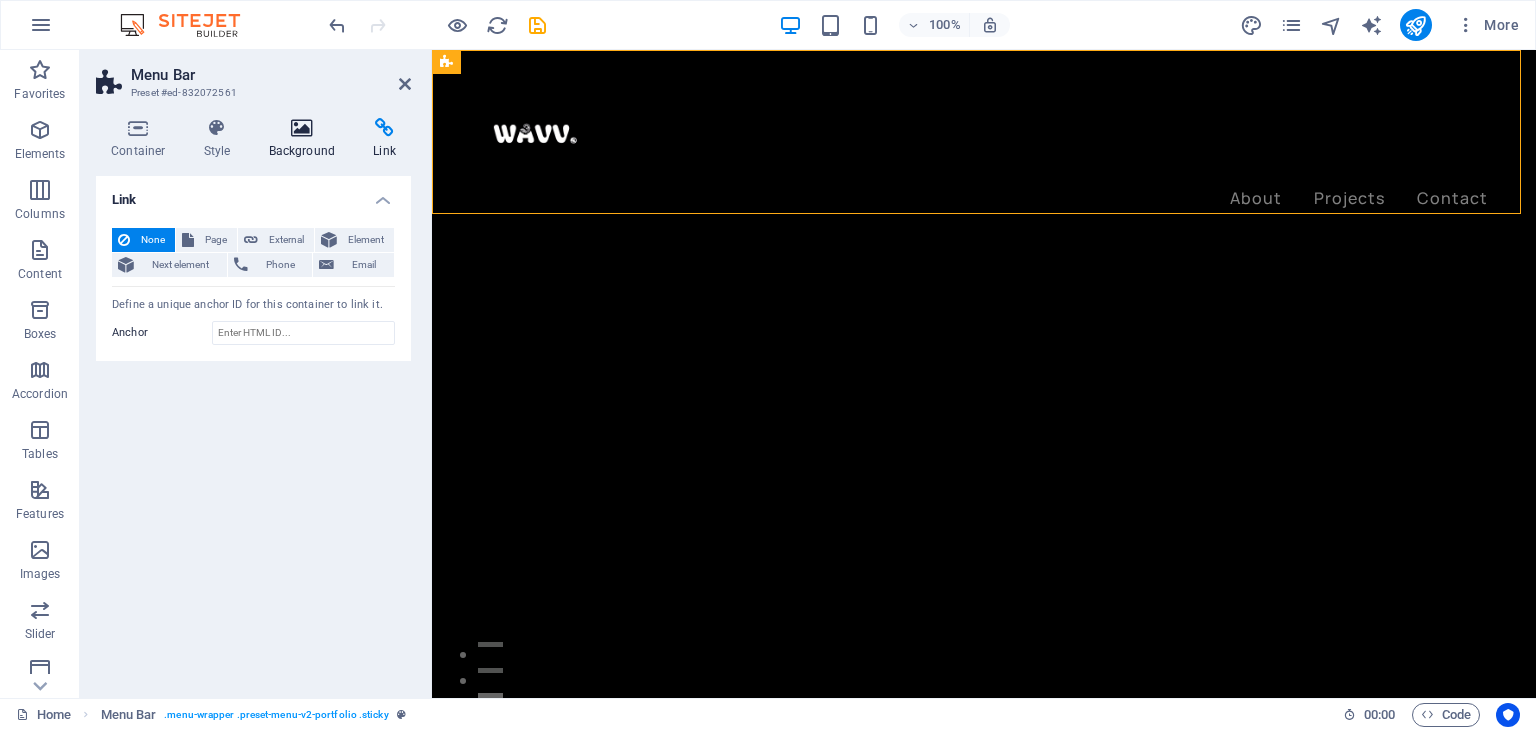 click on "Background" at bounding box center (306, 139) 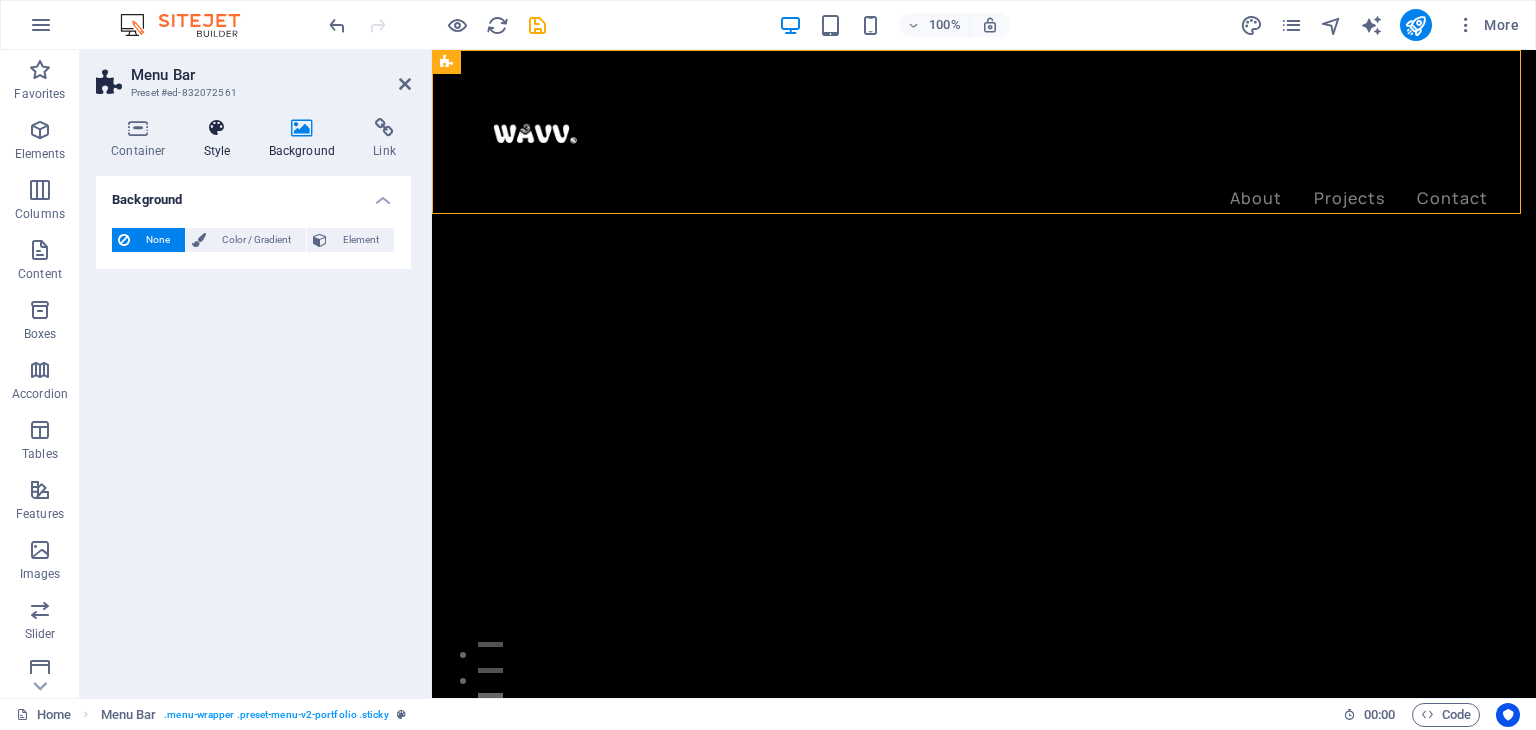 click at bounding box center (217, 128) 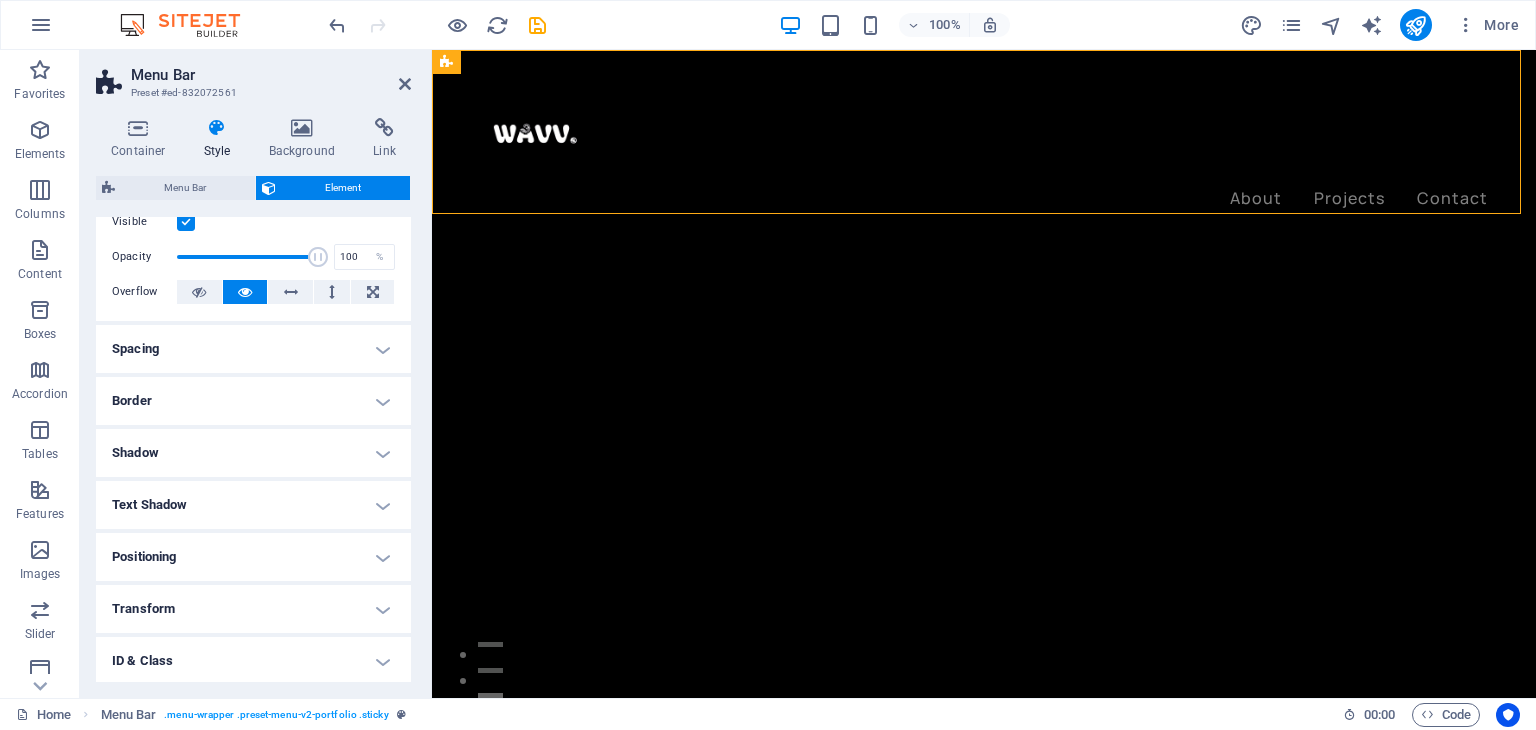 scroll, scrollTop: 0, scrollLeft: 0, axis: both 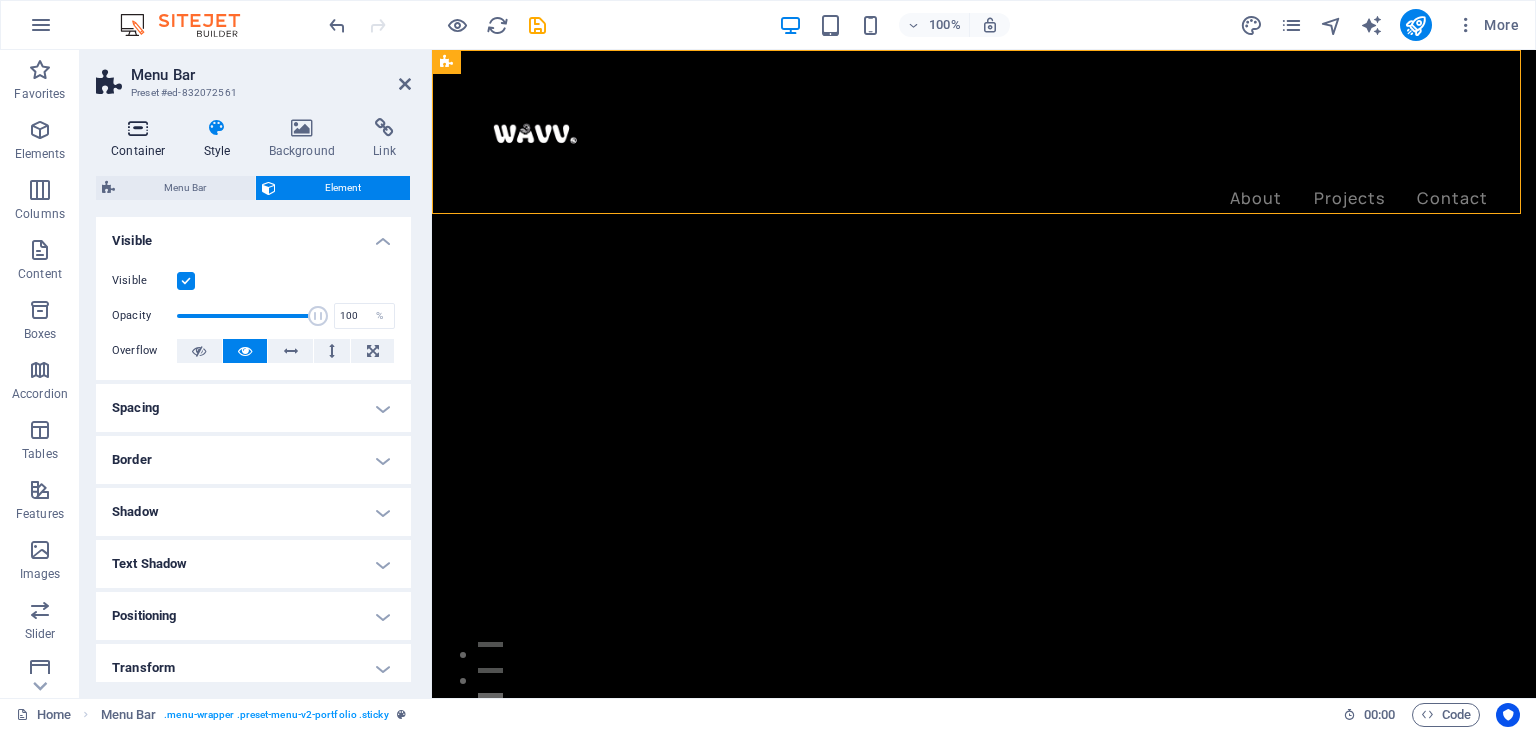 click at bounding box center [138, 128] 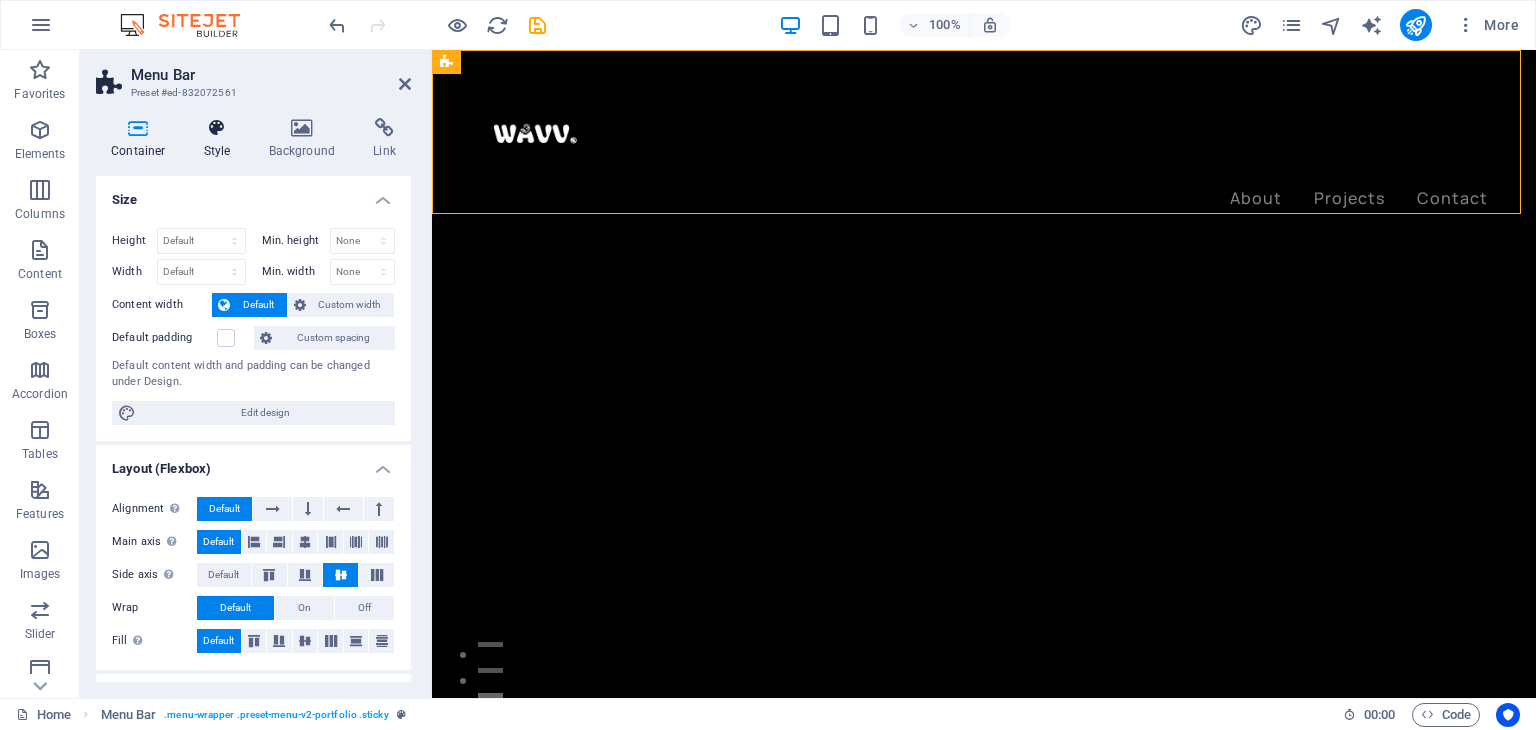 click on "Style" at bounding box center [221, 139] 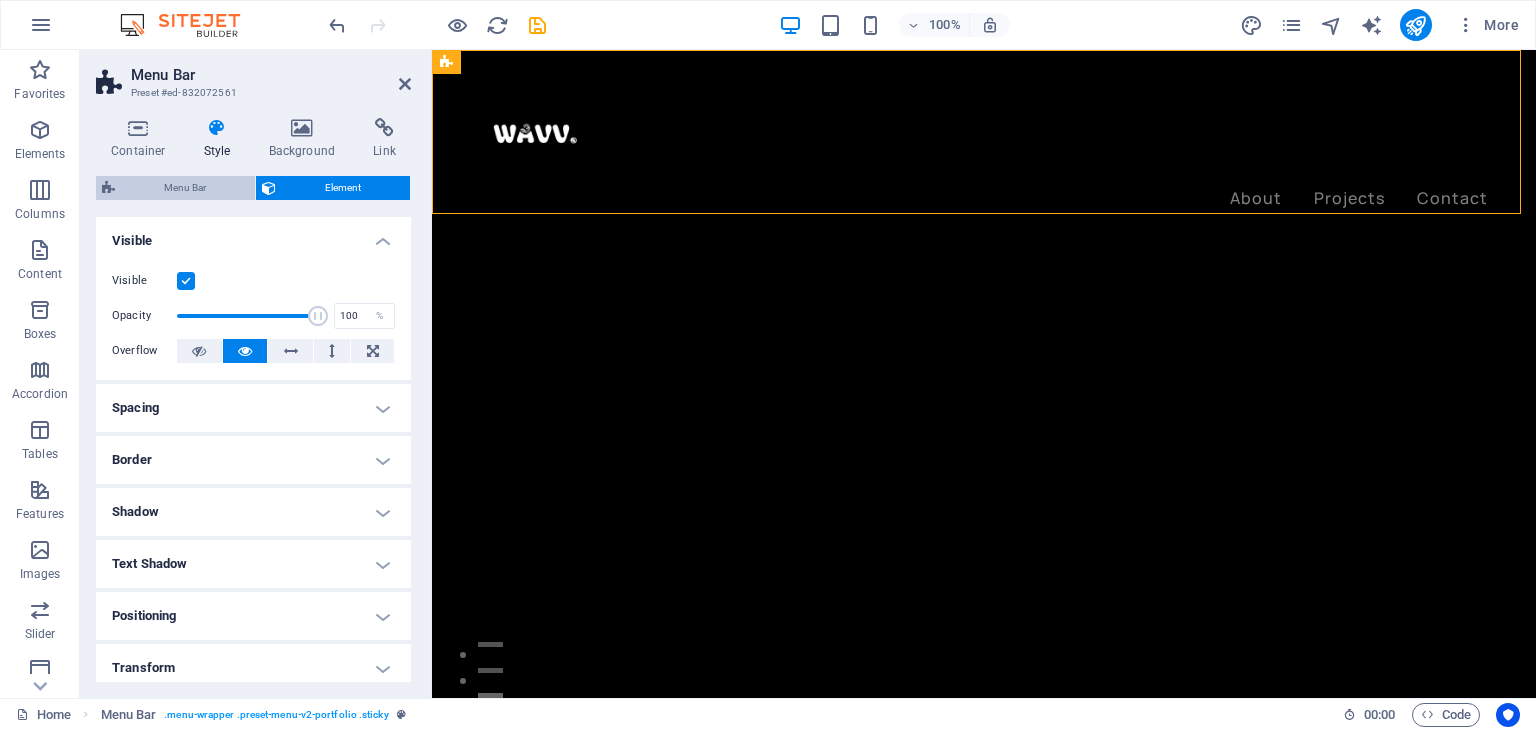 click on "Menu Bar" at bounding box center [185, 188] 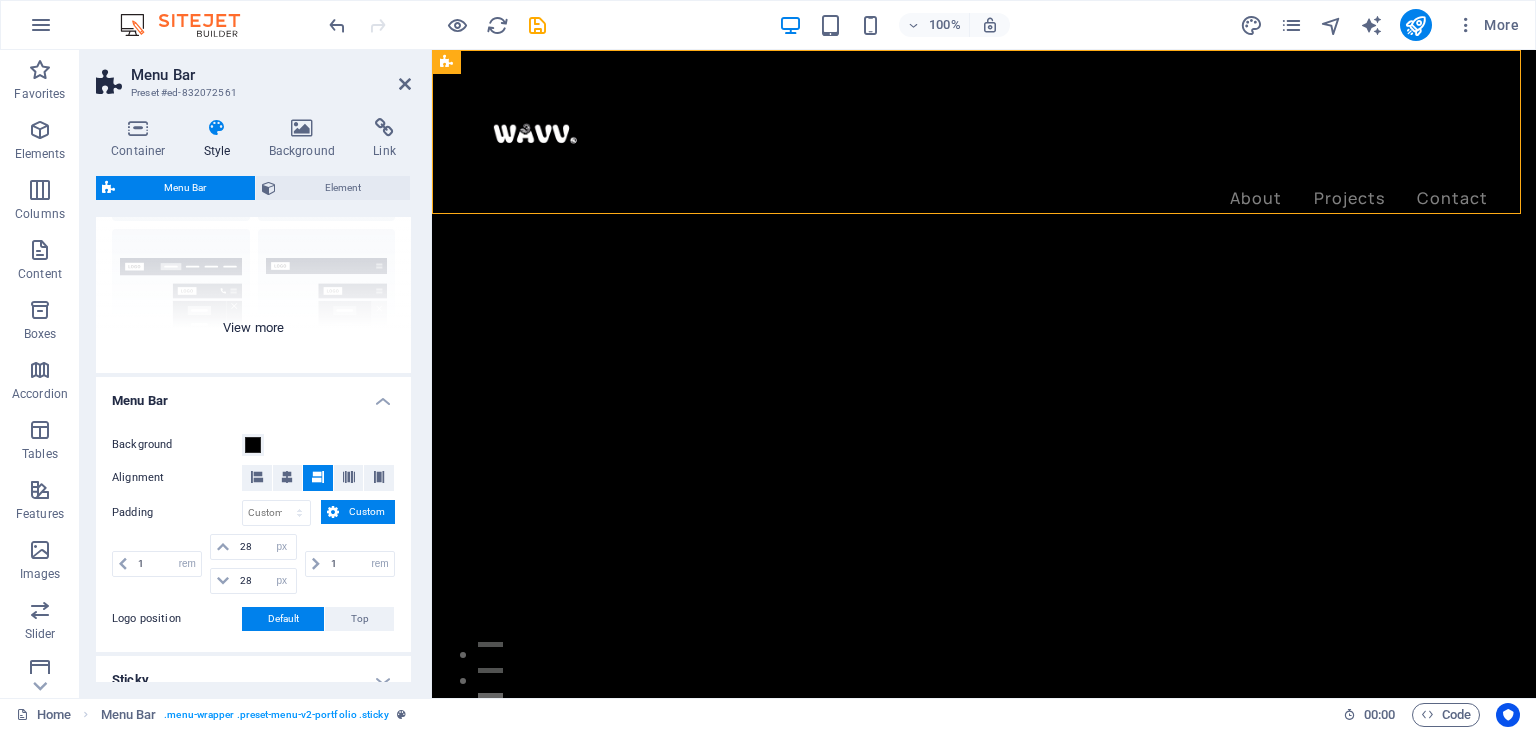 scroll, scrollTop: 333, scrollLeft: 0, axis: vertical 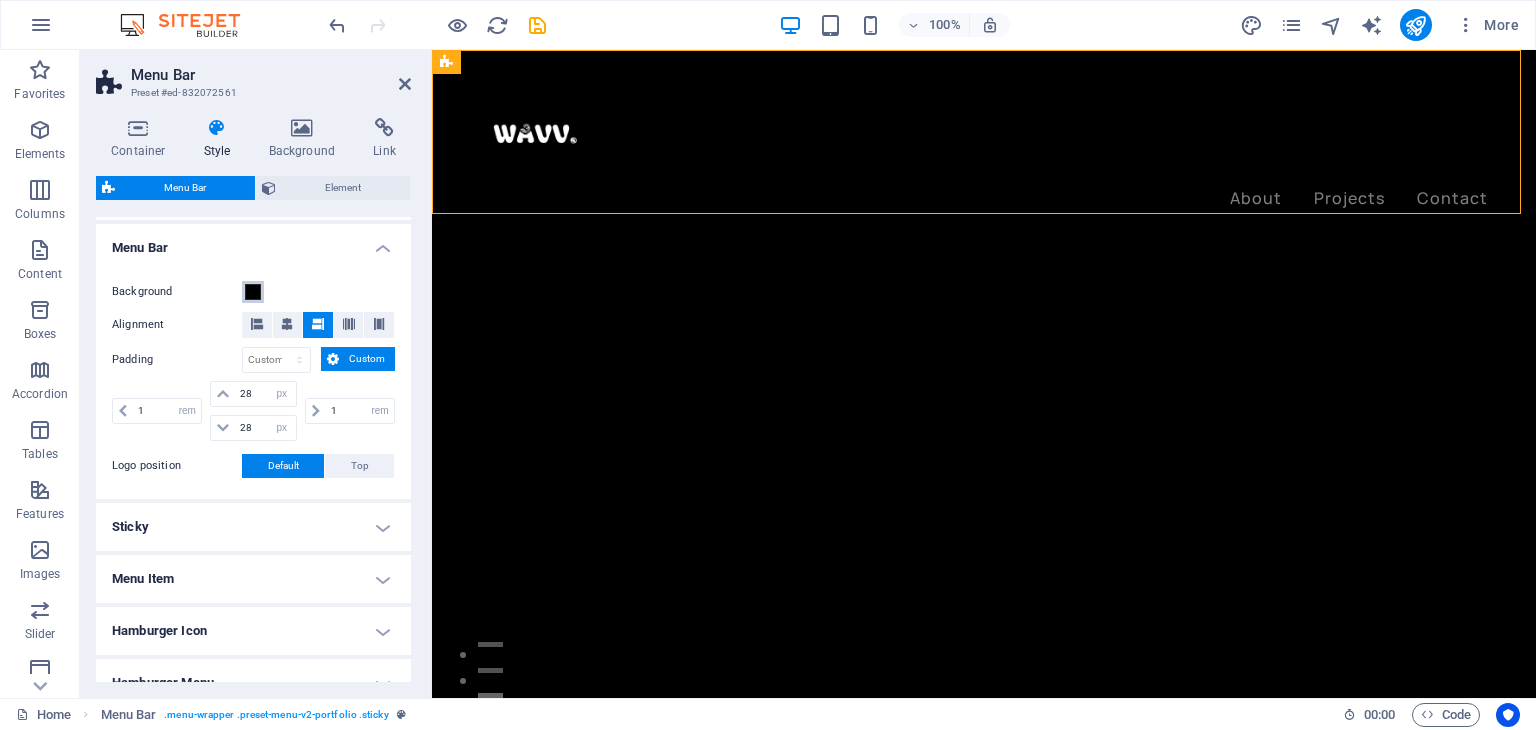 click at bounding box center [253, 292] 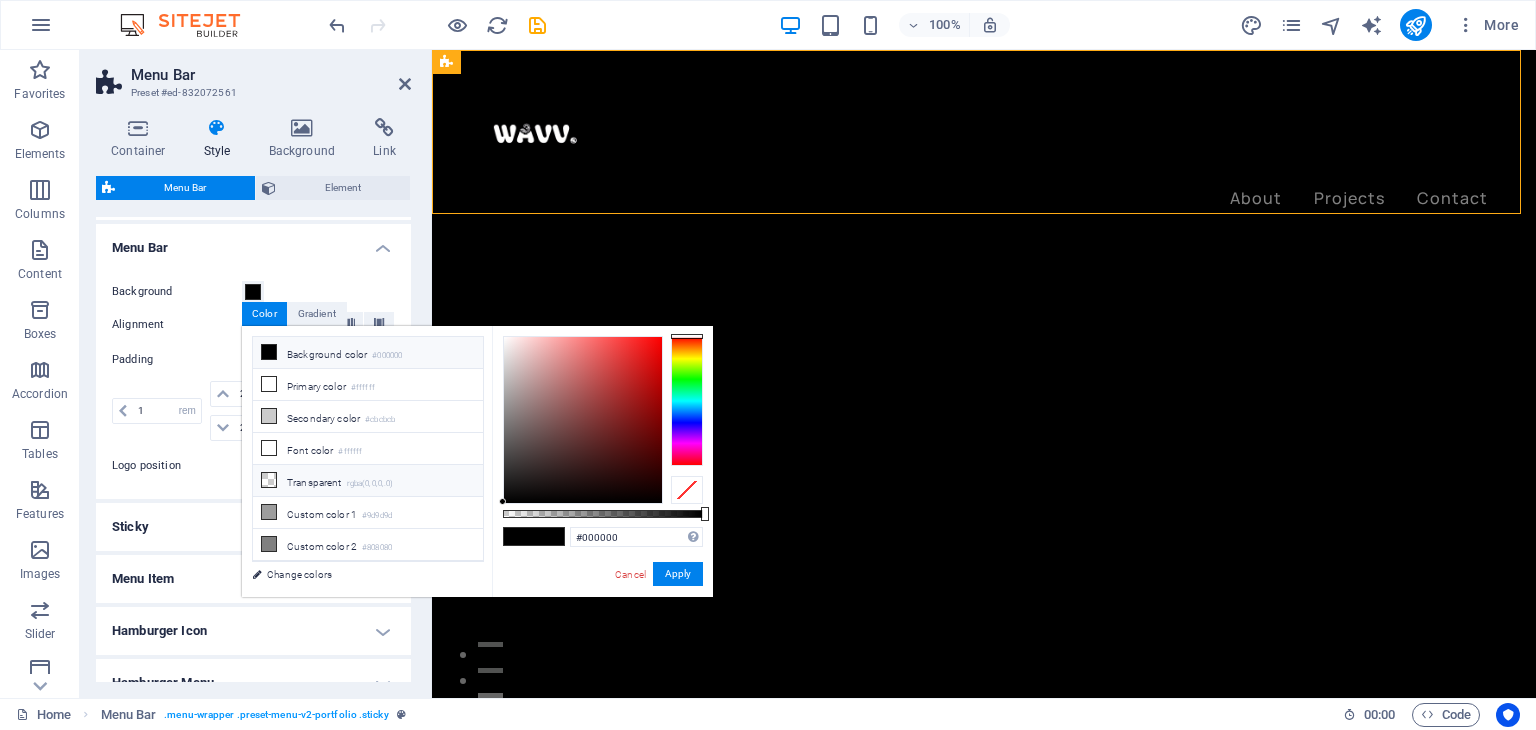 click on "Transparent
rgba(0,0,0,.0)" at bounding box center (368, 481) 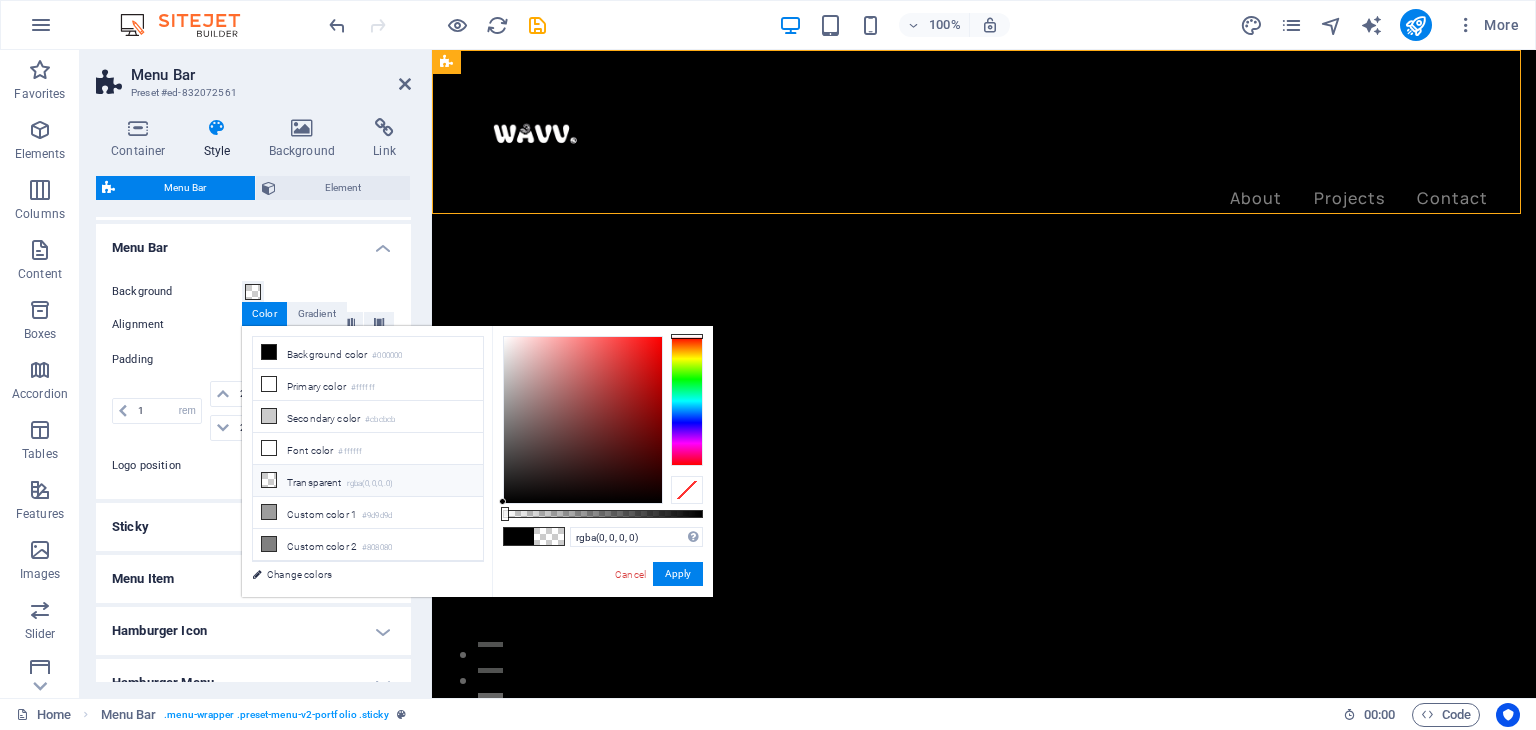 click at bounding box center (269, 480) 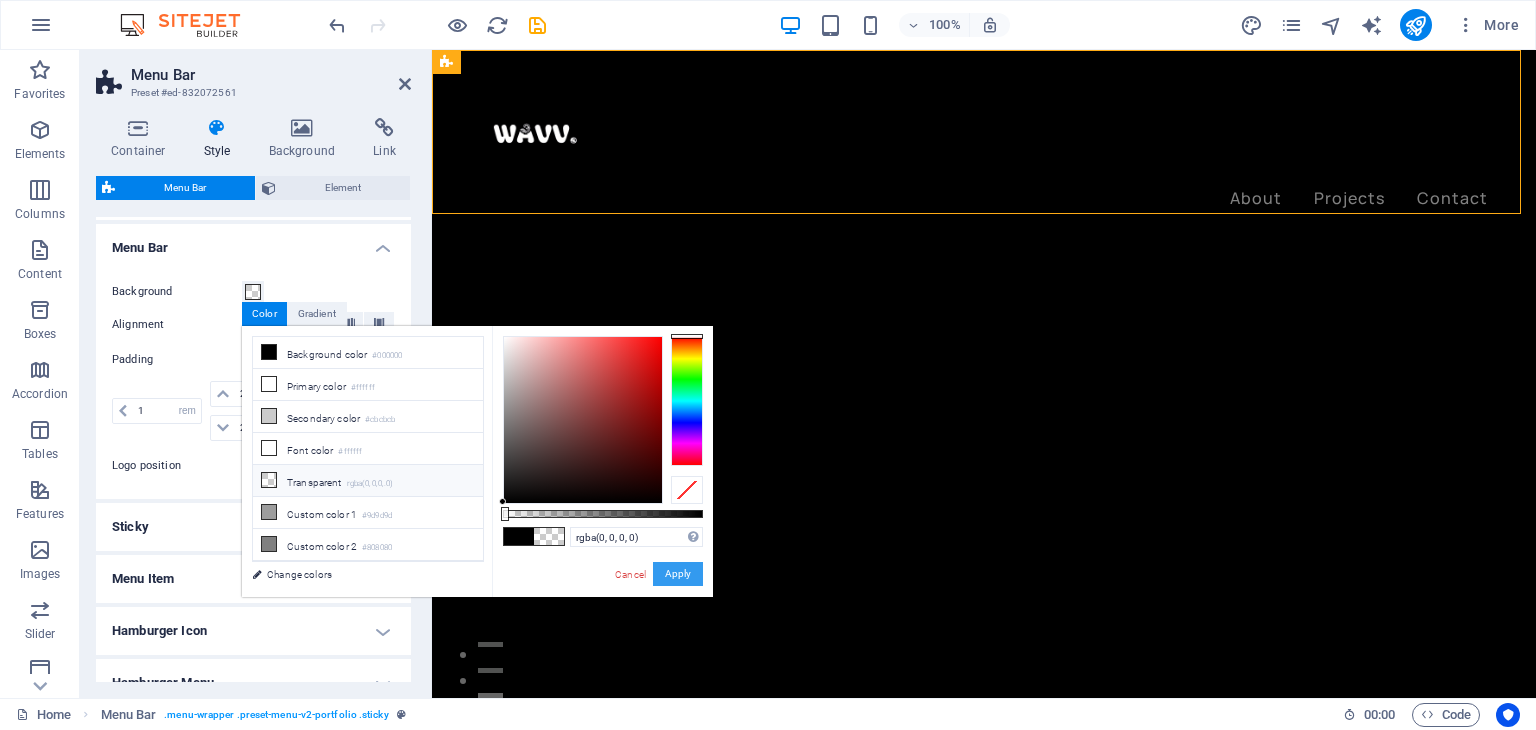 click on "Apply" at bounding box center (678, 574) 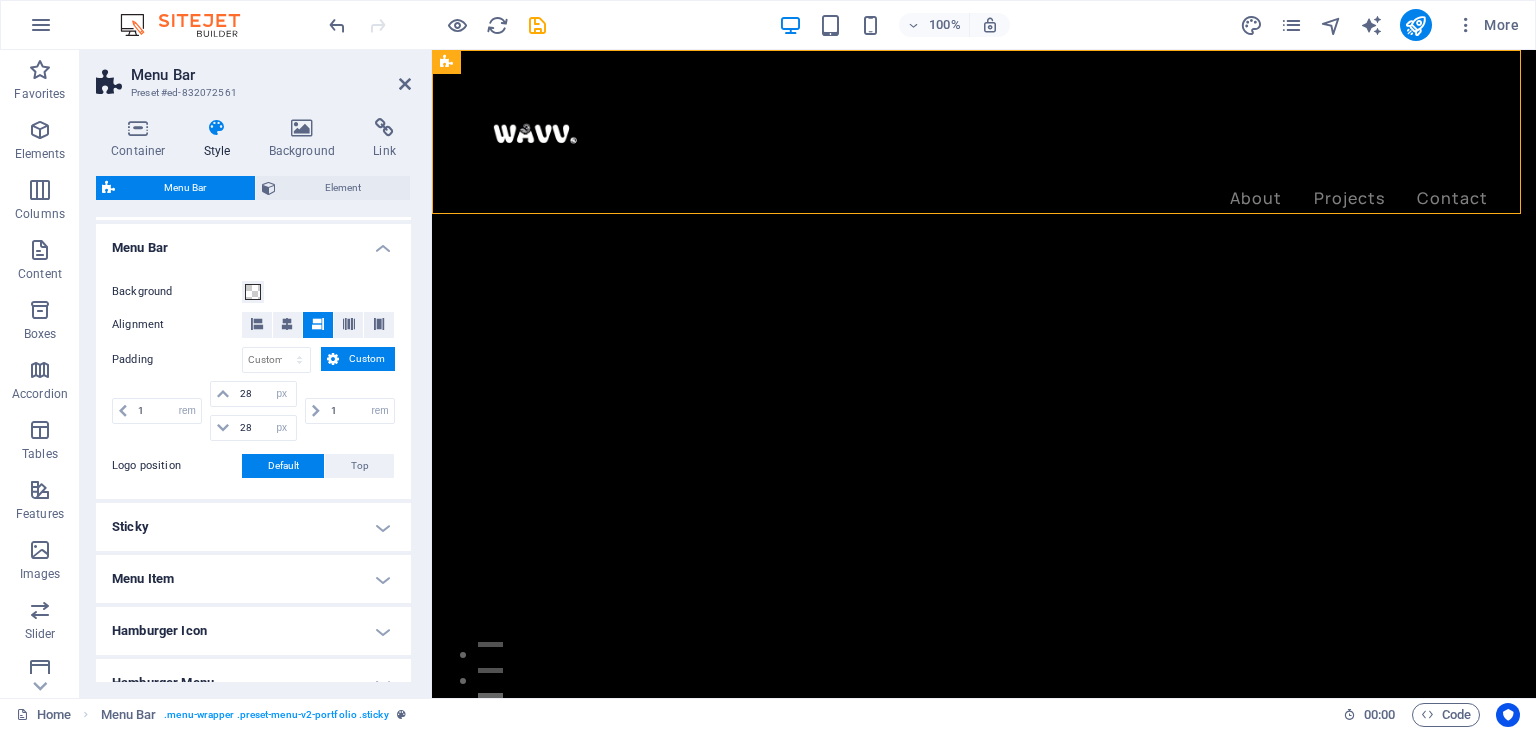 click at bounding box center [984, 628] 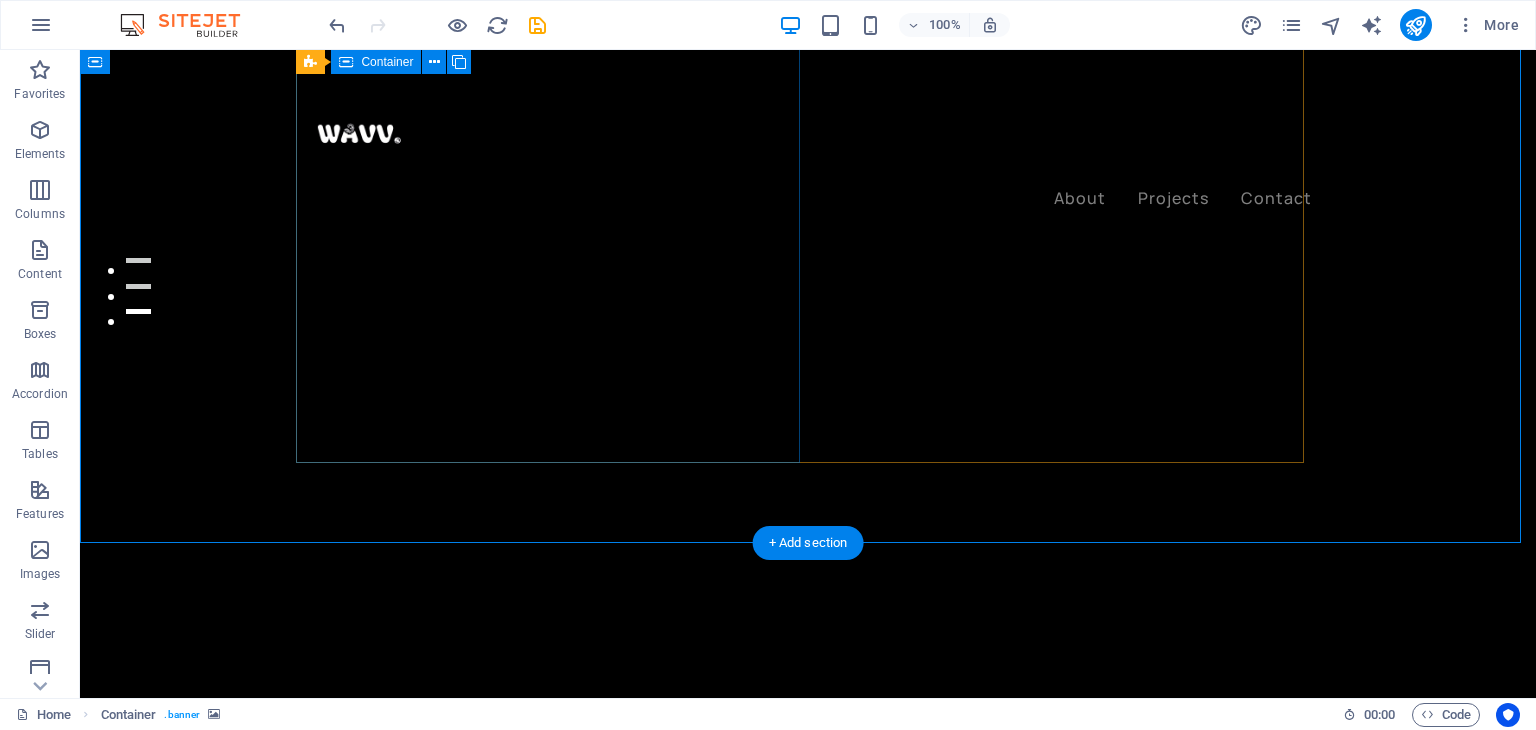 scroll, scrollTop: 333, scrollLeft: 0, axis: vertical 